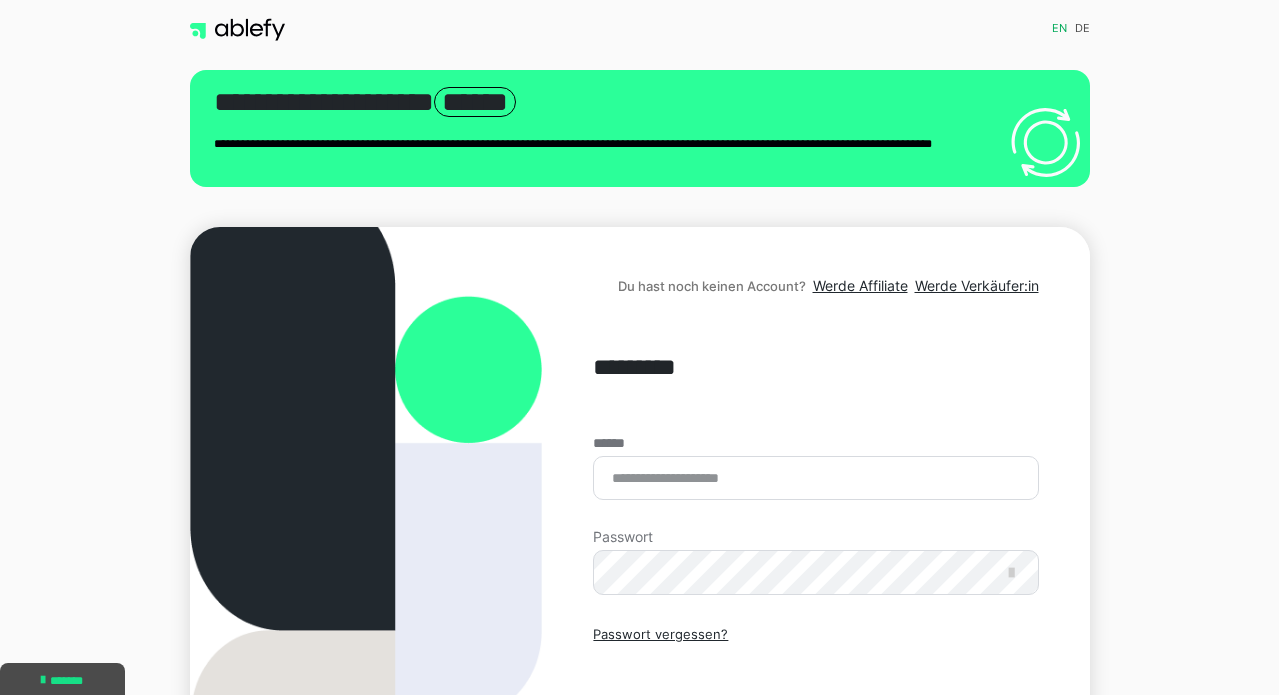 scroll, scrollTop: 0, scrollLeft: 0, axis: both 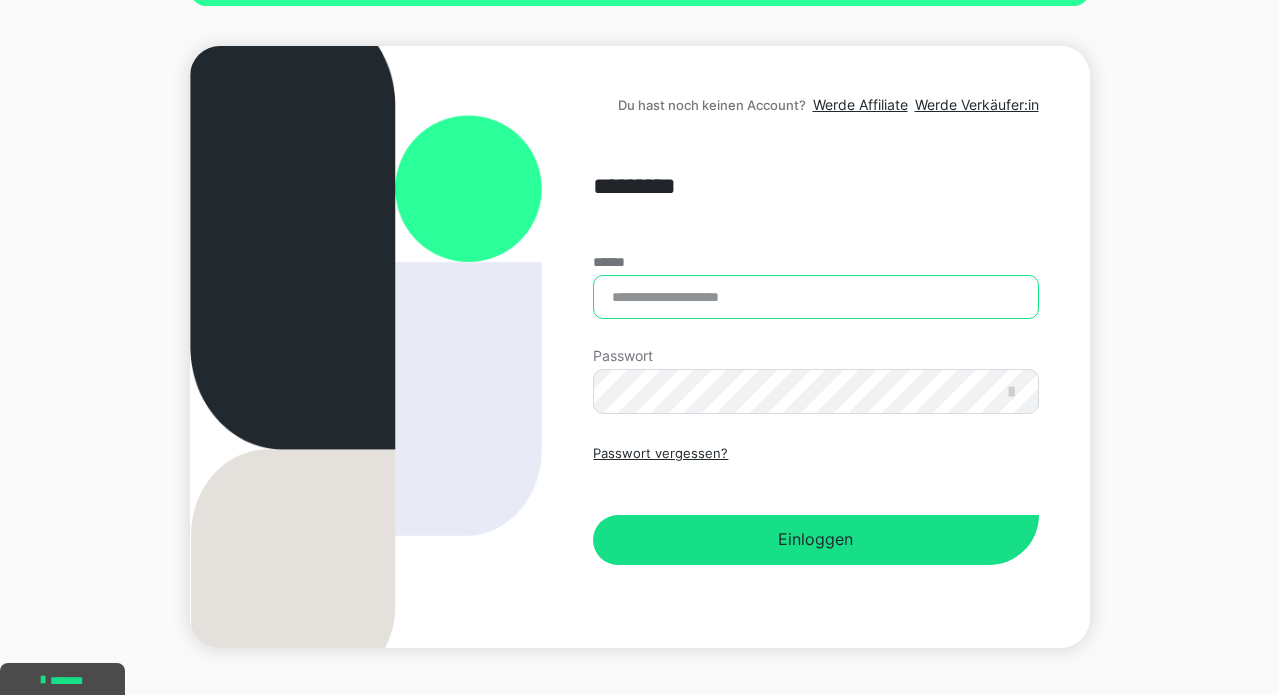 click on "******" at bounding box center [815, 297] 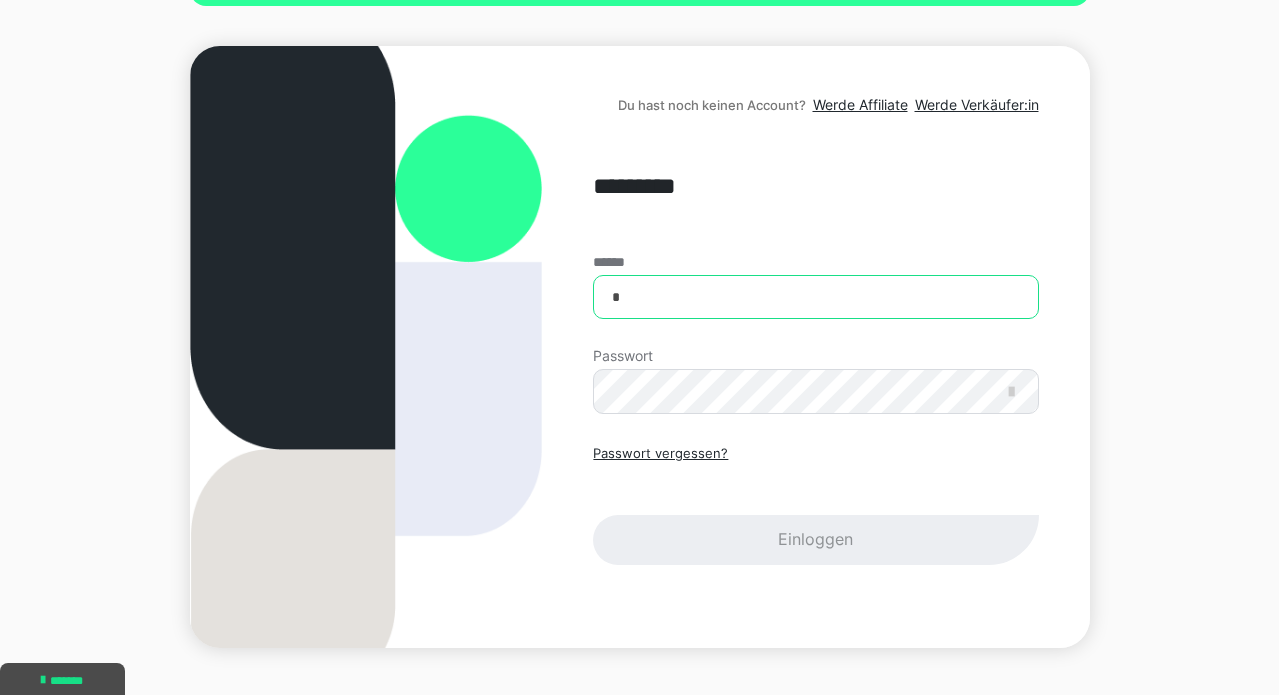 type on "*" 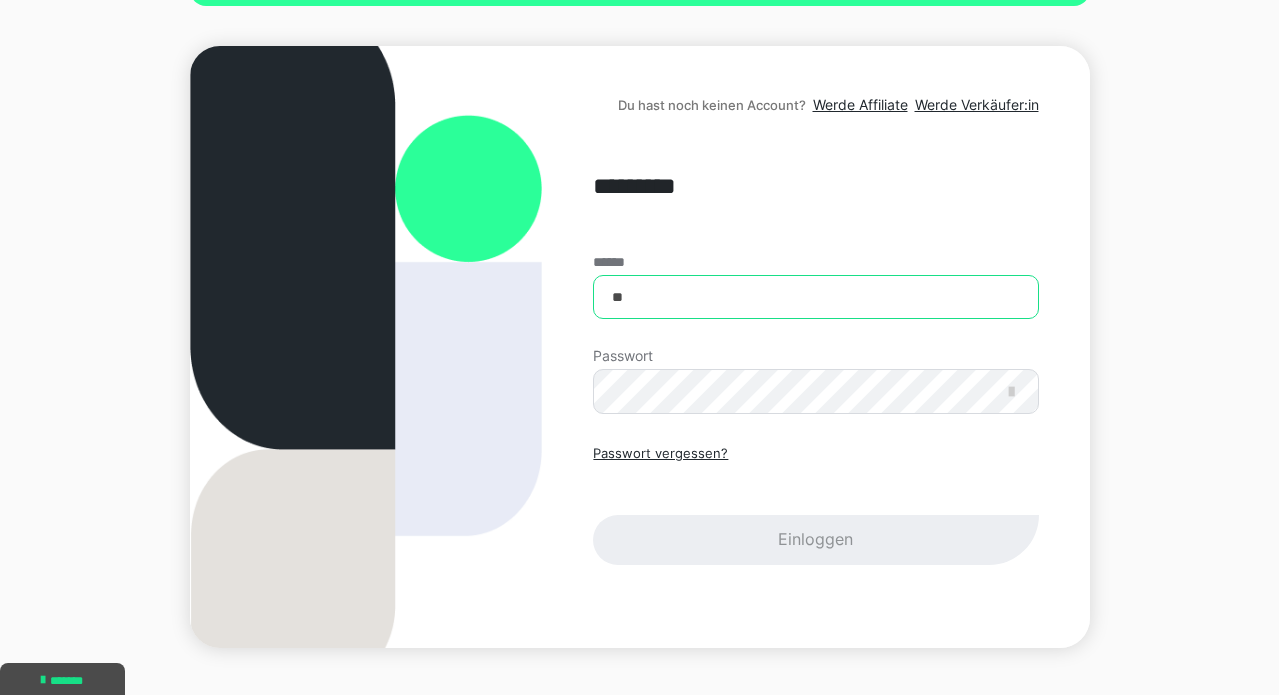 type on "*" 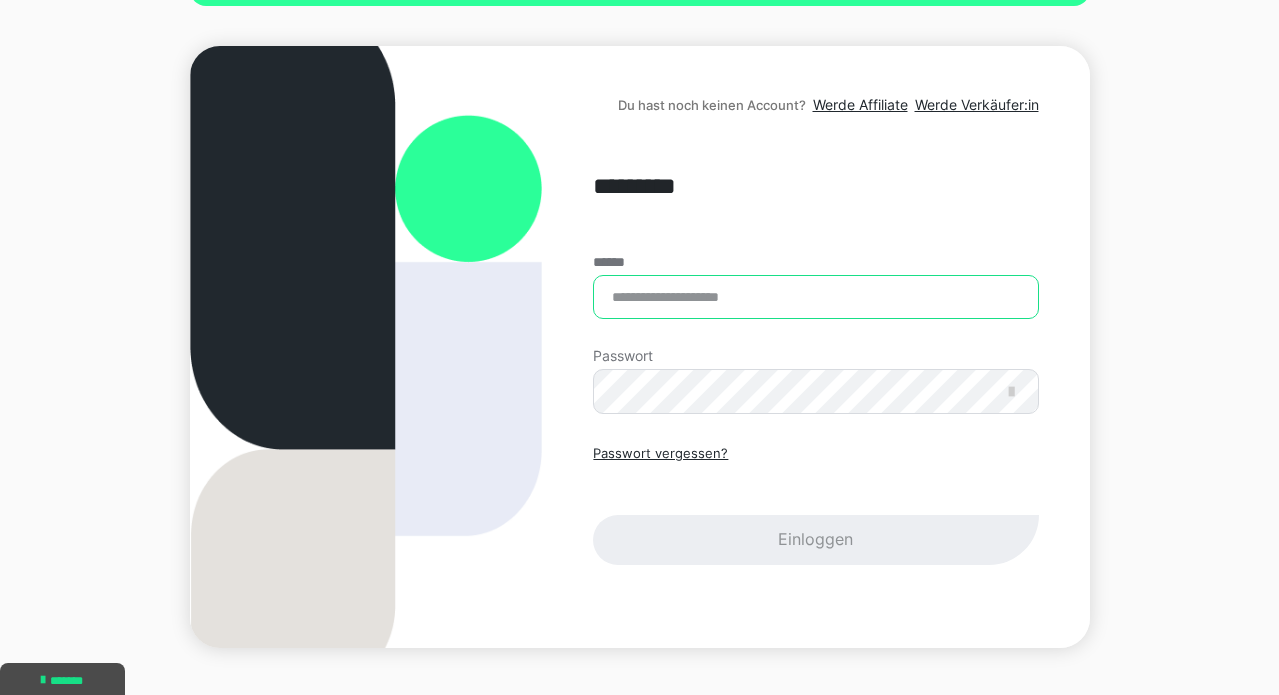type on "*" 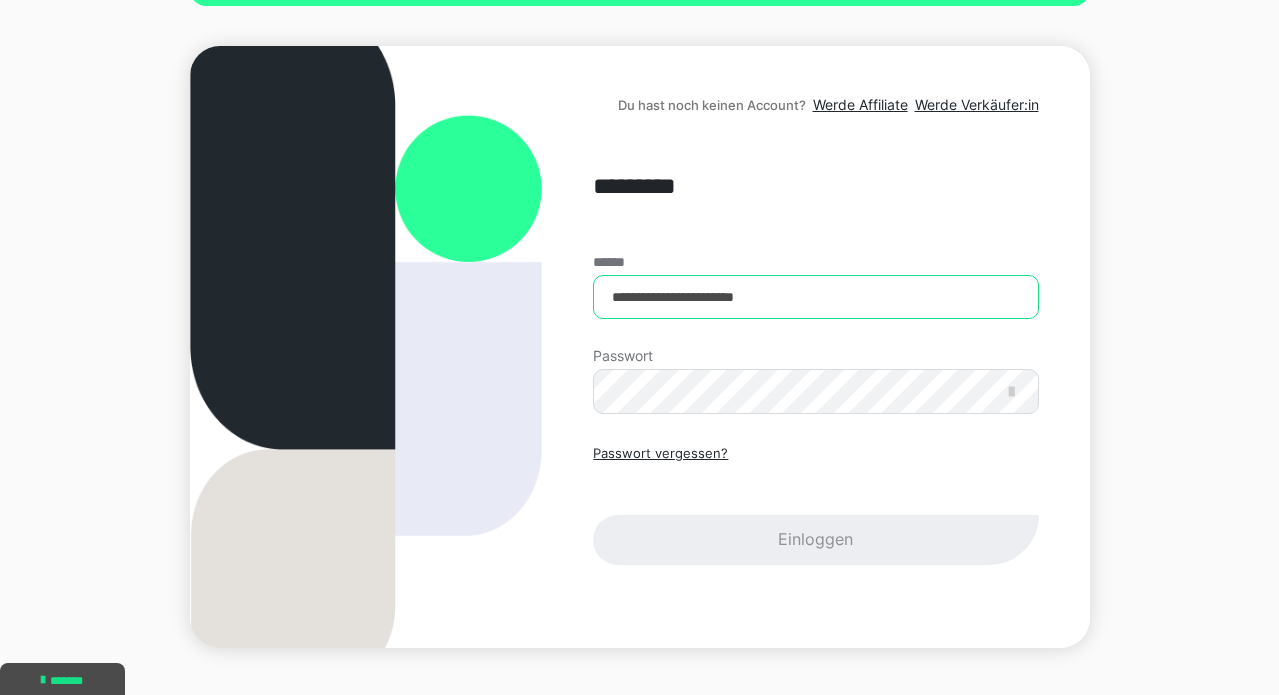 type on "**********" 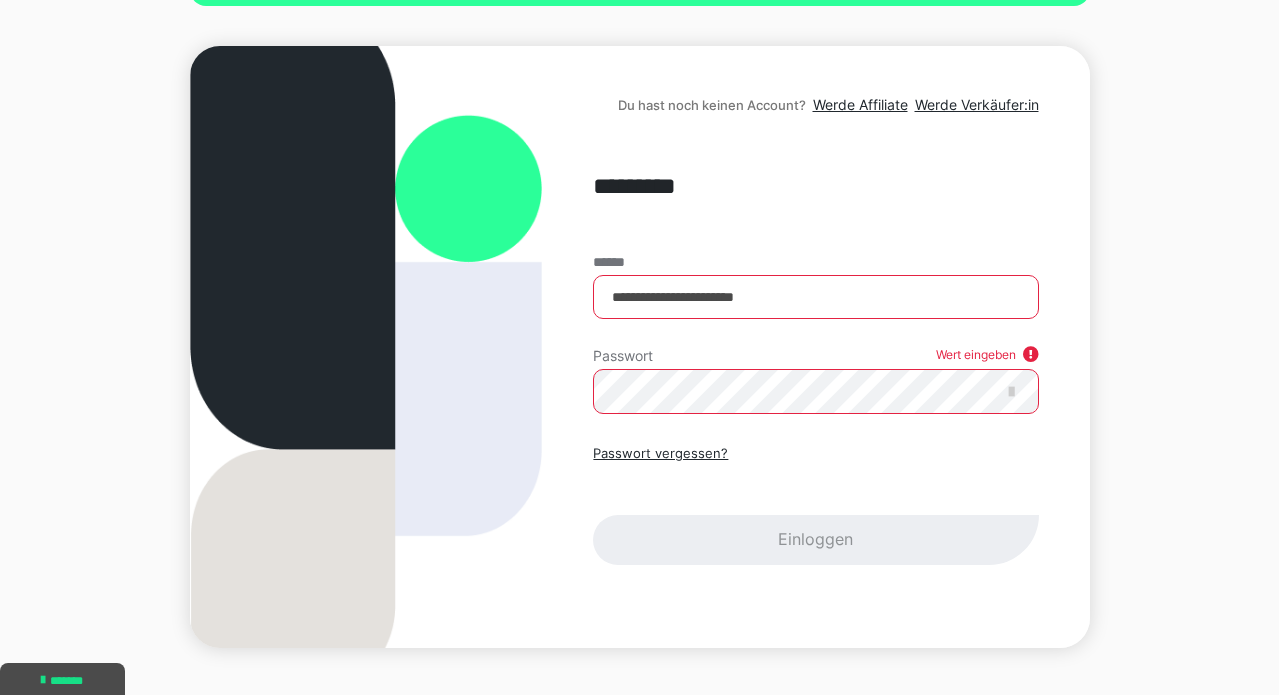 click on "**********" at bounding box center (815, 347) 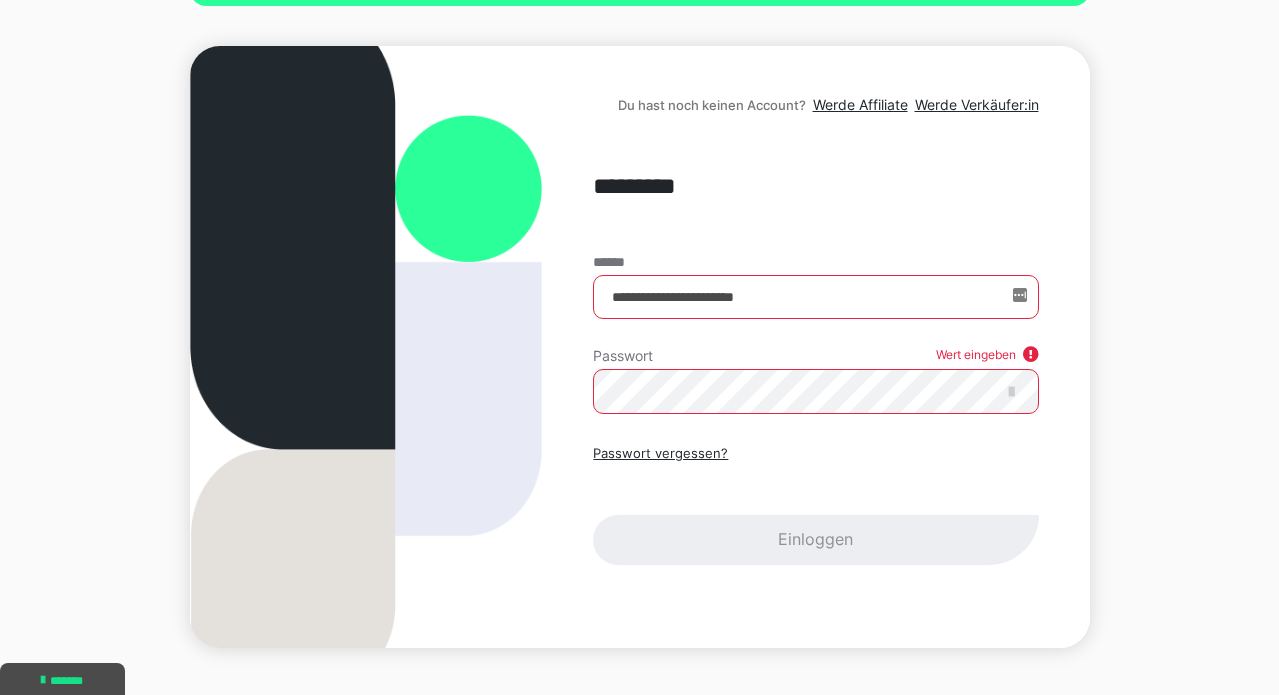 click on "**********" at bounding box center (815, 410) 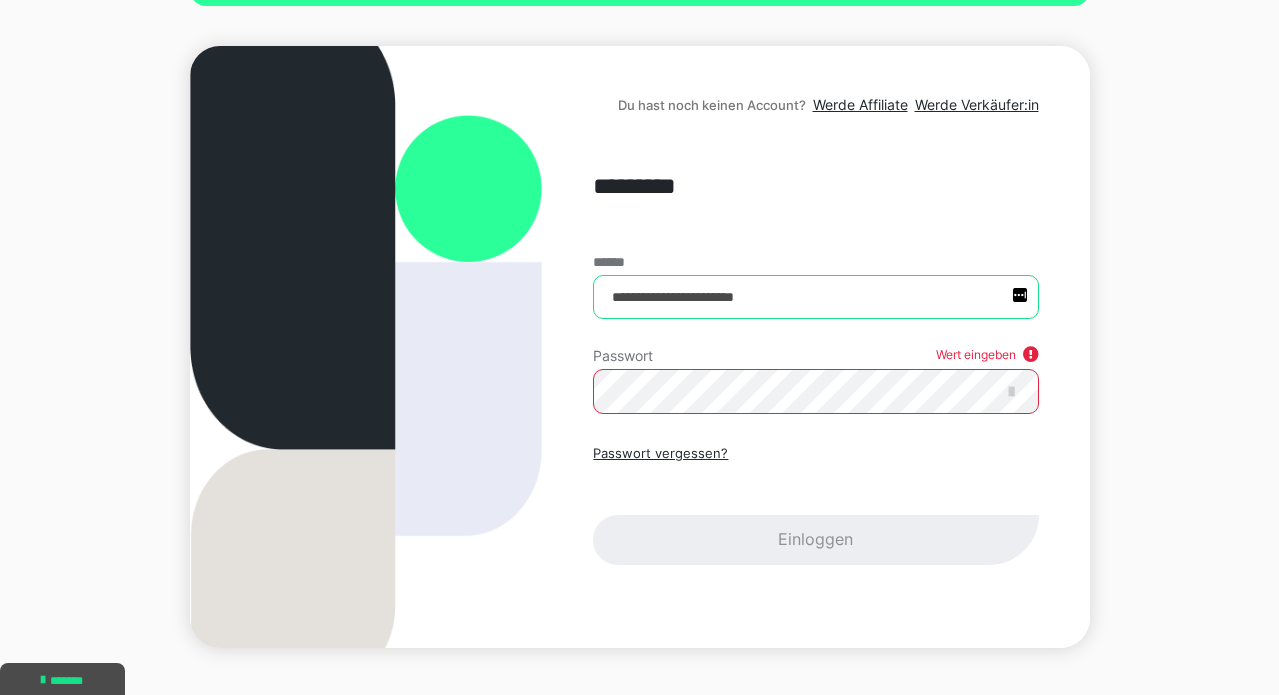 click on "**********" at bounding box center [815, 297] 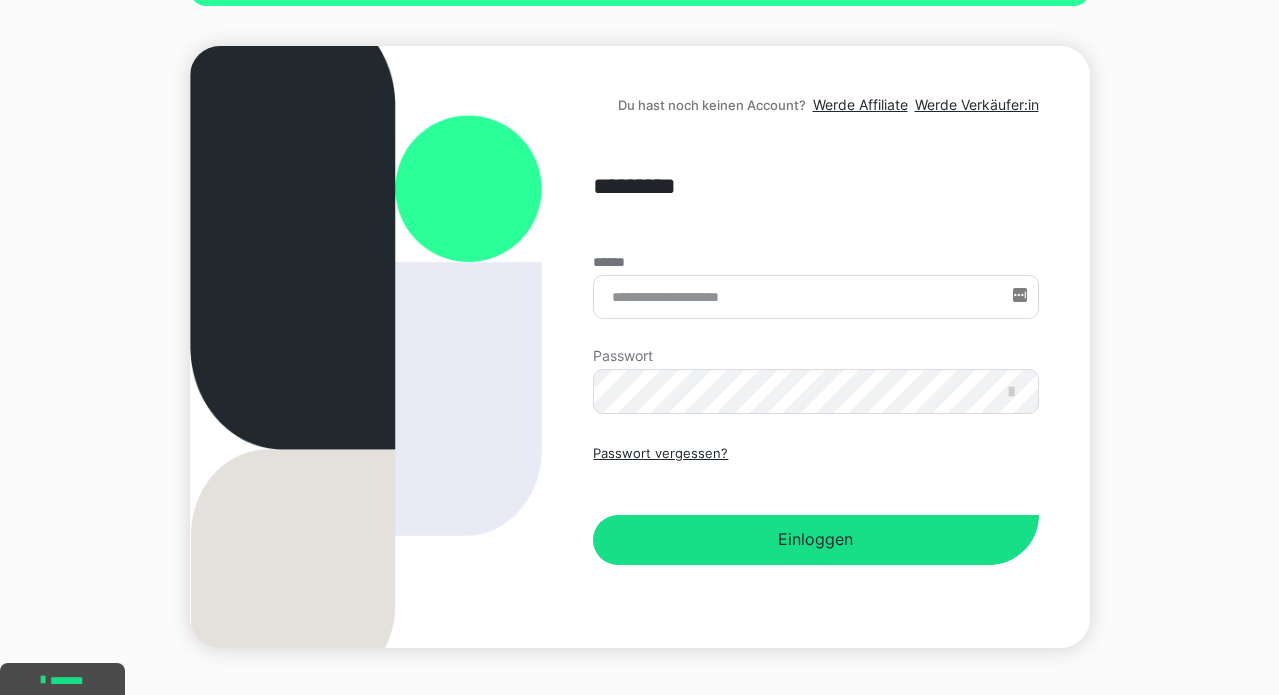 scroll, scrollTop: 0, scrollLeft: 0, axis: both 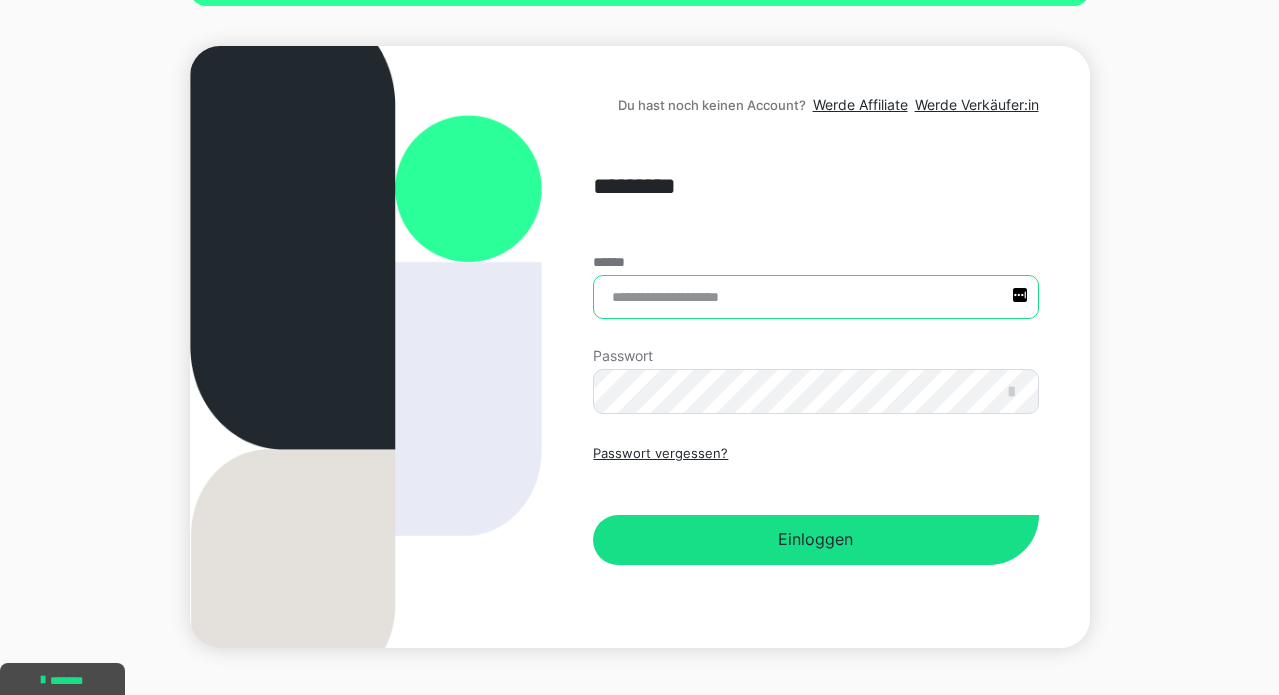 click on "******" at bounding box center [815, 297] 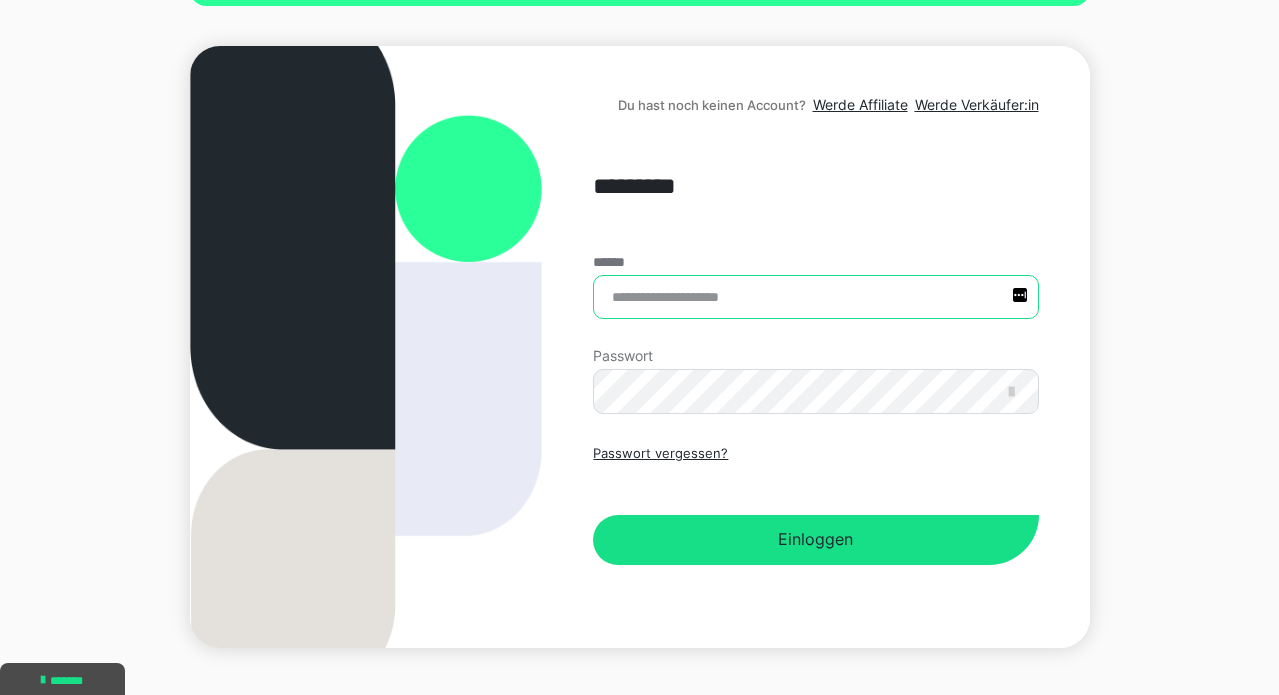 click on "******" at bounding box center (815, 297) 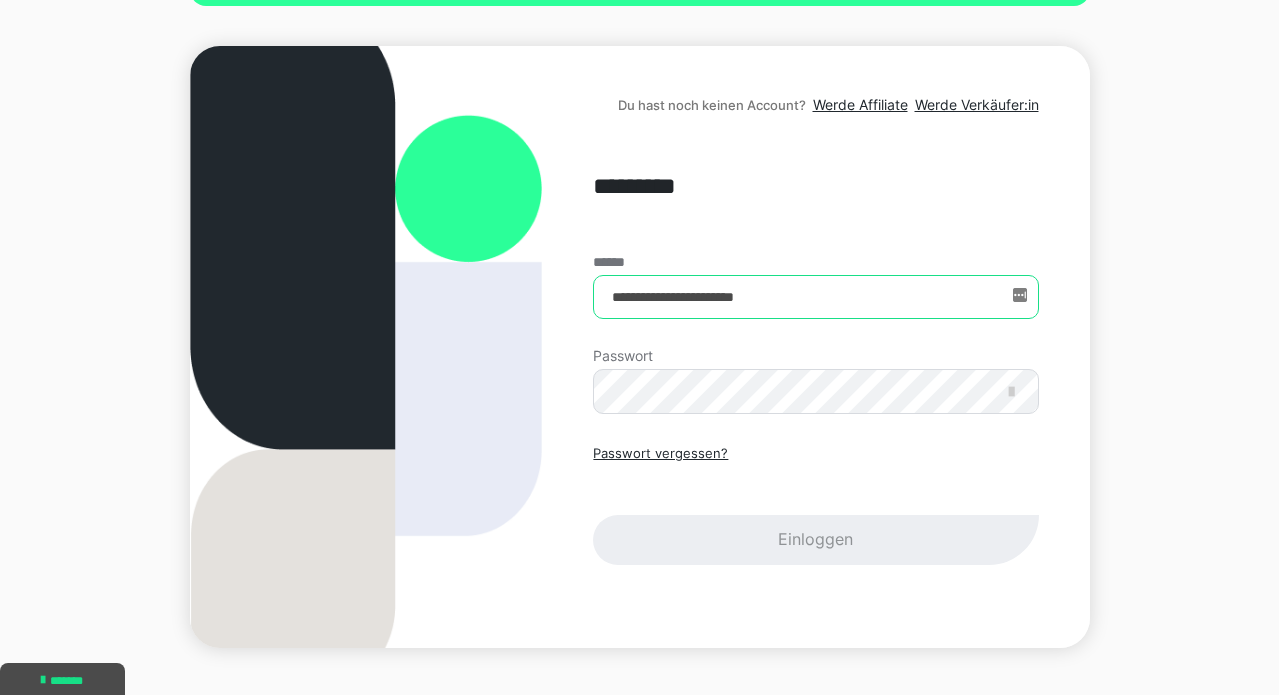type on "**********" 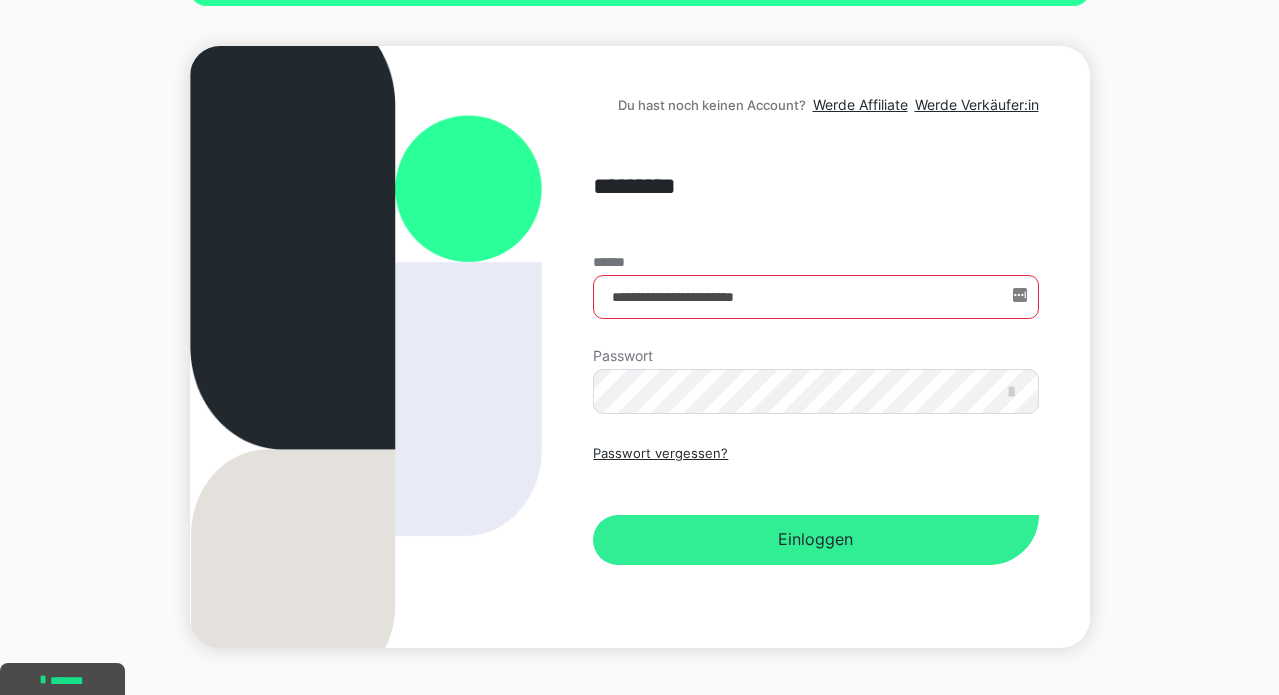 click on "Einloggen" at bounding box center (815, 540) 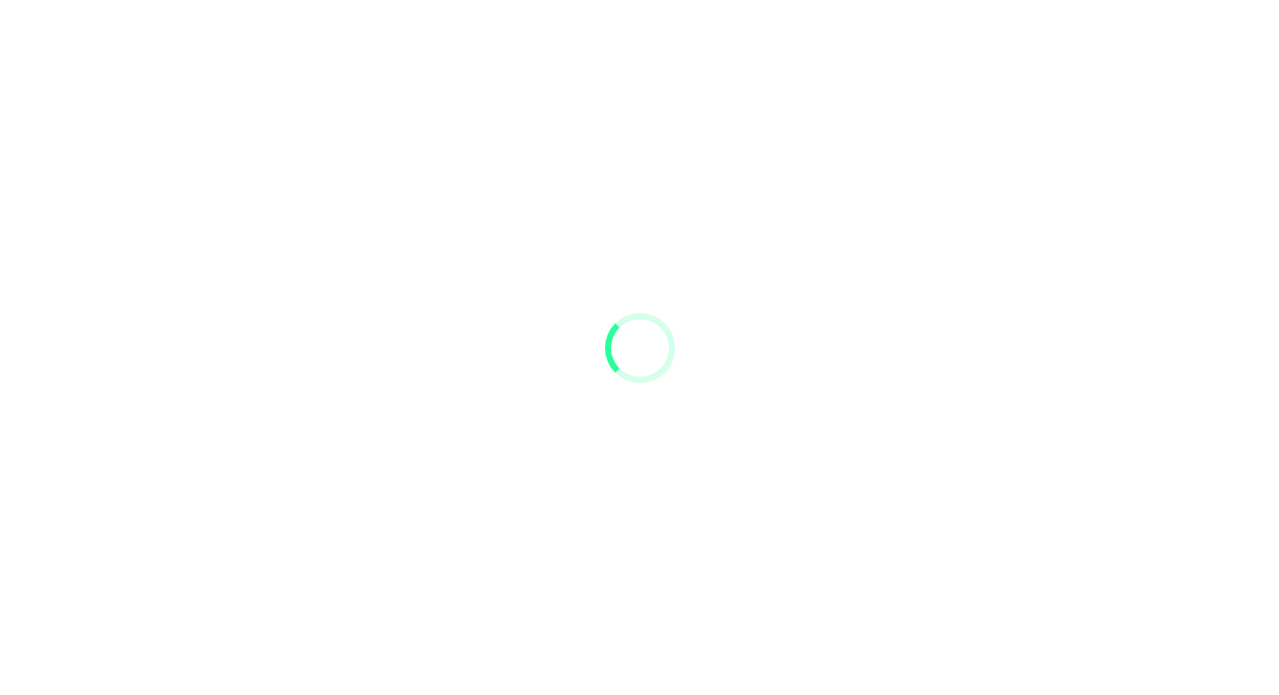 scroll, scrollTop: 0, scrollLeft: 0, axis: both 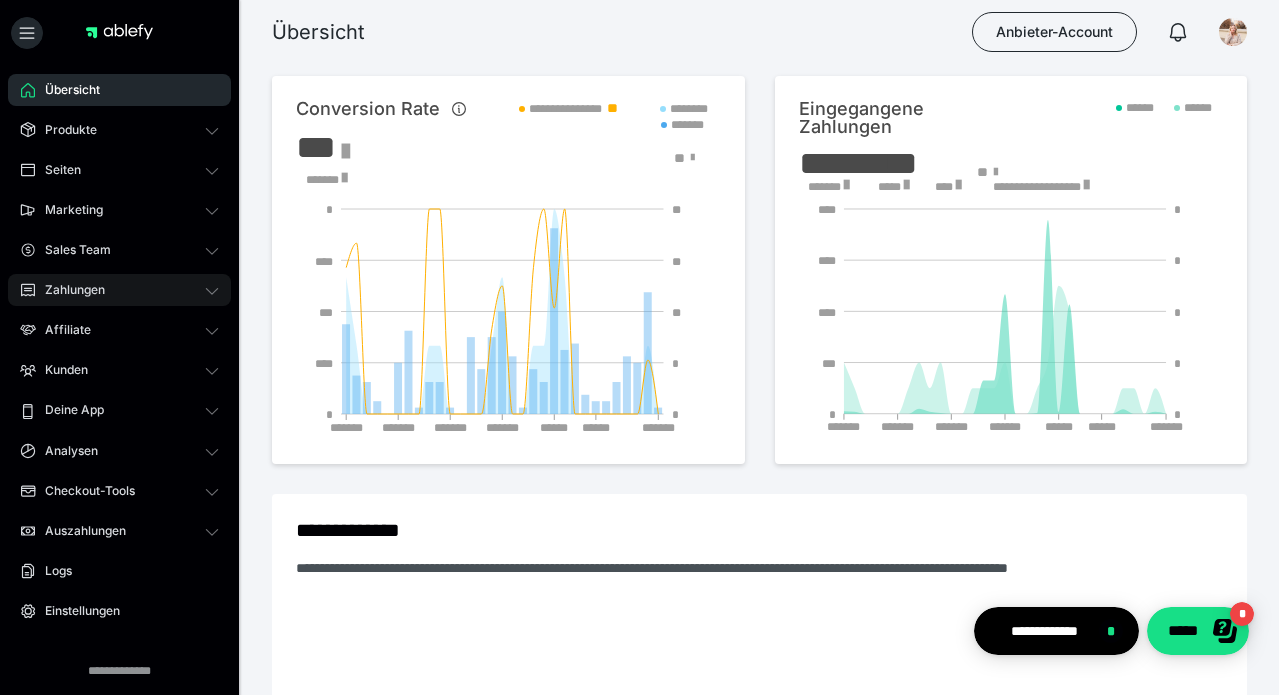 click on "Zahlungen" at bounding box center (119, 290) 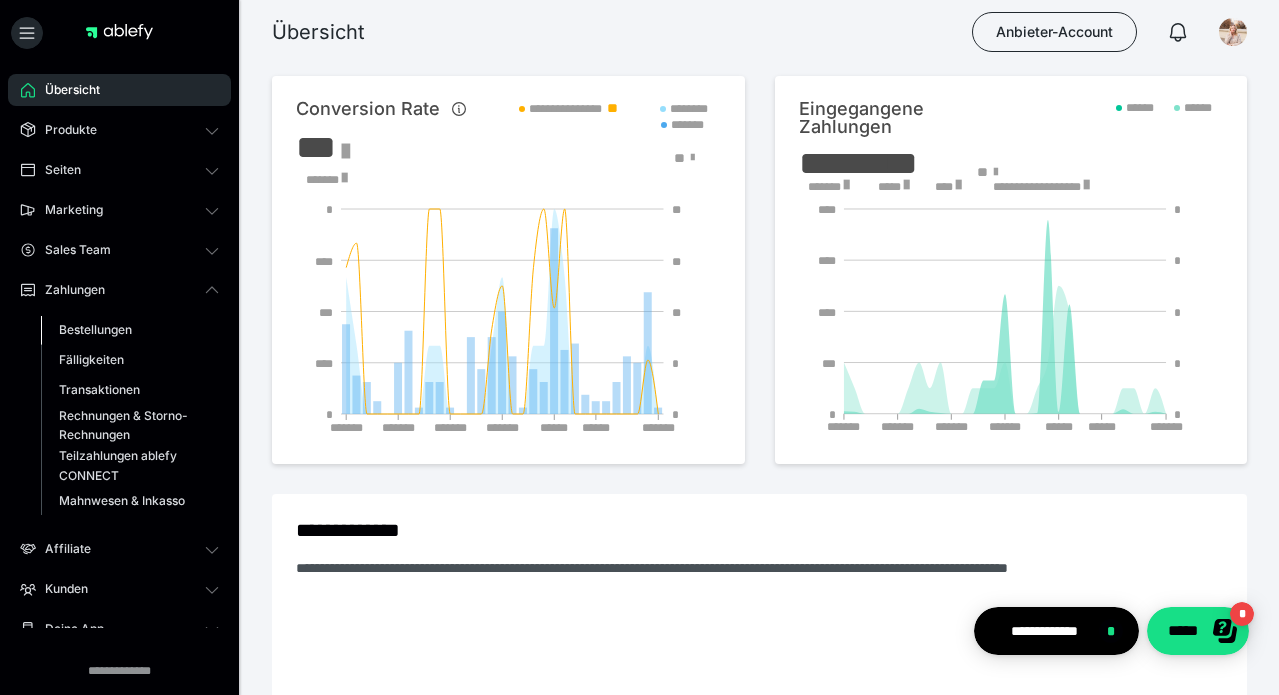 click on "Bestellungen" at bounding box center (95, 329) 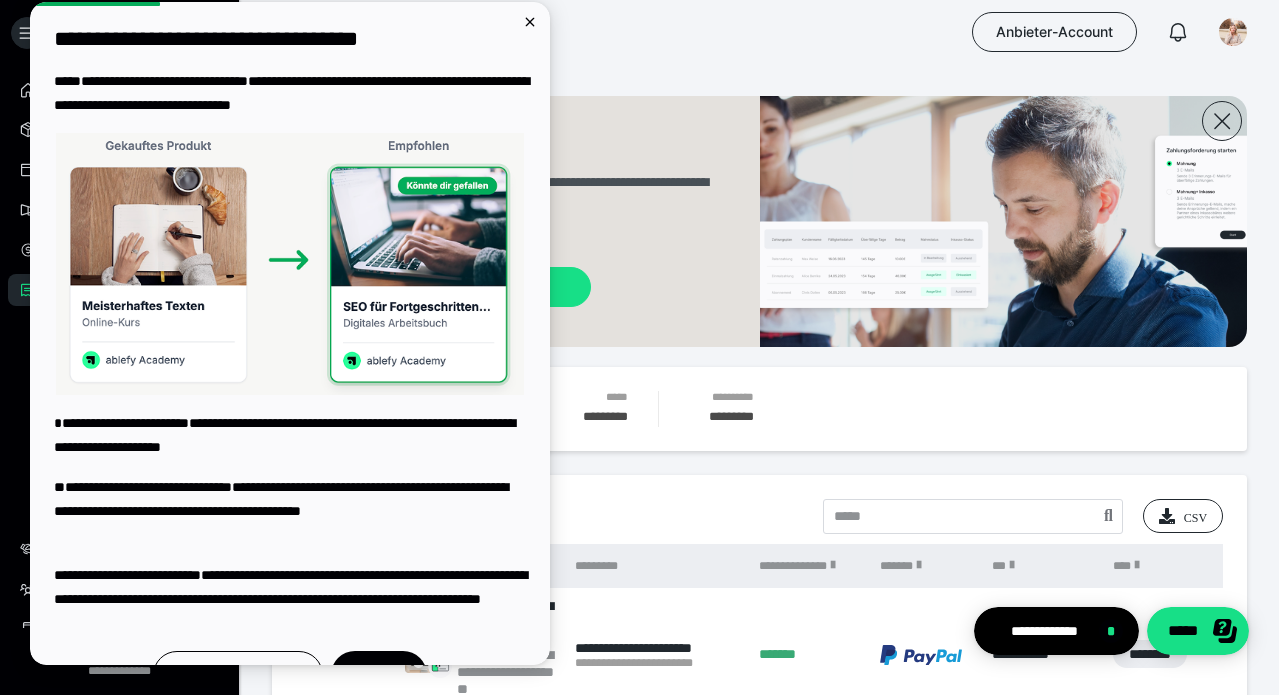 scroll, scrollTop: 0, scrollLeft: 0, axis: both 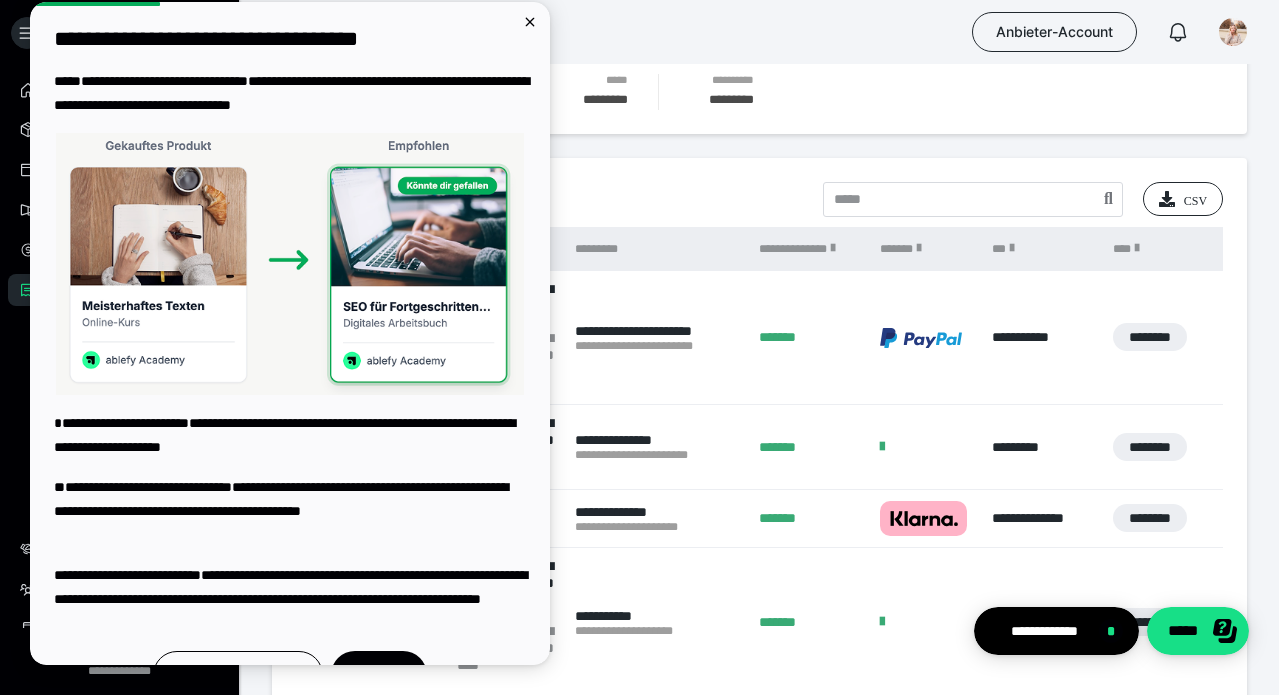 click on "**********" at bounding box center (657, 338) 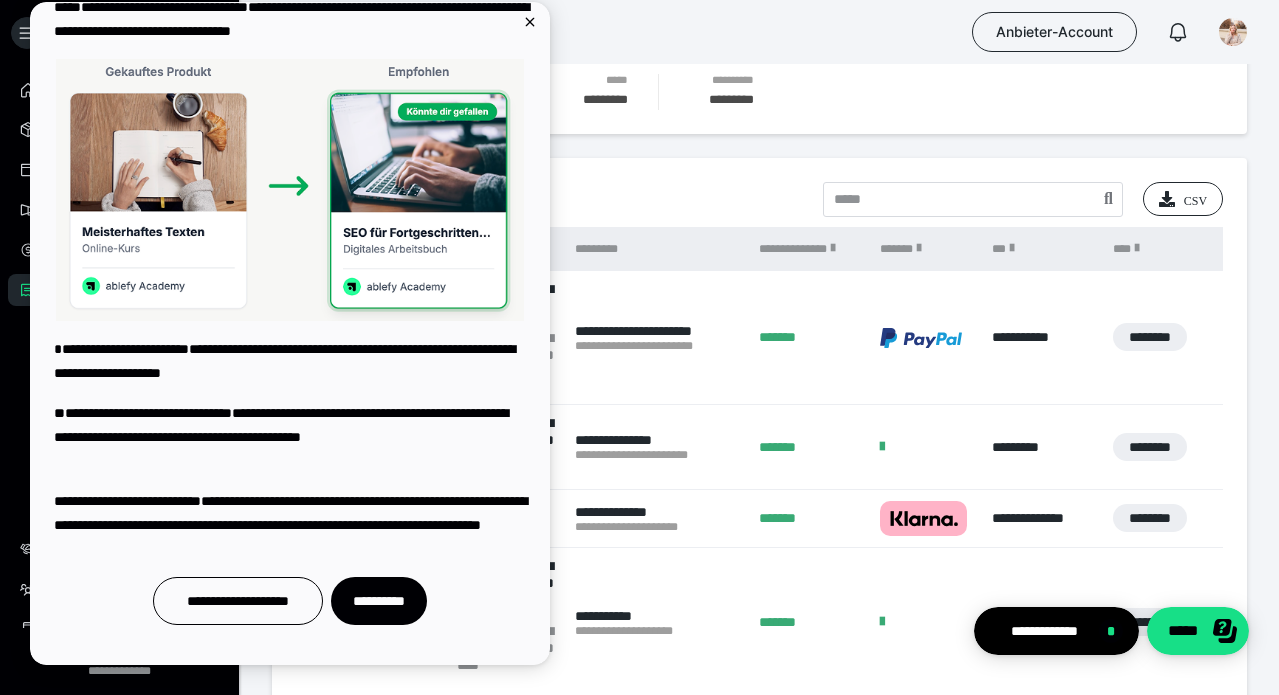 scroll, scrollTop: 74, scrollLeft: 0, axis: vertical 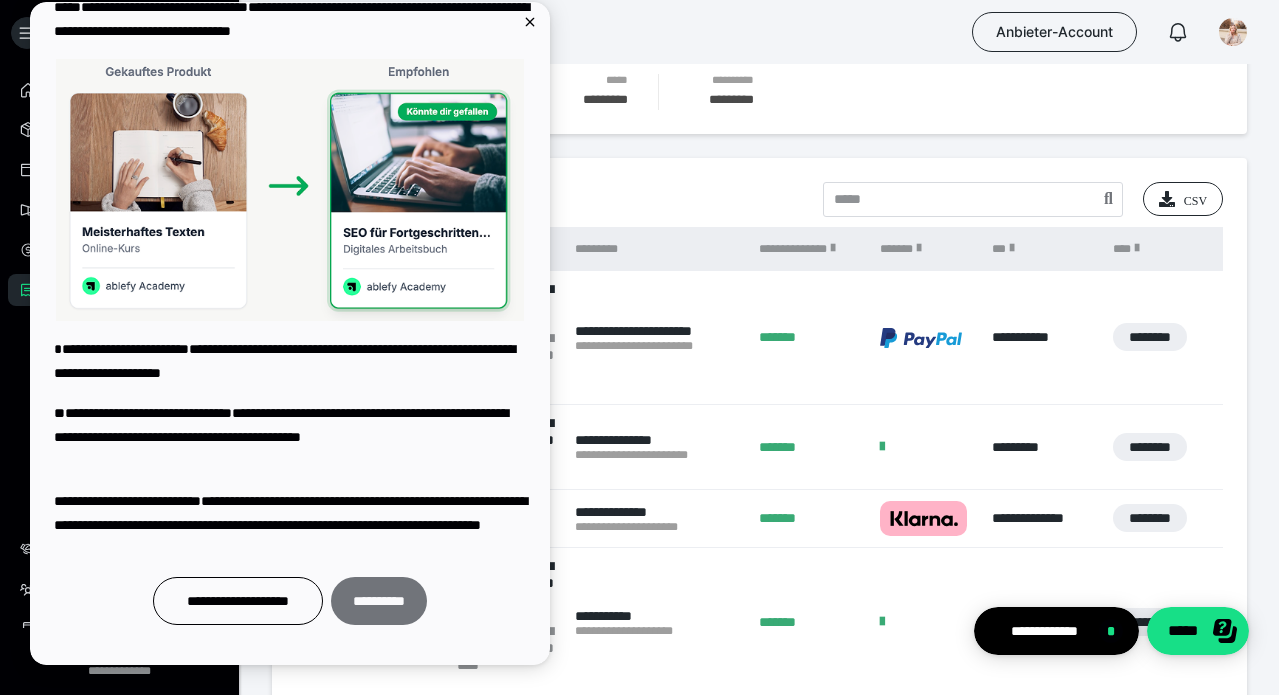 click on "**********" at bounding box center (379, 601) 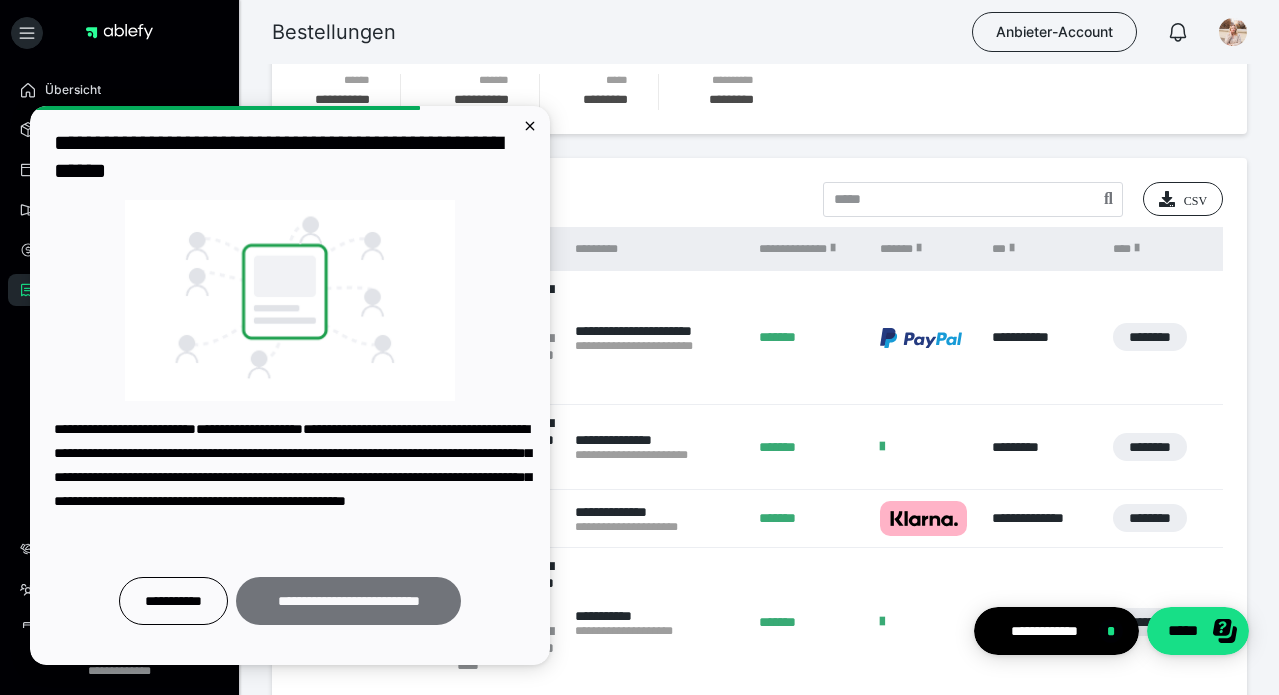 click on "**********" at bounding box center [348, 601] 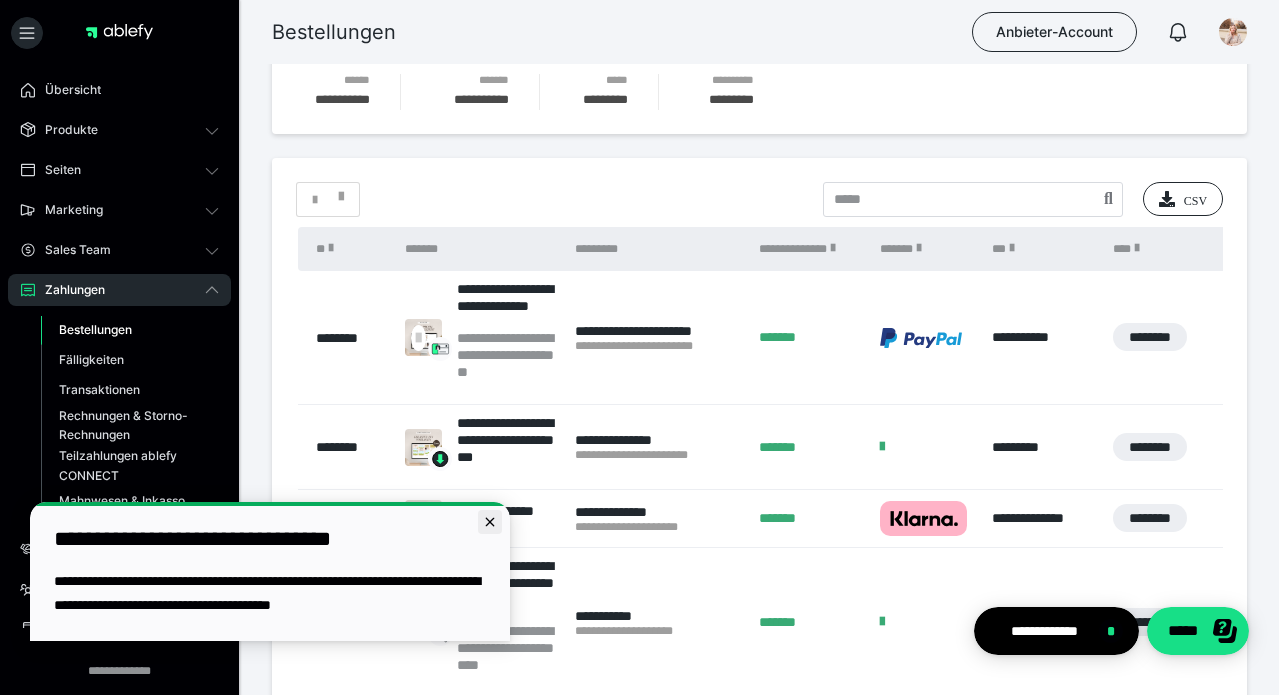 click 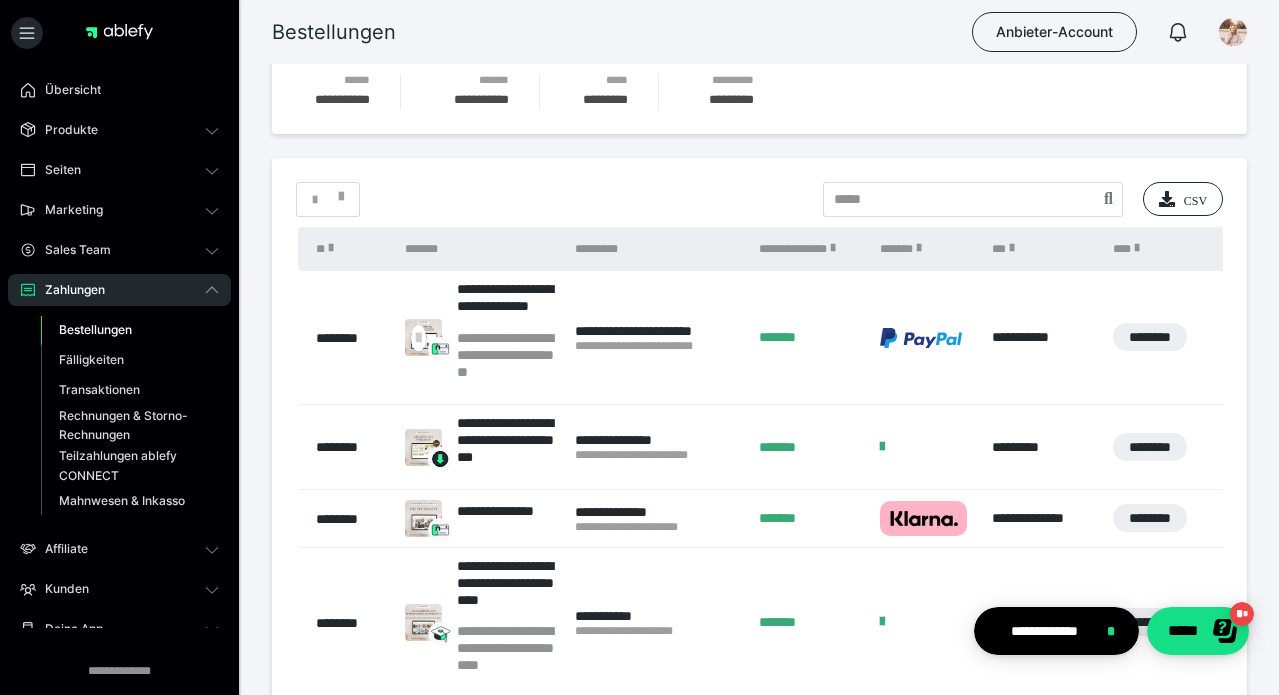 scroll, scrollTop: 0, scrollLeft: 0, axis: both 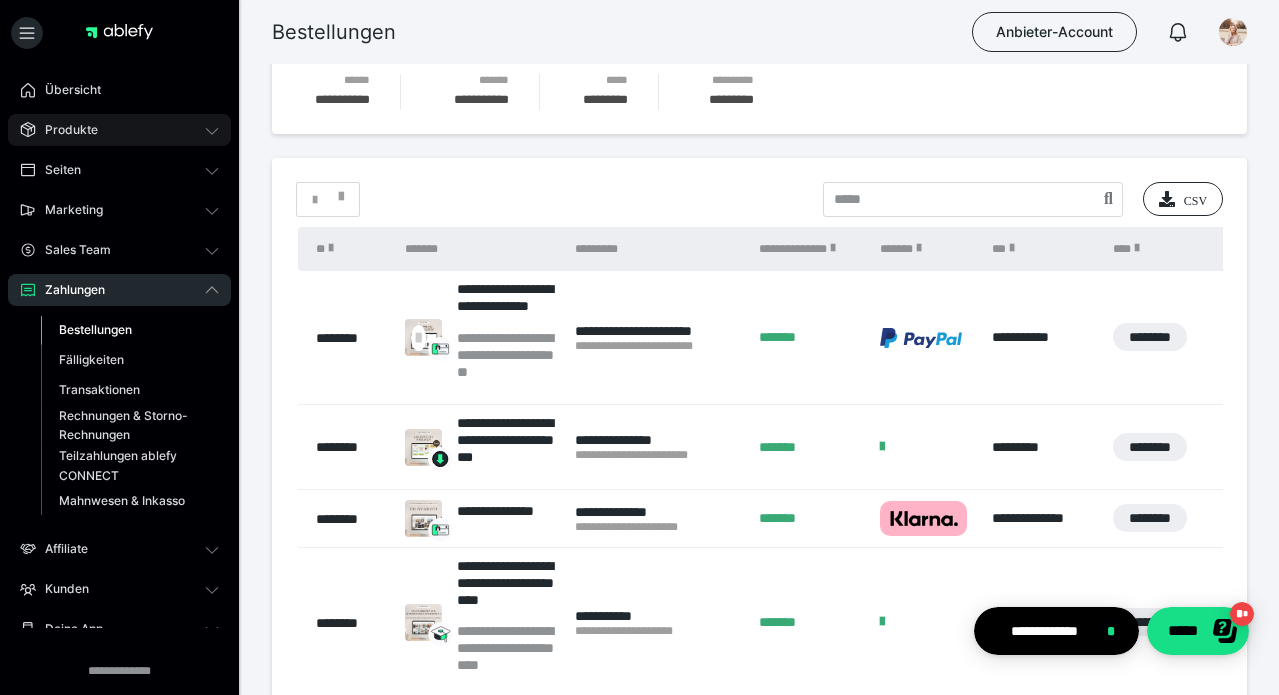 click on "Produkte" at bounding box center [119, 130] 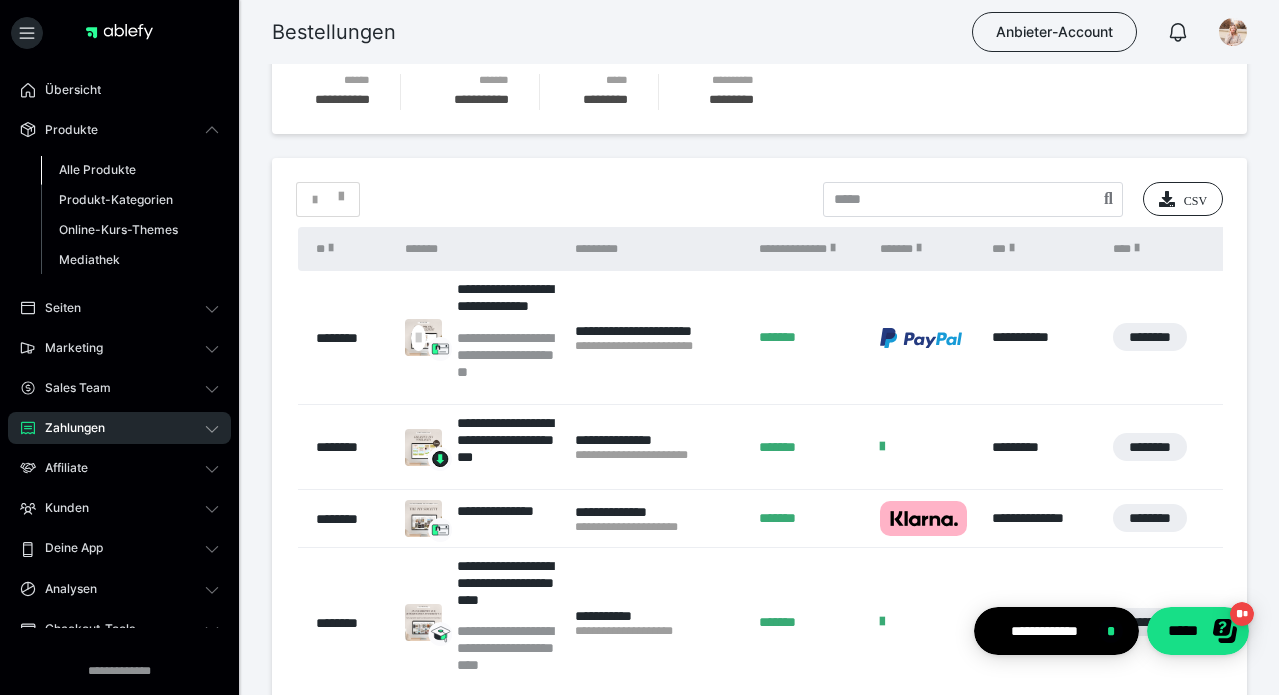 click on "Alle Produkte" at bounding box center (97, 169) 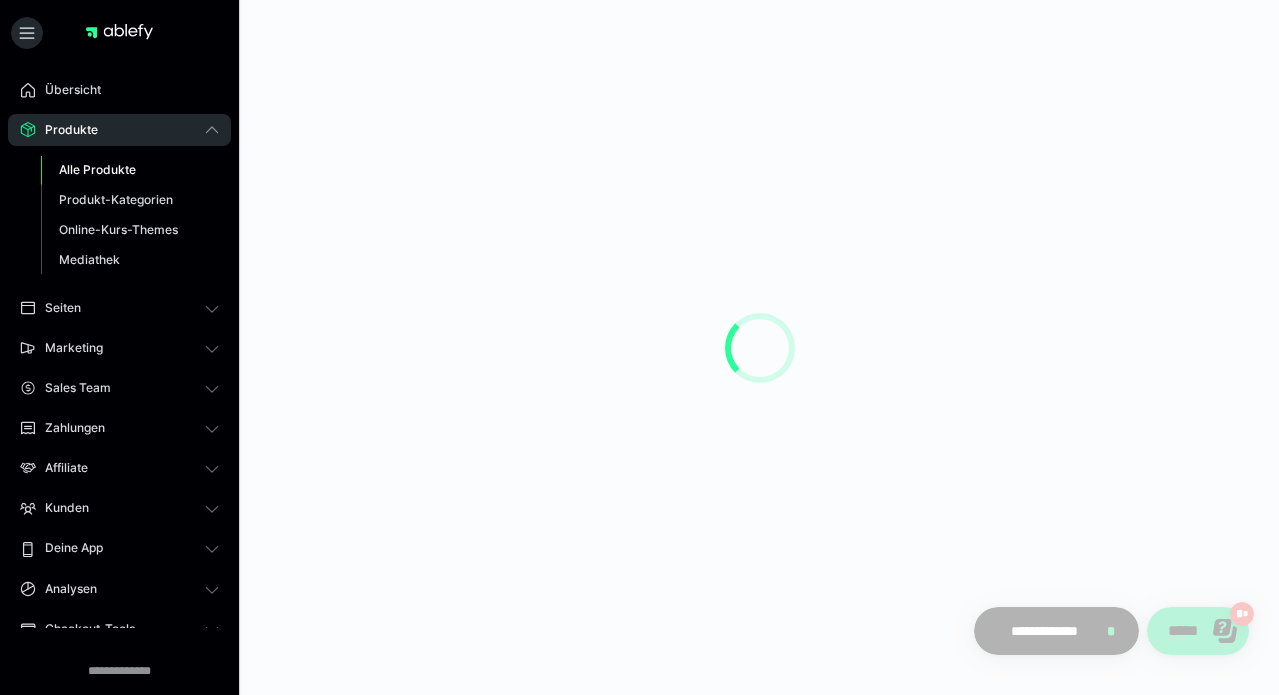 scroll, scrollTop: 0, scrollLeft: 0, axis: both 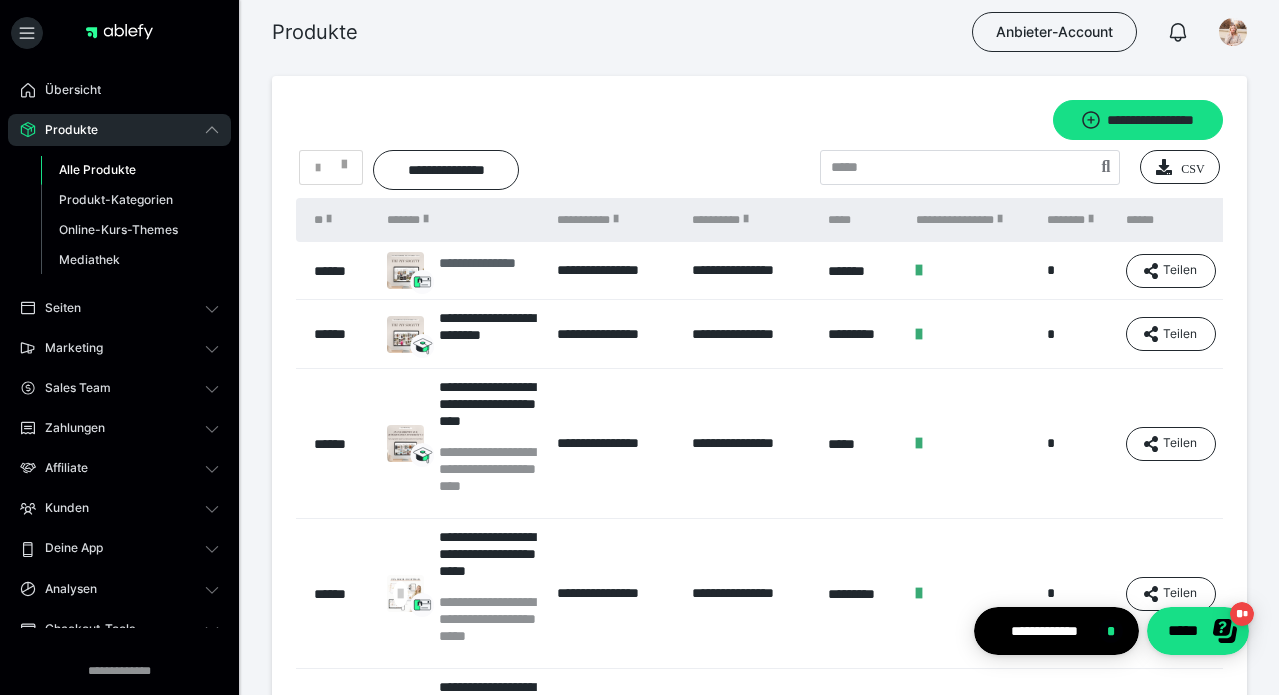 click on "**********" at bounding box center (488, 271) 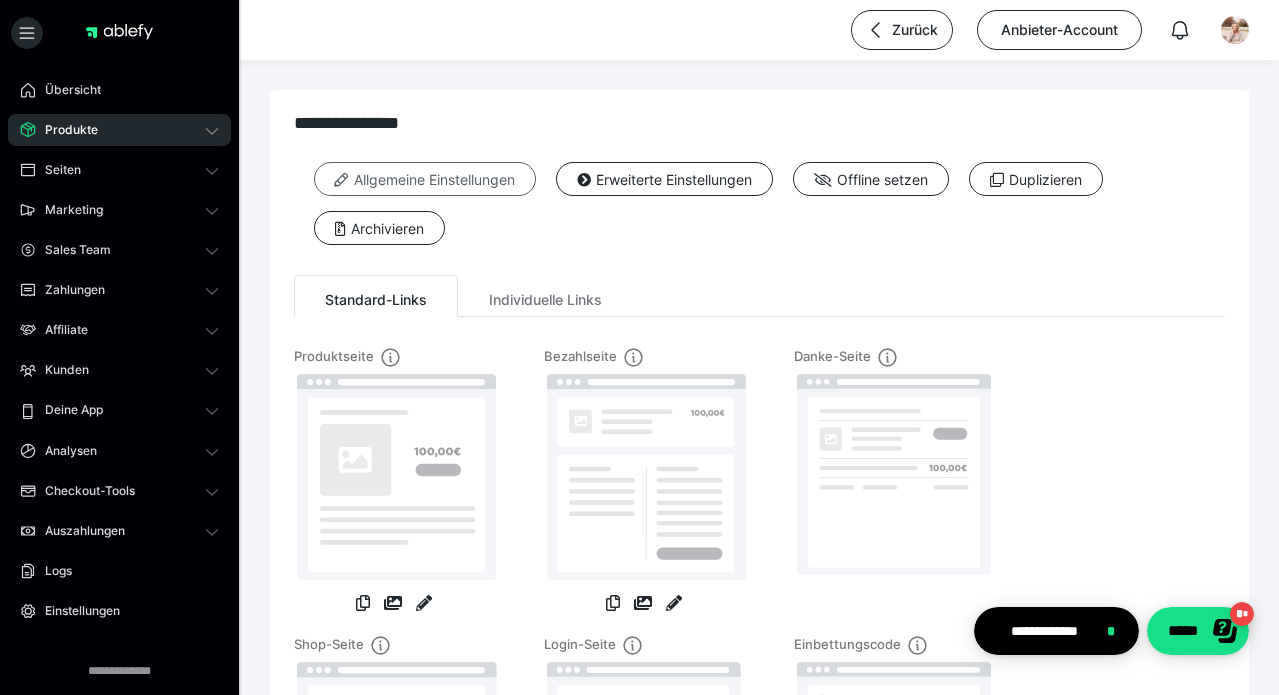 scroll, scrollTop: 0, scrollLeft: 0, axis: both 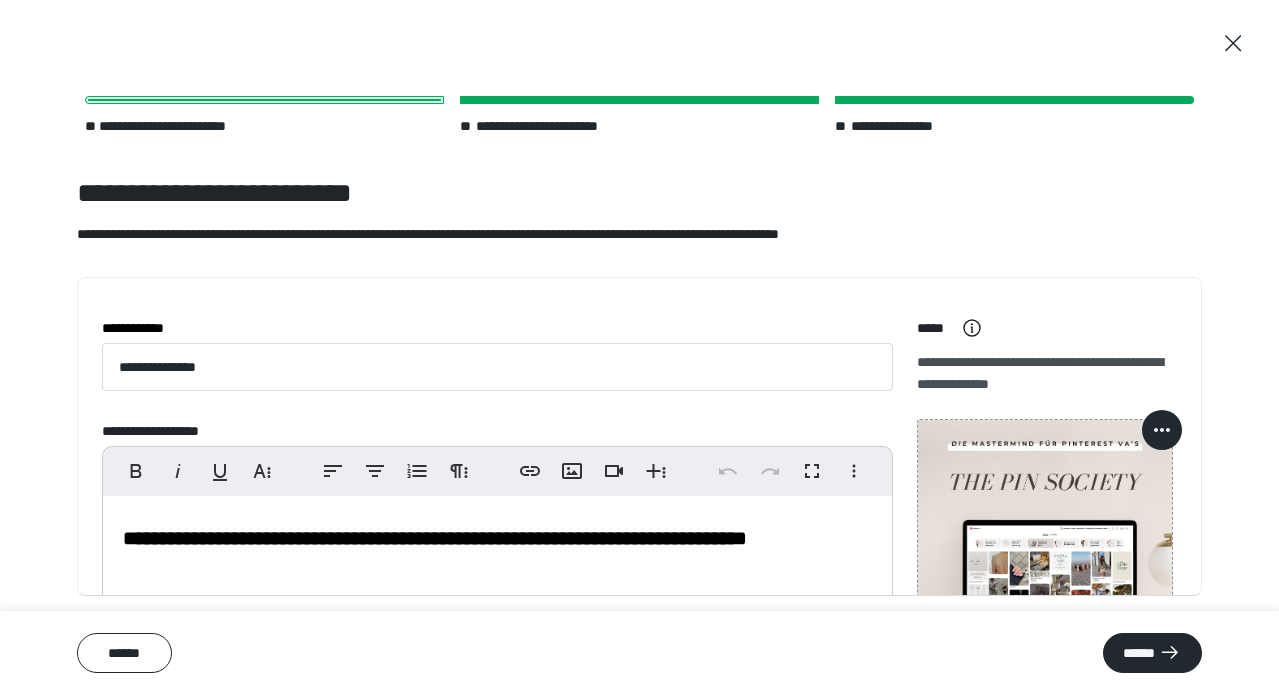 click on "**********" at bounding box center [561, 126] 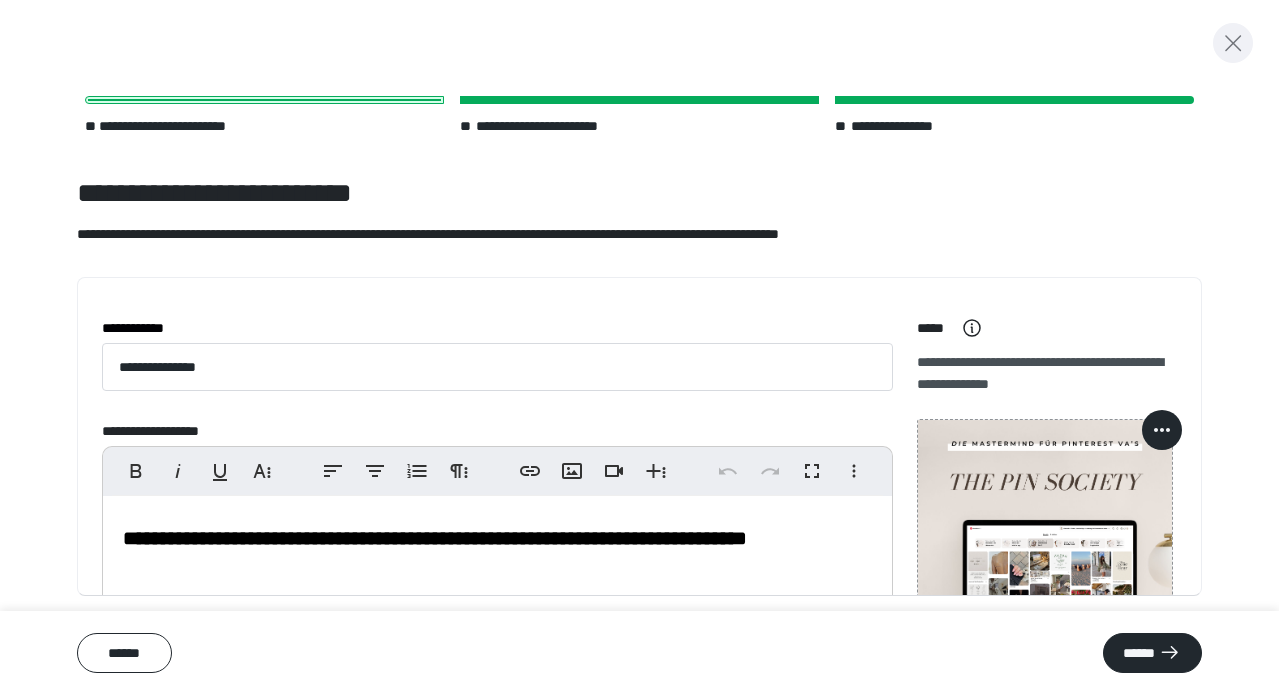 click at bounding box center (1233, 43) 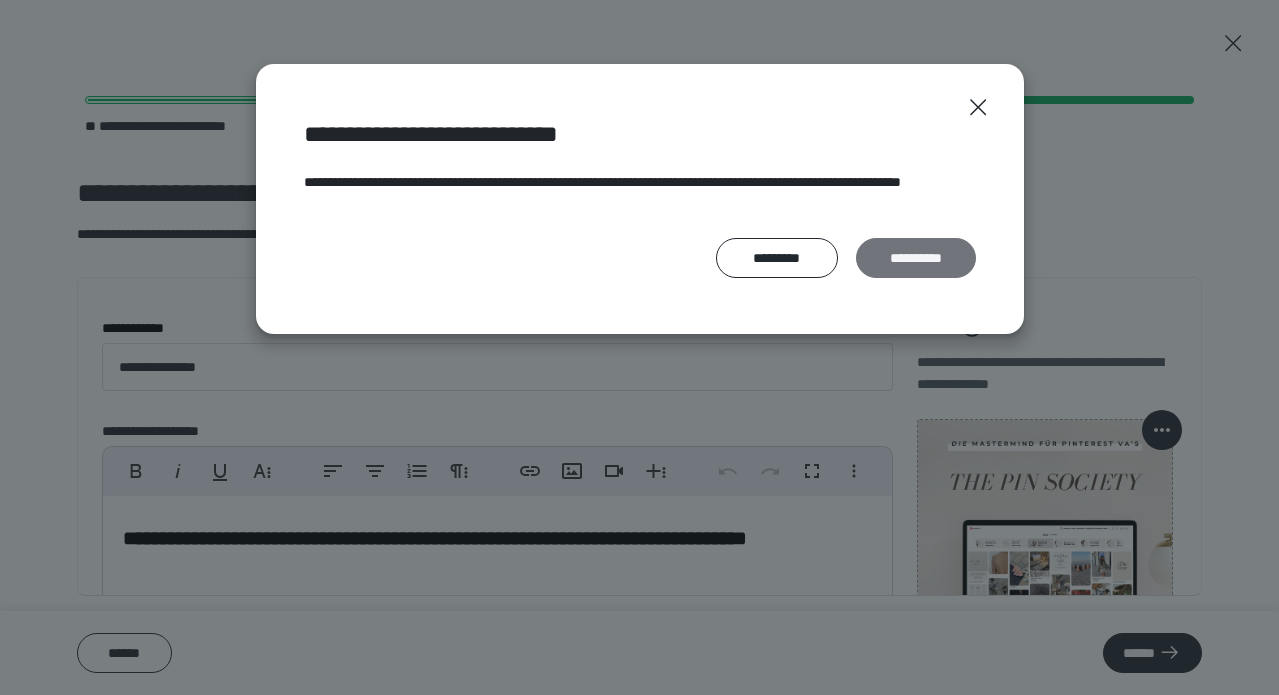 click on "**********" at bounding box center [916, 258] 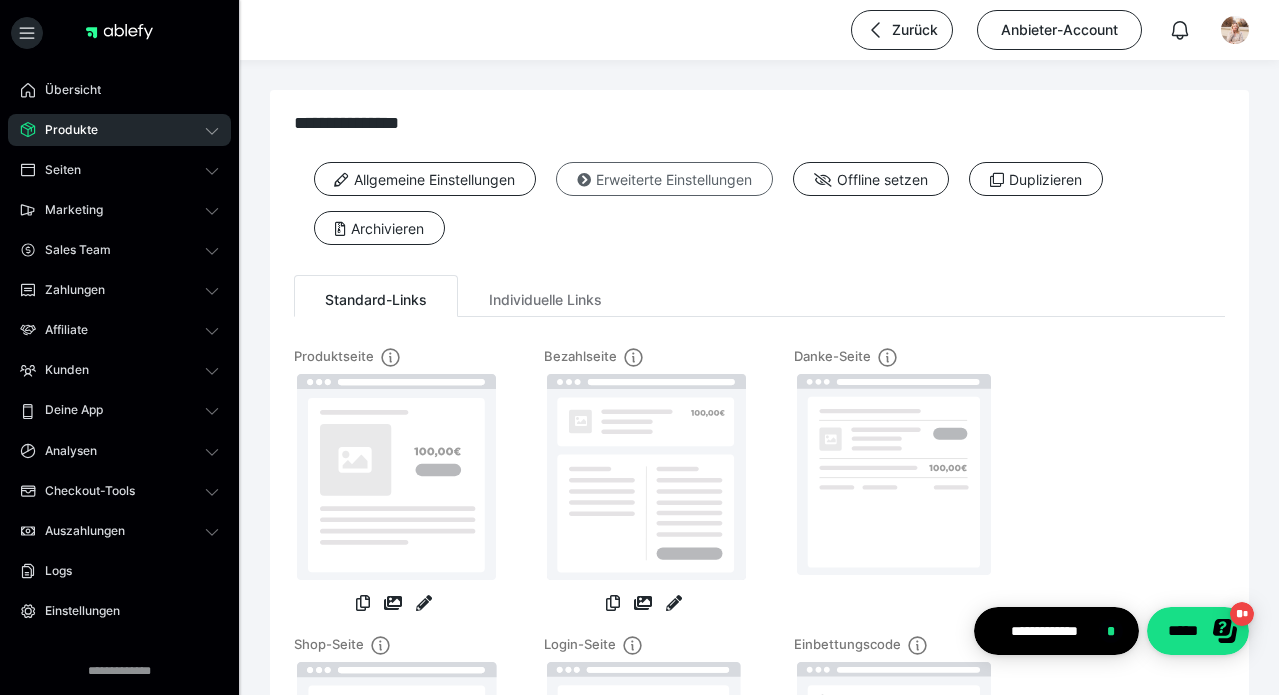 click on "Erweiterte Einstellungen" at bounding box center [664, 179] 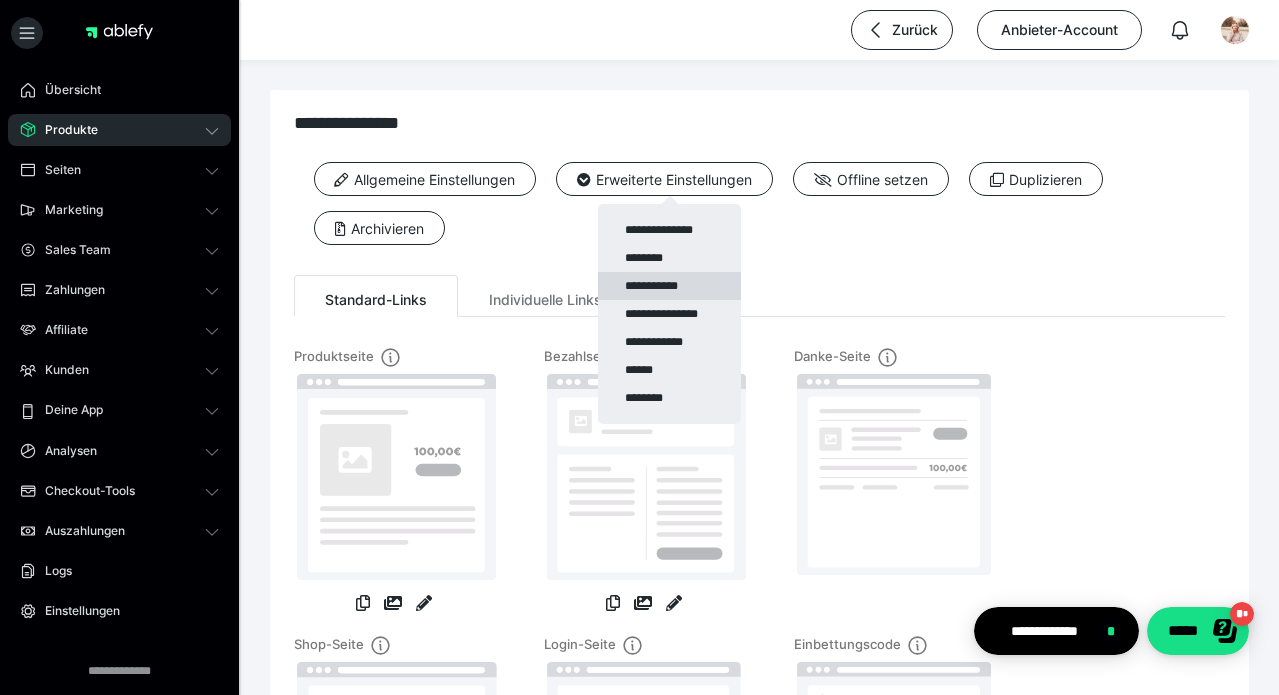 click on "**********" at bounding box center (669, 286) 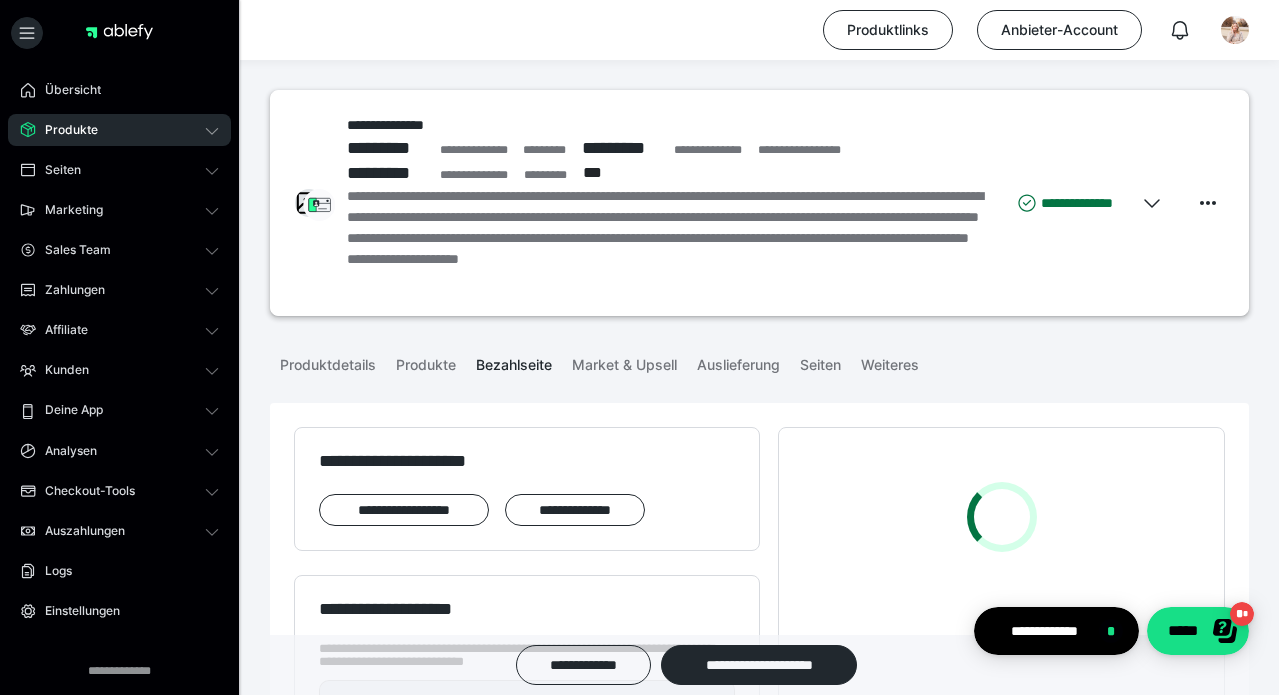 scroll, scrollTop: 615, scrollLeft: 0, axis: vertical 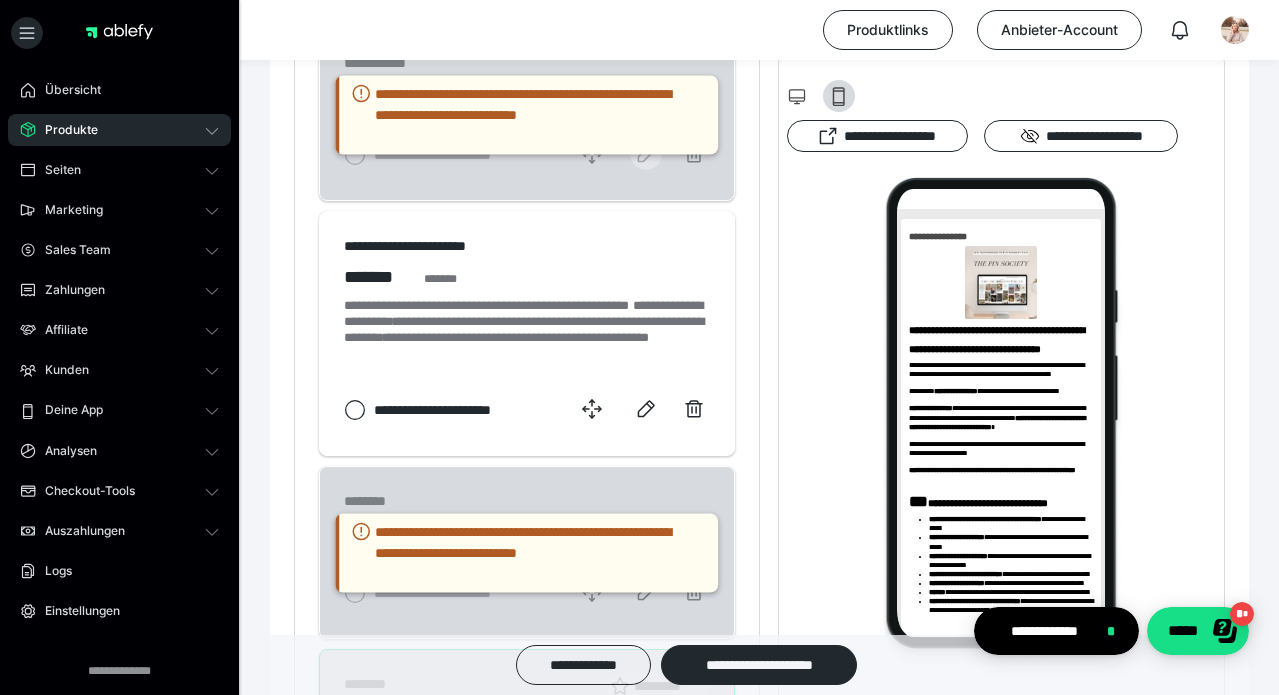 click 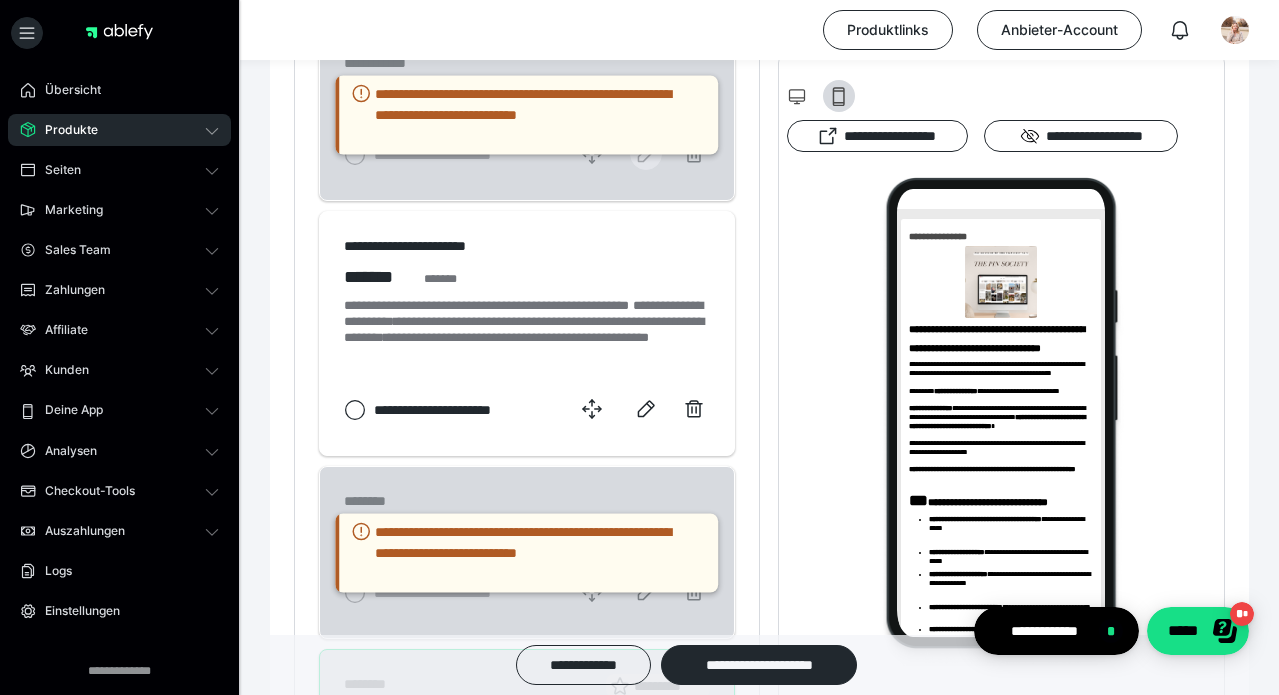 scroll, scrollTop: 0, scrollLeft: 0, axis: both 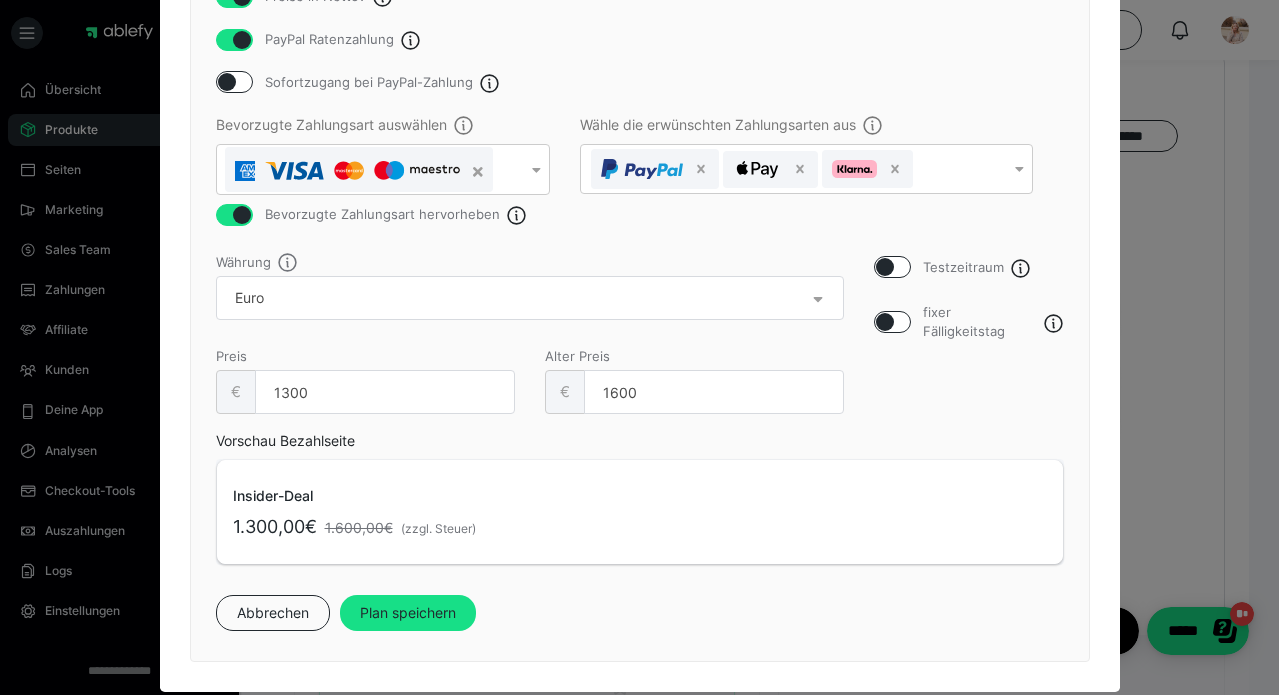 click at bounding box center [1108, -632] 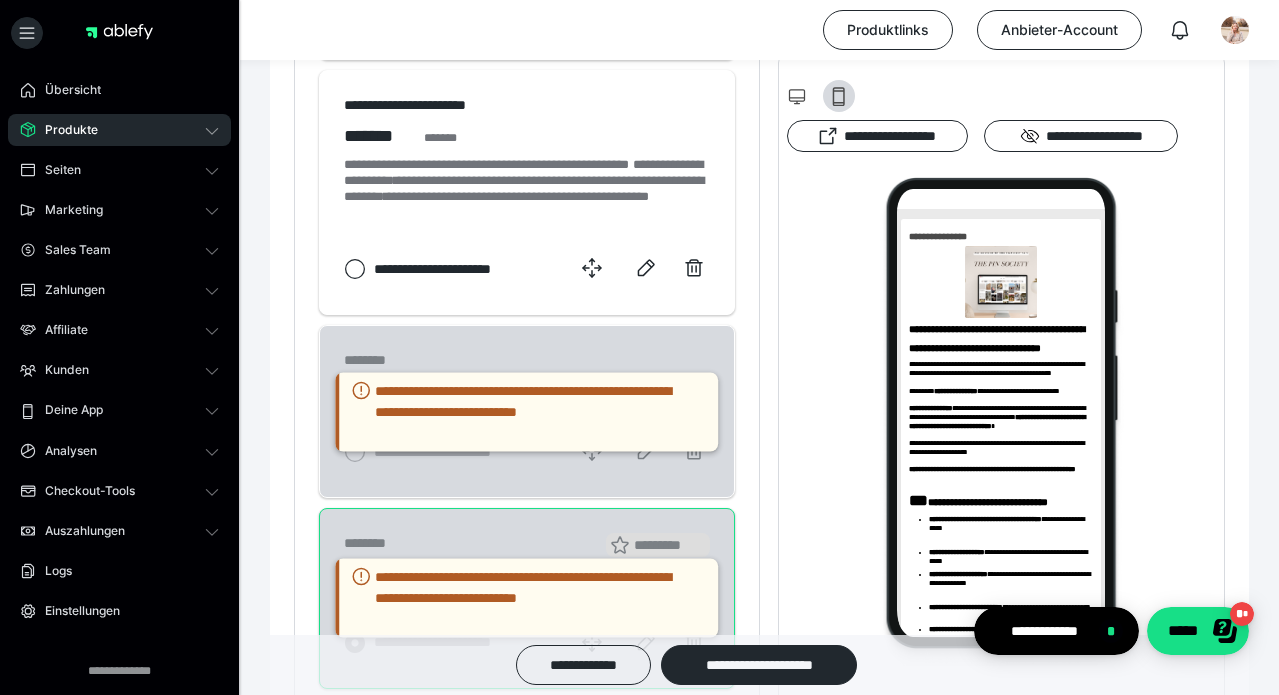 scroll, scrollTop: 1535, scrollLeft: 0, axis: vertical 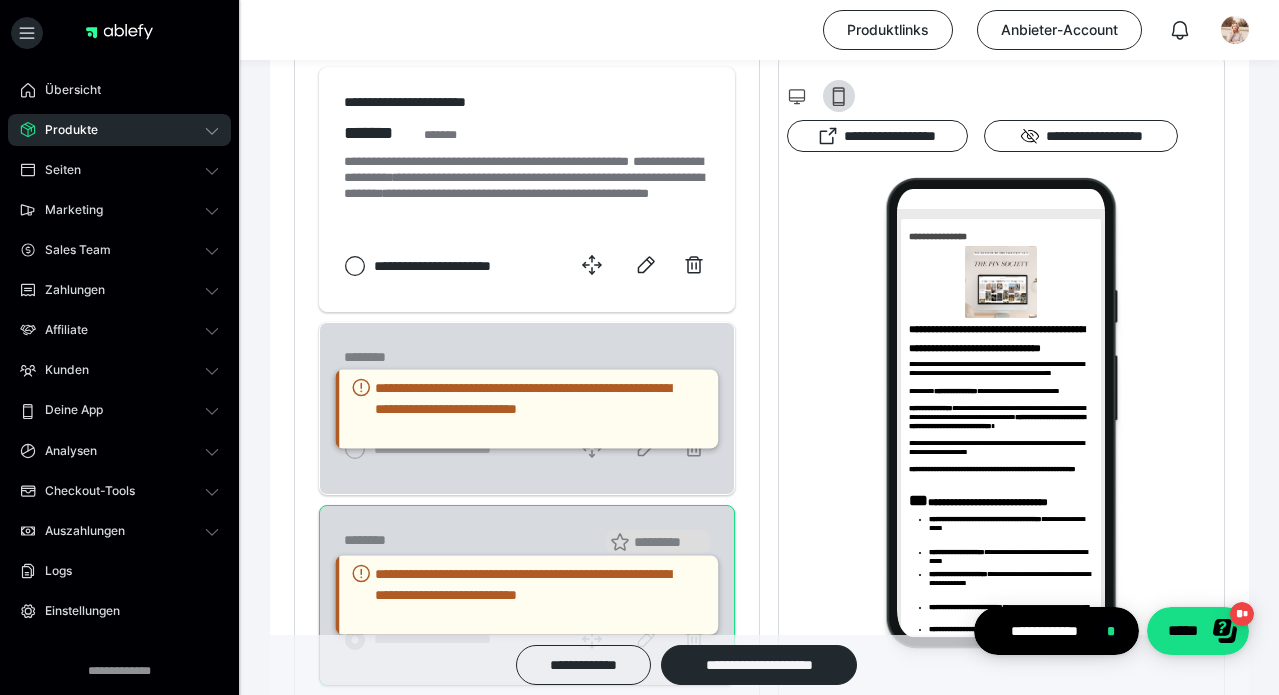 click on "**********" at bounding box center (527, 408) 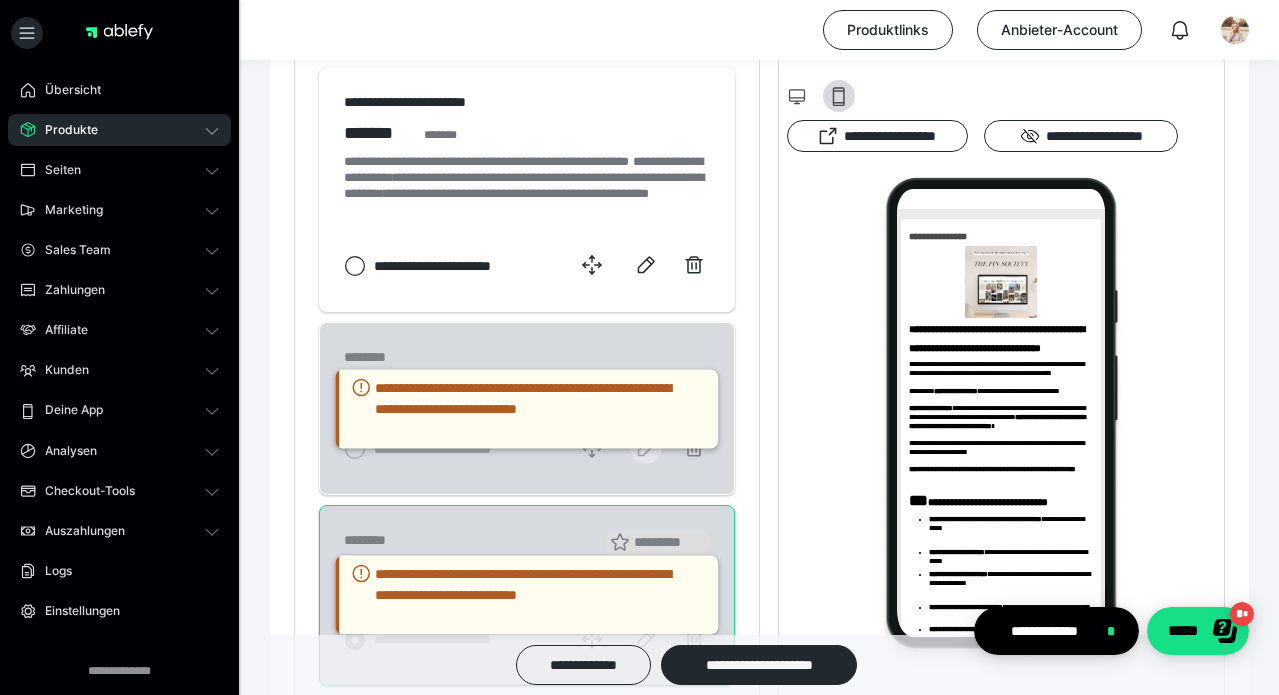 click 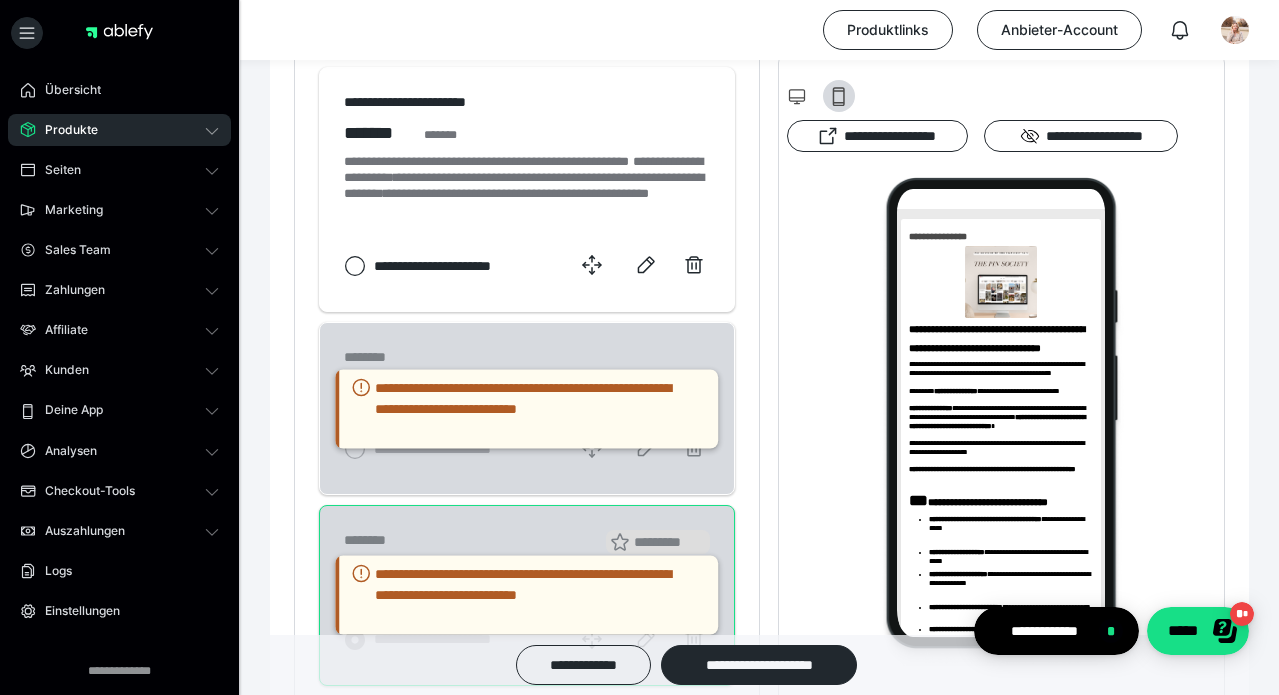checkbox on "****" 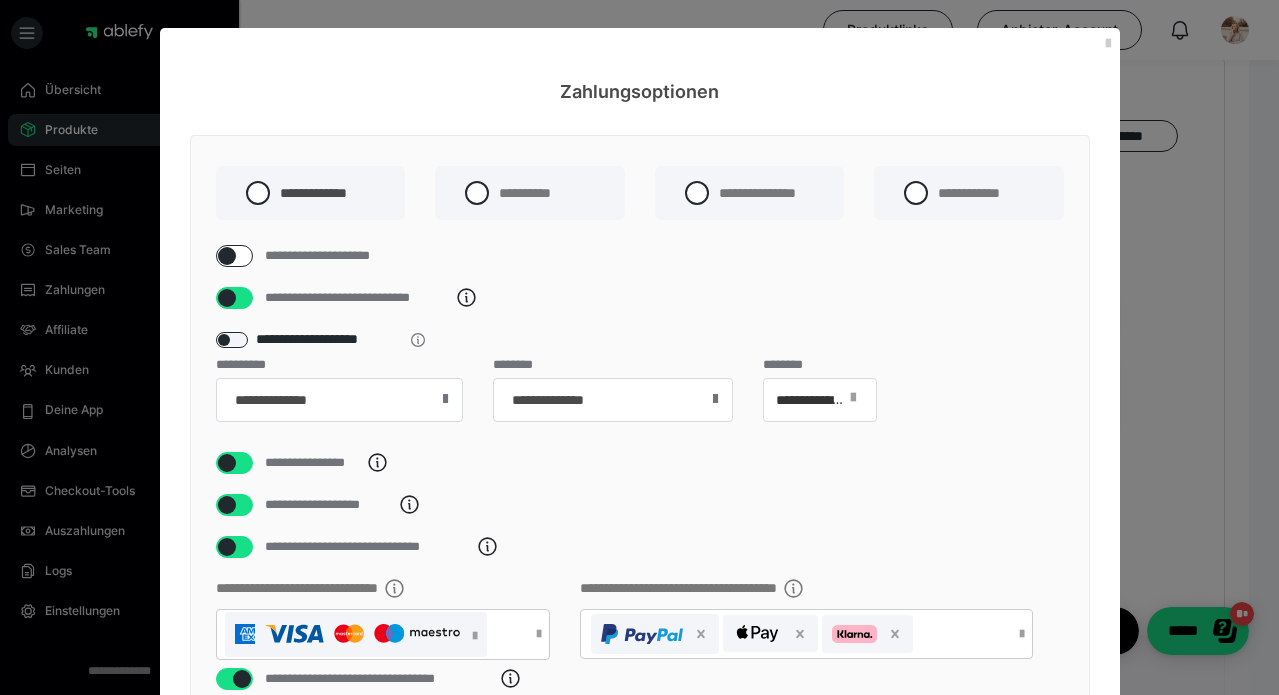 scroll, scrollTop: 0, scrollLeft: 0, axis: both 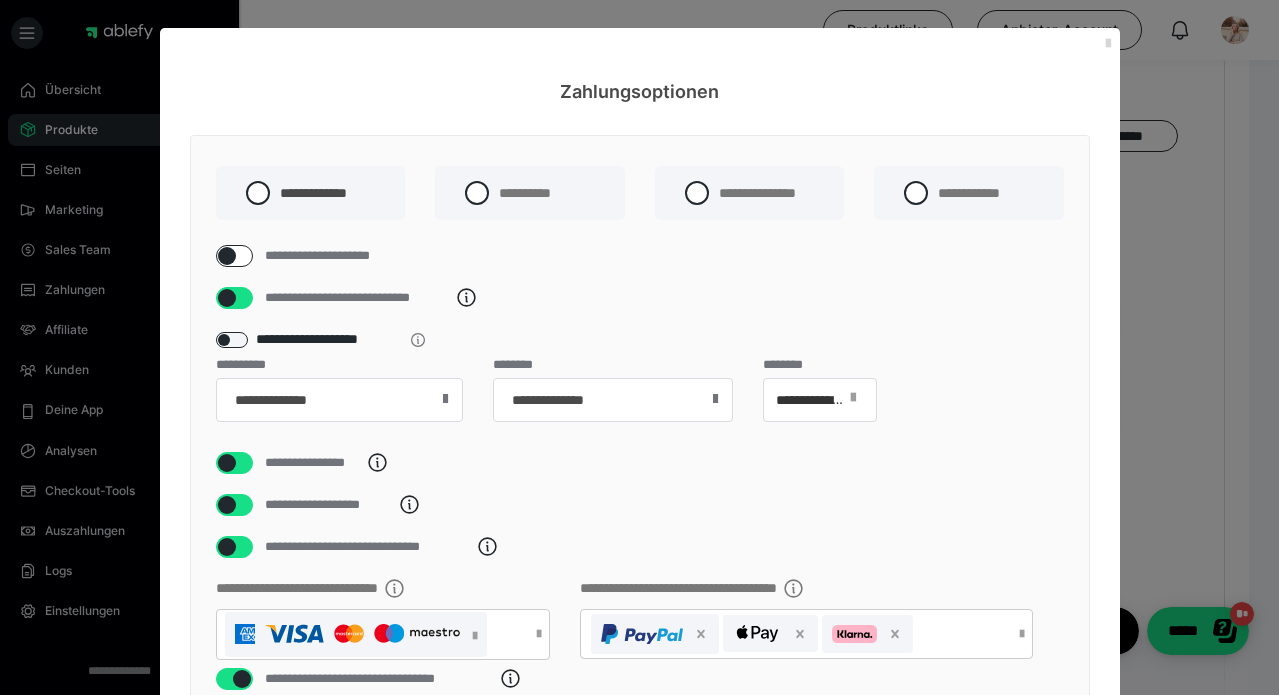 click at bounding box center (1108, 44) 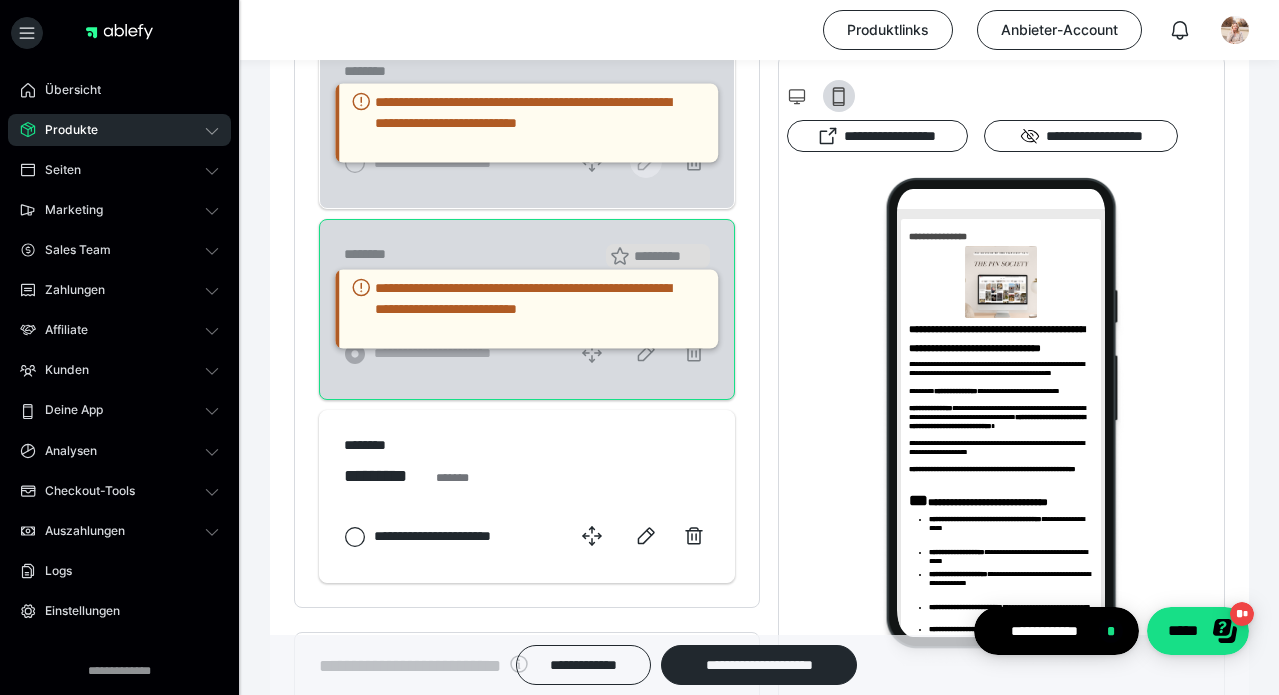 scroll, scrollTop: 1851, scrollLeft: 0, axis: vertical 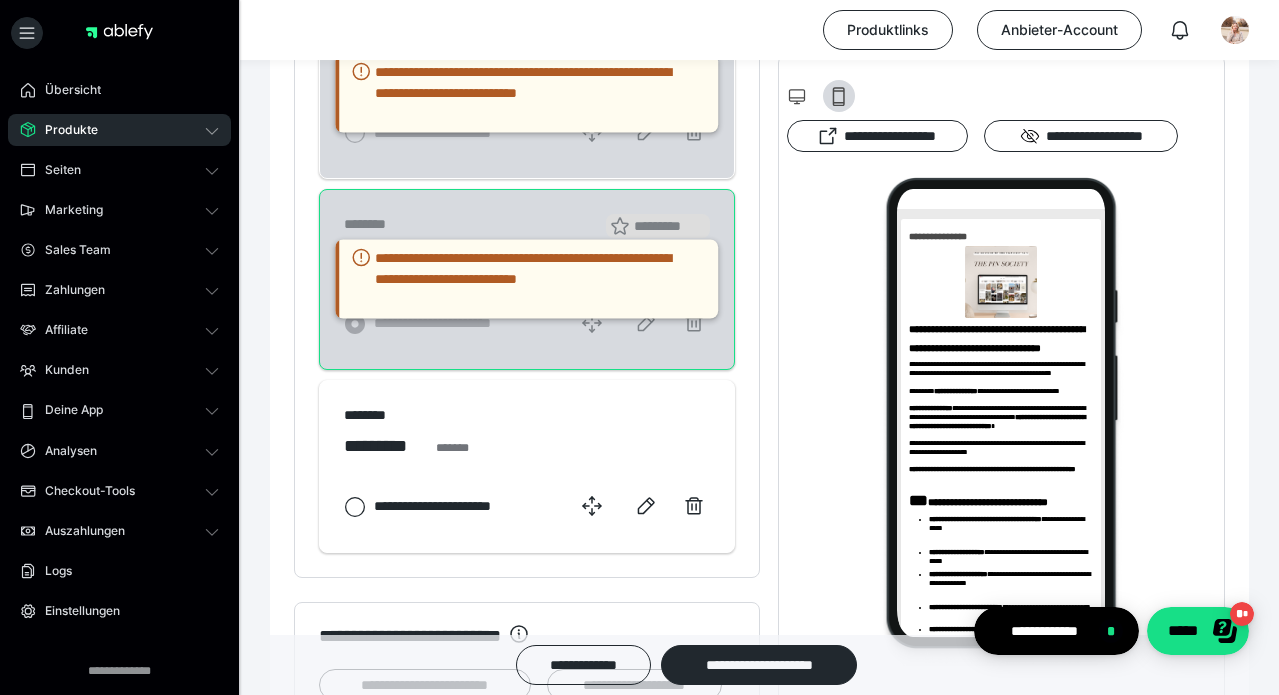 click on "**********" at bounding box center [527, 279] 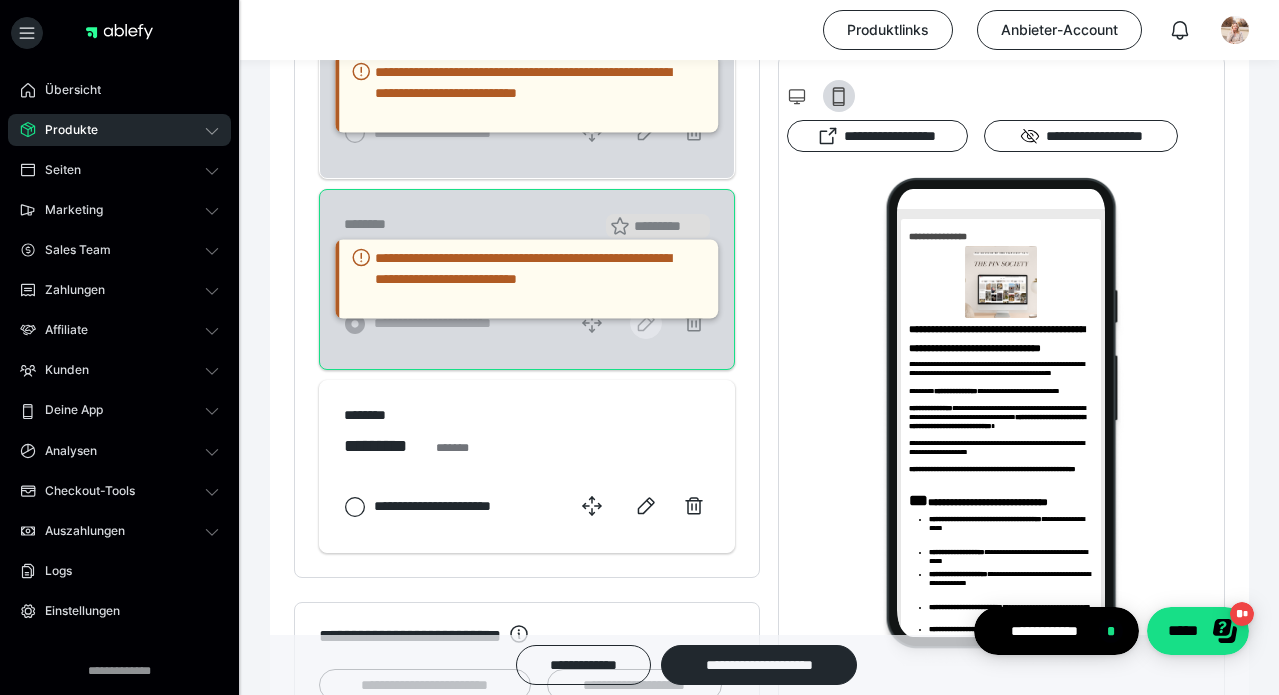 click 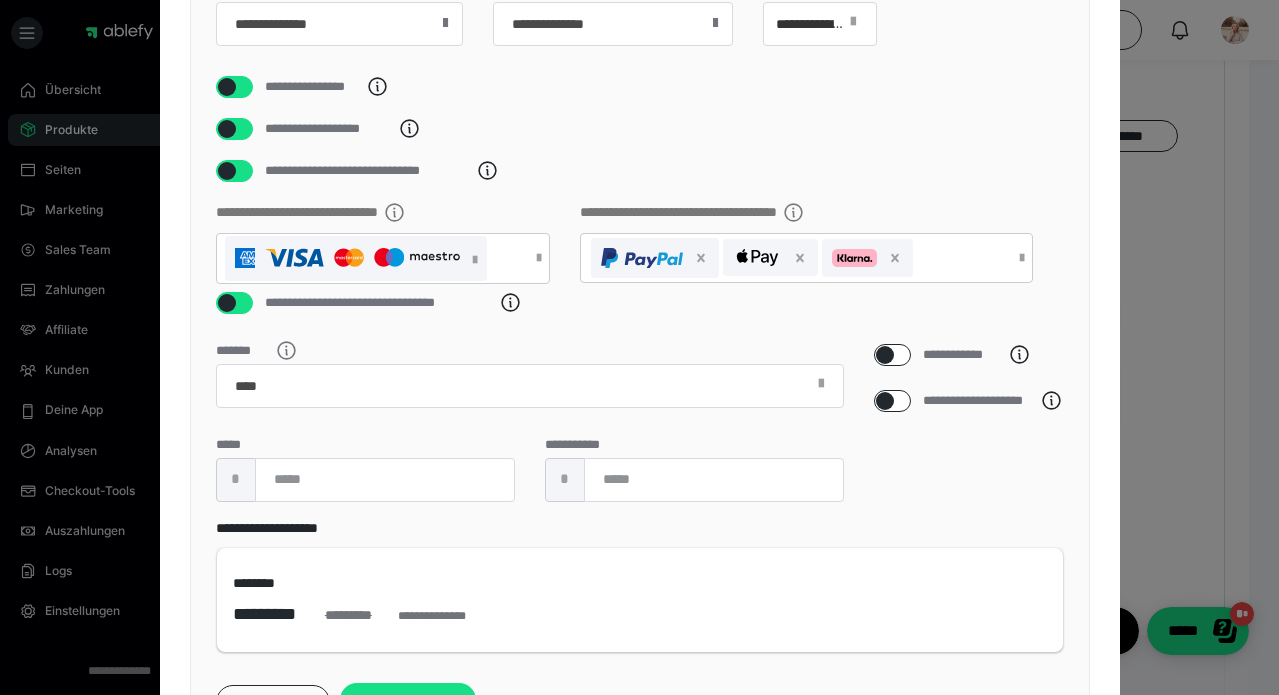 scroll, scrollTop: 80, scrollLeft: 0, axis: vertical 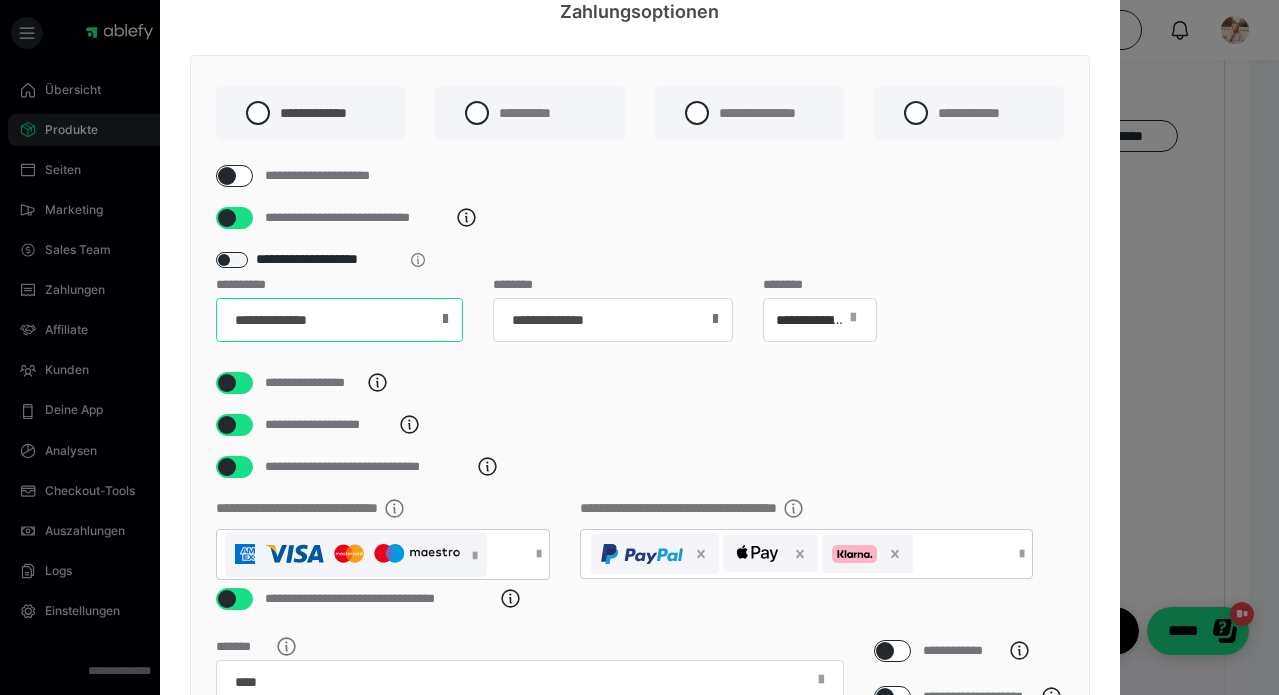 click on "**********" at bounding box center (339, 320) 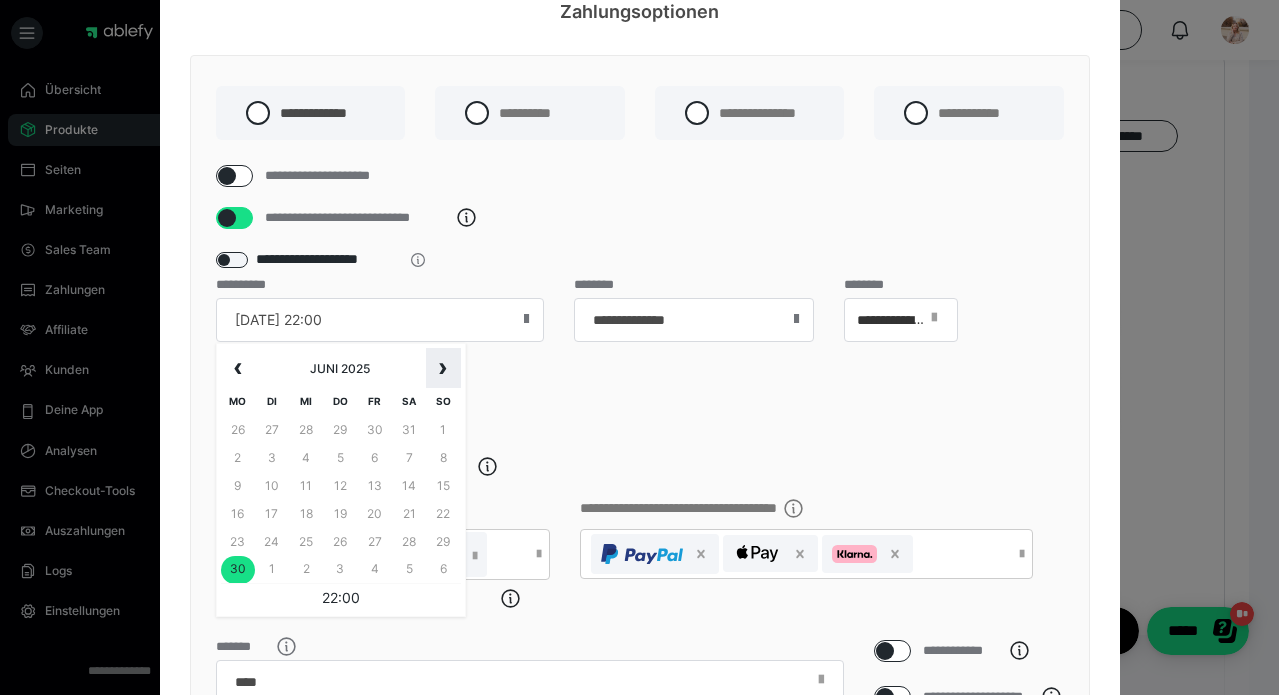 click on "›" at bounding box center (443, 368) 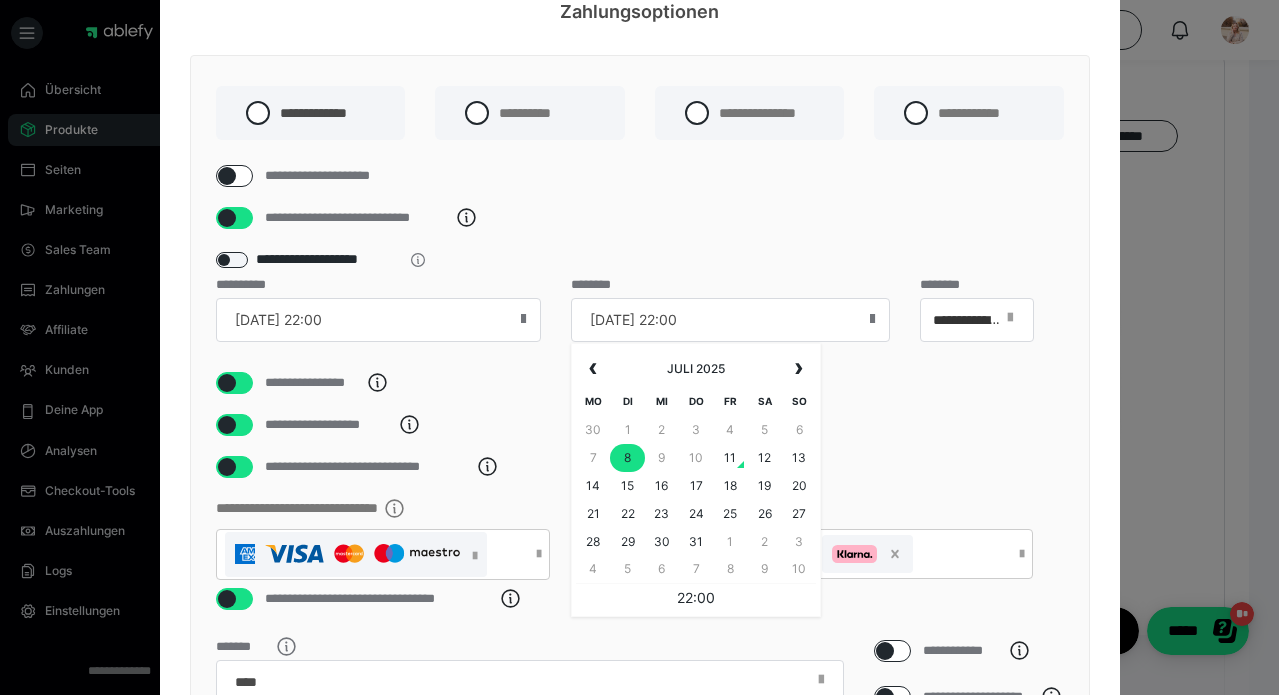 click on "08.07.25 22:00" at bounding box center [730, 320] 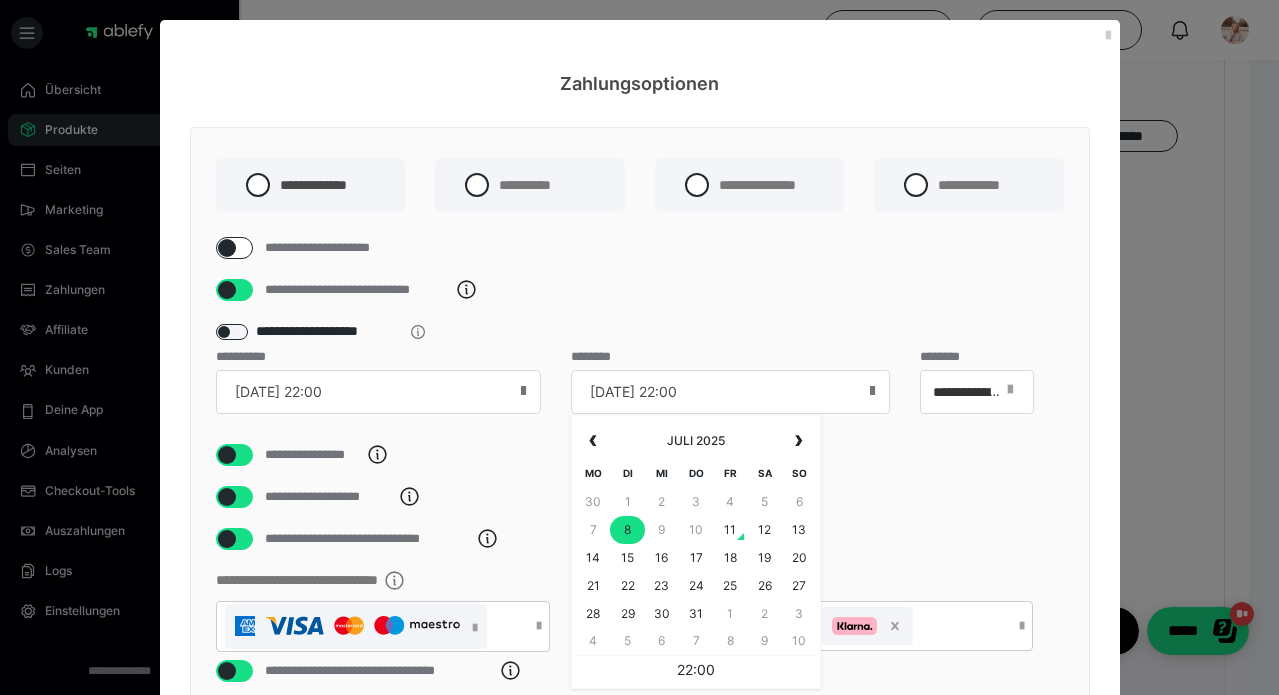 scroll, scrollTop: 0, scrollLeft: 0, axis: both 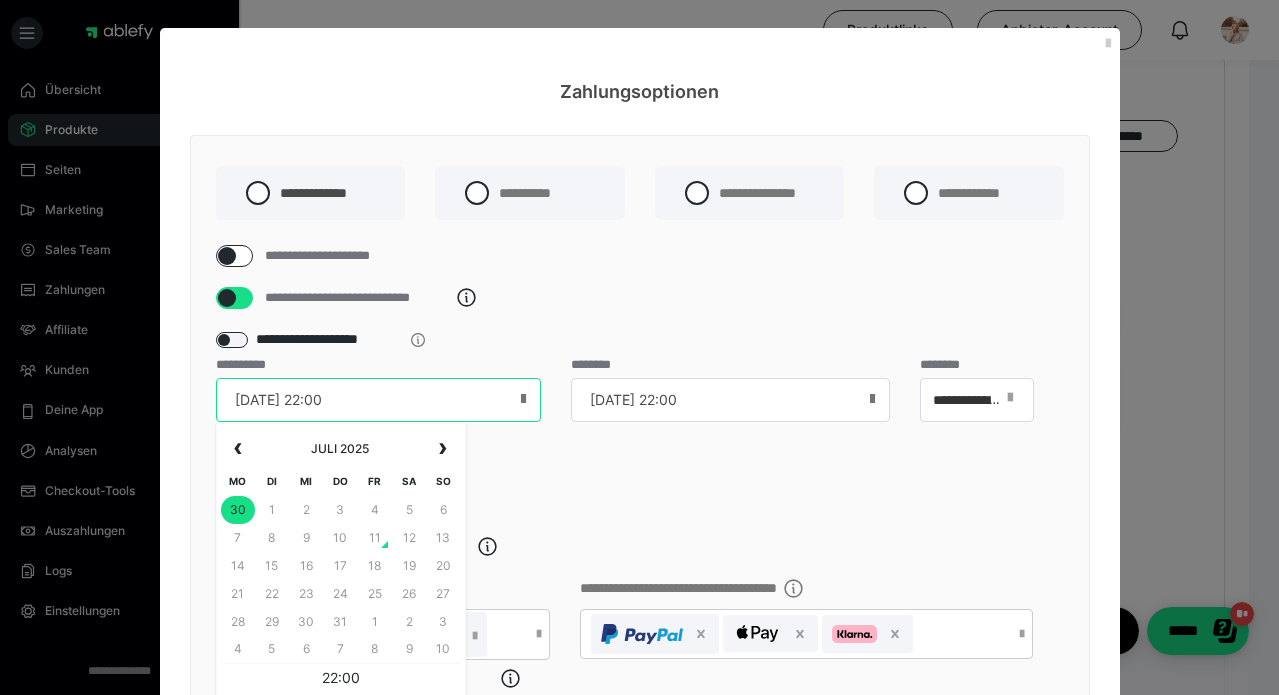 click on "30.06.25 22:00" at bounding box center (379, 400) 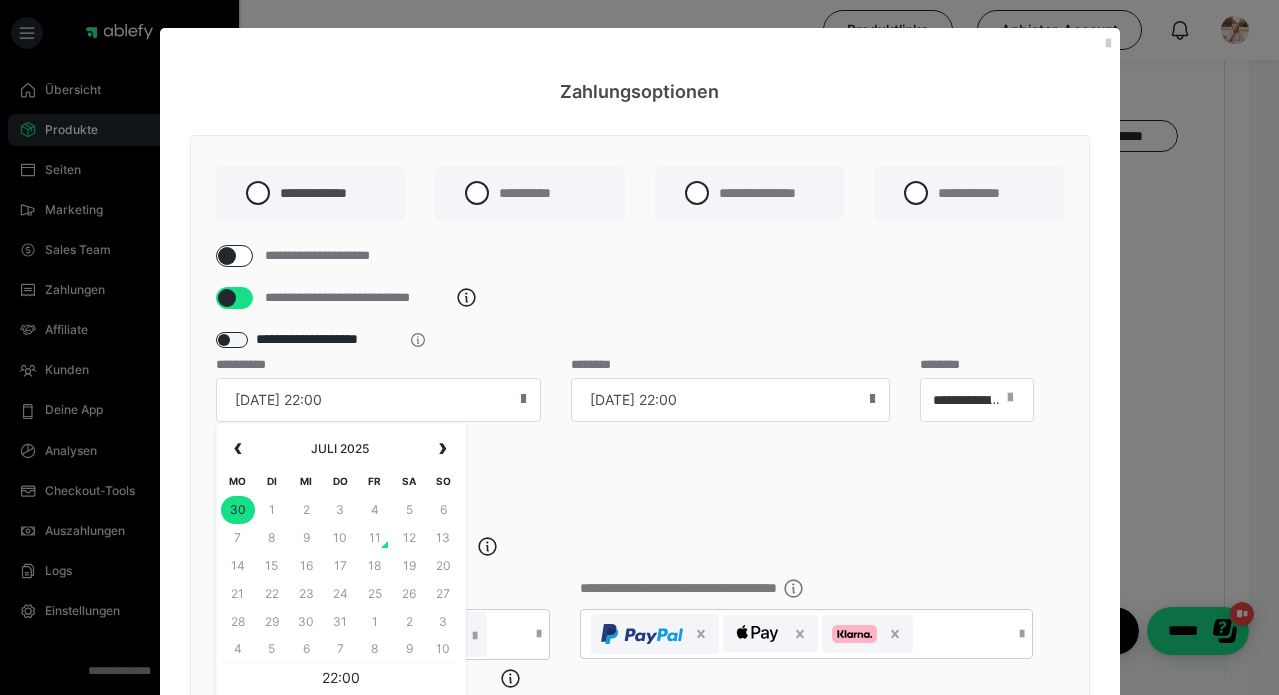 click on "11" at bounding box center [375, 538] 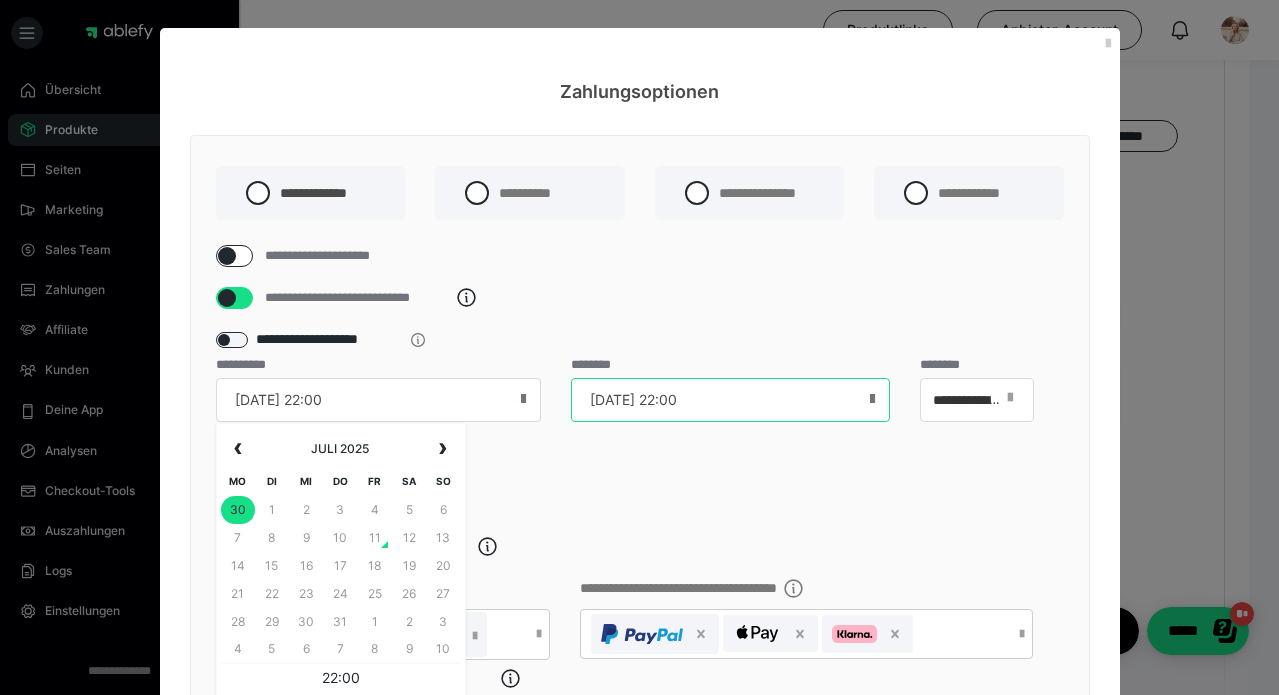 click on "08.07.25 22:00" at bounding box center (730, 400) 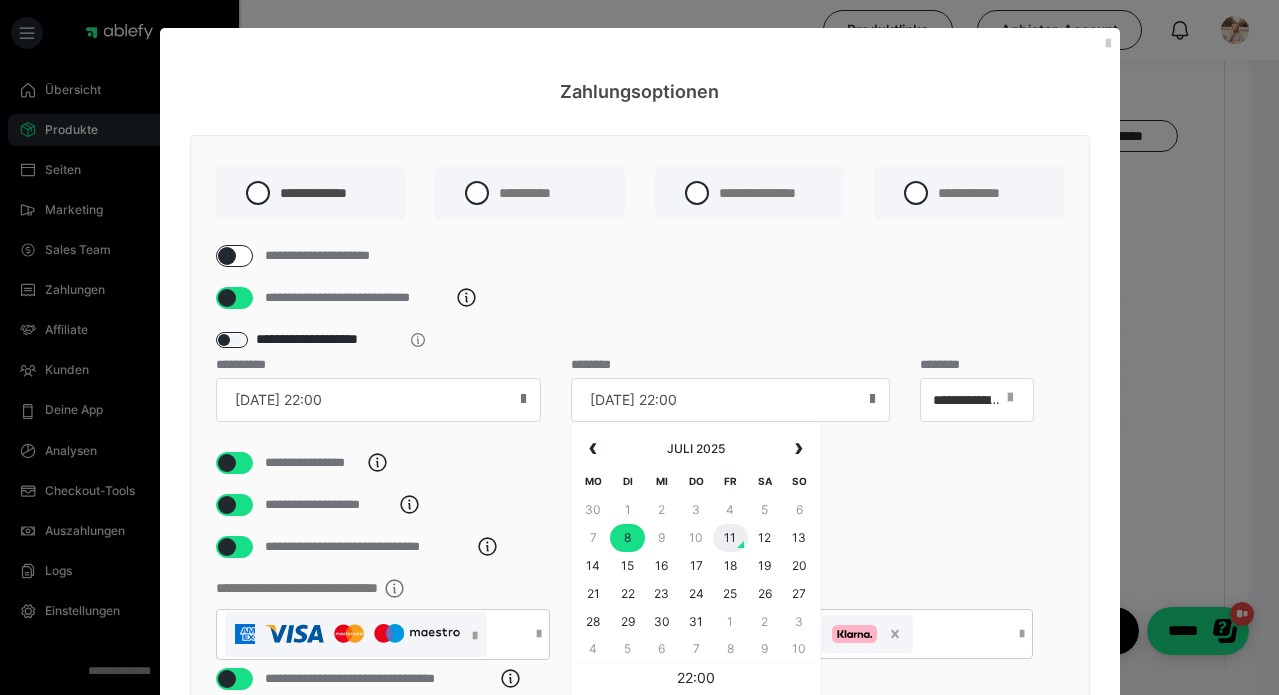 click on "11" at bounding box center (730, 538) 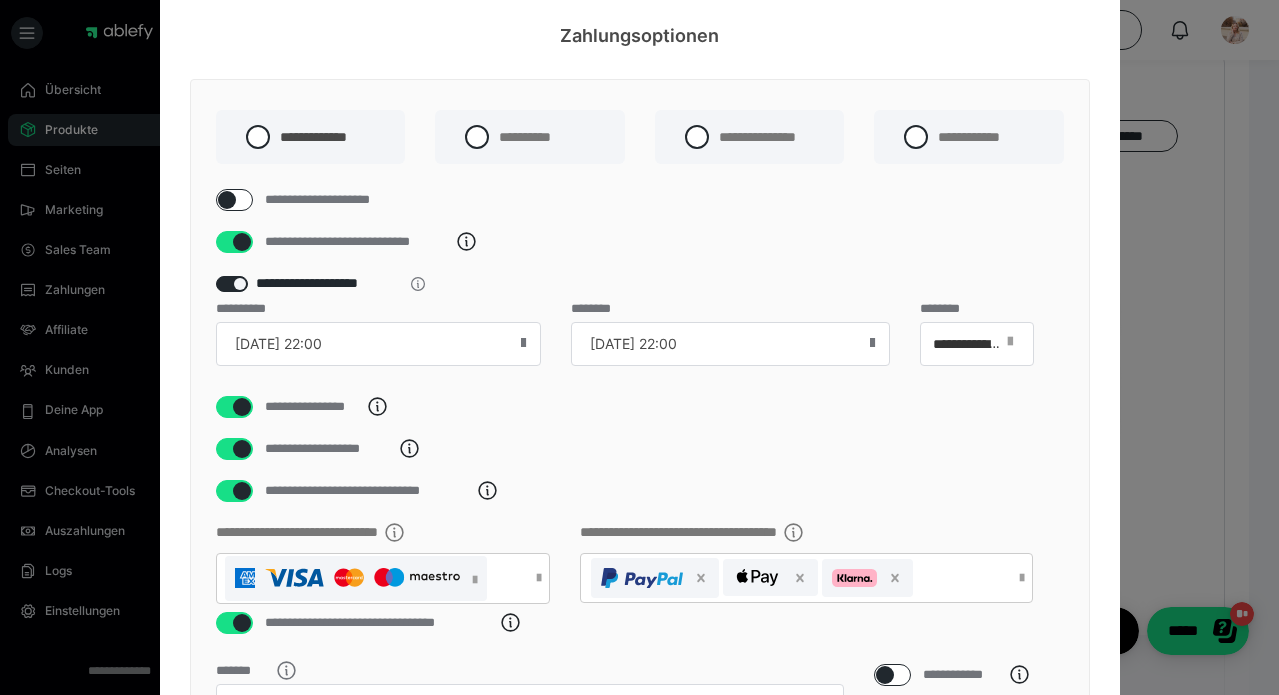 scroll, scrollTop: 72, scrollLeft: 0, axis: vertical 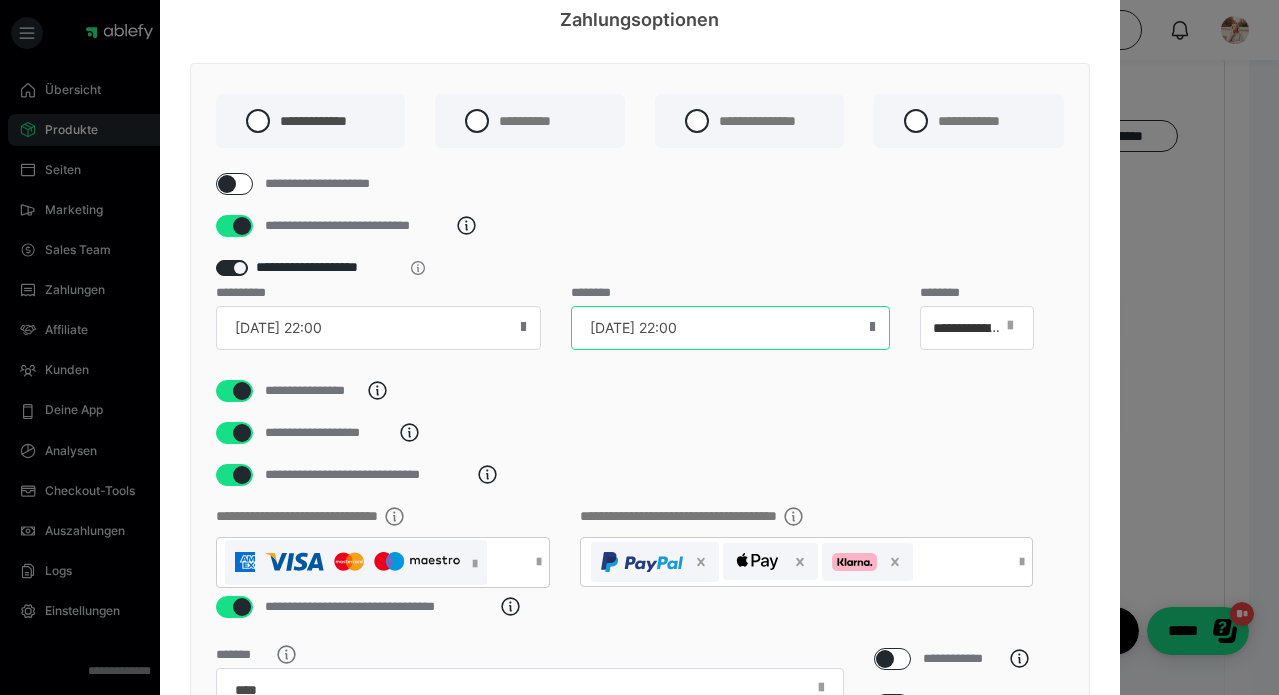 click on "11.07.25 22:00" at bounding box center (730, 328) 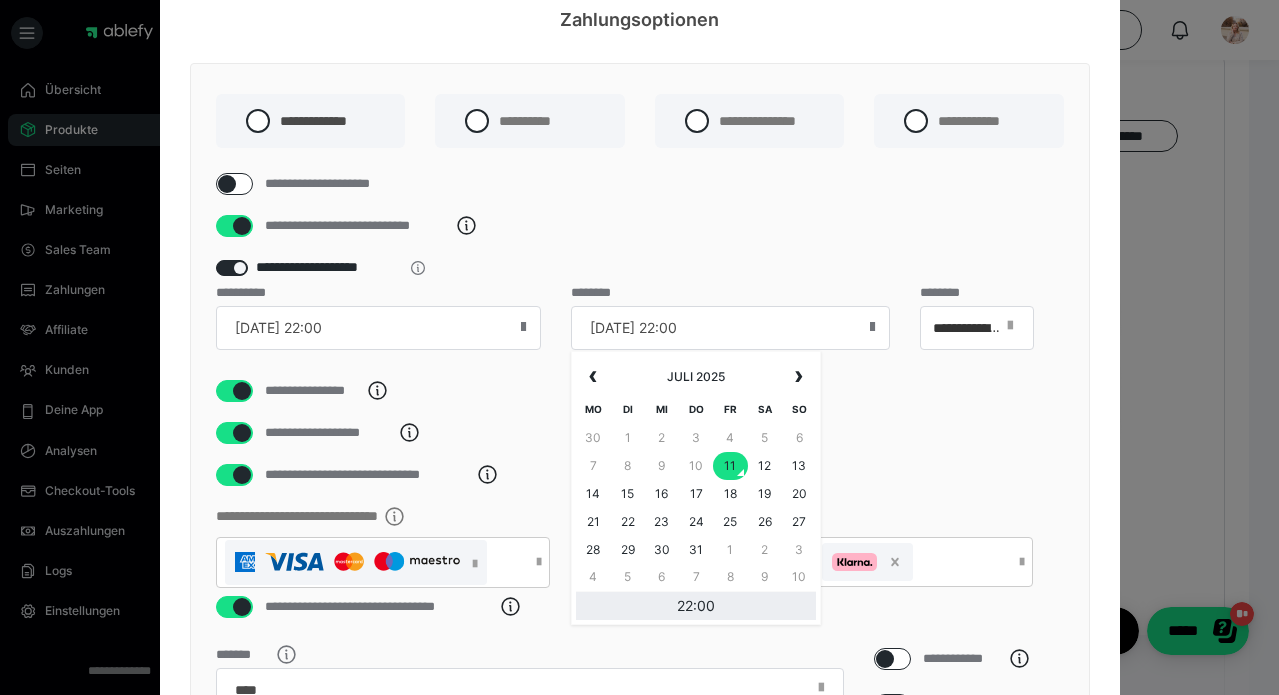 click on "22:00" at bounding box center [696, 606] 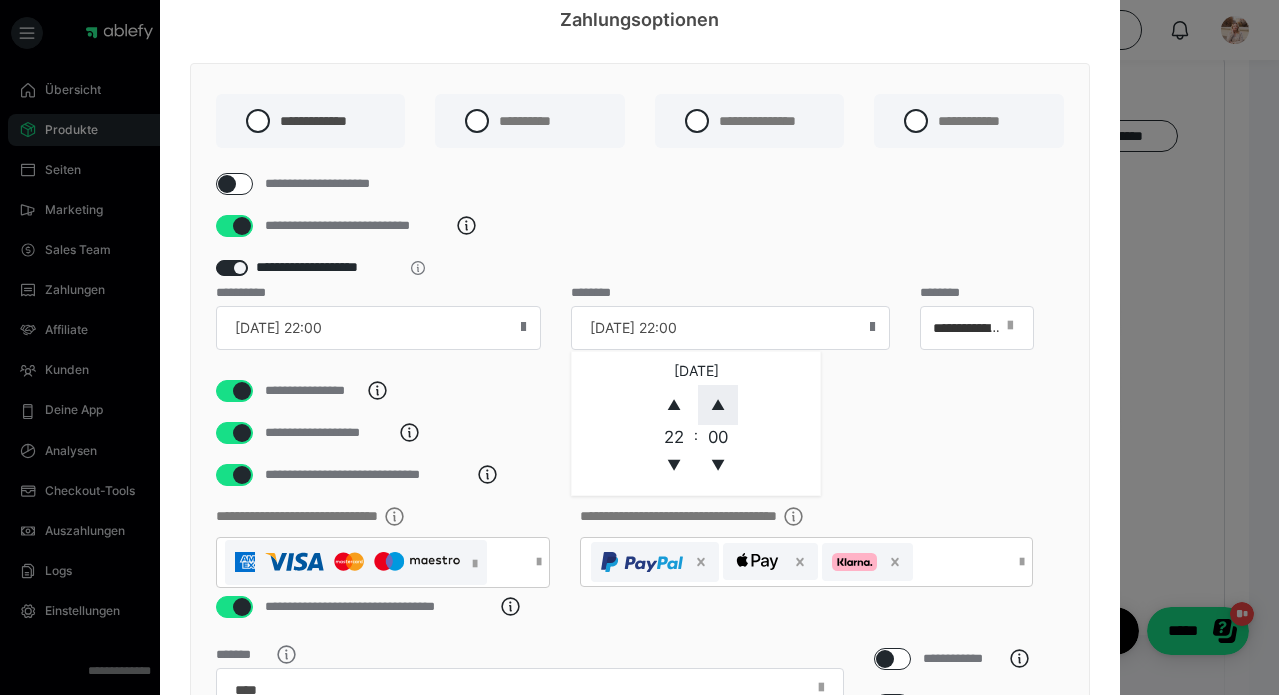 click on "▲" at bounding box center [718, 405] 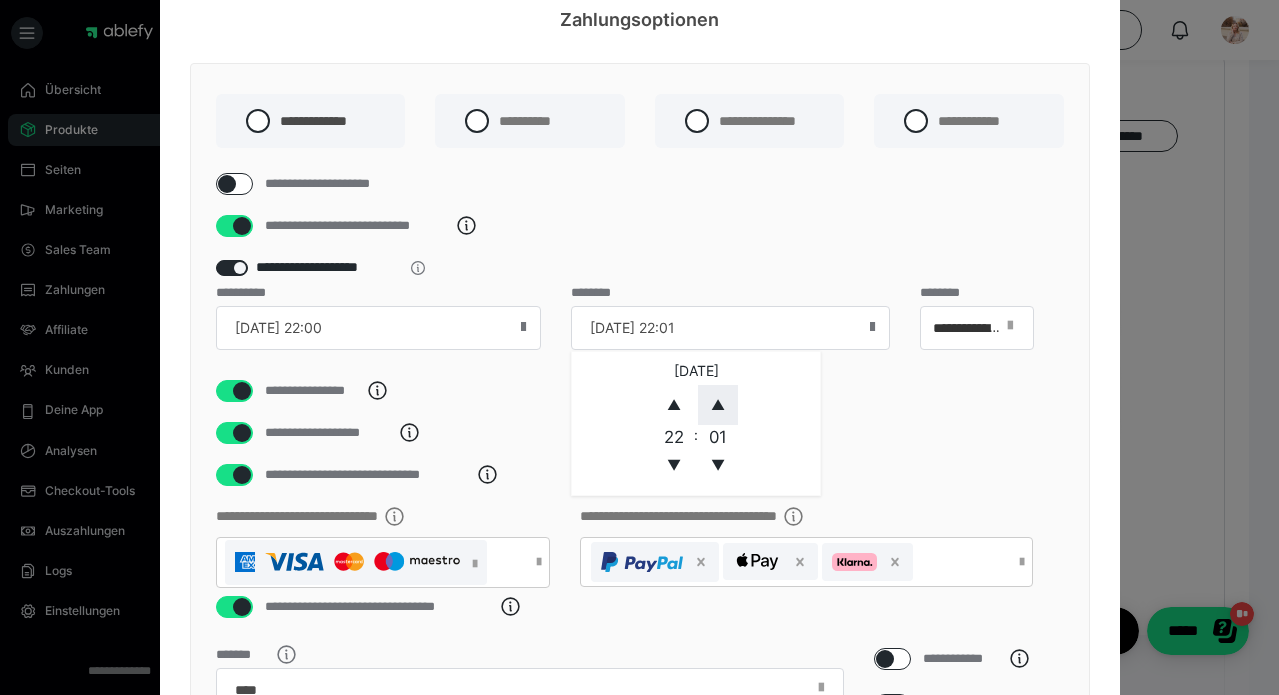 click on "▲" at bounding box center [718, 405] 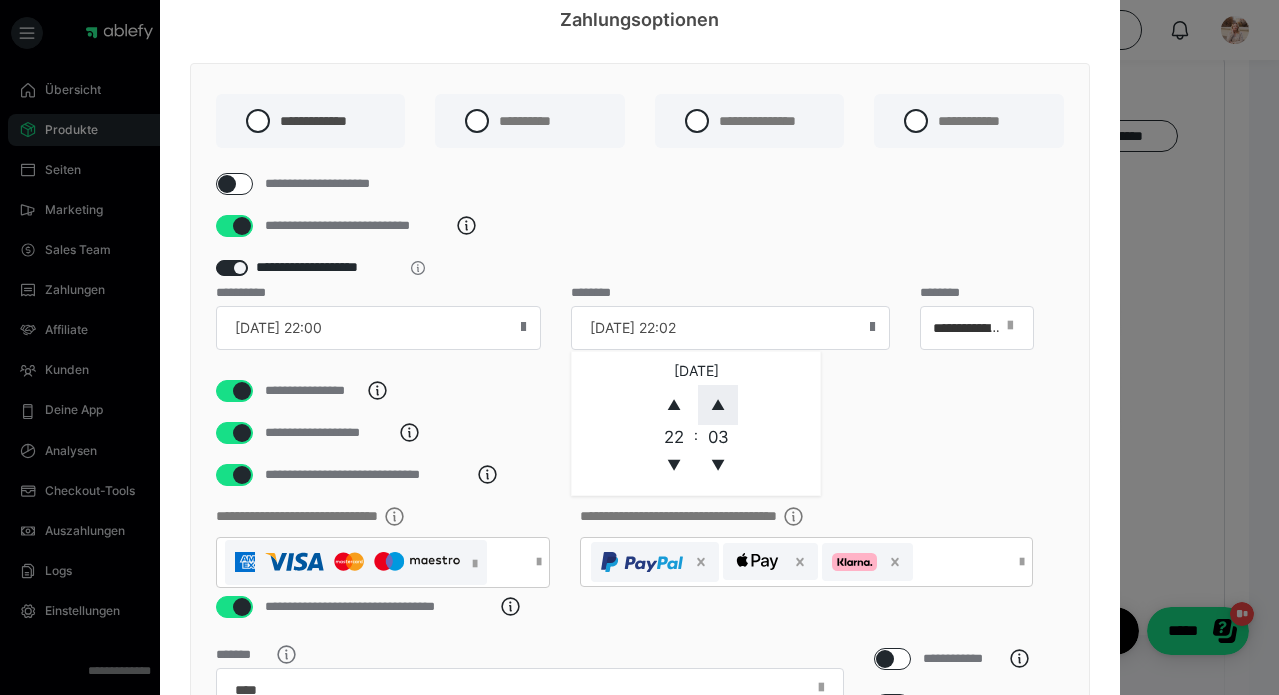 click on "▲" at bounding box center [718, 405] 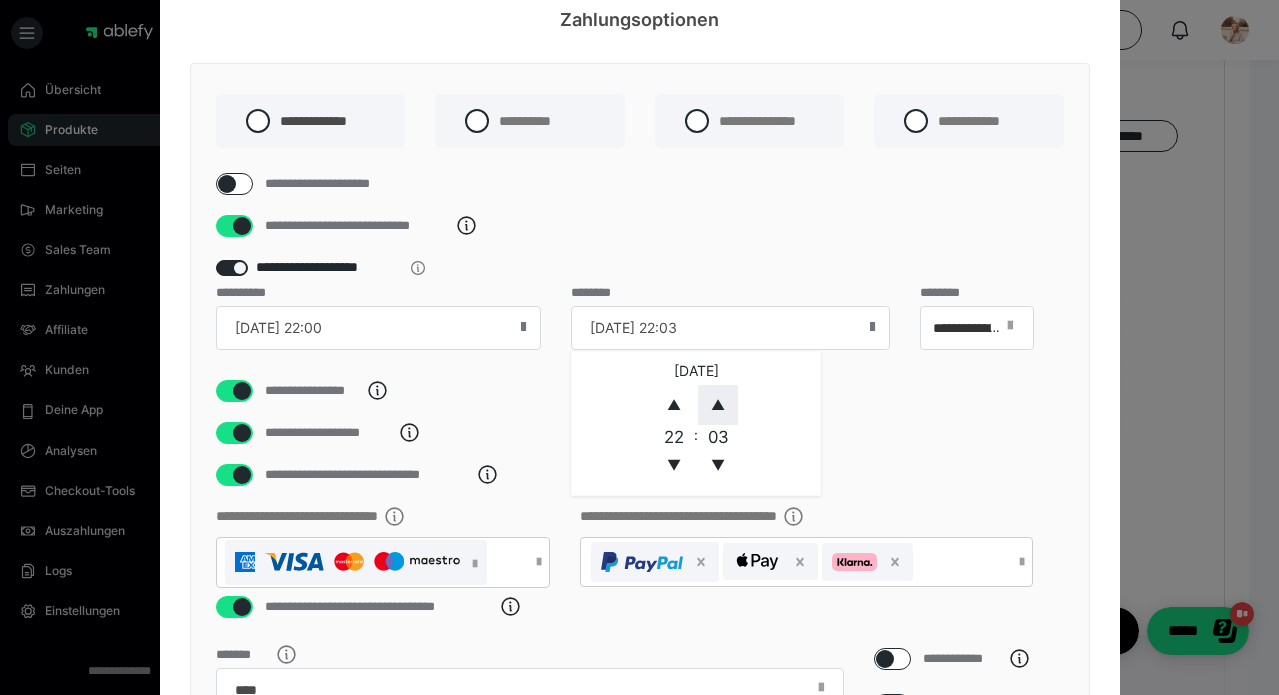 click on "▲" at bounding box center [718, 405] 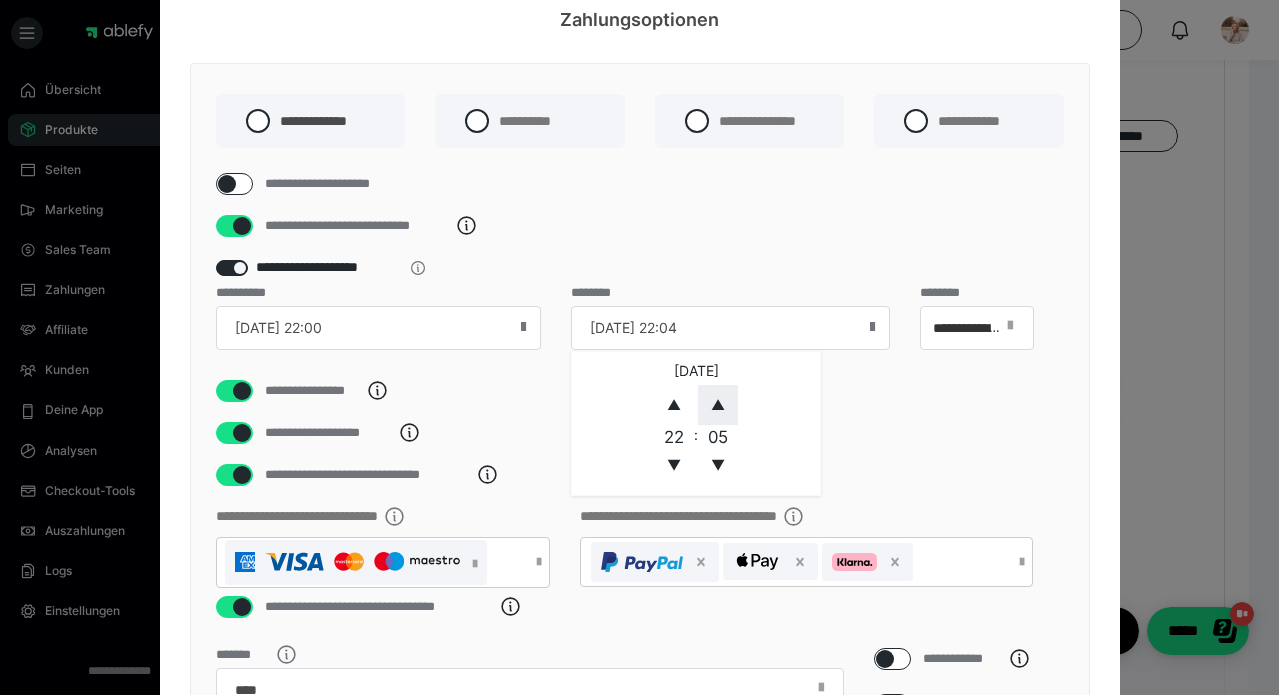 click on "▲" at bounding box center (718, 405) 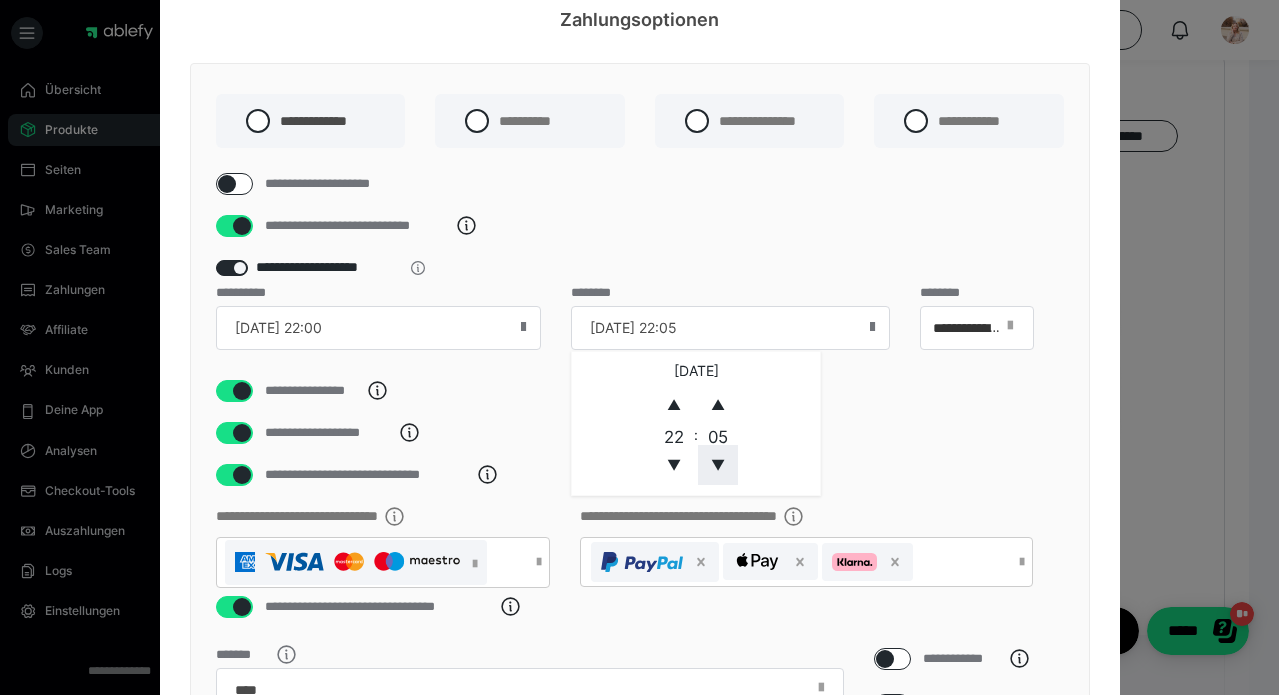 click on "▼" at bounding box center (718, 465) 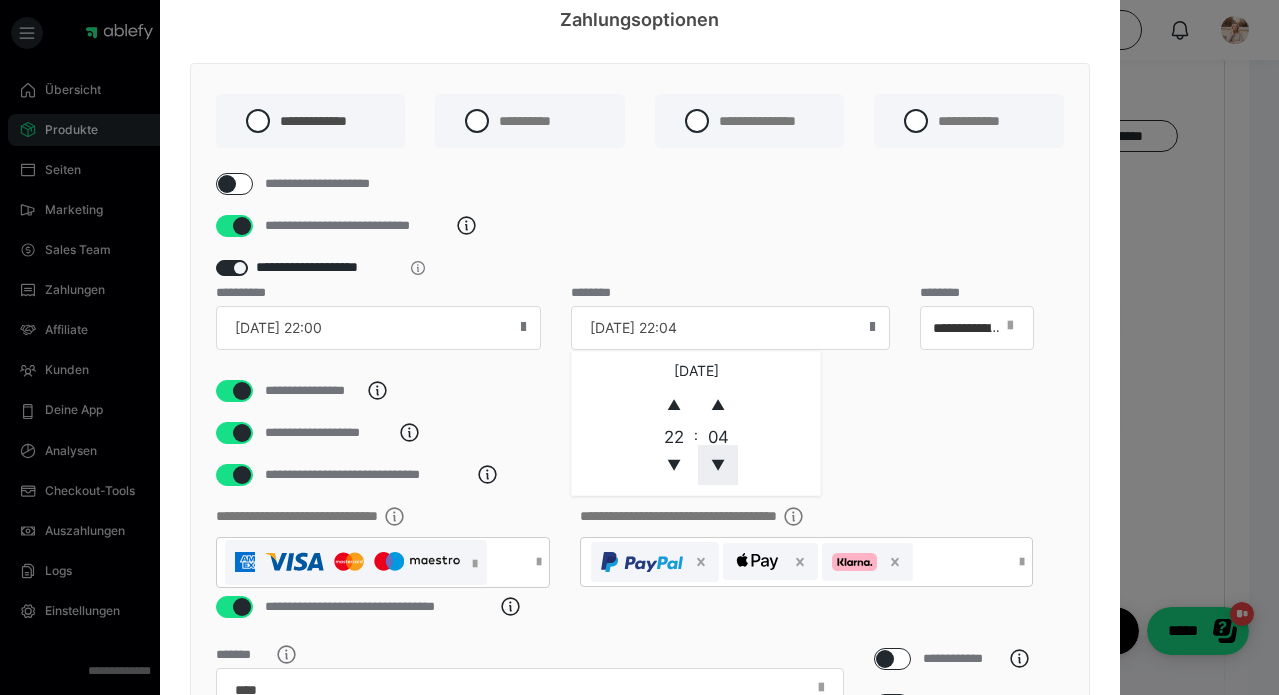 click on "▼" at bounding box center [718, 465] 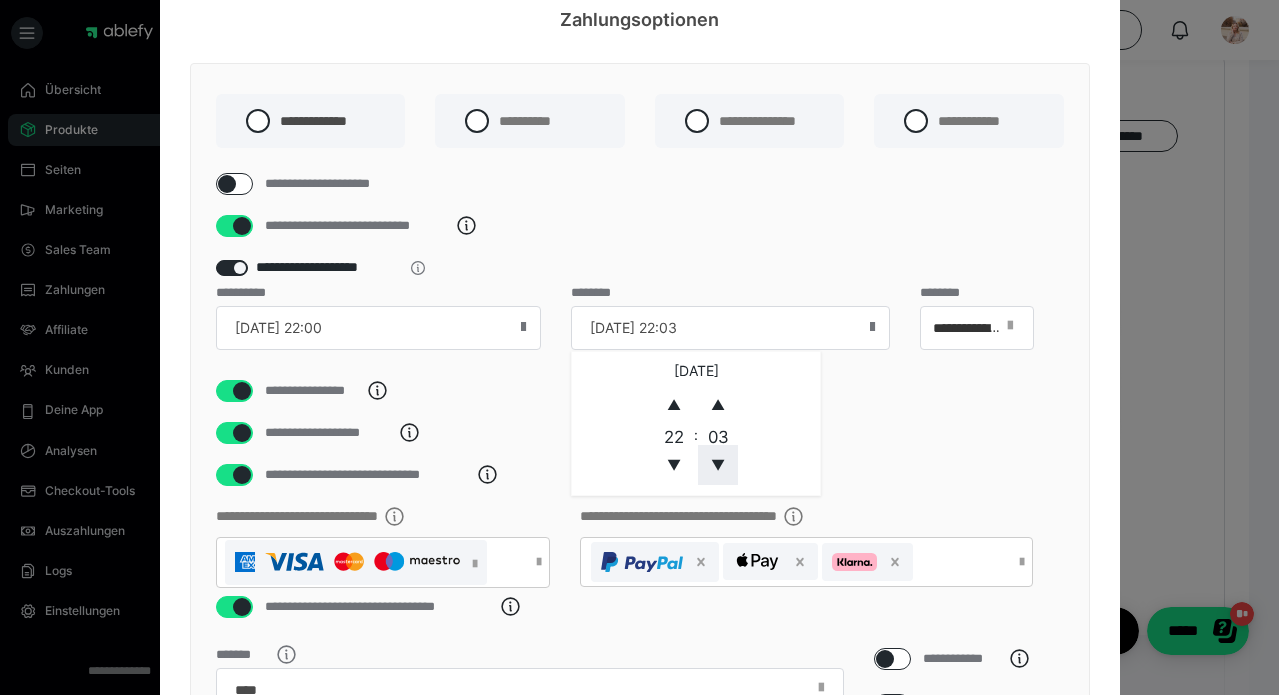 click on "▼" at bounding box center [718, 465] 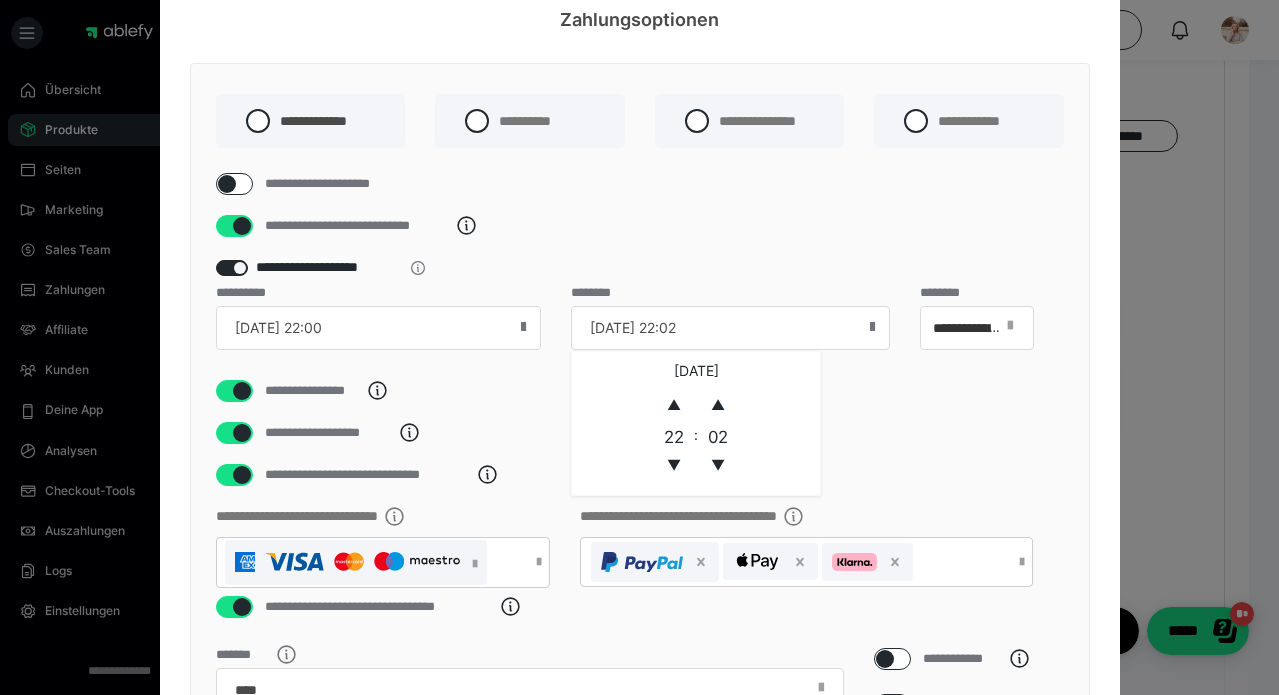 click on "**********" at bounding box center [640, 433] 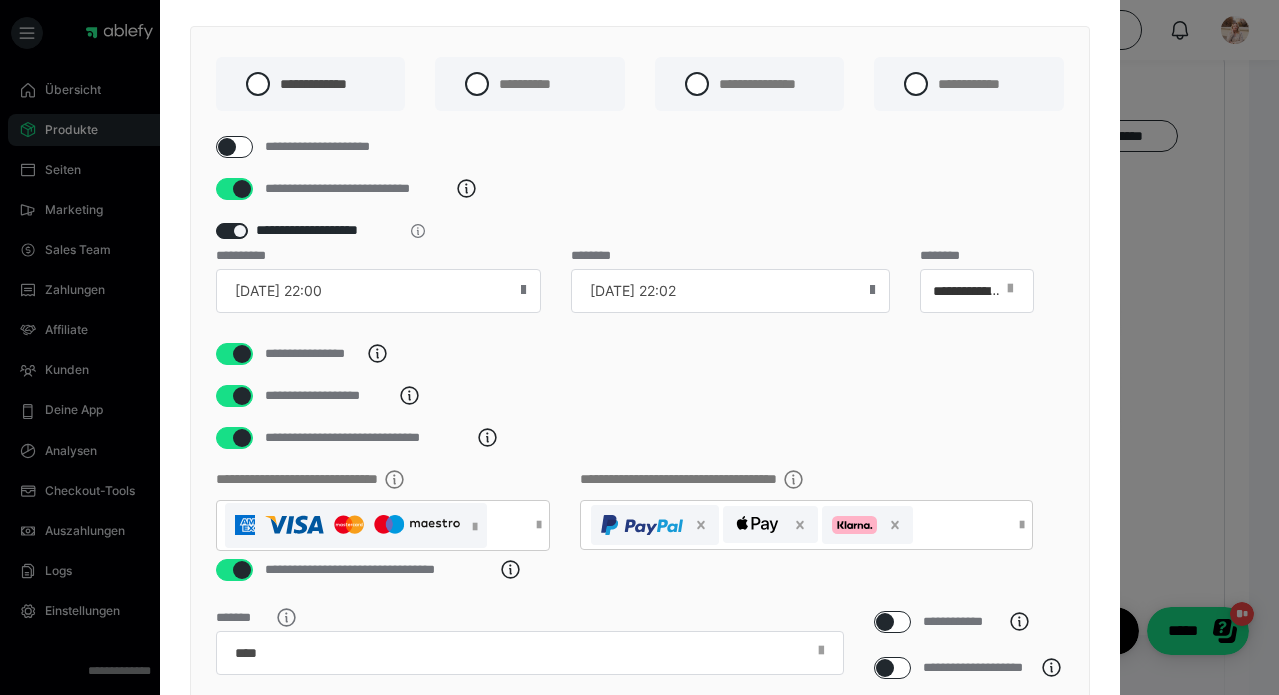 scroll, scrollTop: 113, scrollLeft: 0, axis: vertical 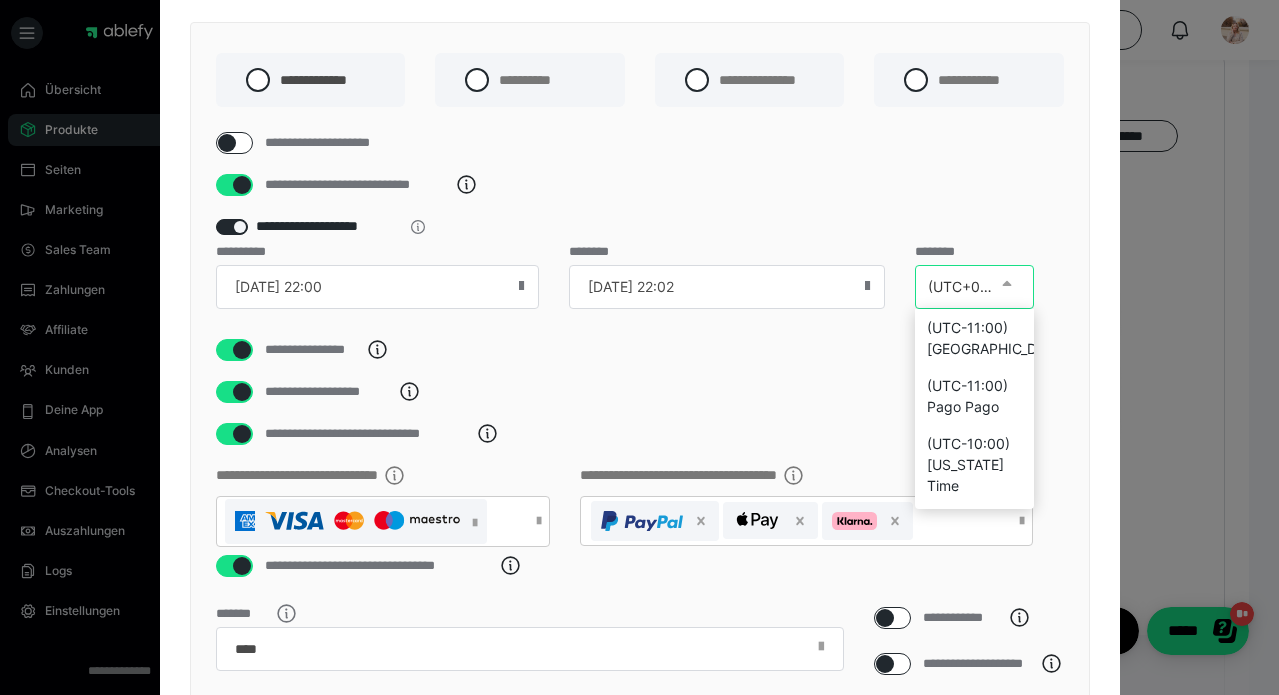 click on "(UTC+01:00) Berlin" at bounding box center [962, 286] 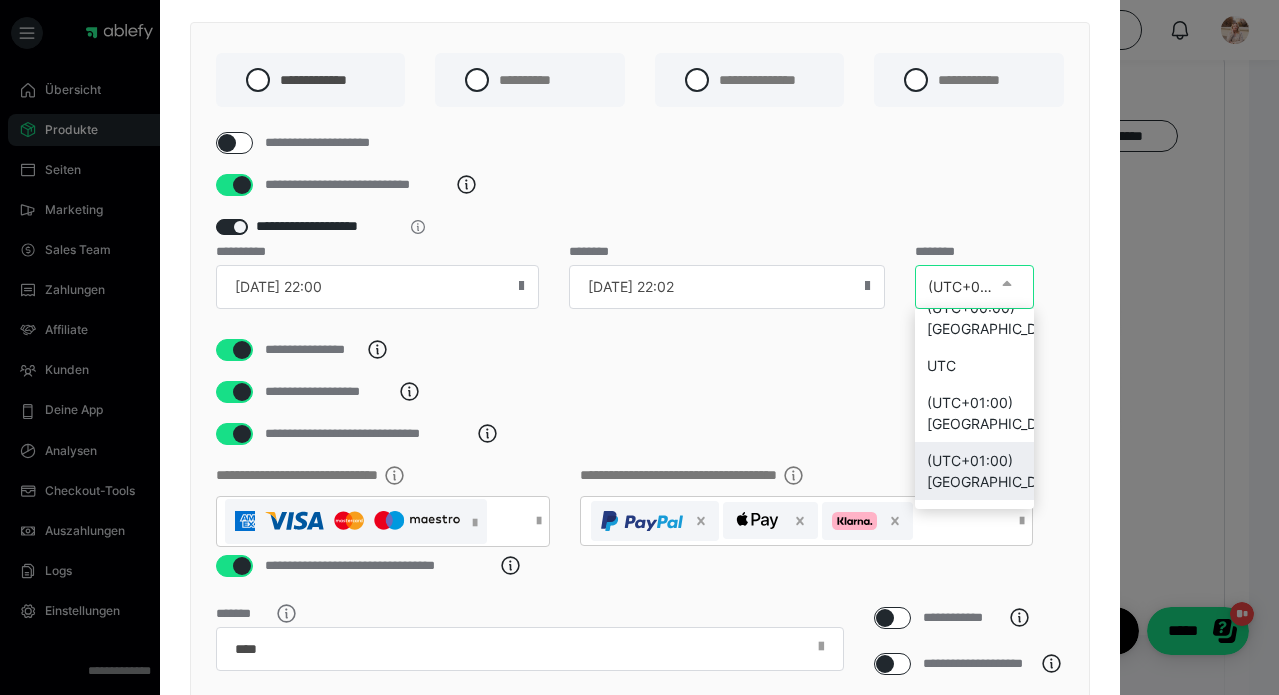 click on "**********" at bounding box center (640, 524) 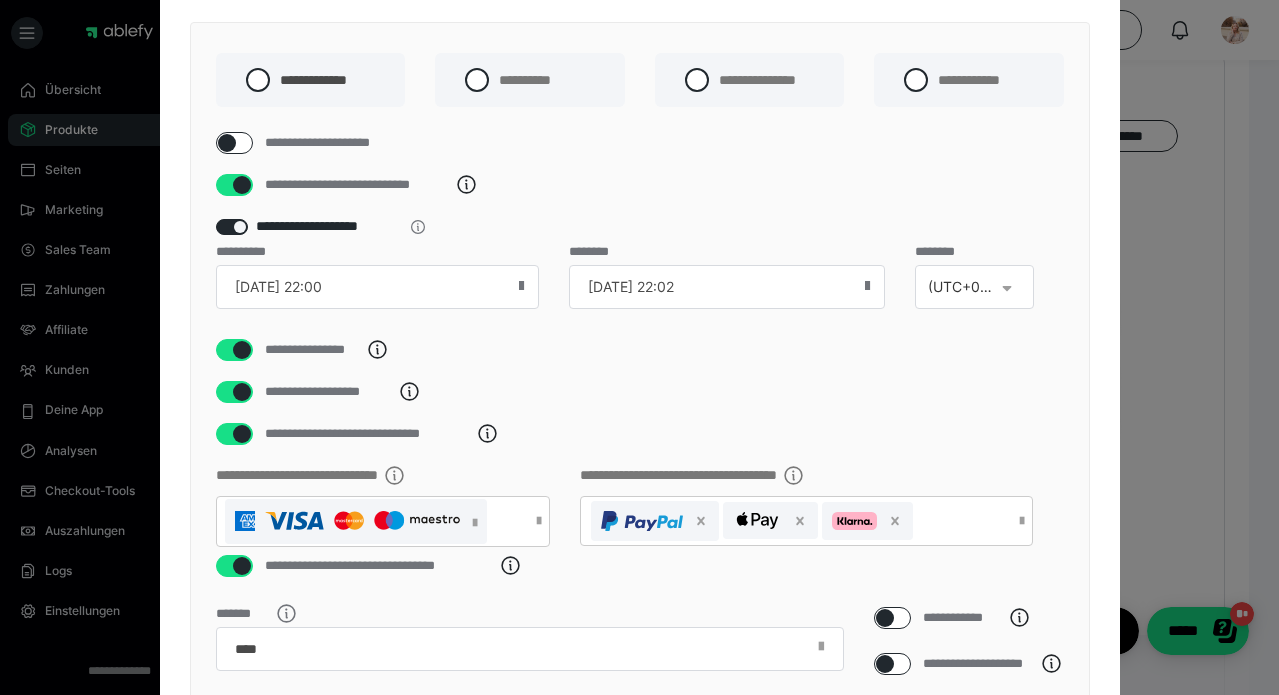 click on "**********" at bounding box center (640, 524) 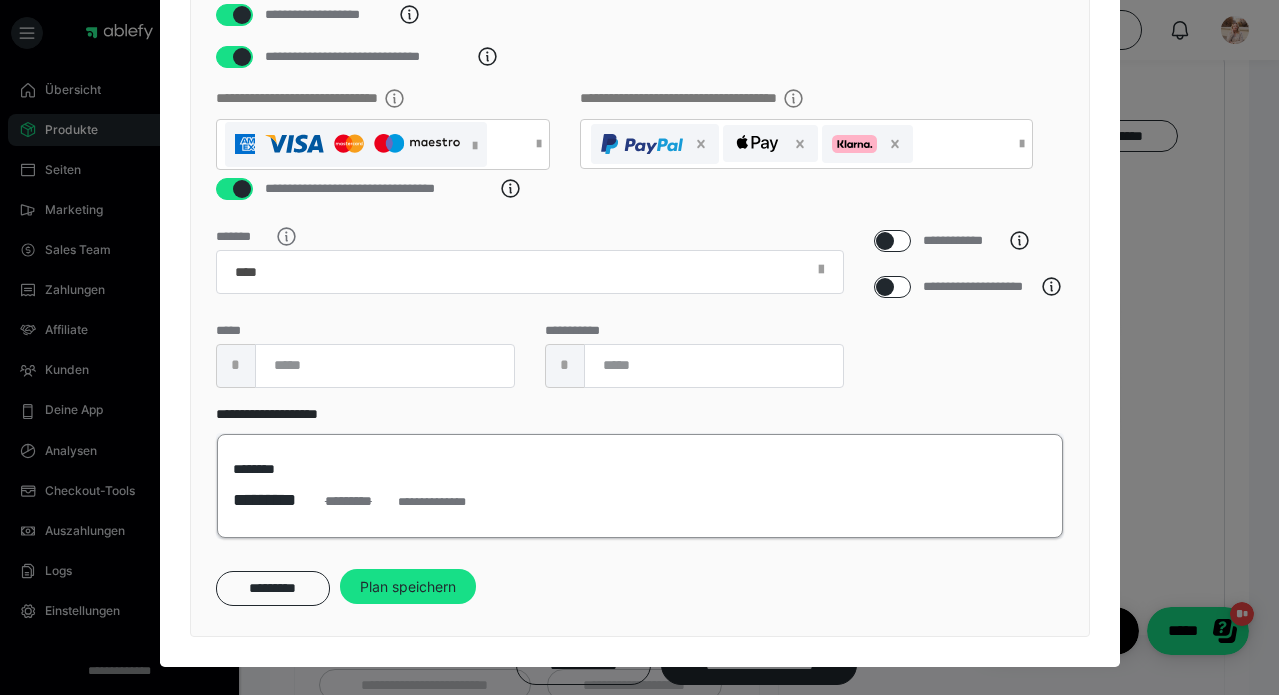 scroll, scrollTop: 517, scrollLeft: 0, axis: vertical 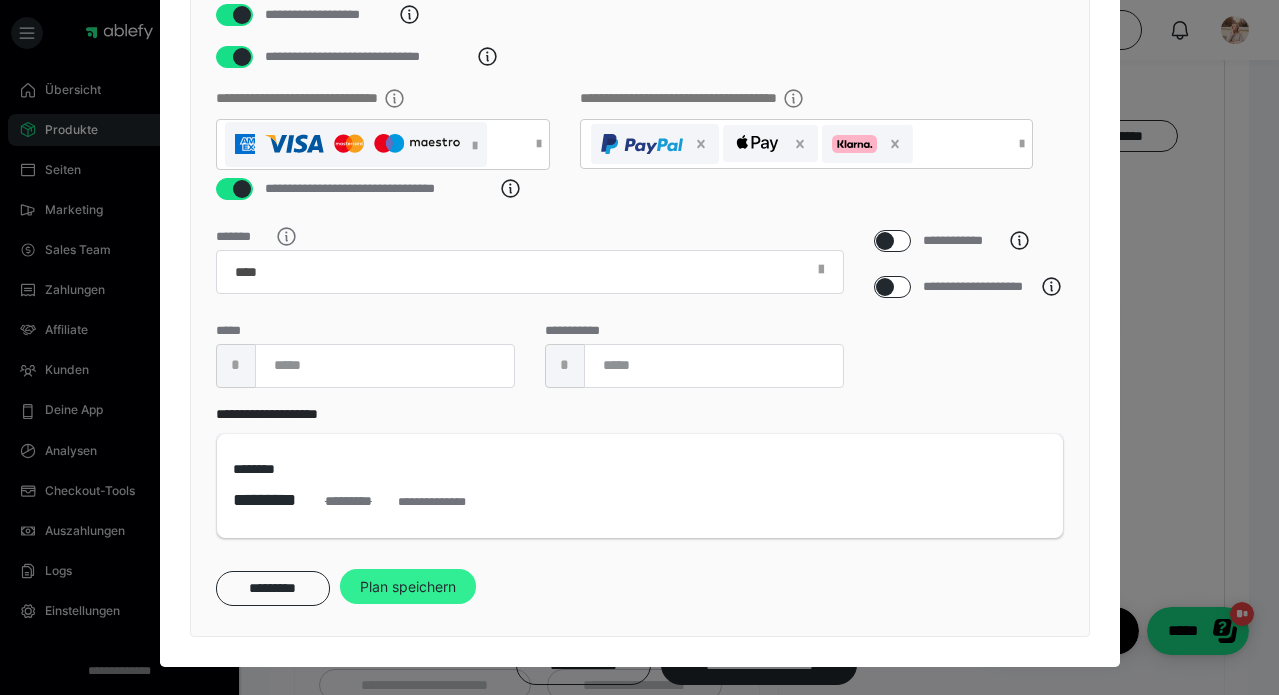 click on "Plan speichern" at bounding box center (408, 587) 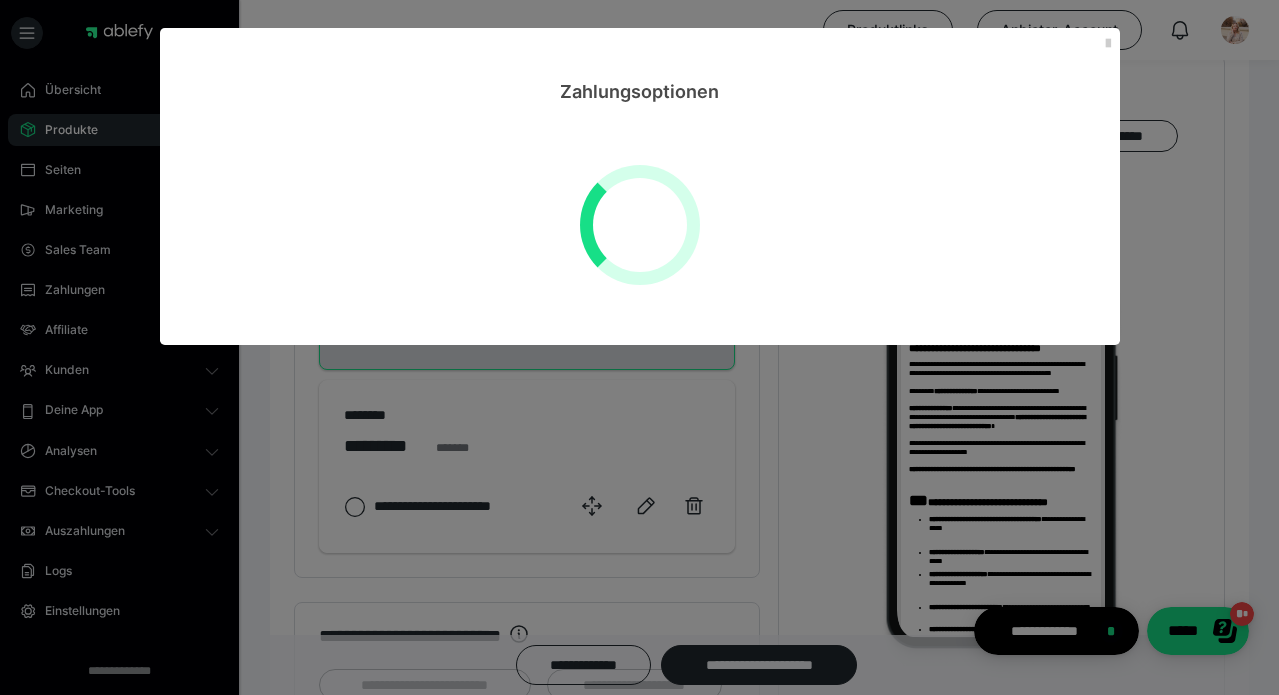 scroll, scrollTop: 0, scrollLeft: 0, axis: both 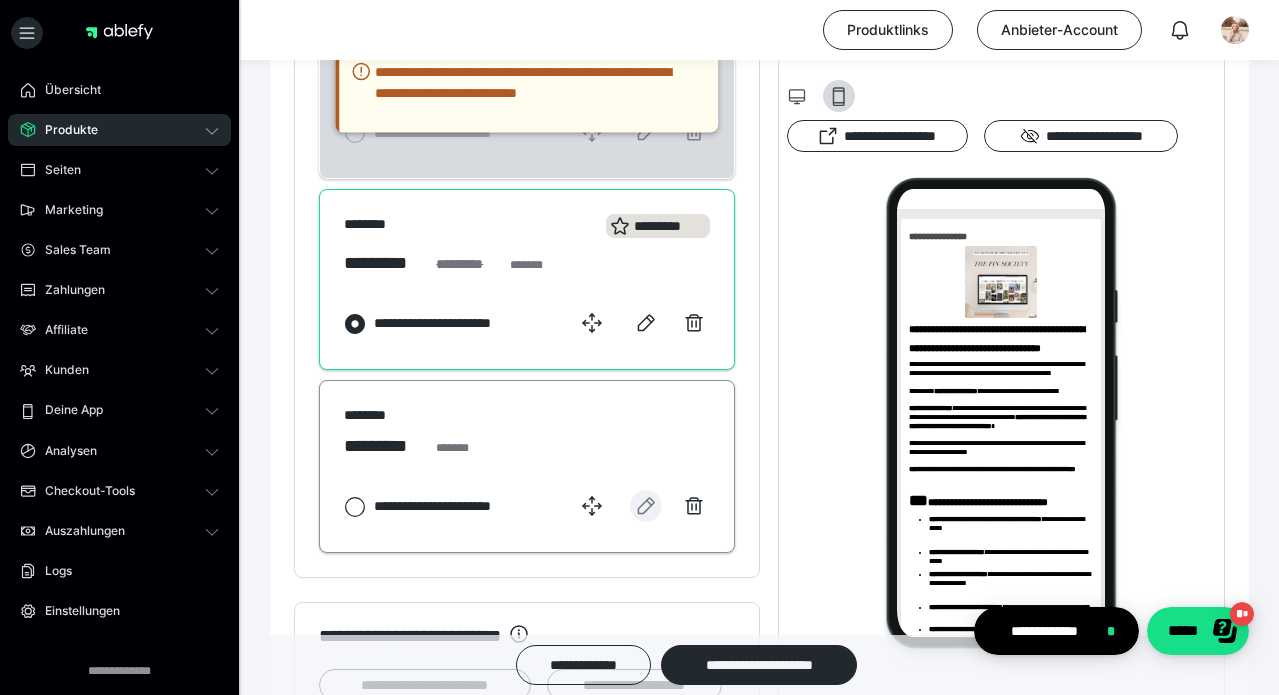click 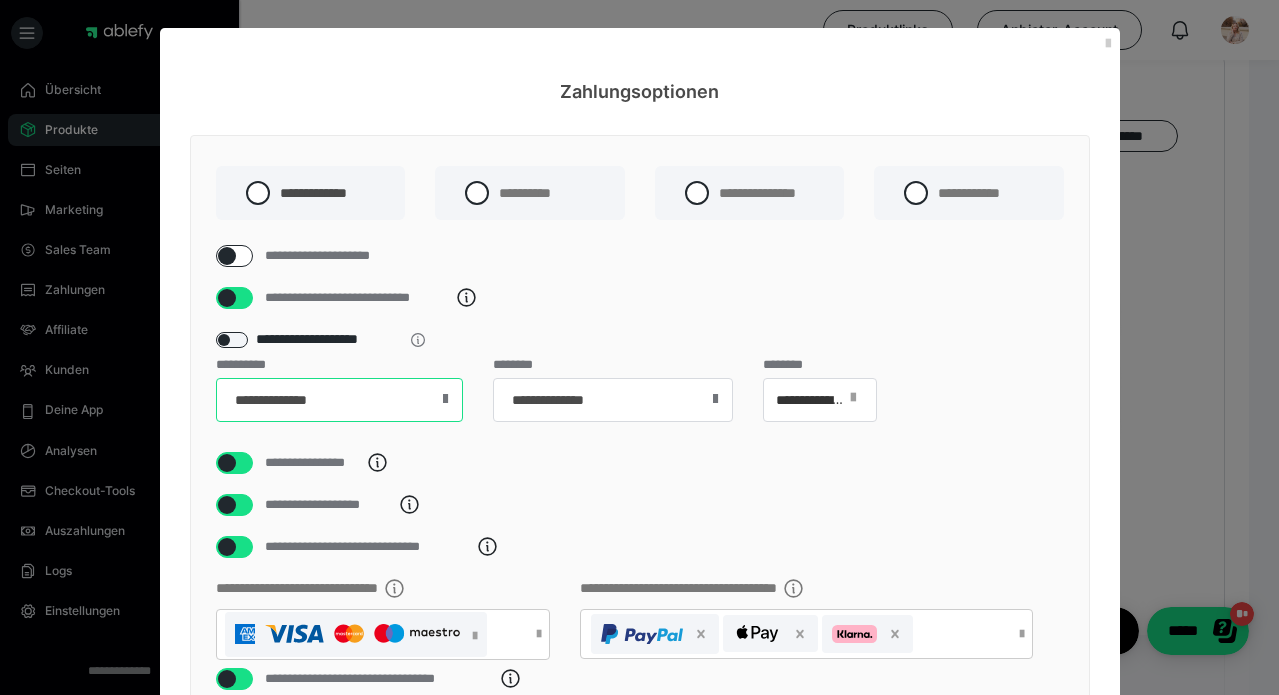 click on "**********" at bounding box center [339, 400] 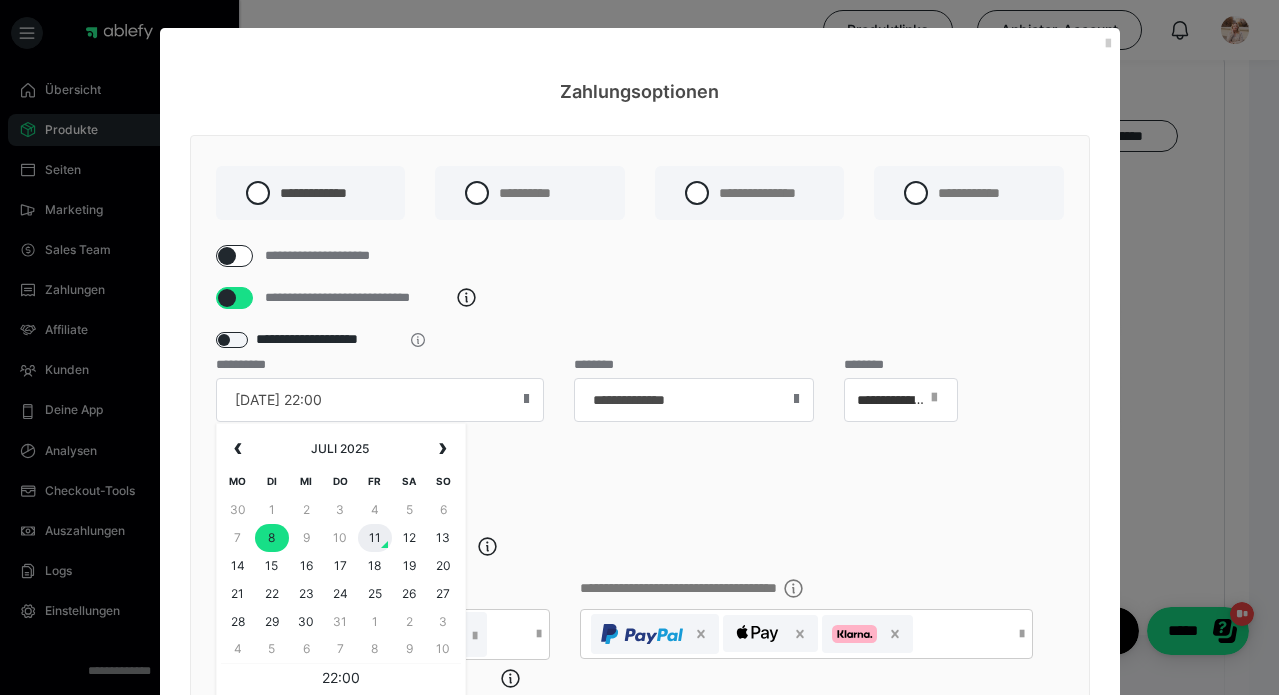 click on "11" at bounding box center (375, 538) 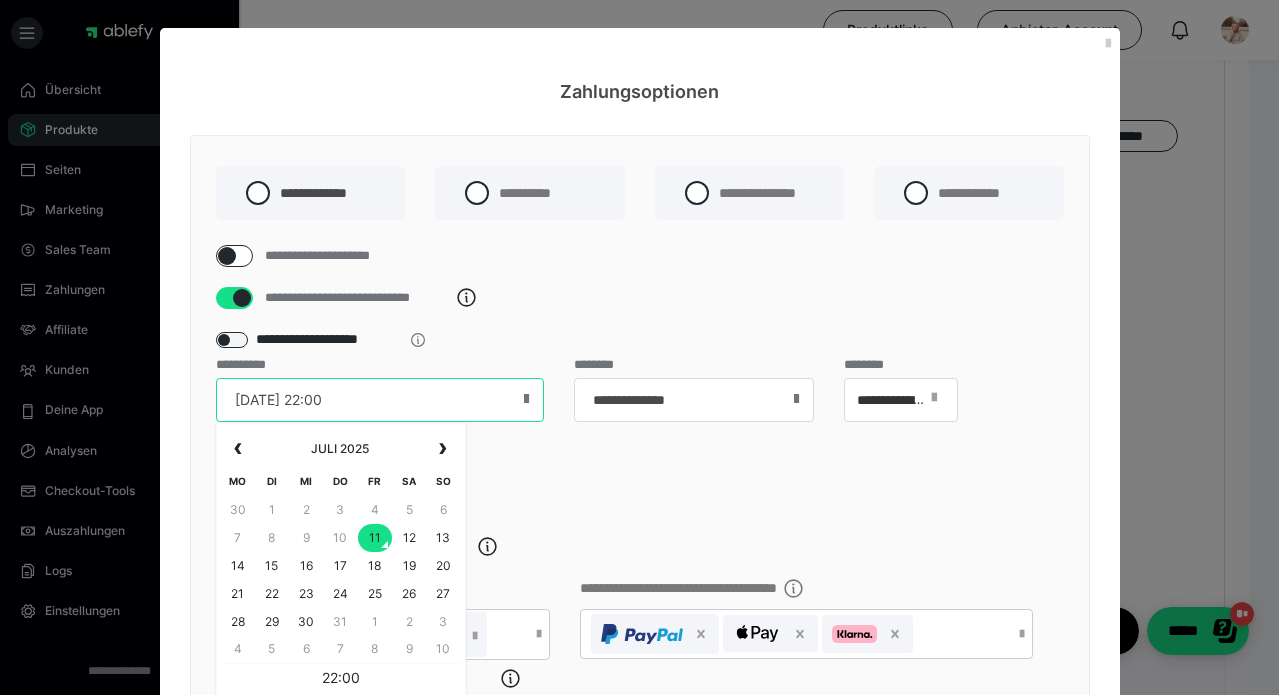 click on "11.07.25 22:00" at bounding box center (380, 400) 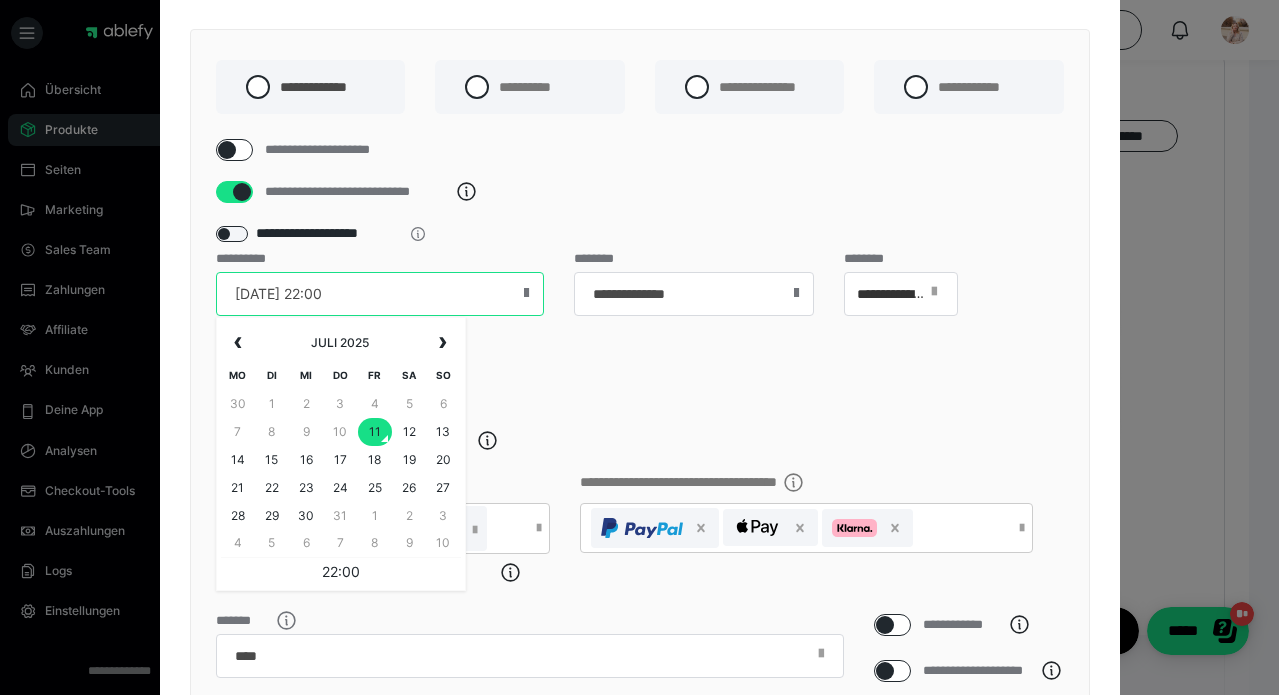 scroll, scrollTop: 119, scrollLeft: 0, axis: vertical 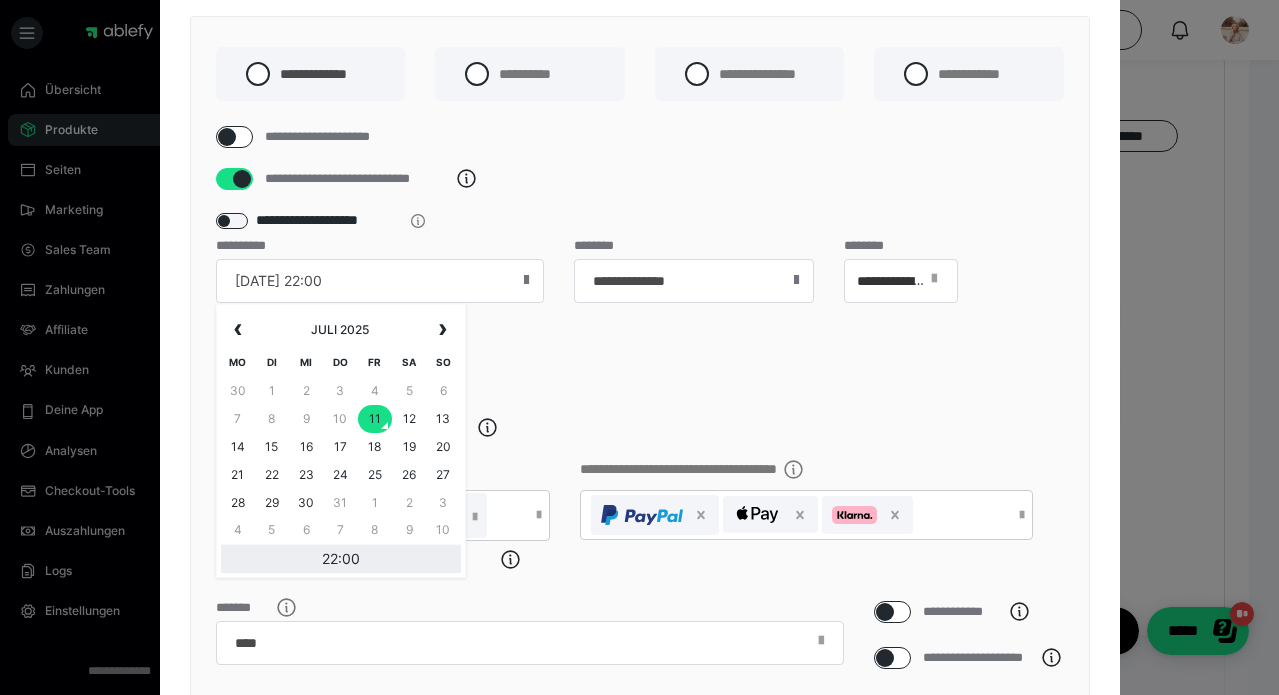 click on "22:00" at bounding box center (341, 559) 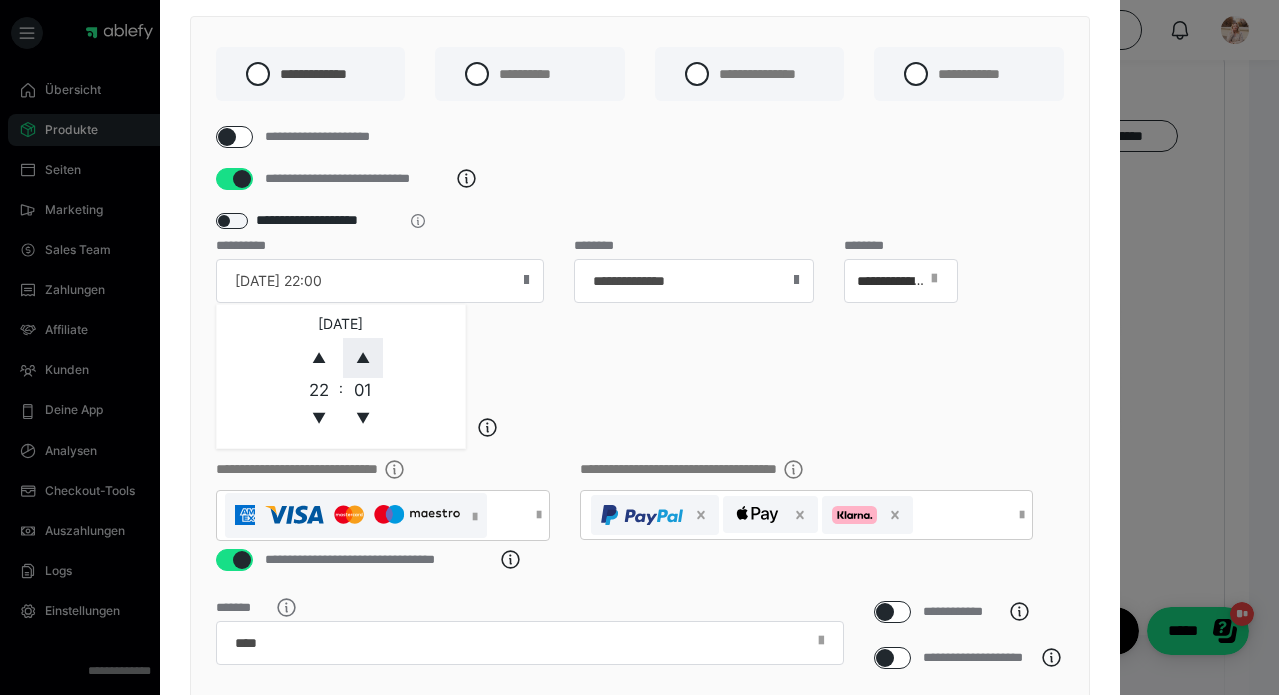click on "▲" at bounding box center [363, 358] 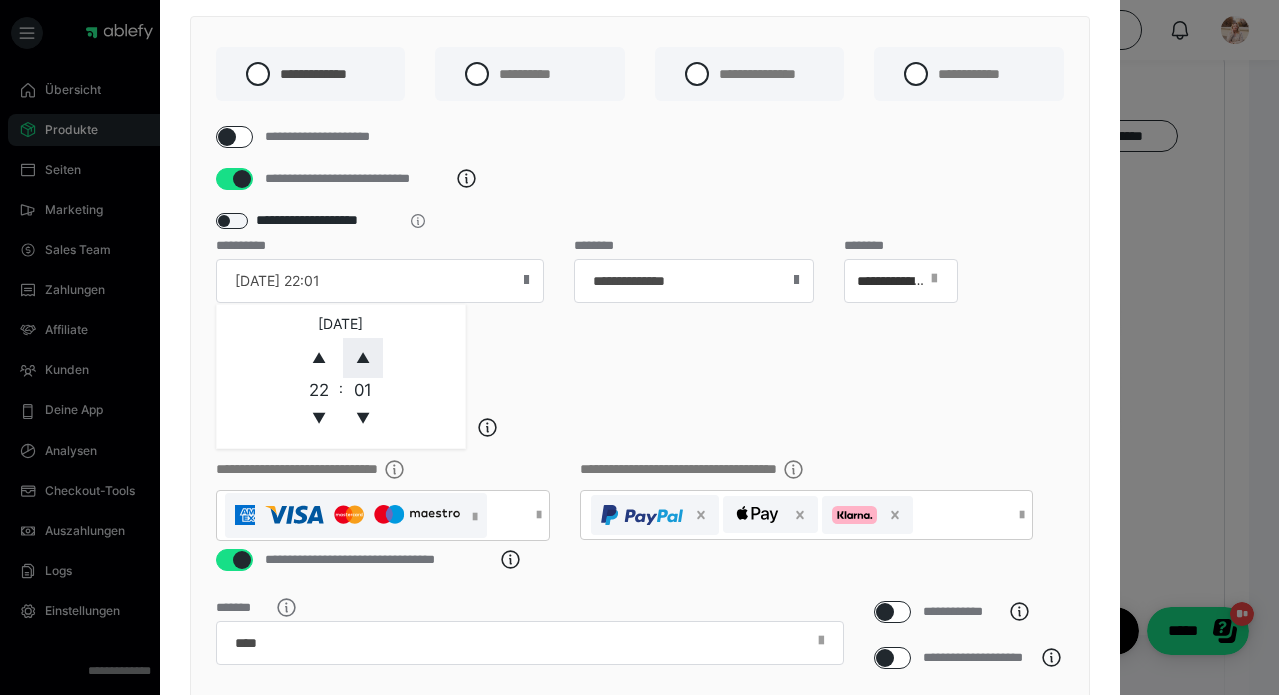click on "▲" at bounding box center (363, 358) 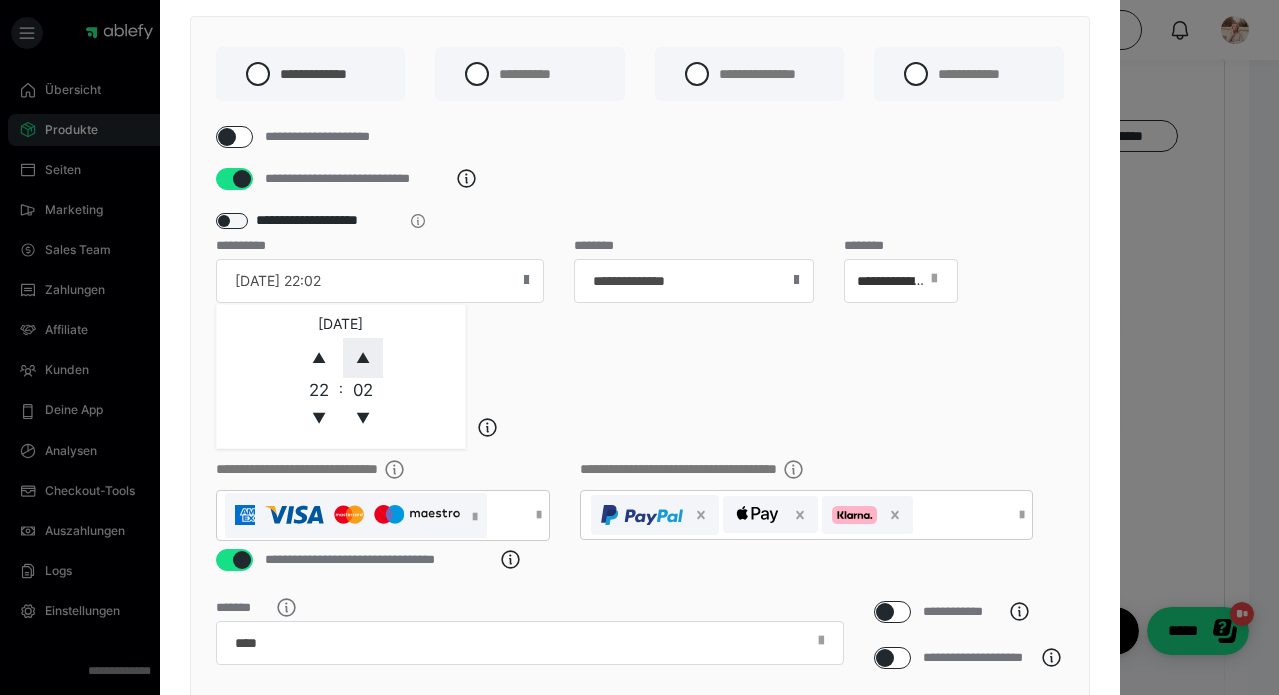 click on "▲" at bounding box center [363, 358] 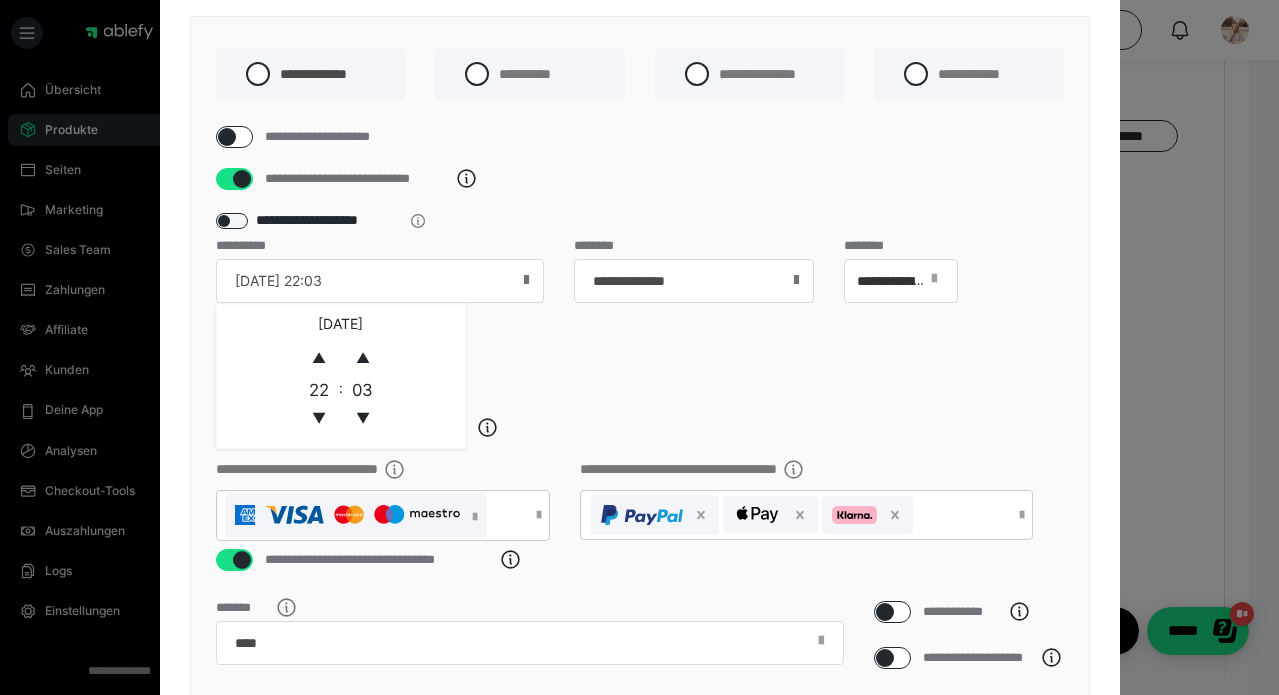 click on "**********" at bounding box center [640, 518] 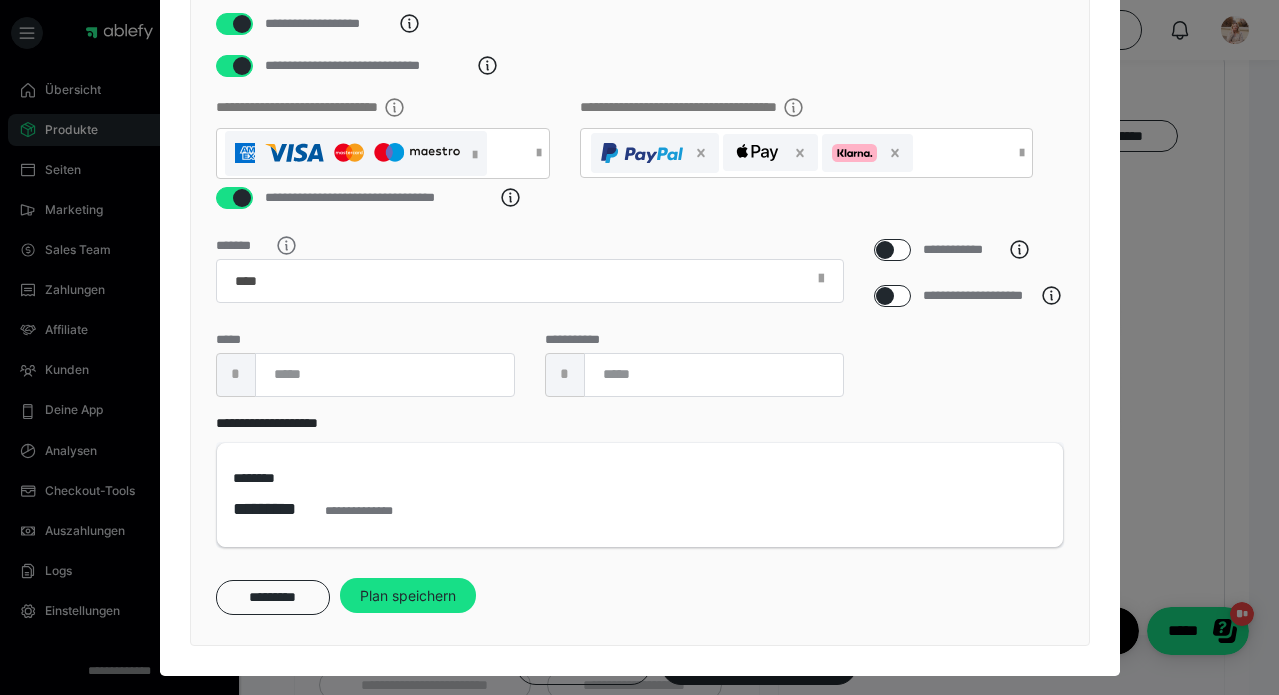 scroll, scrollTop: 515, scrollLeft: 0, axis: vertical 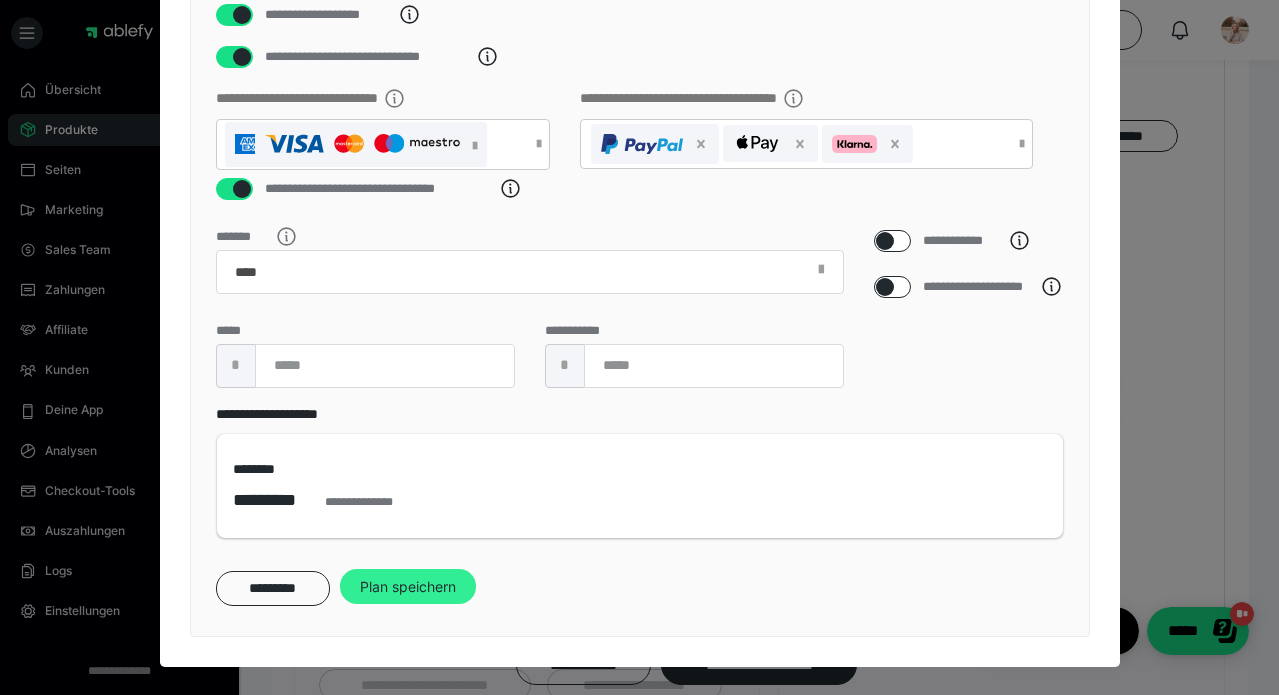 click on "********* Plan speichern" at bounding box center (640, 587) 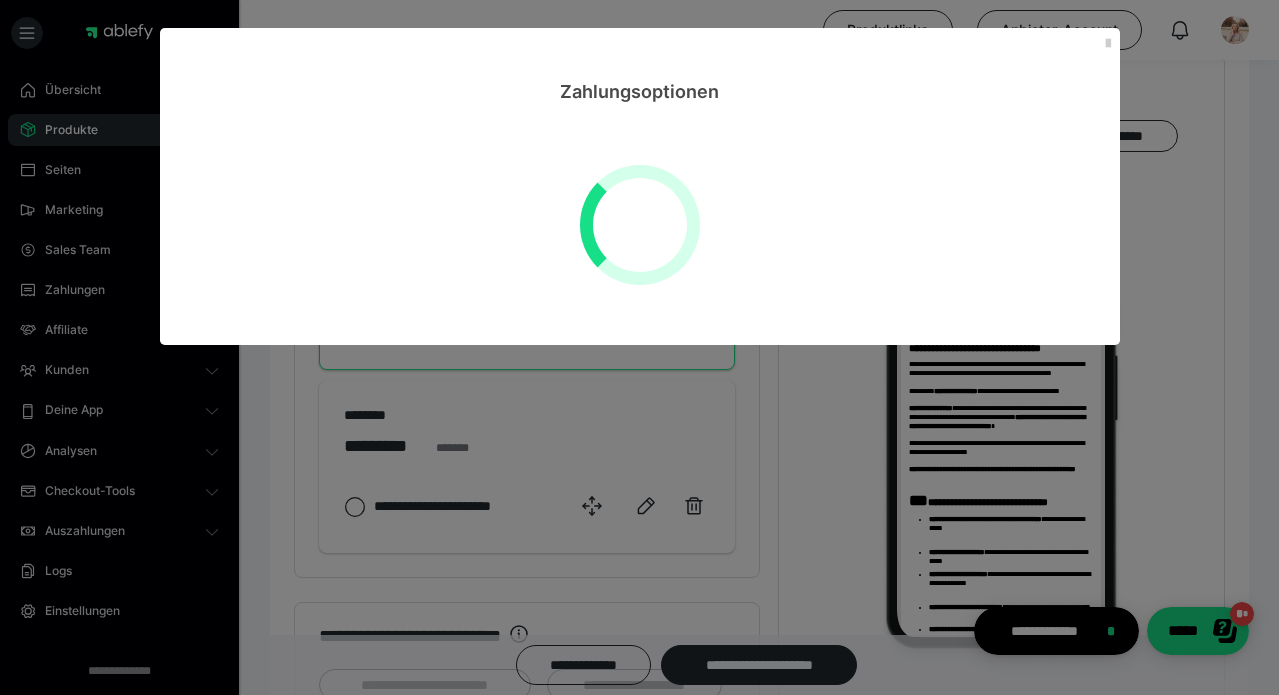 scroll, scrollTop: 0, scrollLeft: 0, axis: both 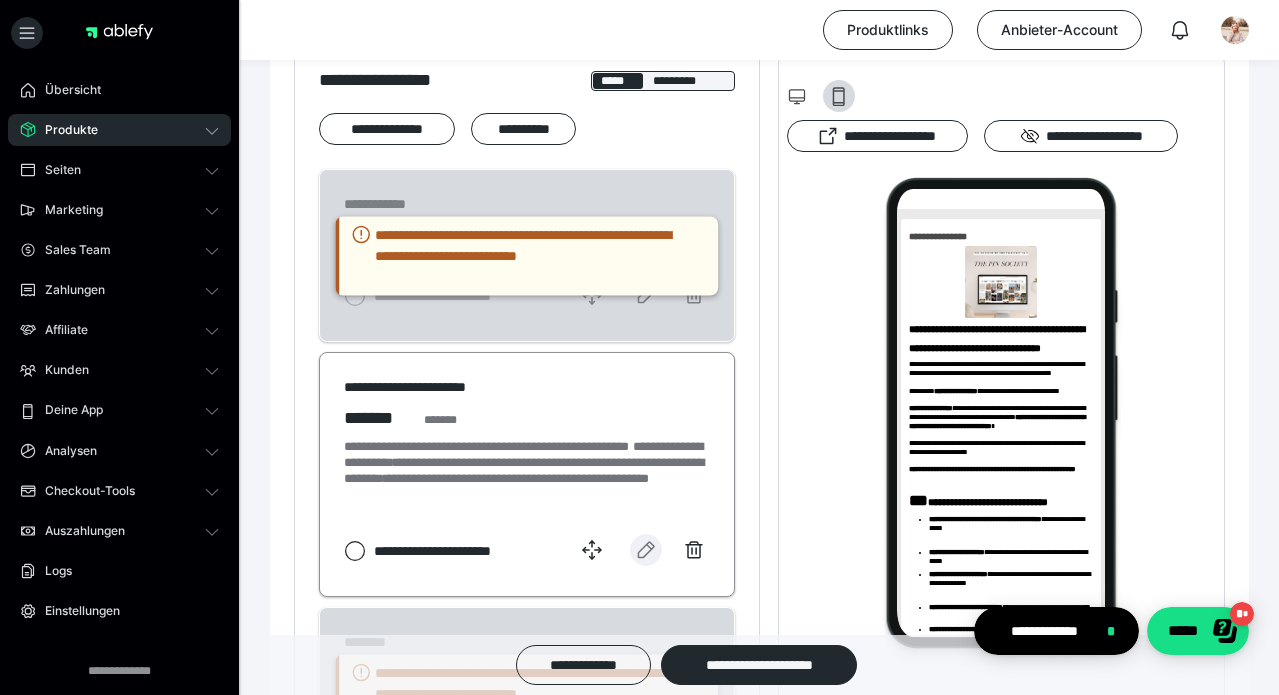 click 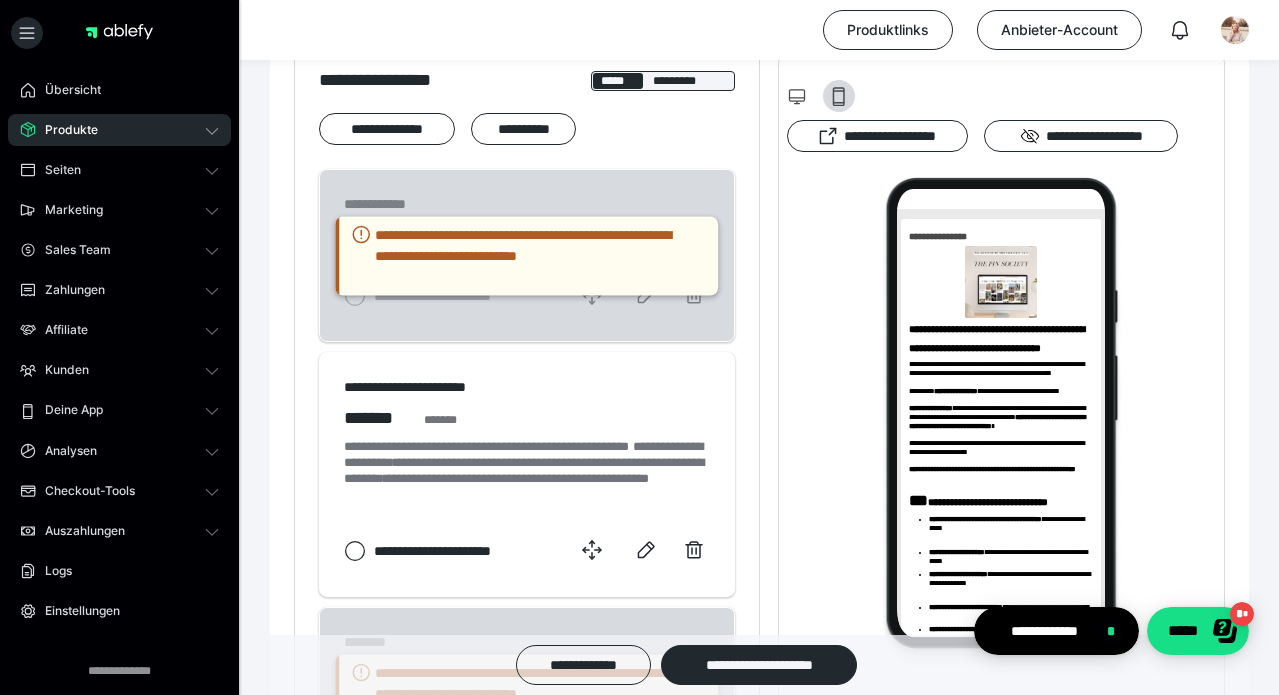 select on "**" 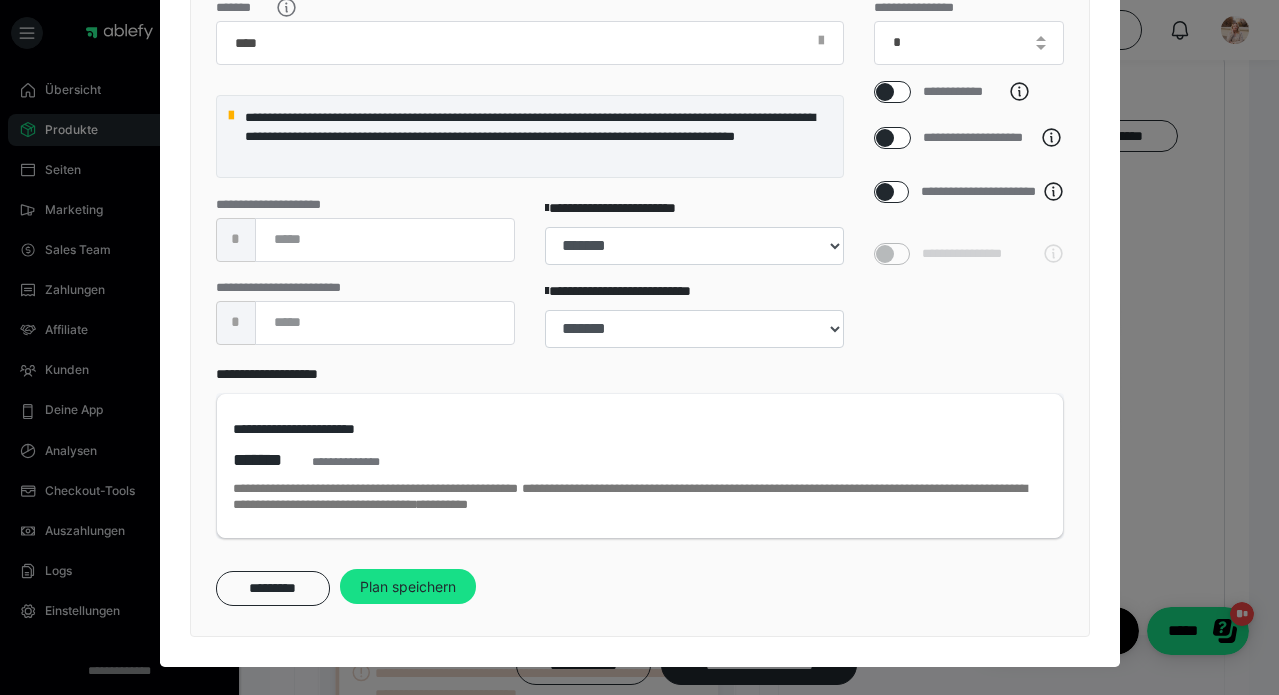 scroll, scrollTop: 766, scrollLeft: 0, axis: vertical 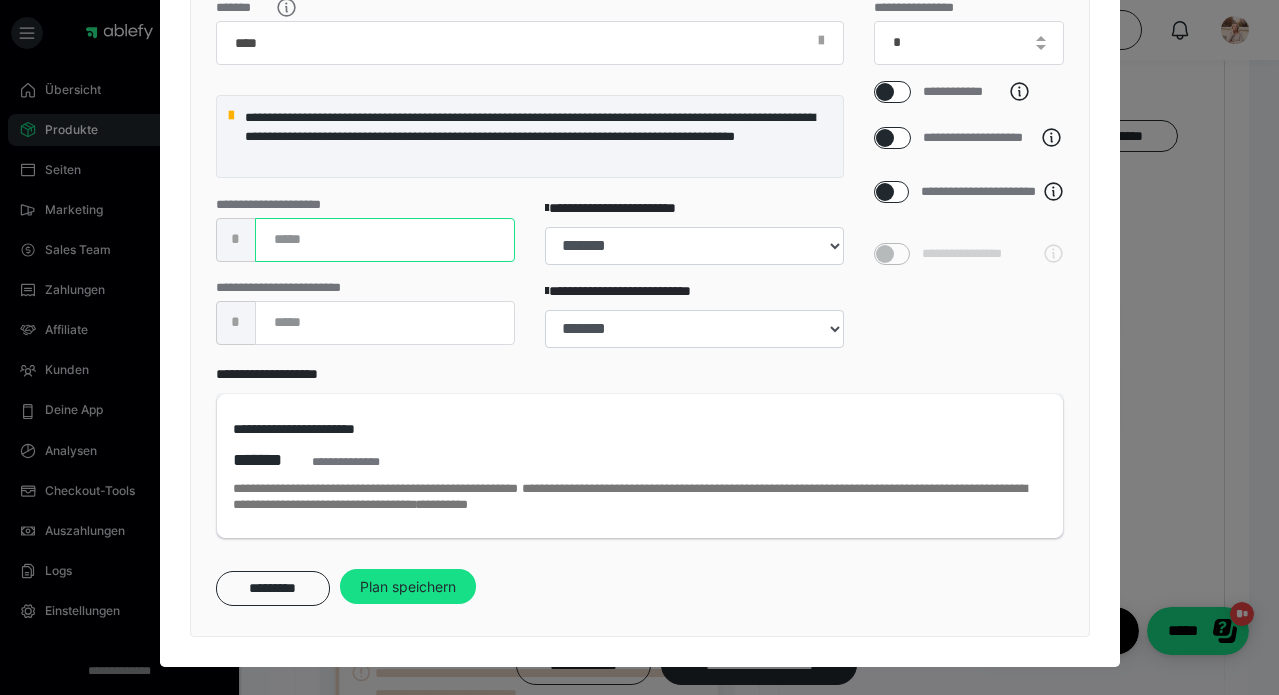 click on "***" at bounding box center [385, 240] 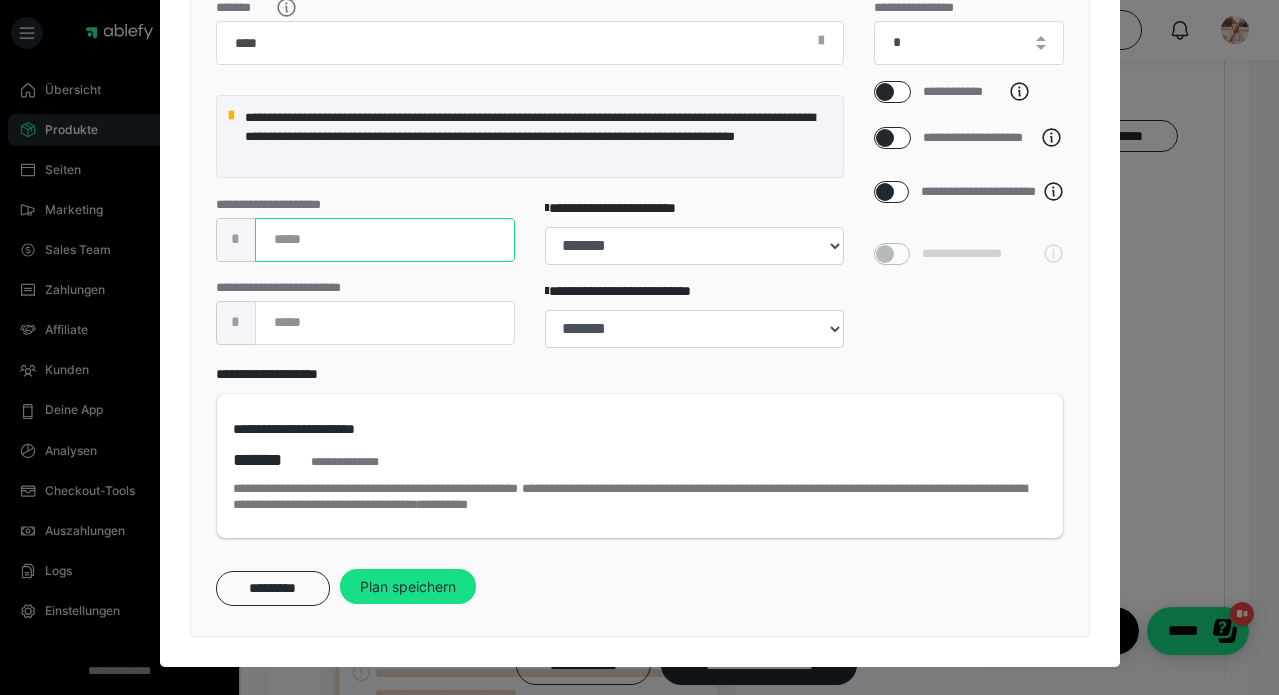 type on "***" 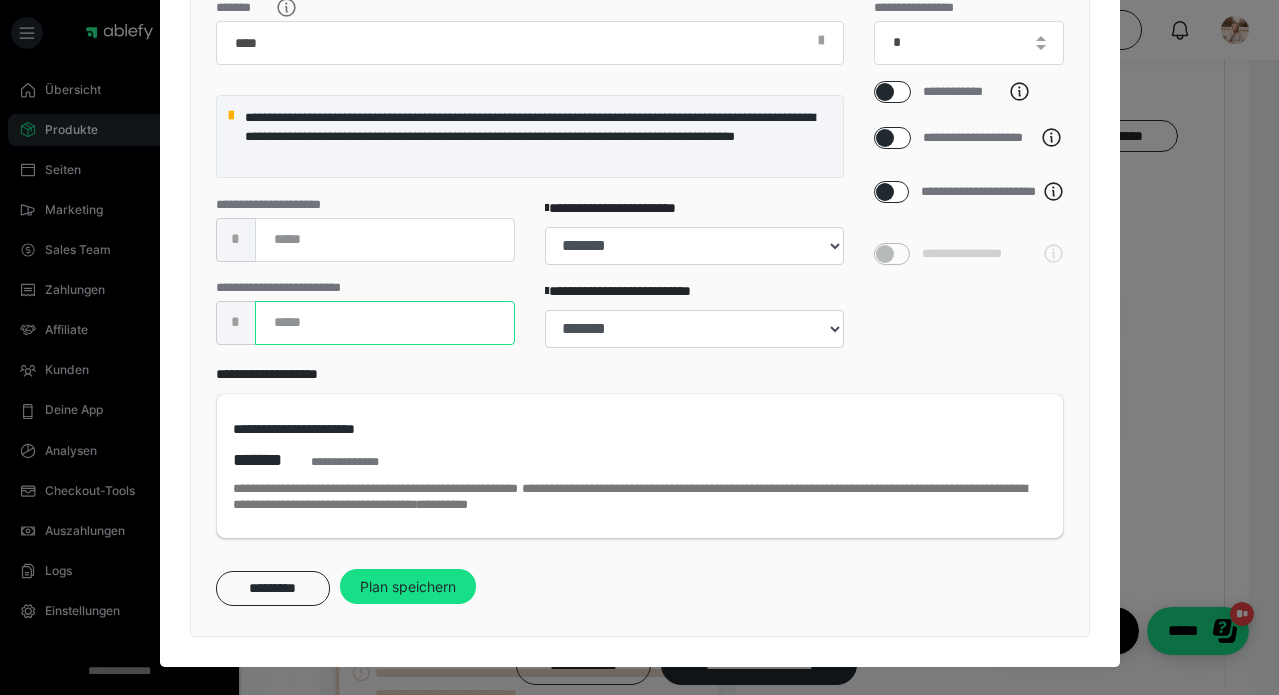 click on "***" at bounding box center [385, 323] 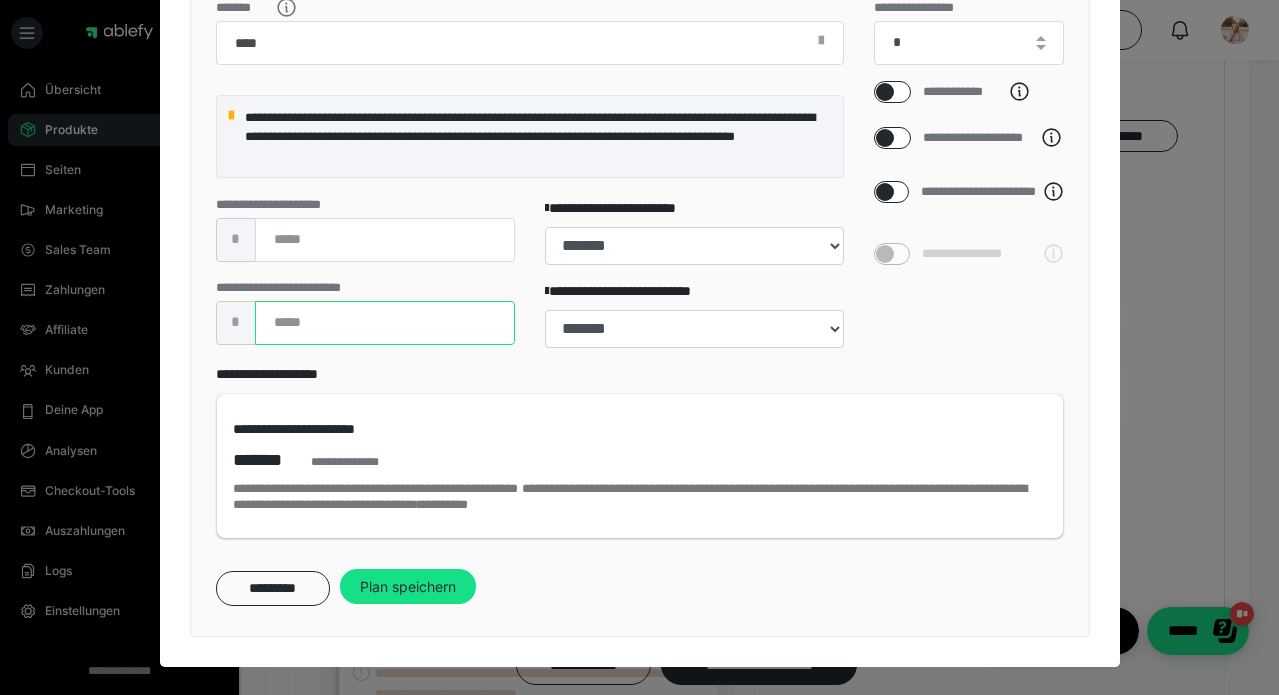 click on "***" at bounding box center (385, 323) 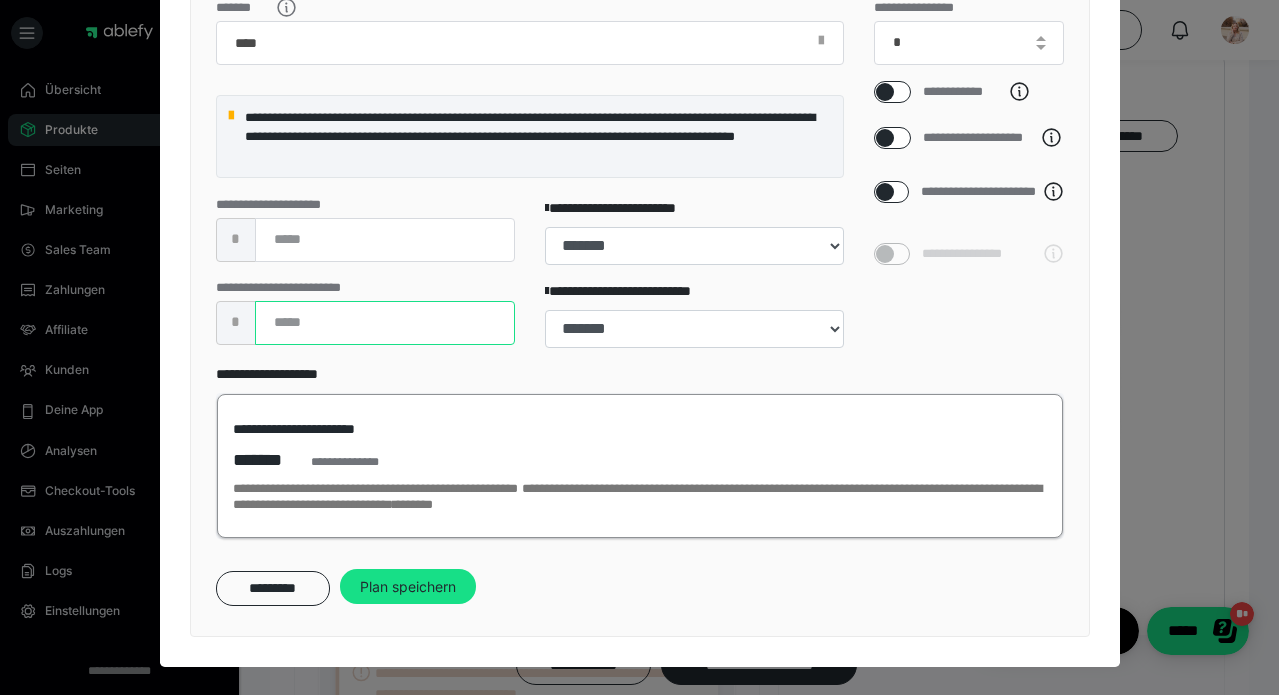 type on "***" 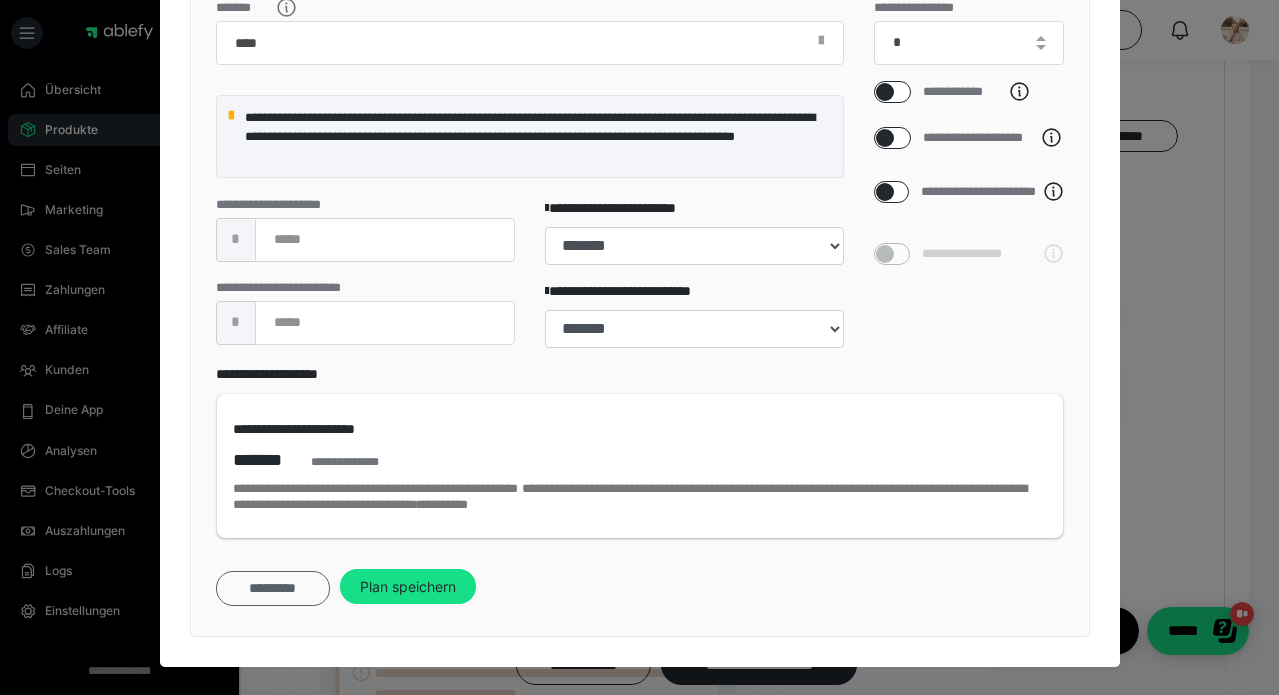 click on "*********" at bounding box center [273, 588] 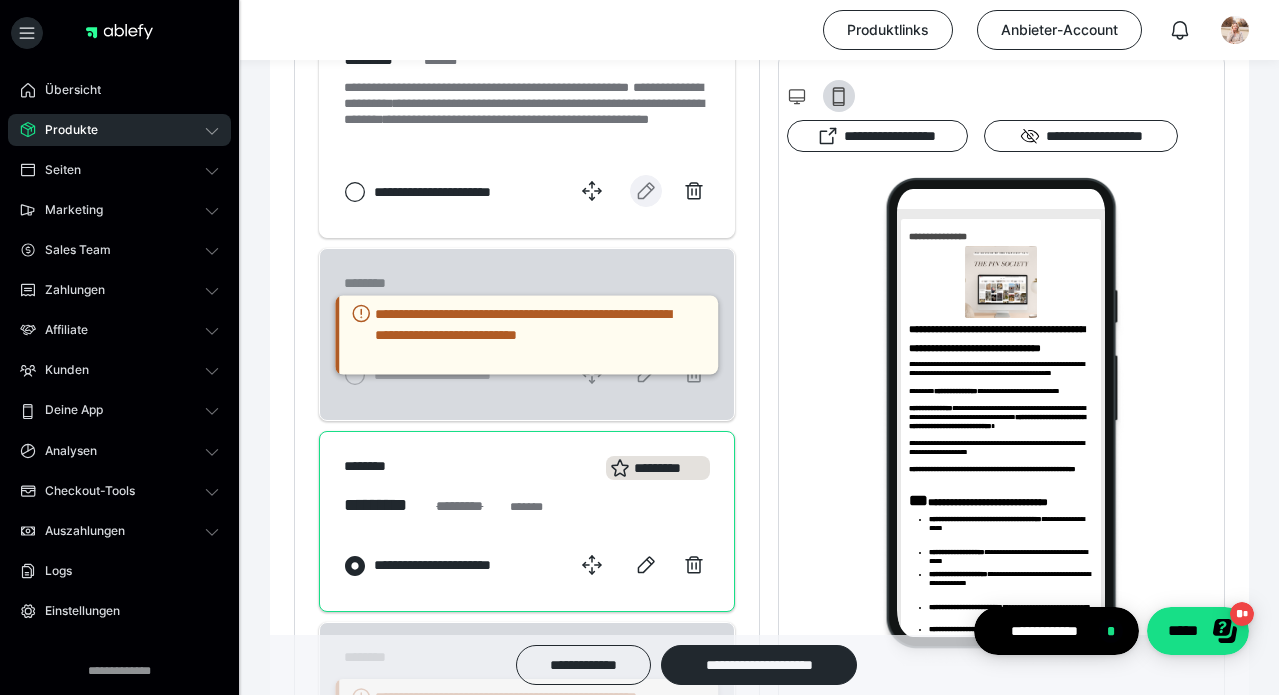 scroll, scrollTop: 1677, scrollLeft: 0, axis: vertical 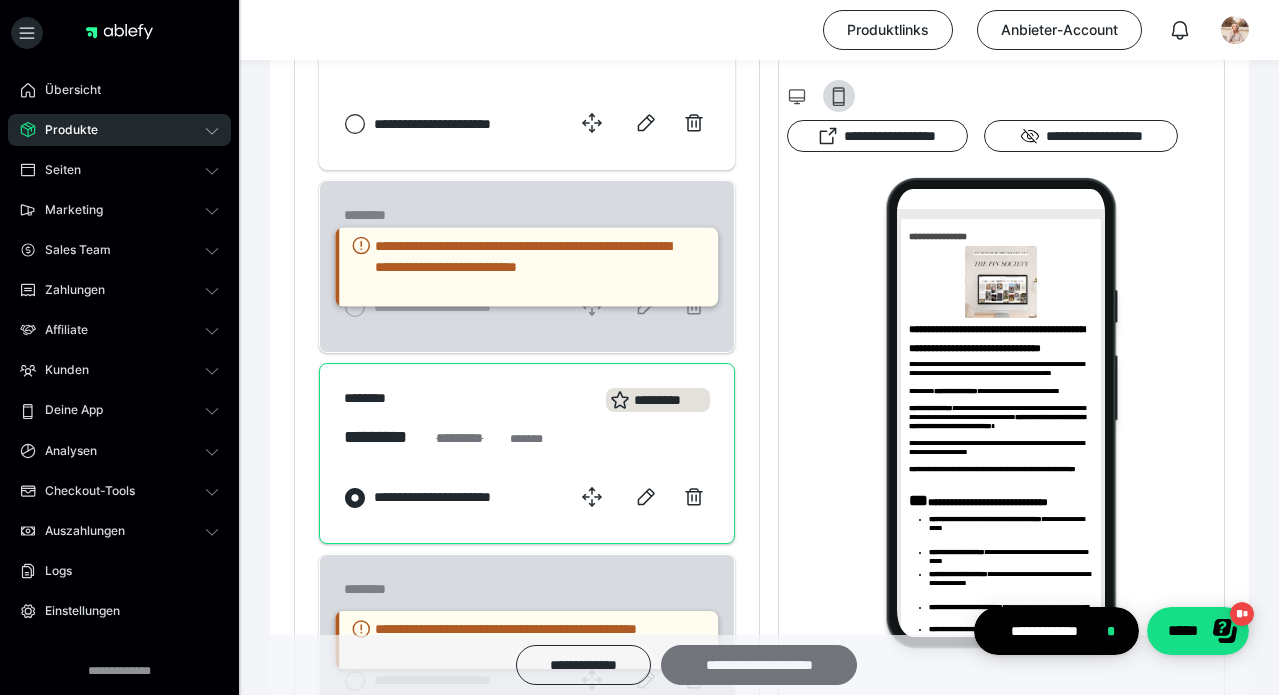 click on "**********" at bounding box center [759, 665] 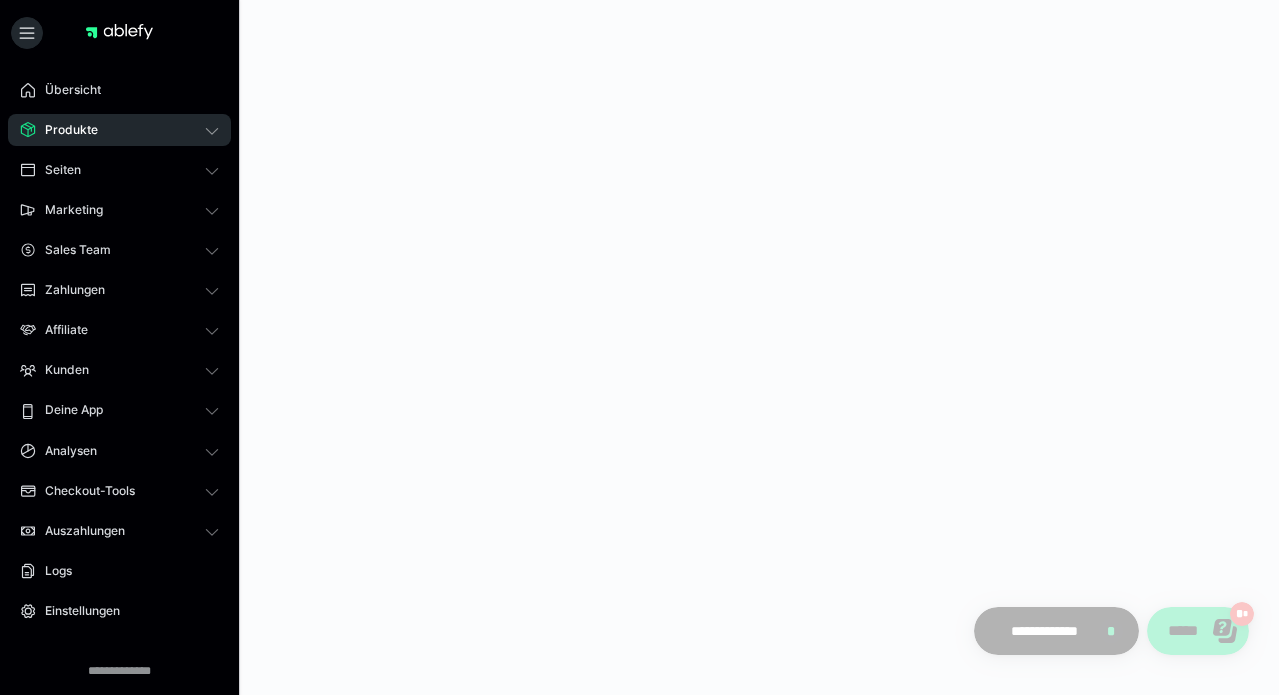 scroll, scrollTop: 0, scrollLeft: 0, axis: both 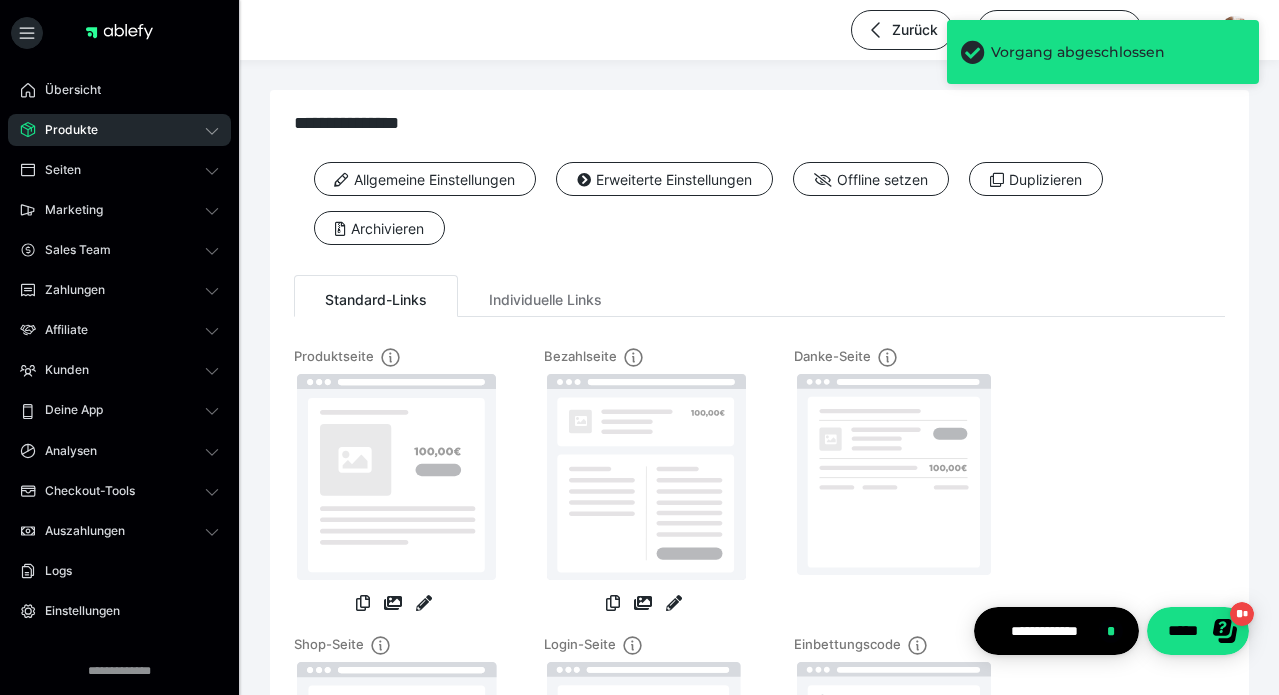 click at bounding box center [612, 614] 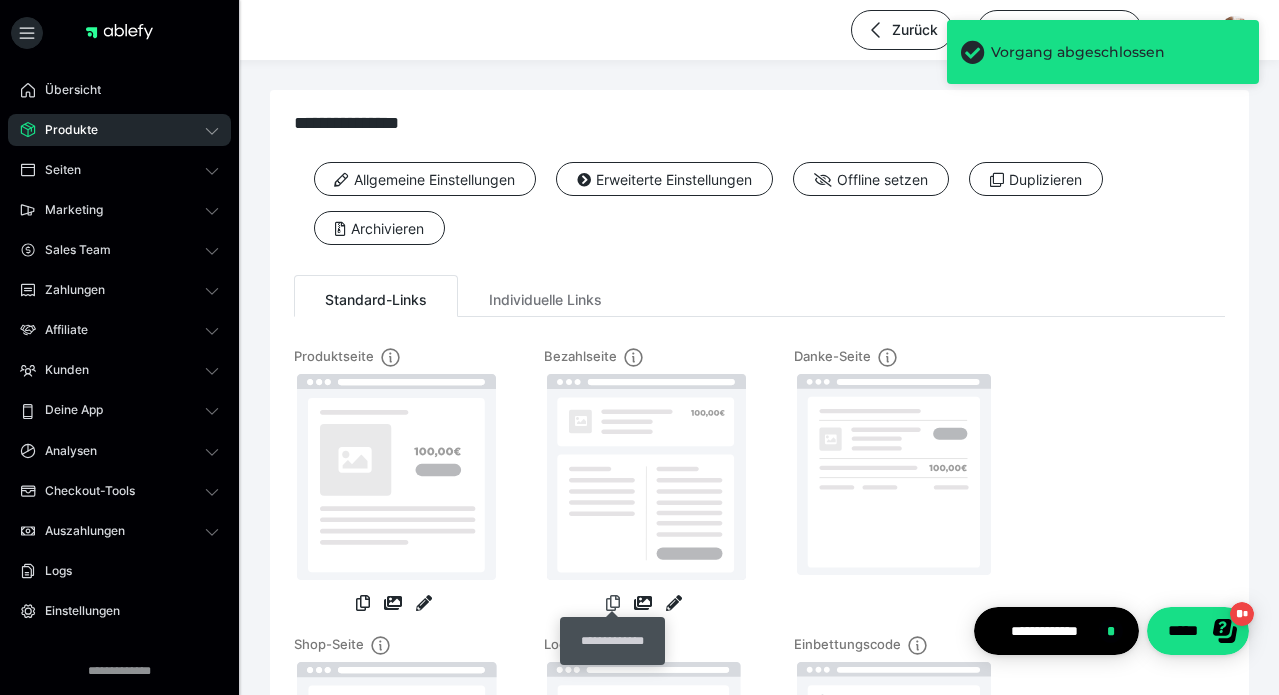 click at bounding box center [613, 603] 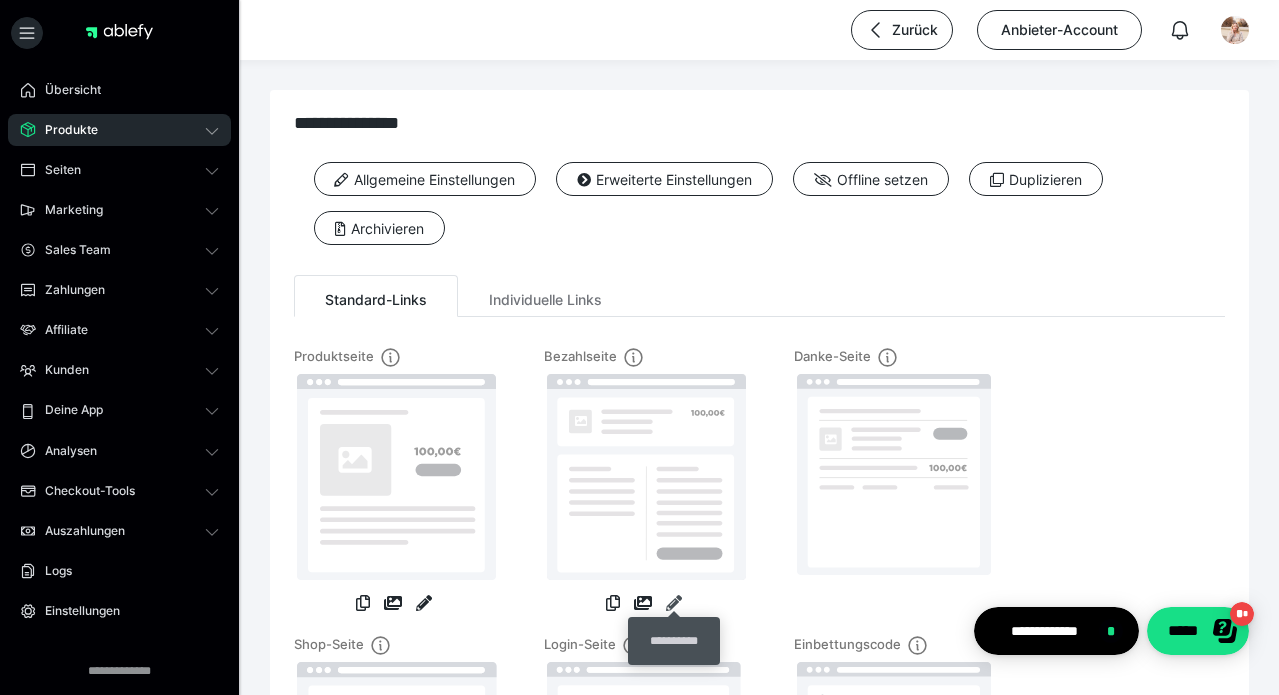click at bounding box center [674, 603] 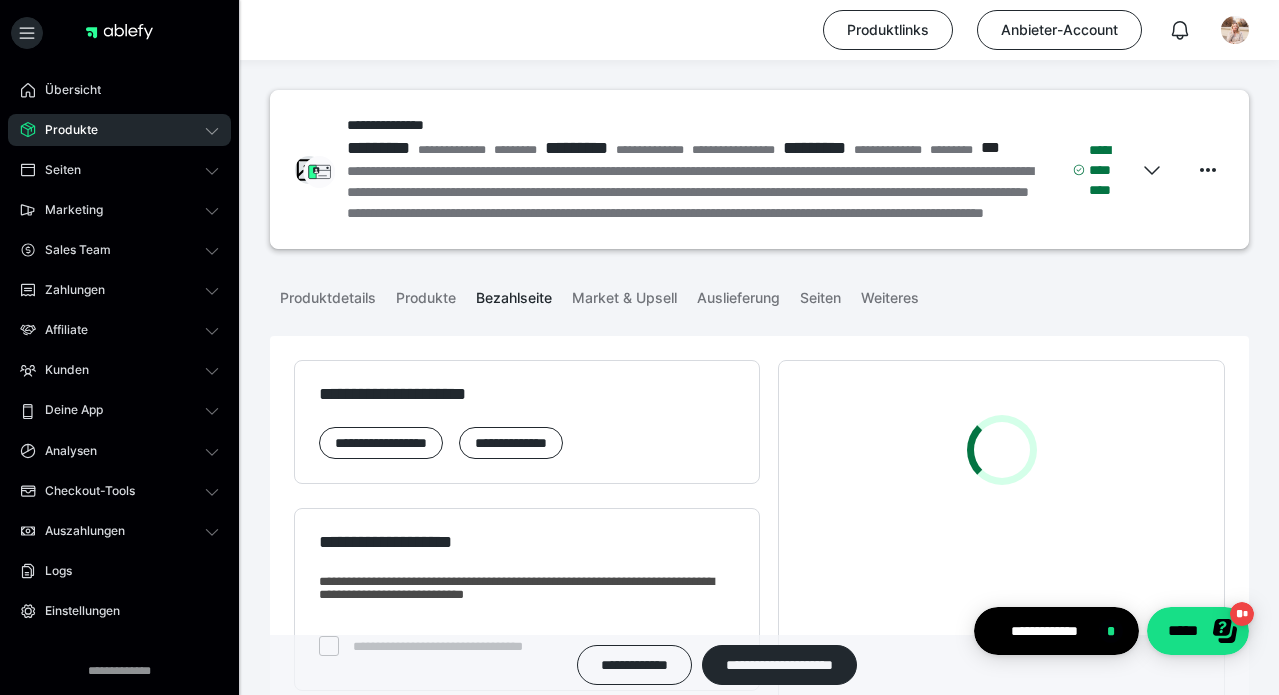 scroll, scrollTop: 207, scrollLeft: 0, axis: vertical 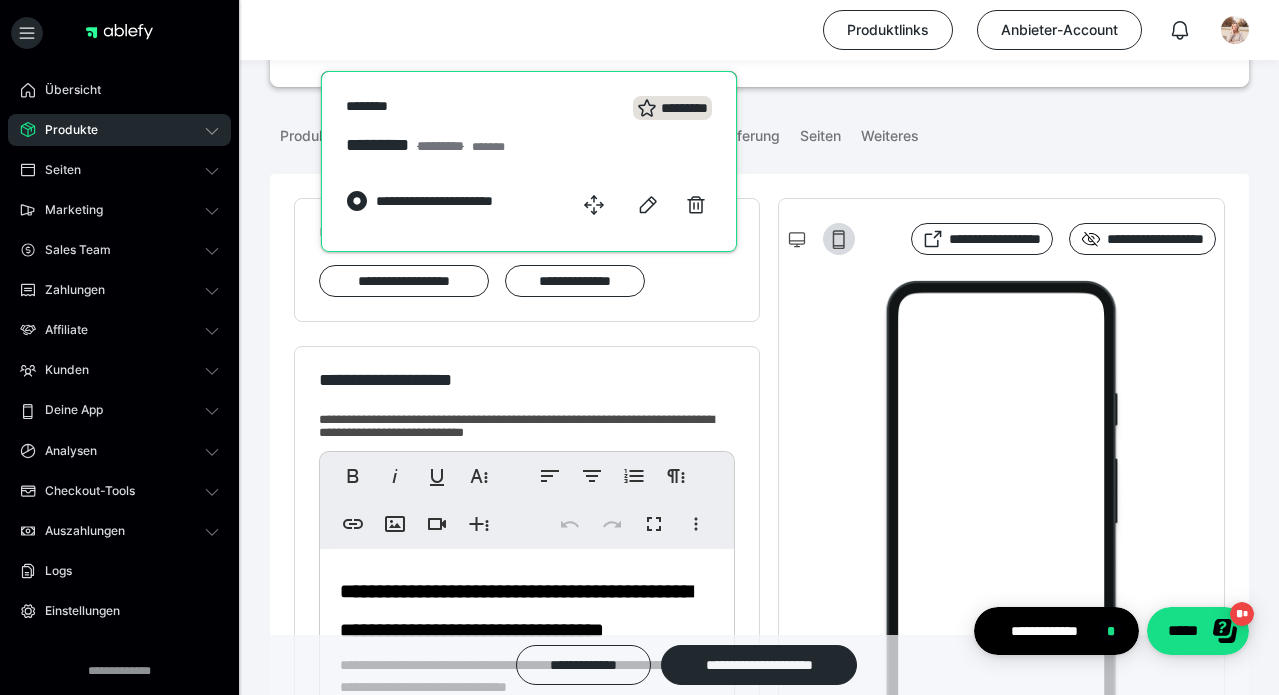 drag, startPoint x: 598, startPoint y: 624, endPoint x: 600, endPoint y: 197, distance: 427.00467 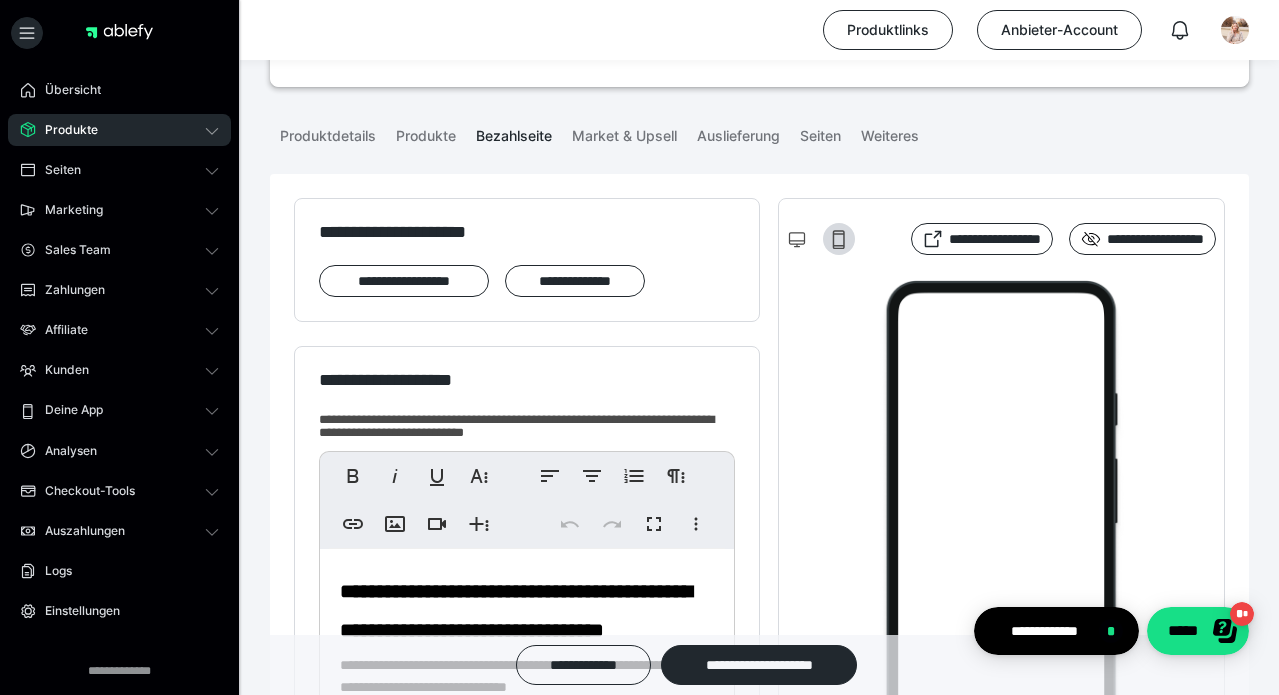scroll, scrollTop: 1331, scrollLeft: 0, axis: vertical 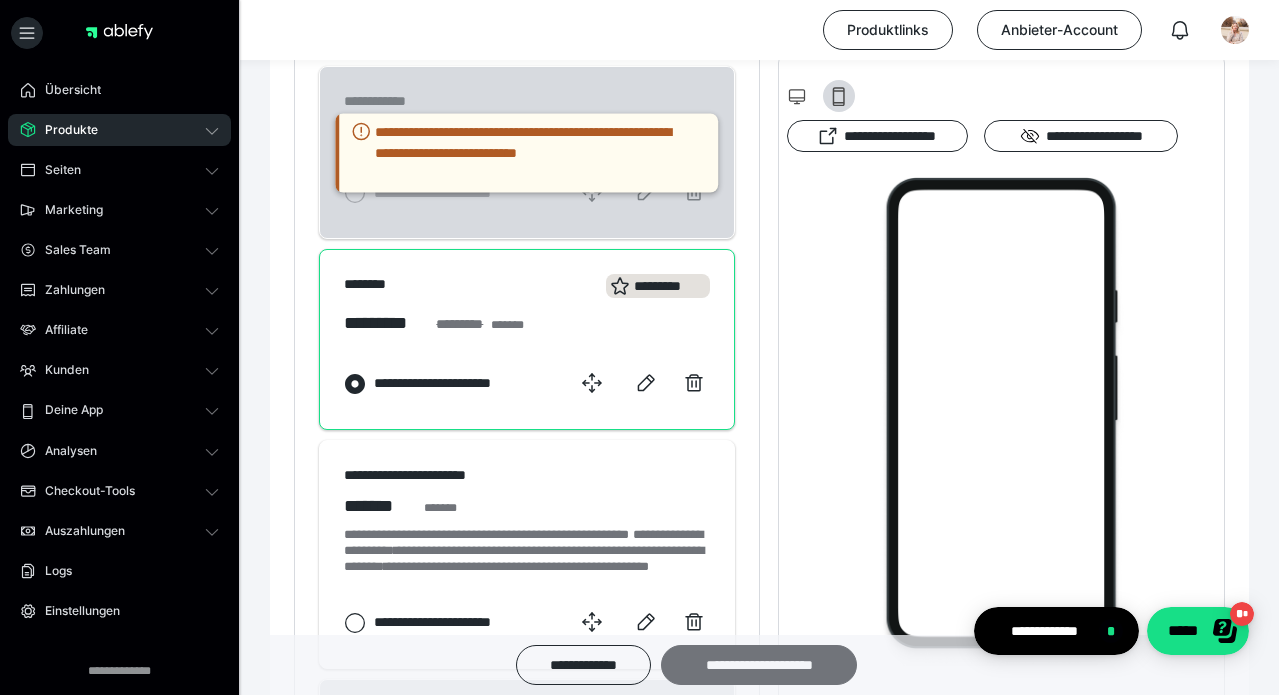 click on "**********" at bounding box center [759, 665] 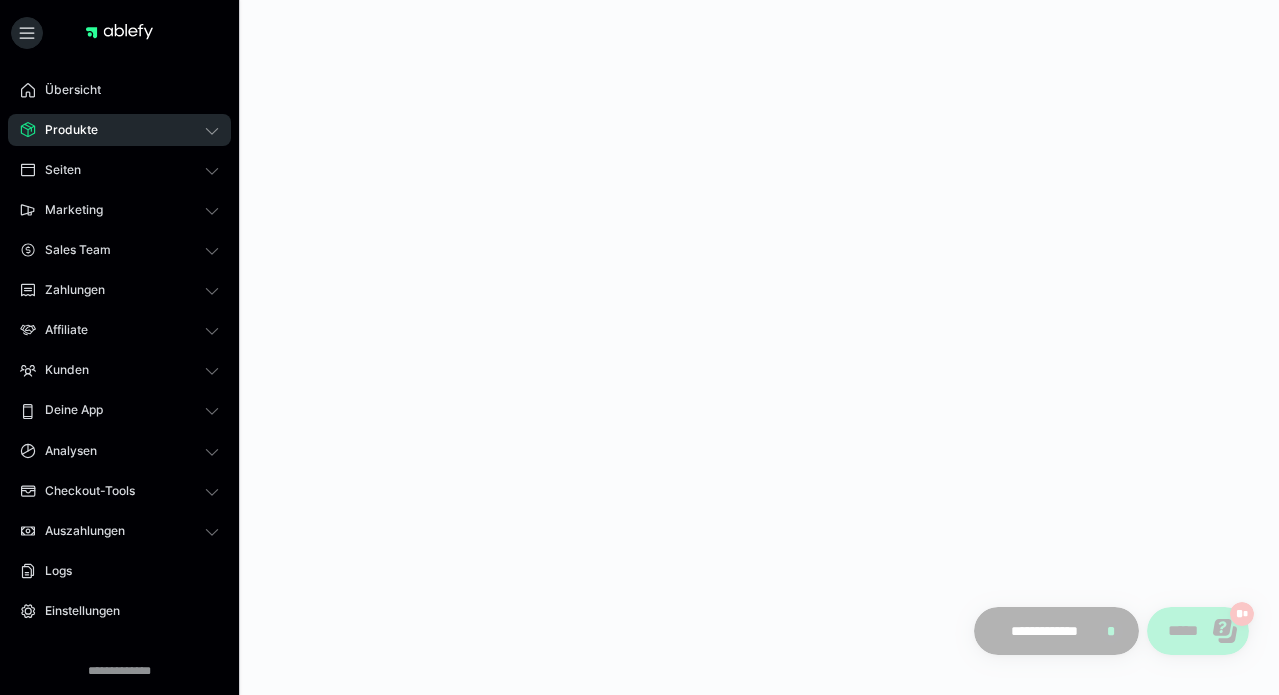 scroll, scrollTop: 0, scrollLeft: 0, axis: both 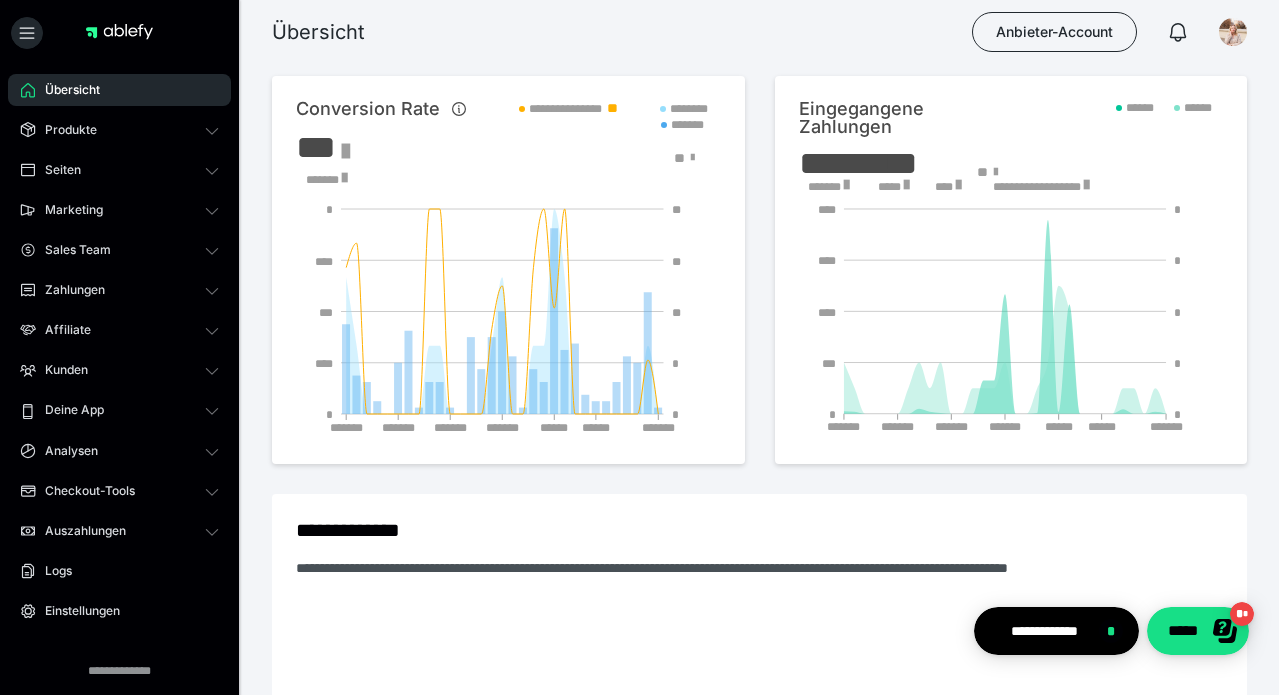 click on "Übersicht Produkte Alle Produkte Produkt-Kategorien Online-Kurs-Themes Mediathek Seiten Shop-Themes Membership-Themes ableSHARE Marketing Gutscheincodes Marketing-Tools Live-Stream-Events Content-IDs Upsell-Funnels Order Bumps Tracking-Codes E-Mail-Schnittstellen Webhooks Sales Team Sales Team Zahlungen Bestellungen Fälligkeiten Transaktionen Rechnungen & Storno-Rechnungen Teilzahlungen ablefy CONNECT Mahnwesen & Inkasso Affiliate Affiliate-Programme Marktplatz Affiliates Statistiken Landingpages Kunden Kunden Kurs-Zugänge Membership-Zugänge E-Ticket-Bestellungen Awards Lizenzschlüssel Deine App Analysen Analysen Analysen 3.0 Checkout-Tools Bezahlseiten-Templates Zahlungspläne Zusatzkosten Widerrufskonditionen Zusatzfelder Zusatzfeld-Antworten Steuersätze Auszahlungen Neue Auszahlung Berichte Logs Einstellungen" at bounding box center [119, 410] 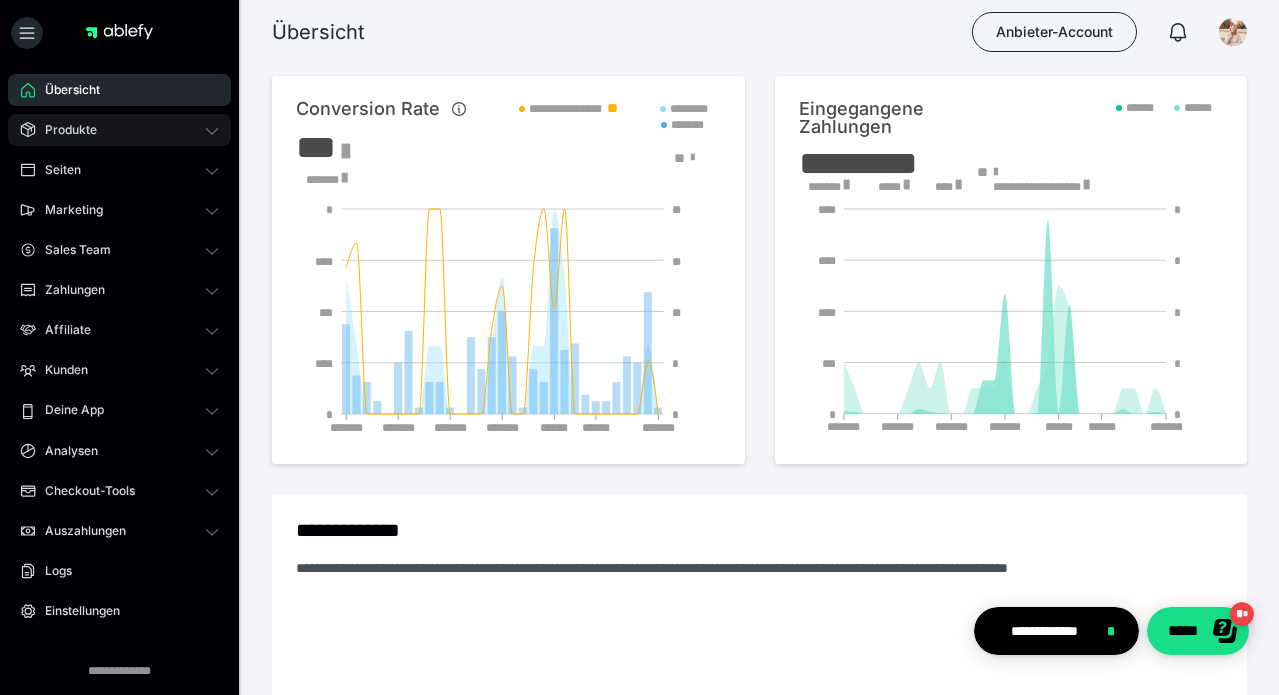 click on "Produkte" at bounding box center [119, 130] 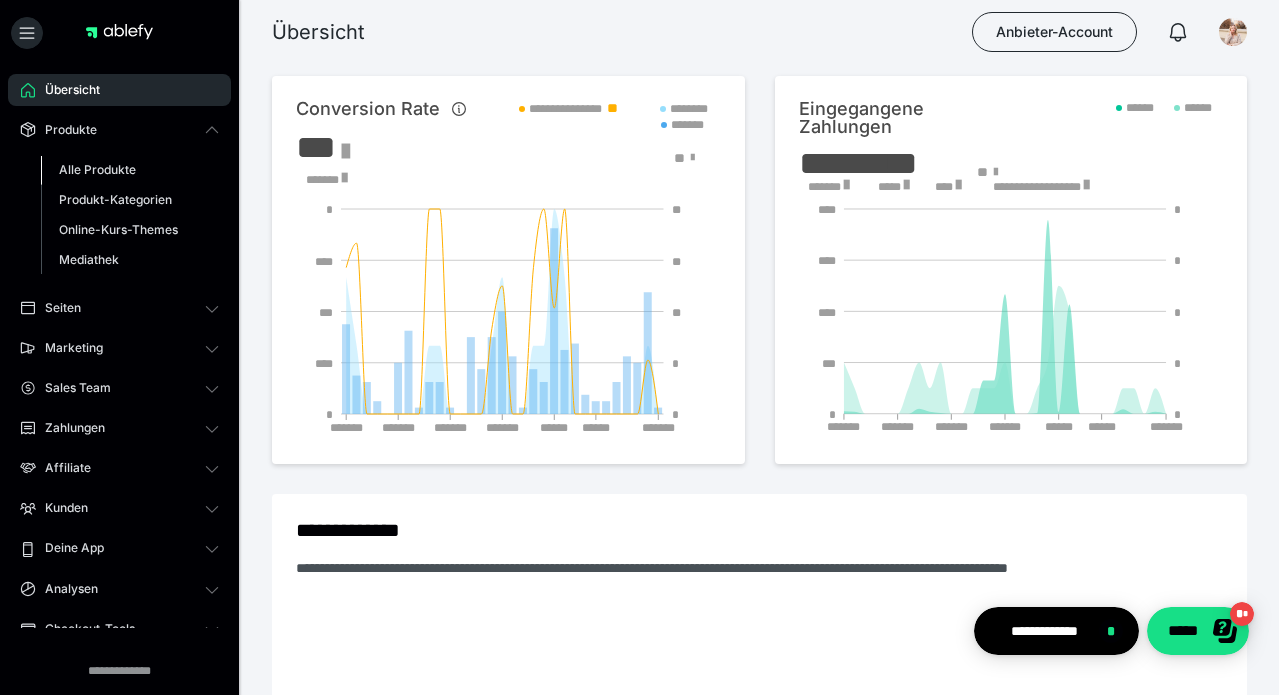 click on "Alle Produkte" at bounding box center [97, 169] 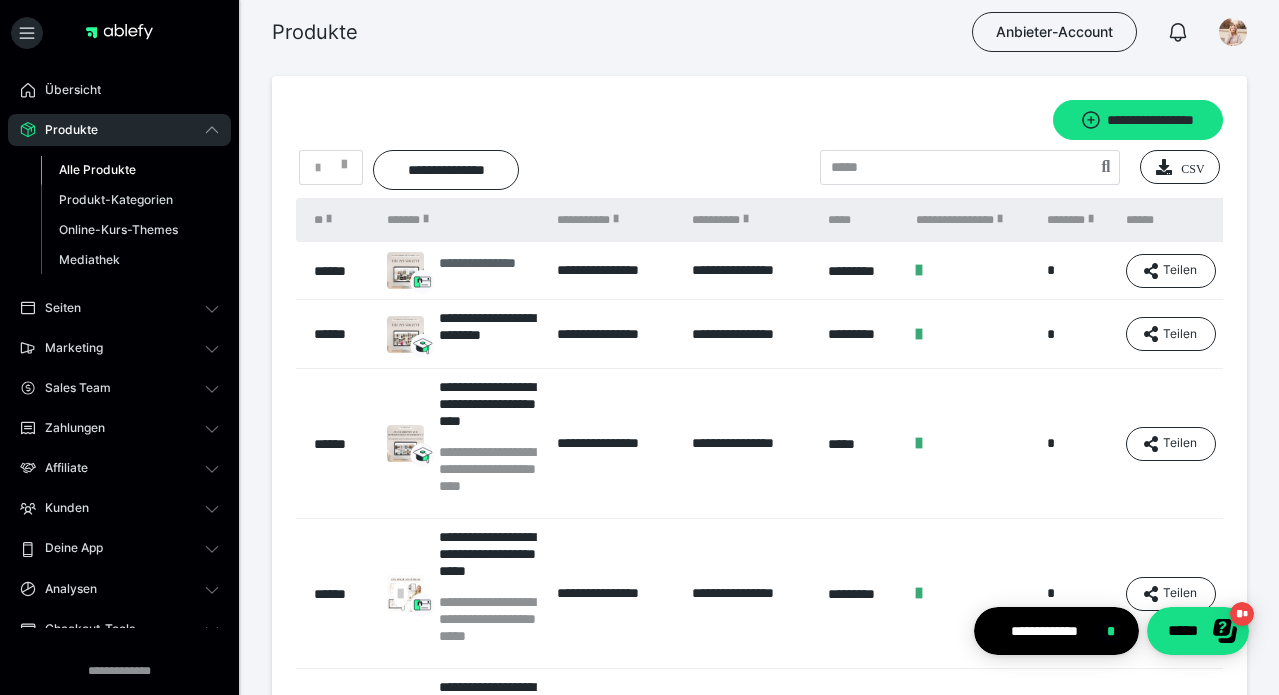 click on "**********" at bounding box center [488, 271] 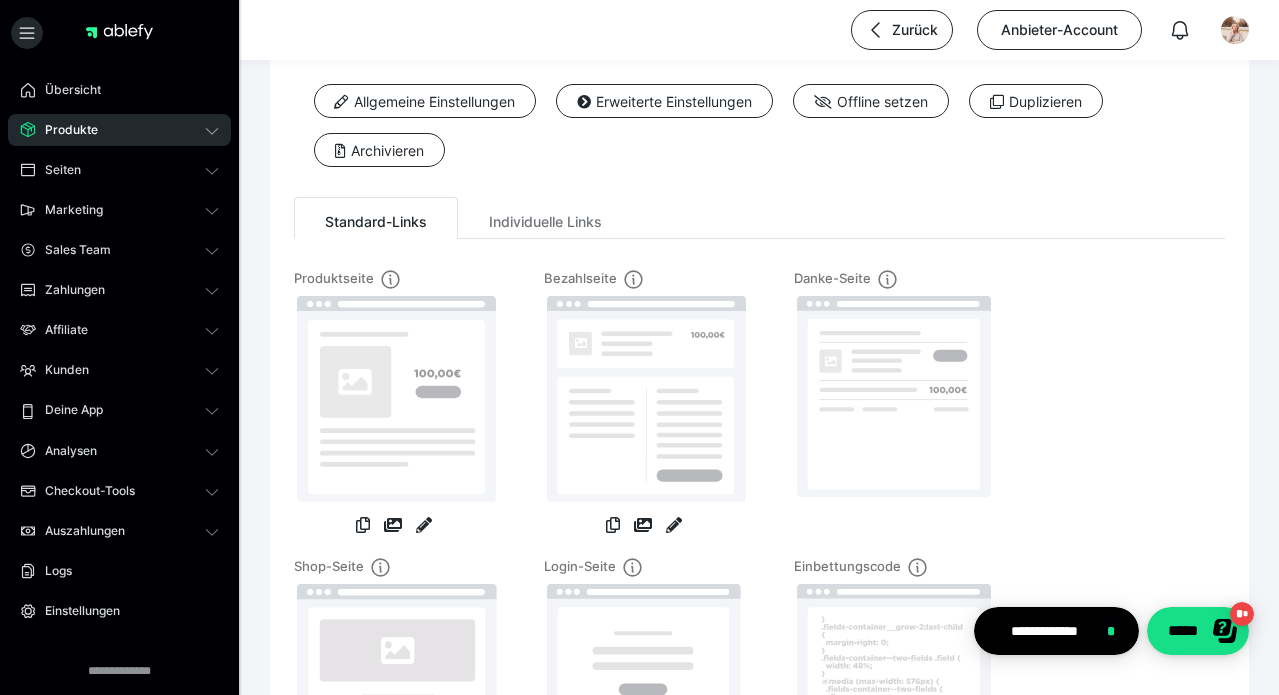 scroll, scrollTop: 37, scrollLeft: 0, axis: vertical 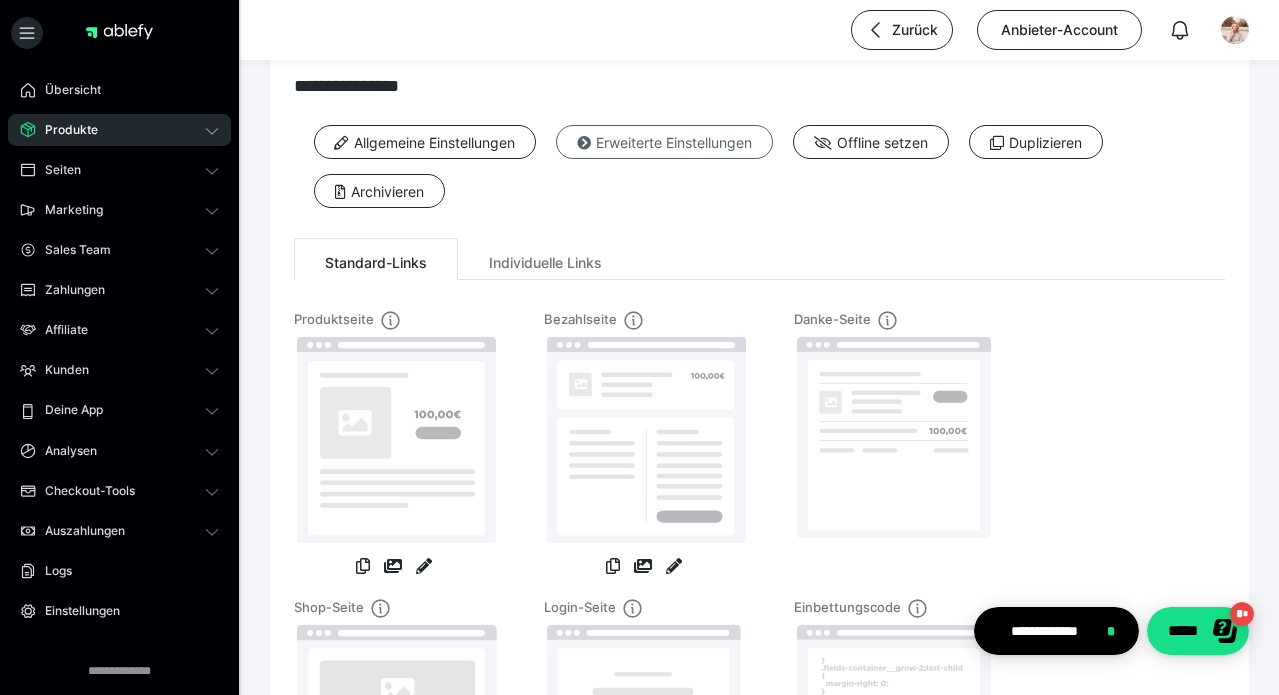 click on "Erweiterte Einstellungen" at bounding box center [664, 142] 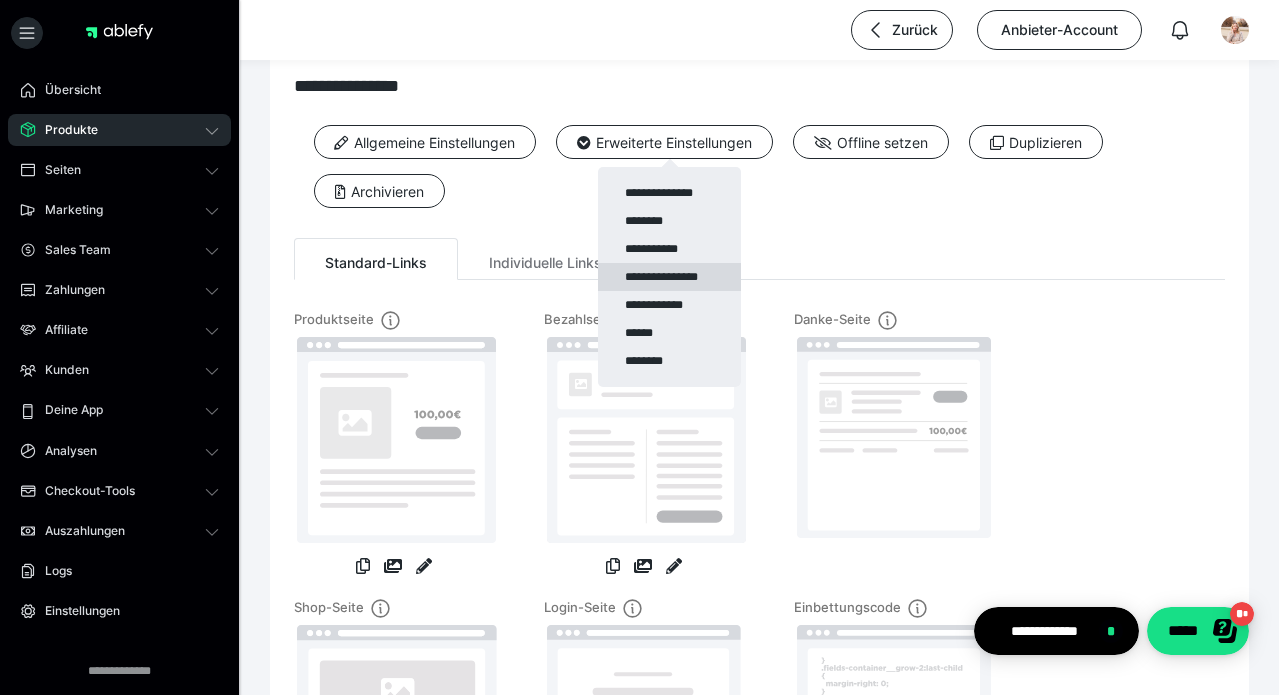 click on "**********" at bounding box center [669, 277] 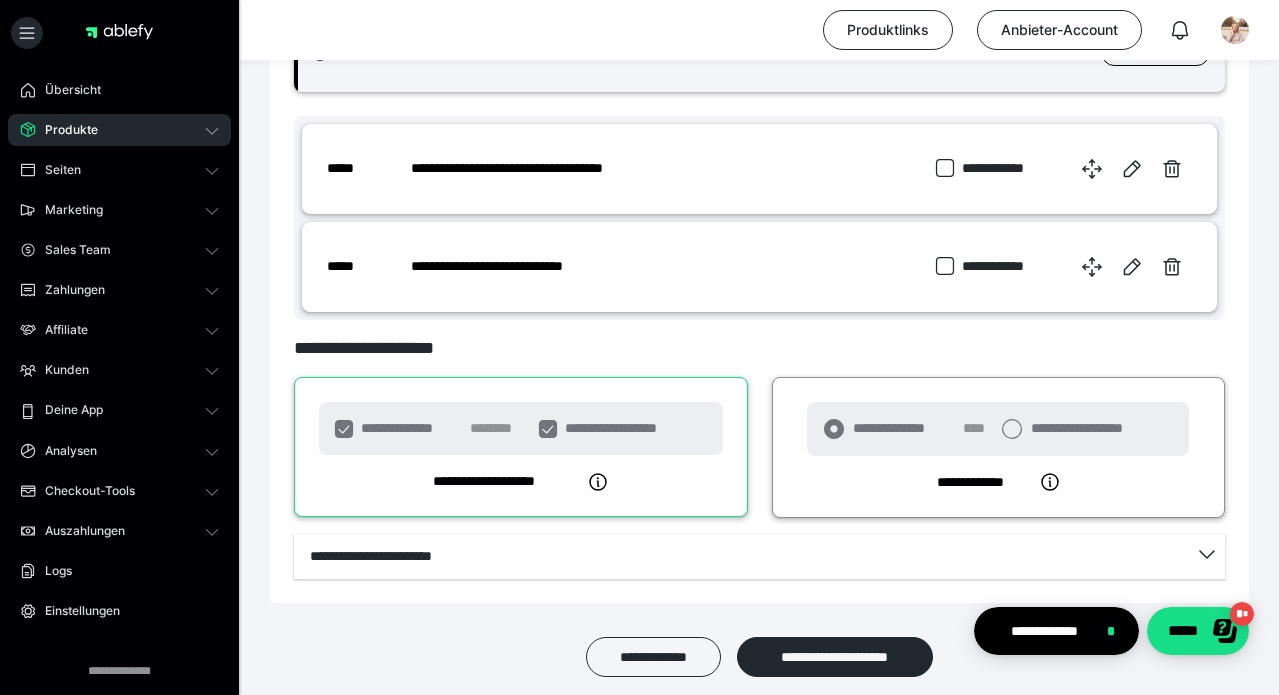 scroll, scrollTop: 875, scrollLeft: 0, axis: vertical 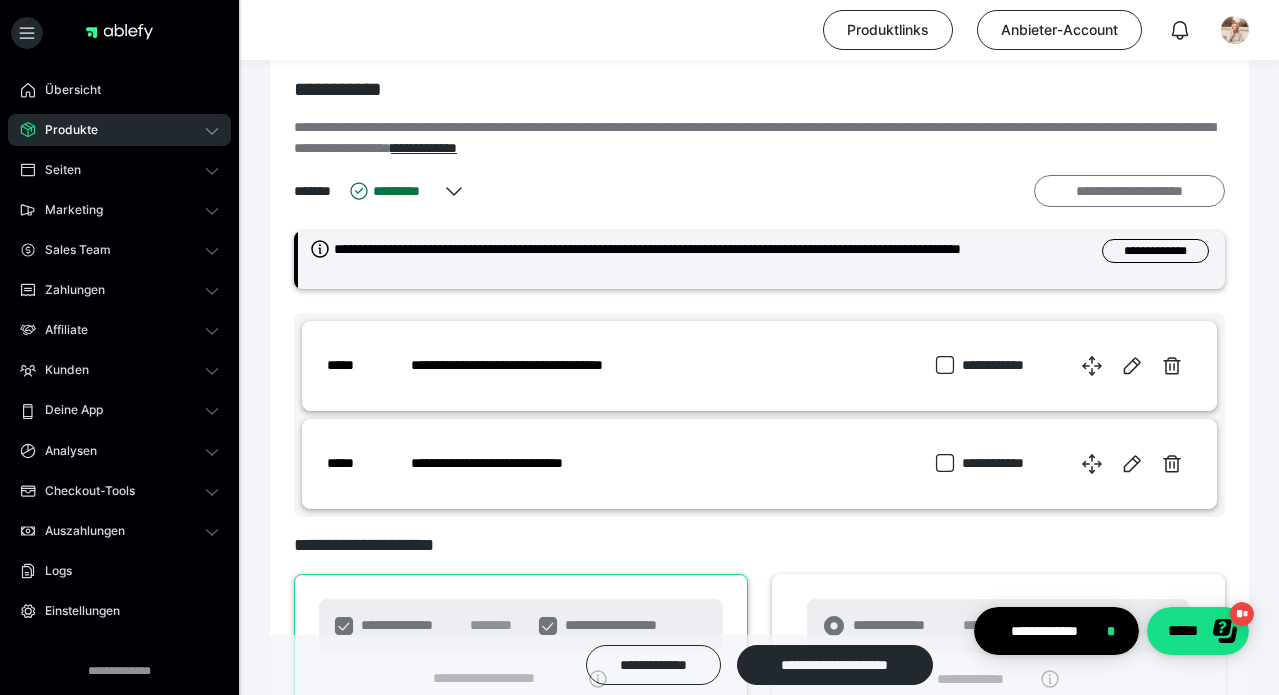 click on "**********" at bounding box center (1129, 191) 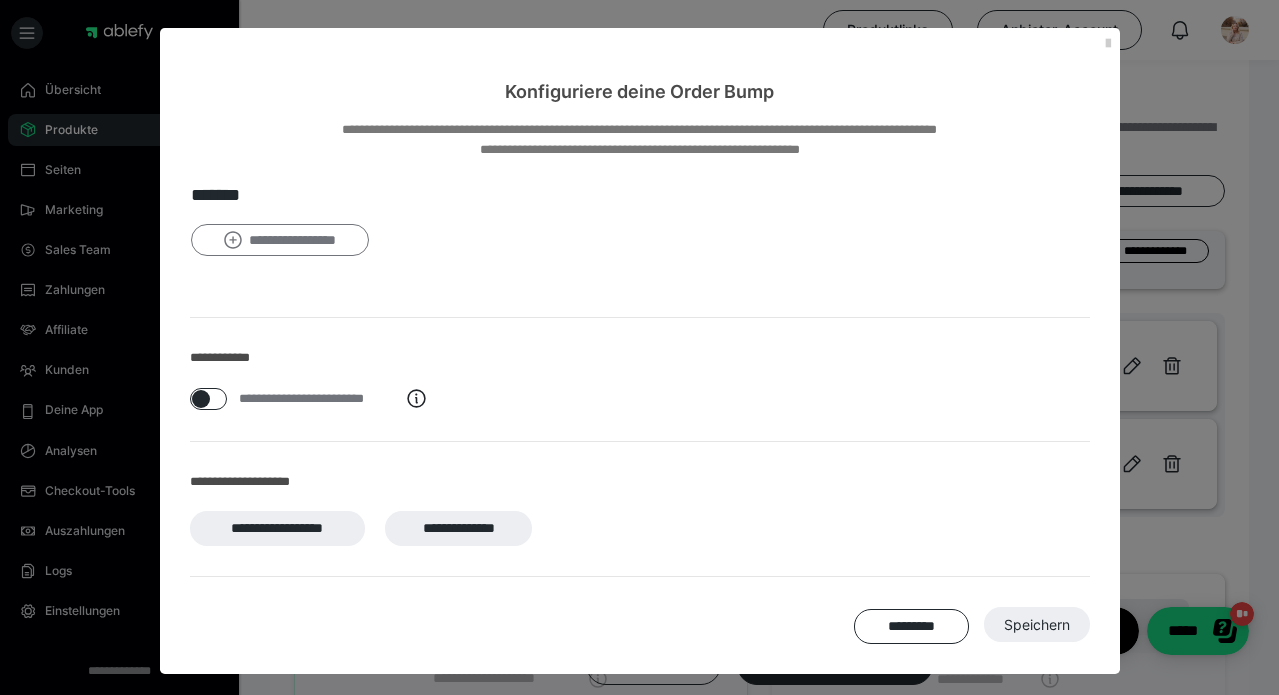 click on "**********" at bounding box center [280, 240] 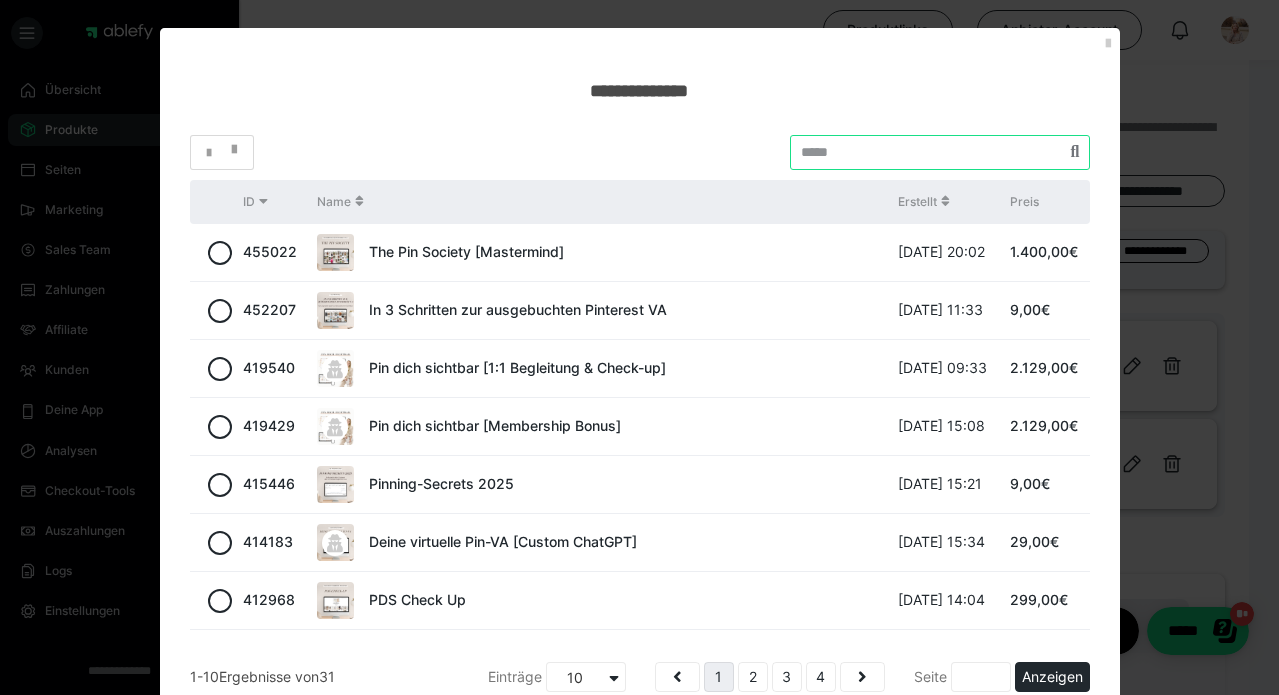 click at bounding box center [940, 152] 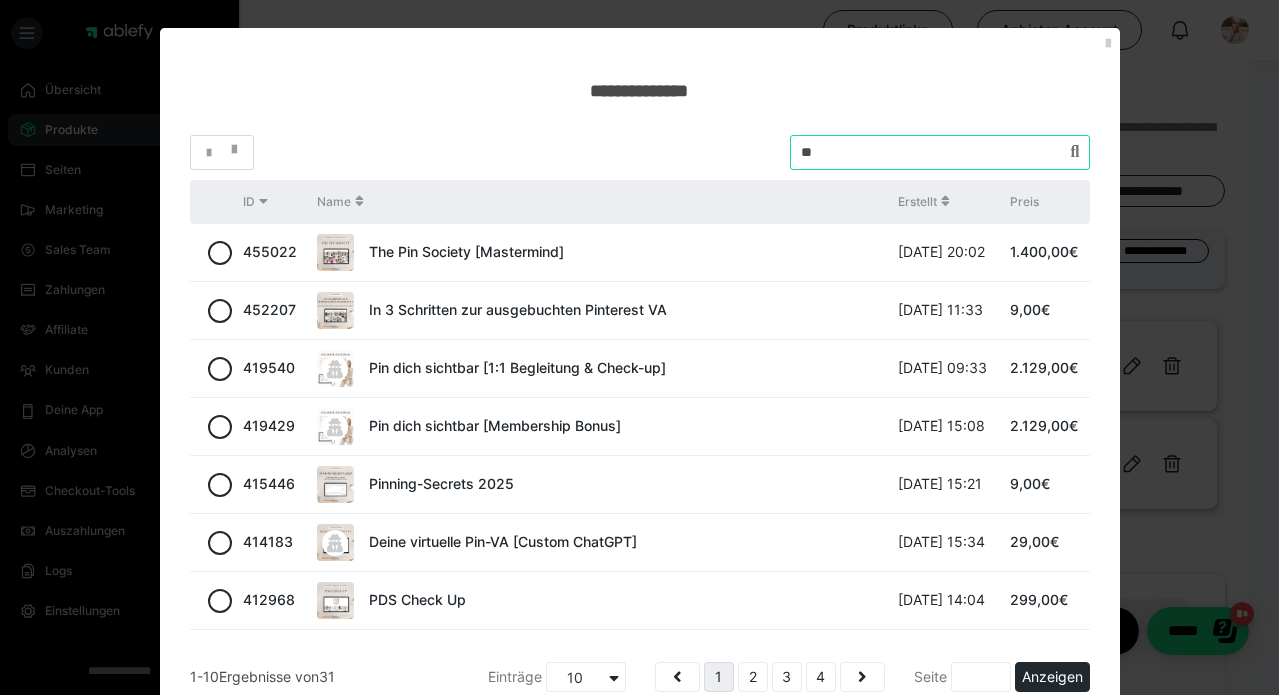 type on "*" 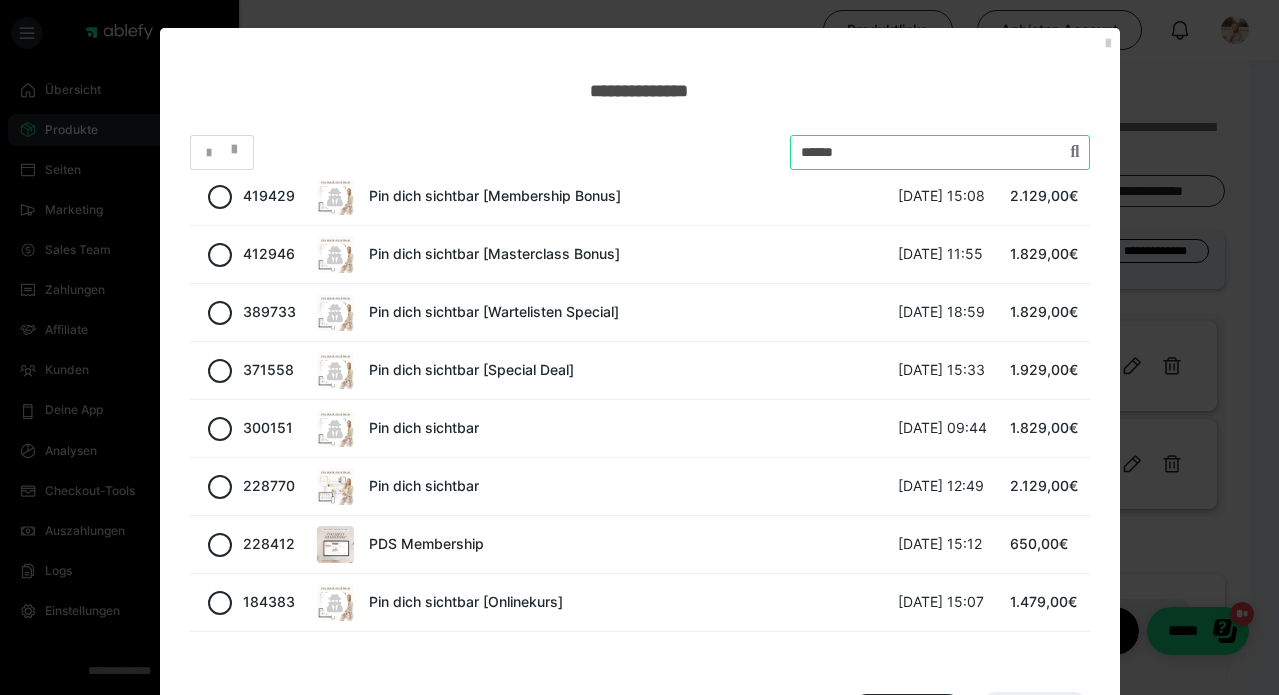 scroll, scrollTop: 172, scrollLeft: 0, axis: vertical 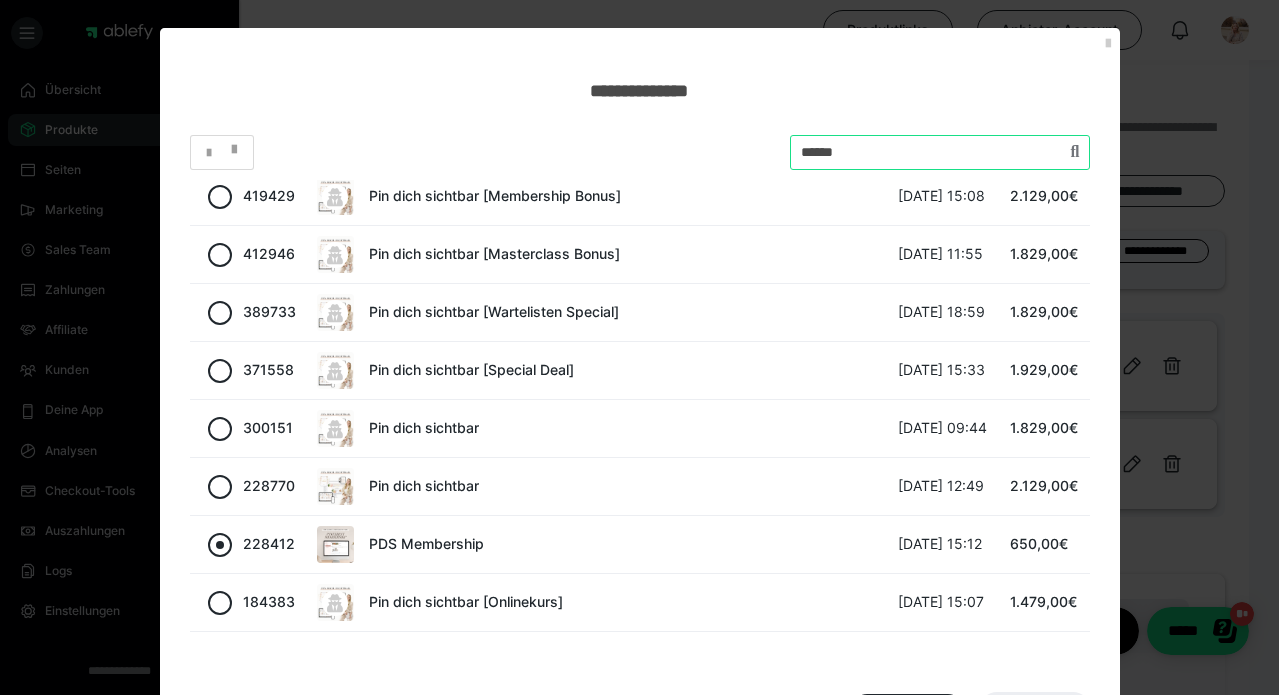 type on "******" 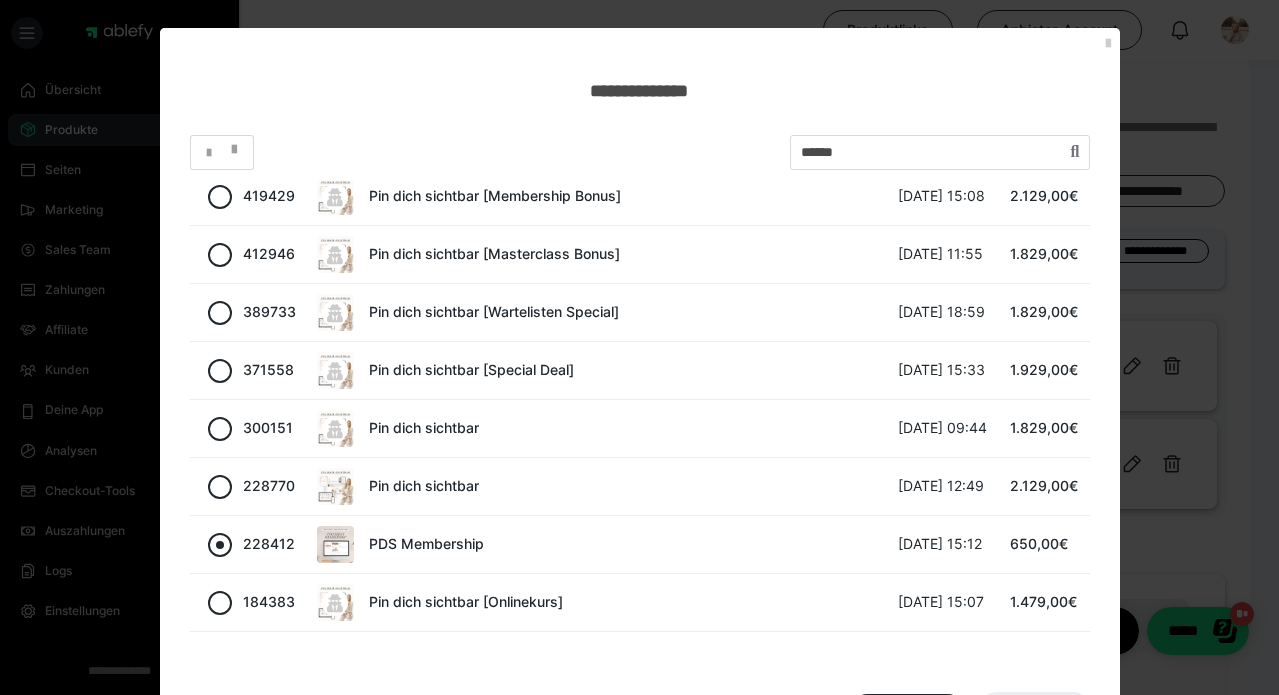 click at bounding box center [220, 545] 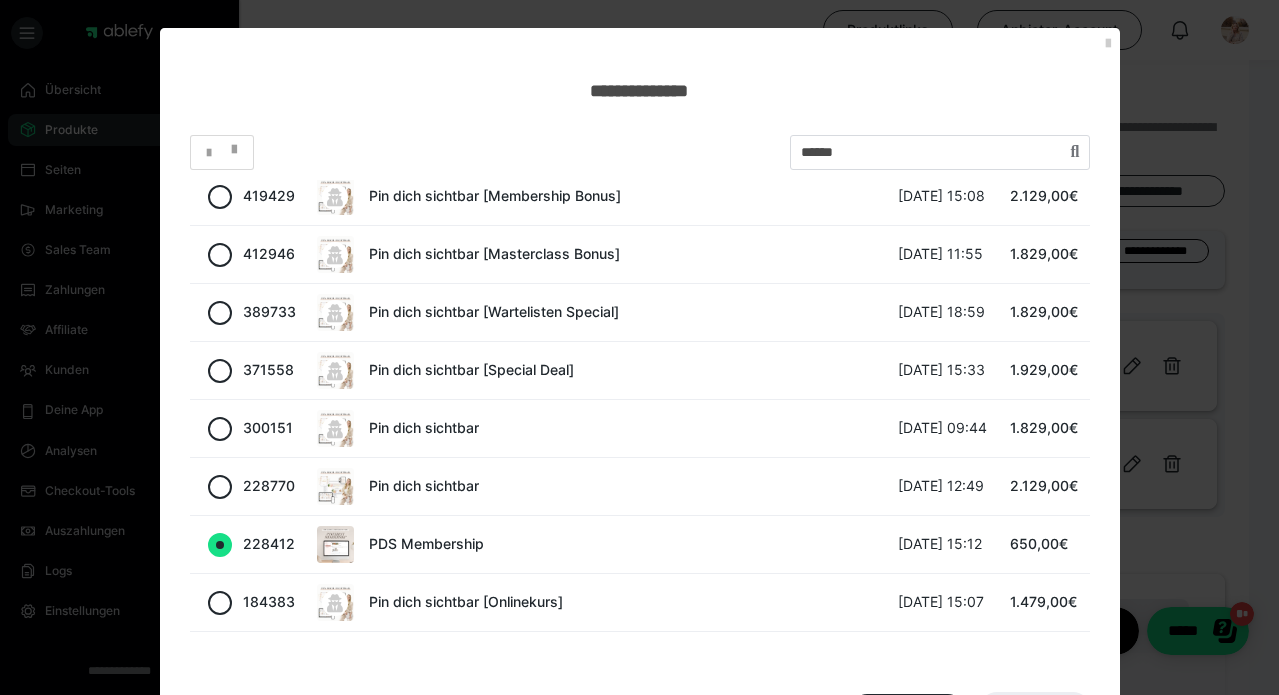 radio on "true" 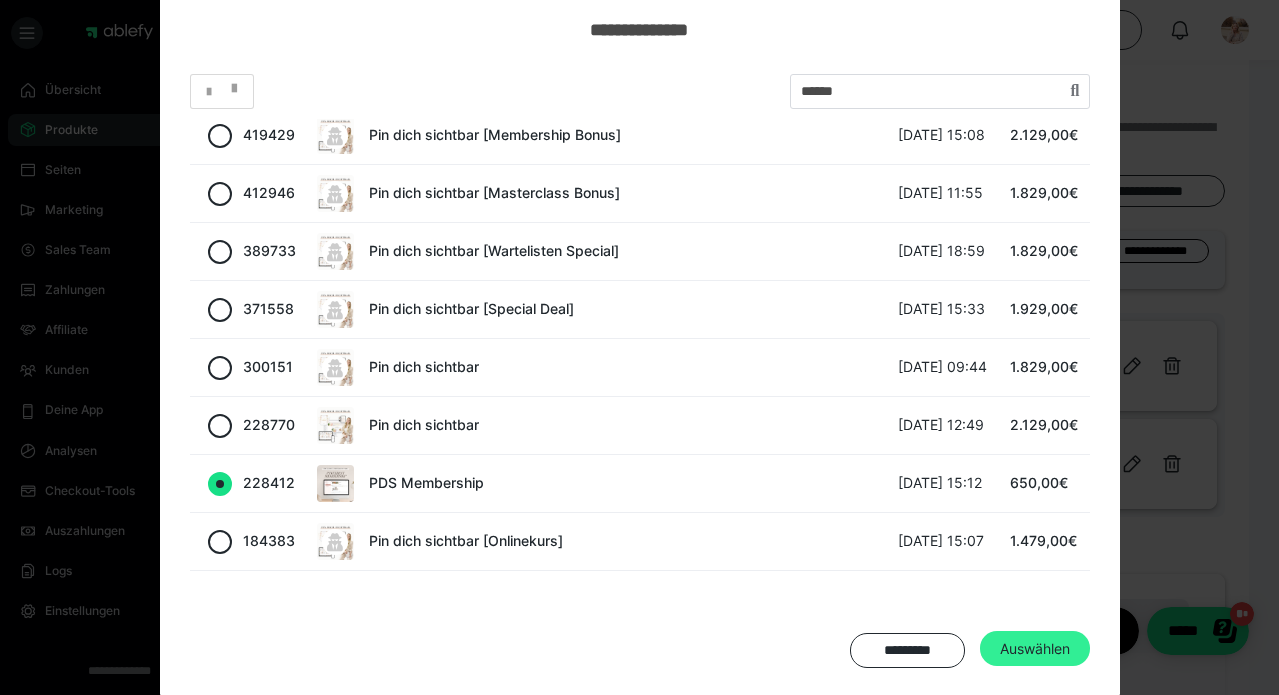 scroll, scrollTop: 60, scrollLeft: 0, axis: vertical 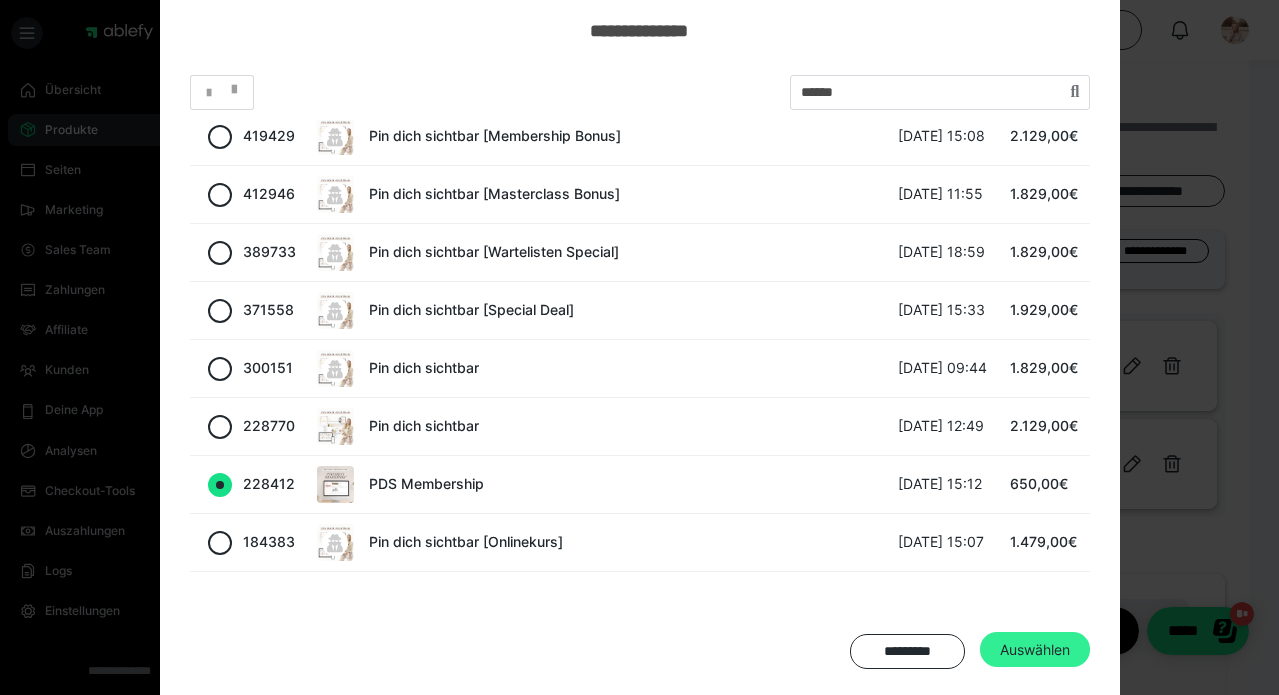 click on "Auswählen" at bounding box center [1035, 650] 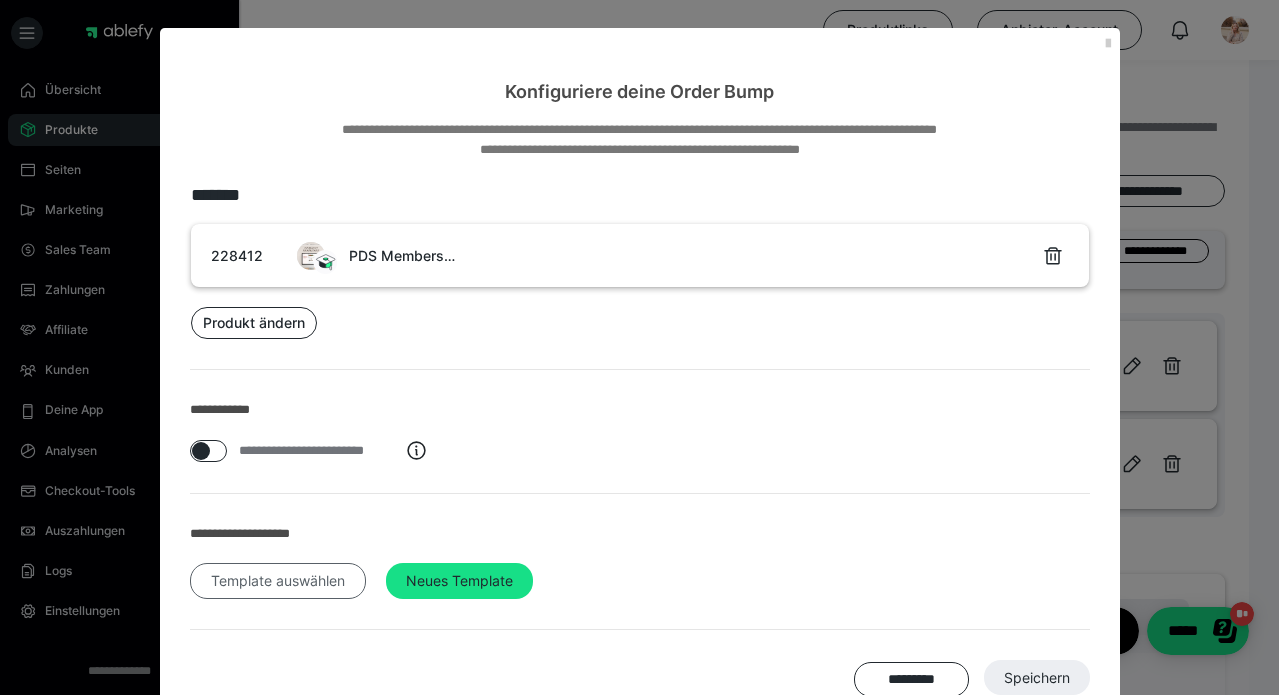 click on "Template auswählen" at bounding box center (278, 581) 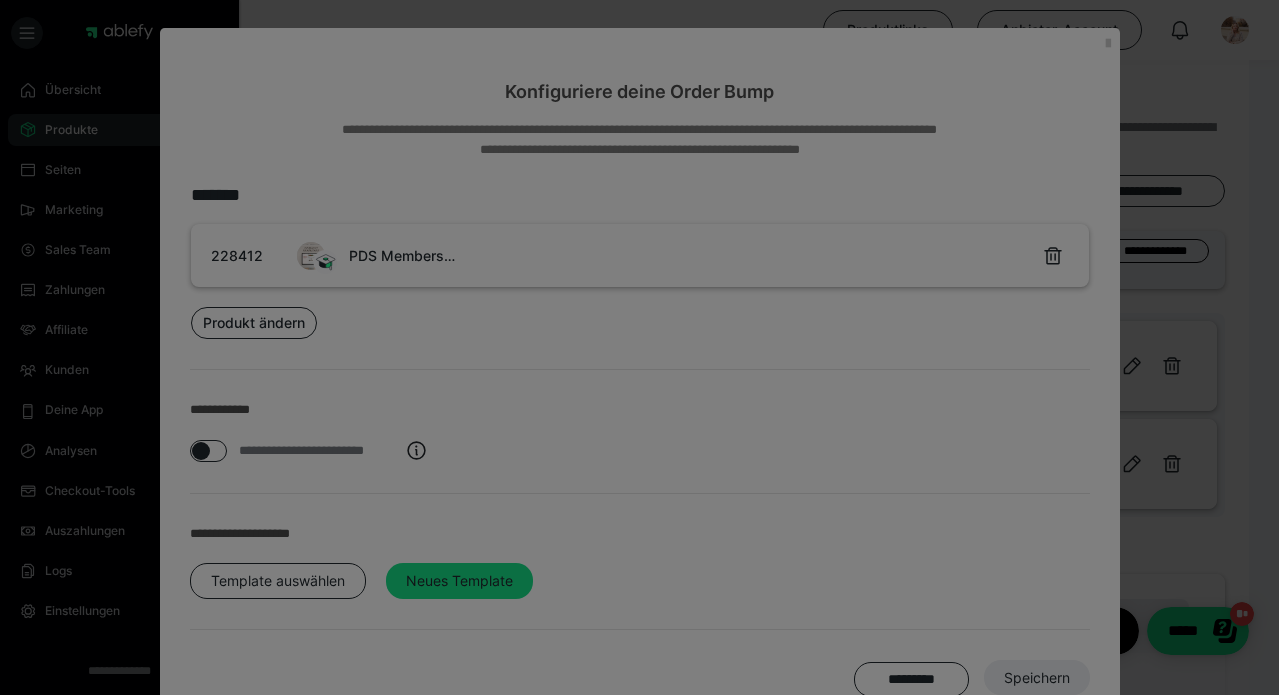 scroll, scrollTop: 0, scrollLeft: 0, axis: both 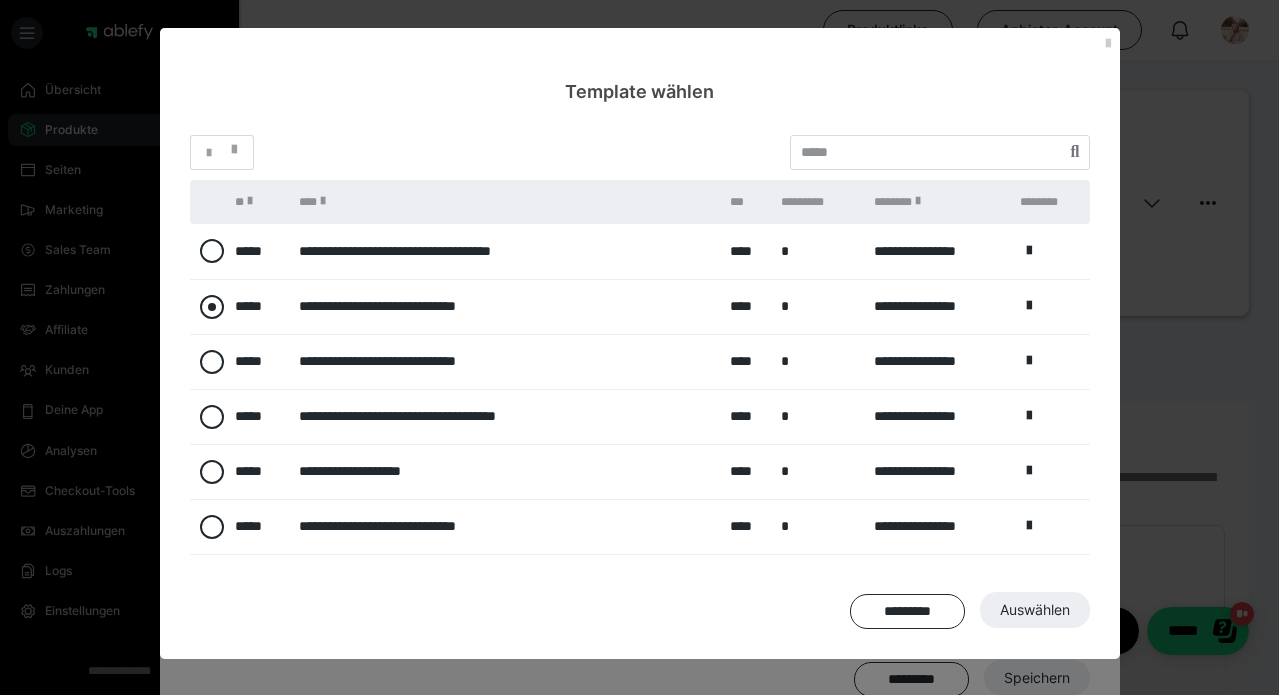 click at bounding box center [212, 307] 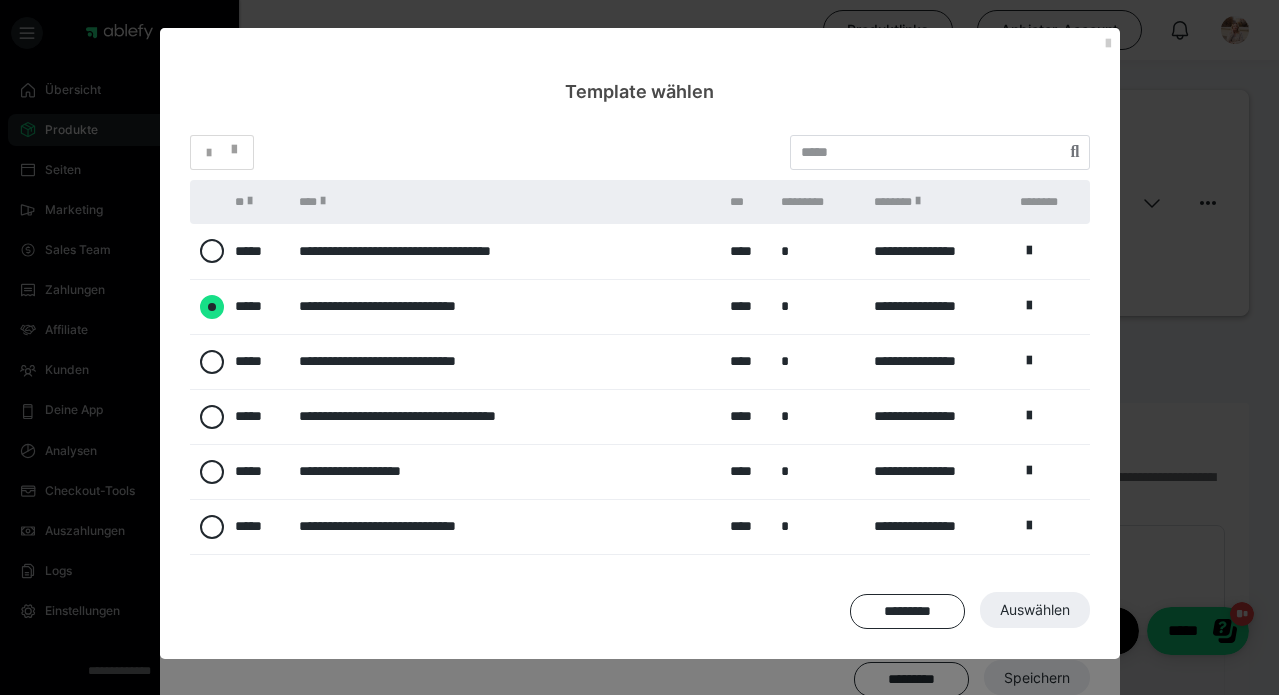 radio on "****" 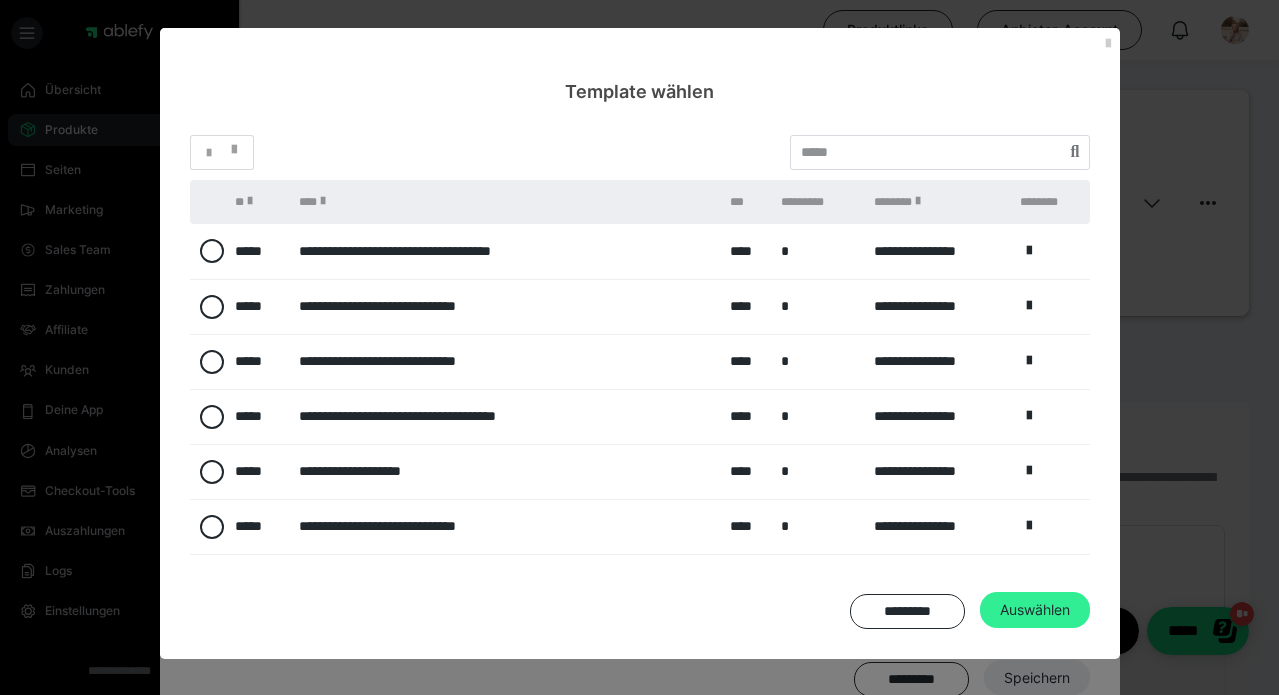 click on "Auswählen" at bounding box center (1037, 678) 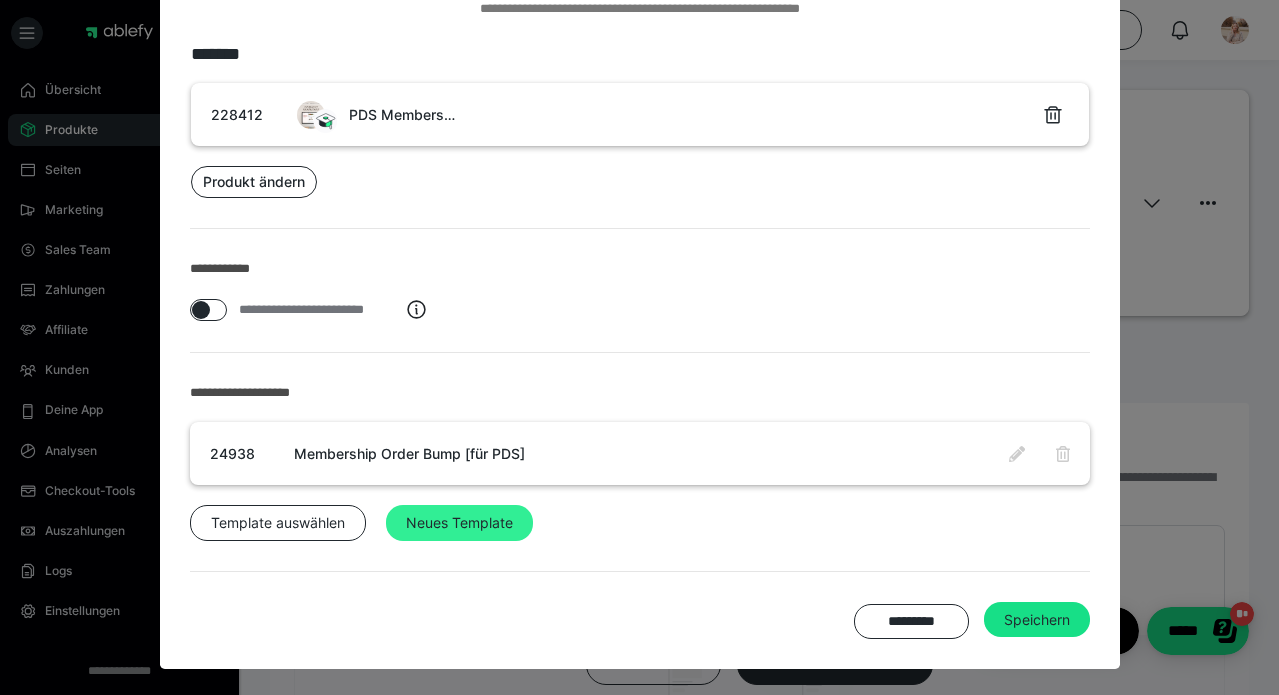 scroll, scrollTop: 140, scrollLeft: 0, axis: vertical 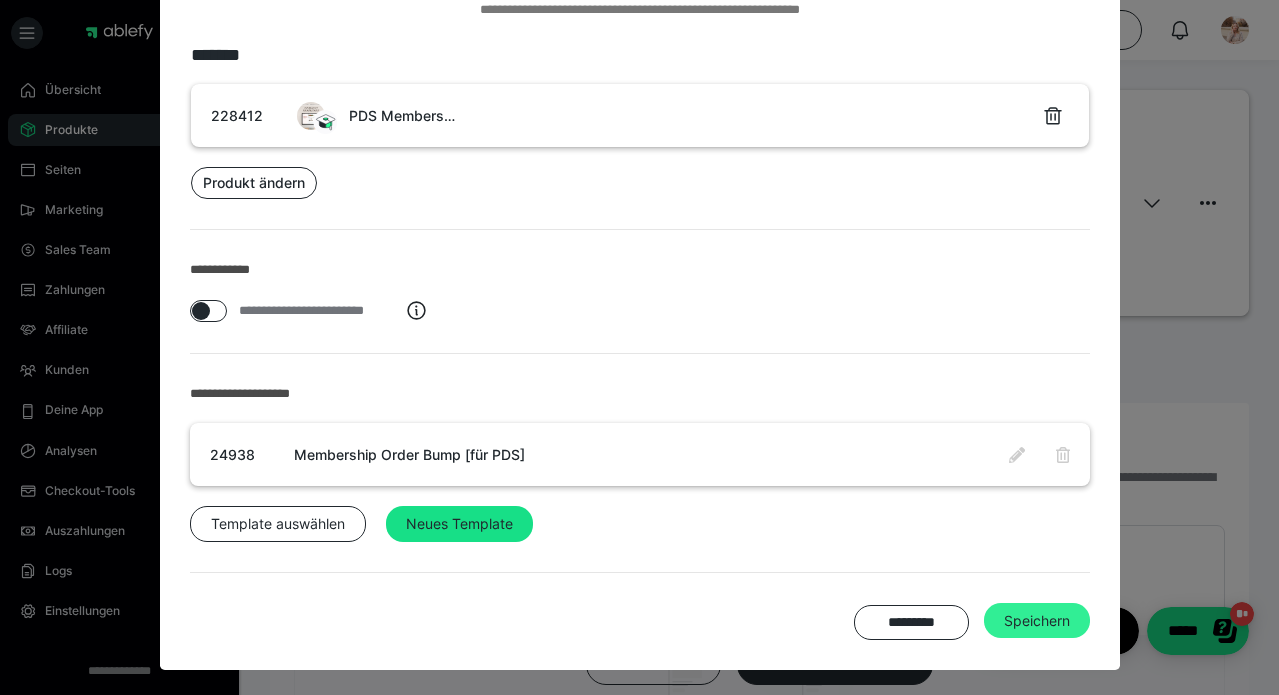click on "Speichern" at bounding box center [1037, 621] 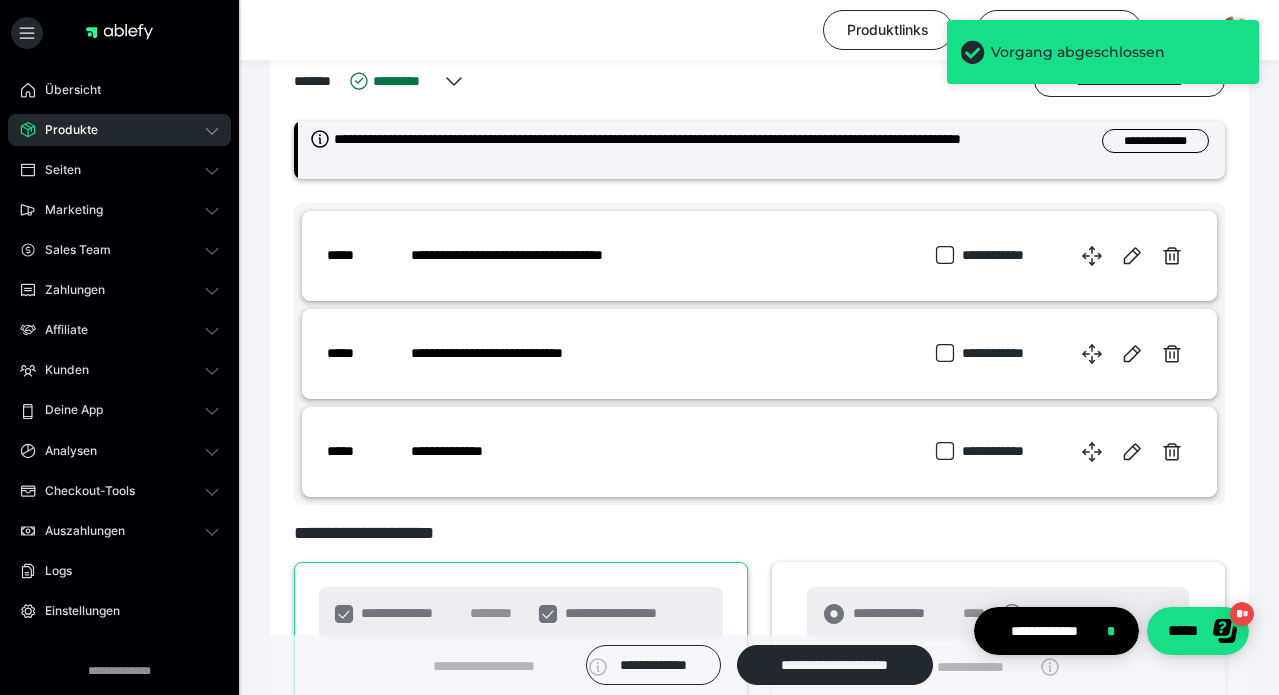 scroll, scrollTop: 988, scrollLeft: 0, axis: vertical 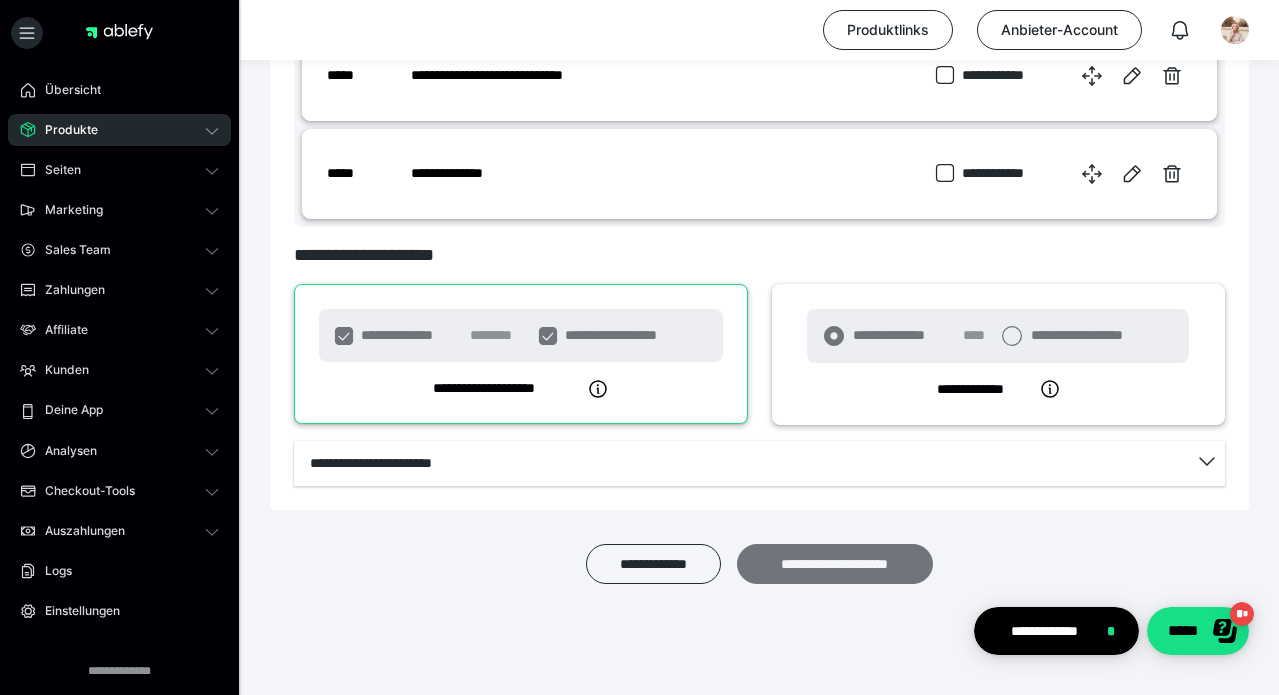 click on "**********" at bounding box center (835, 564) 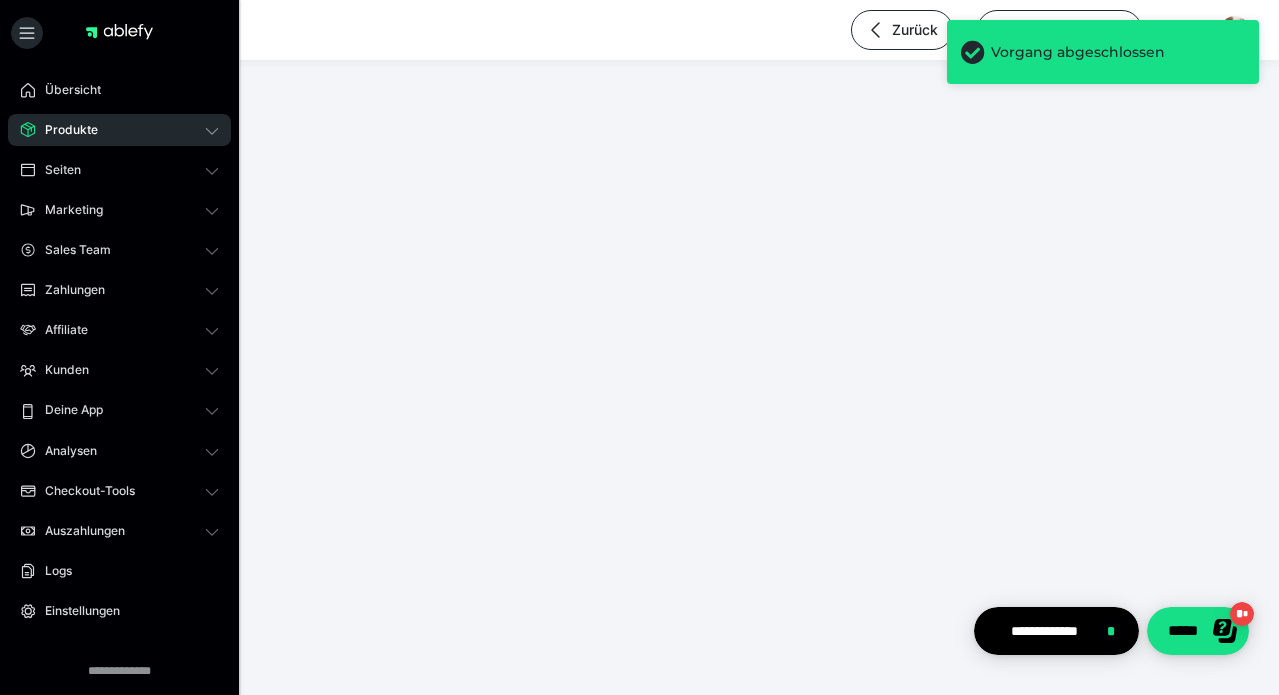 scroll, scrollTop: 0, scrollLeft: 0, axis: both 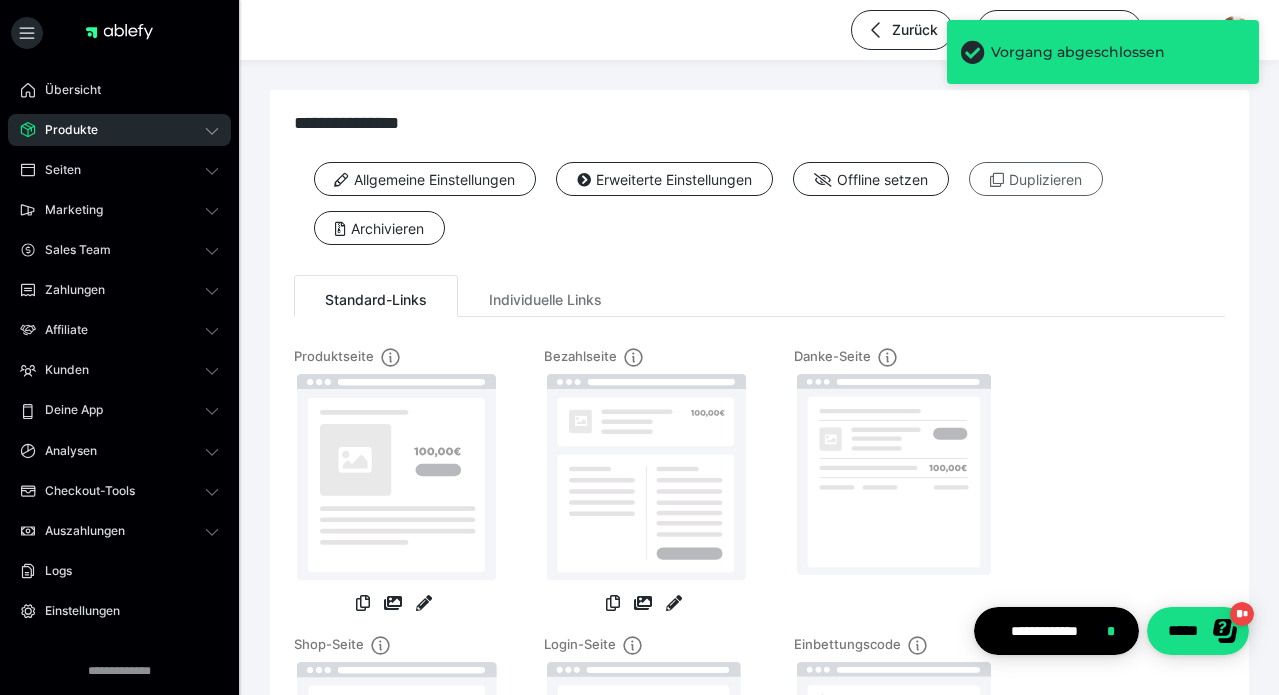 click at bounding box center [997, 180] 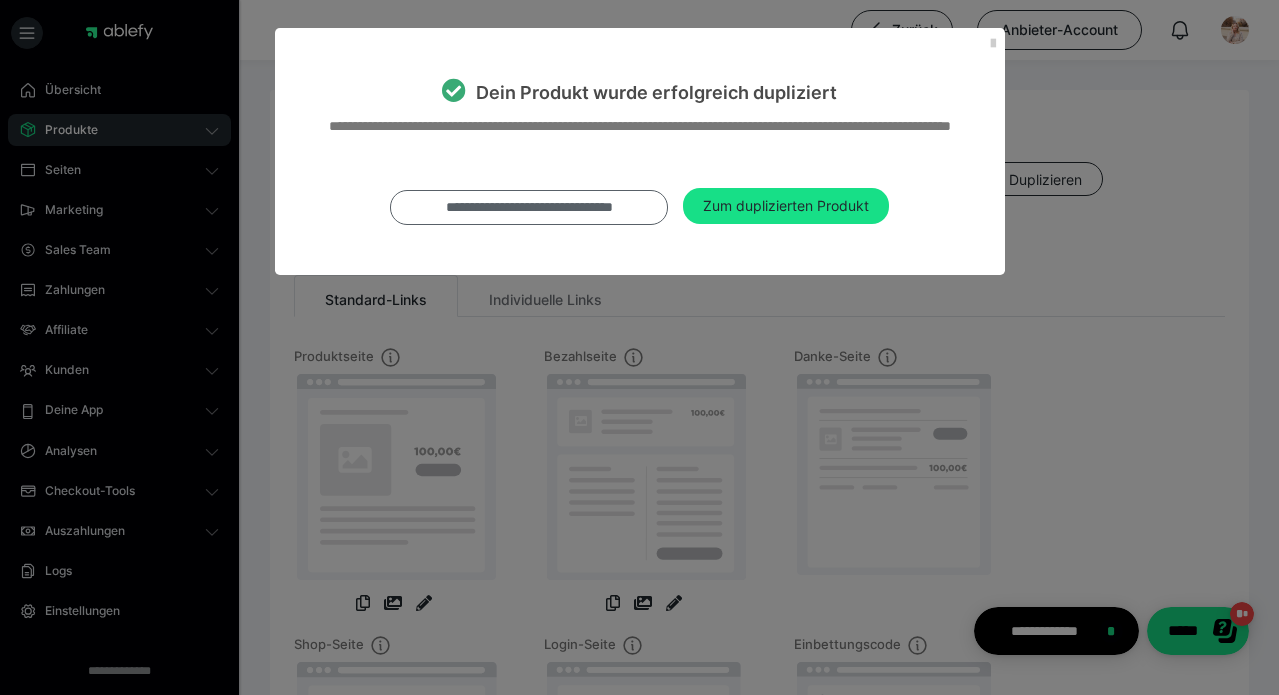 click on "**********" at bounding box center (528, 207) 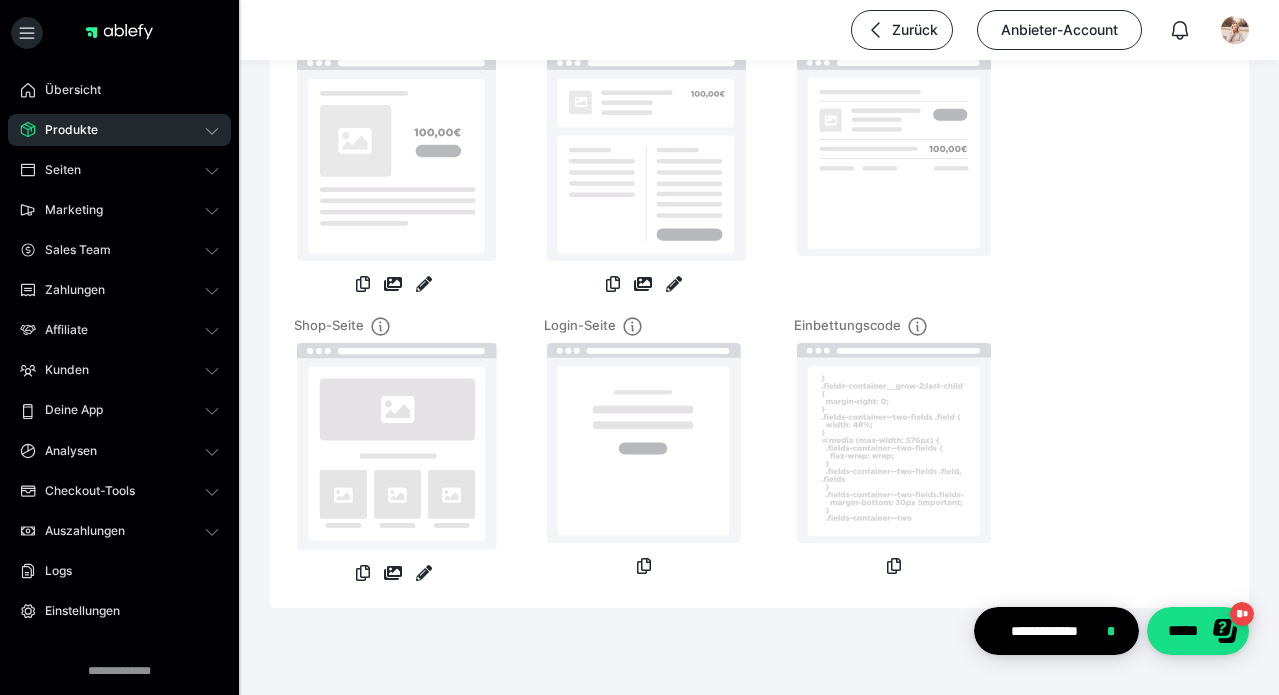 scroll, scrollTop: 345, scrollLeft: 0, axis: vertical 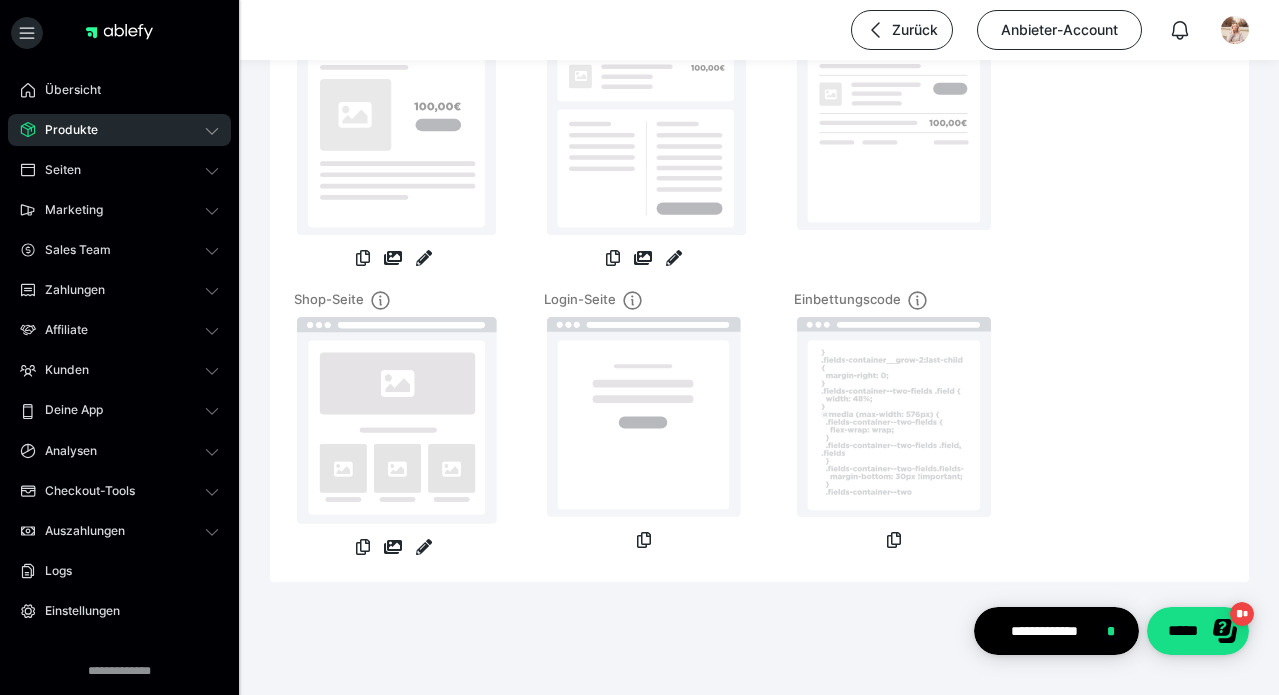 click 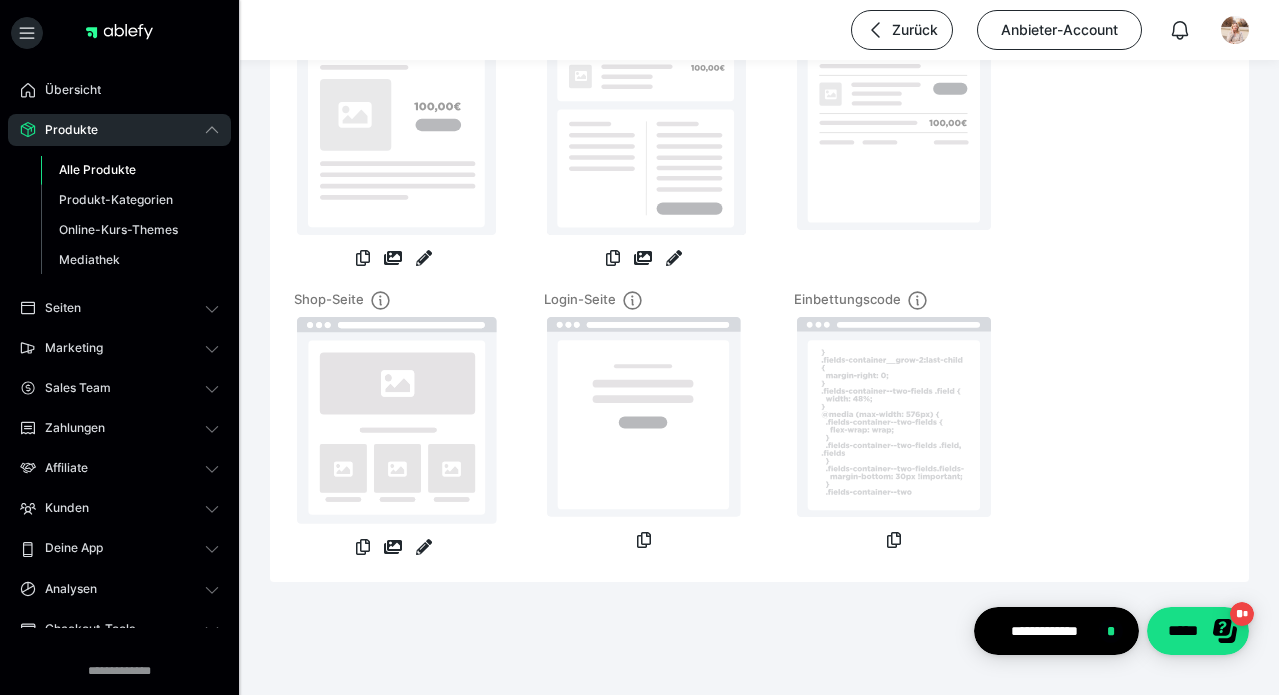 click on "Alle Produkte" at bounding box center (130, 170) 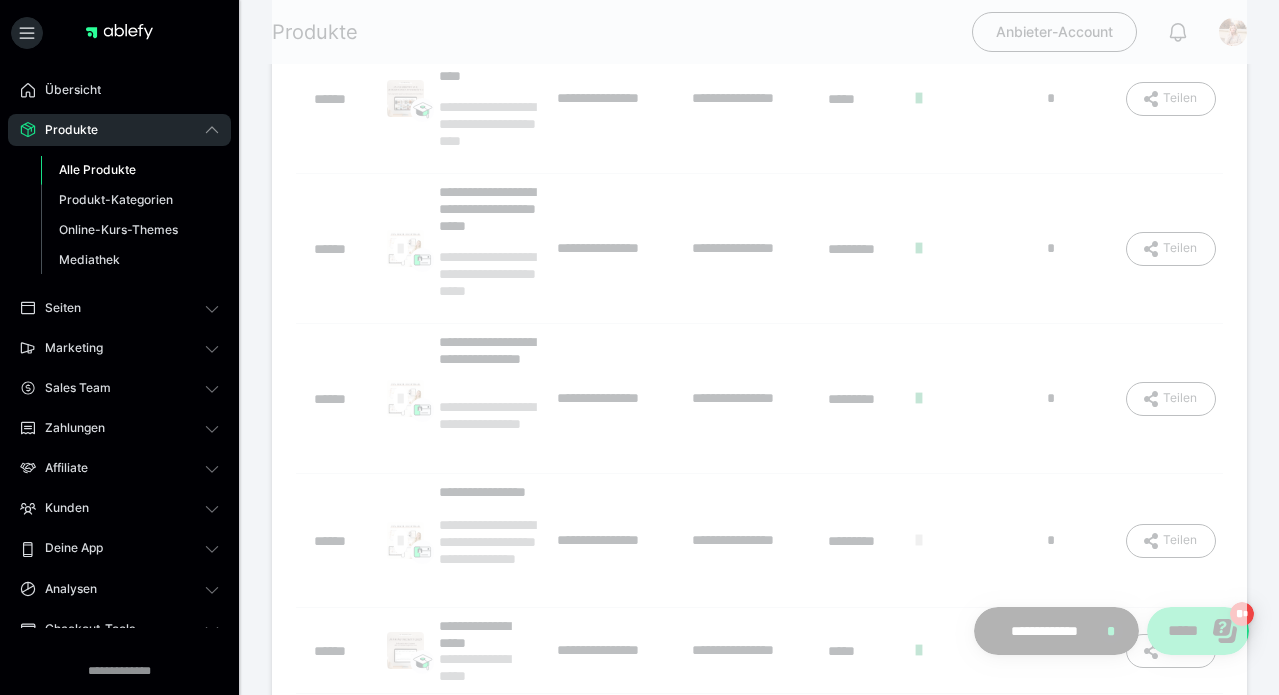 scroll, scrollTop: 0, scrollLeft: 0, axis: both 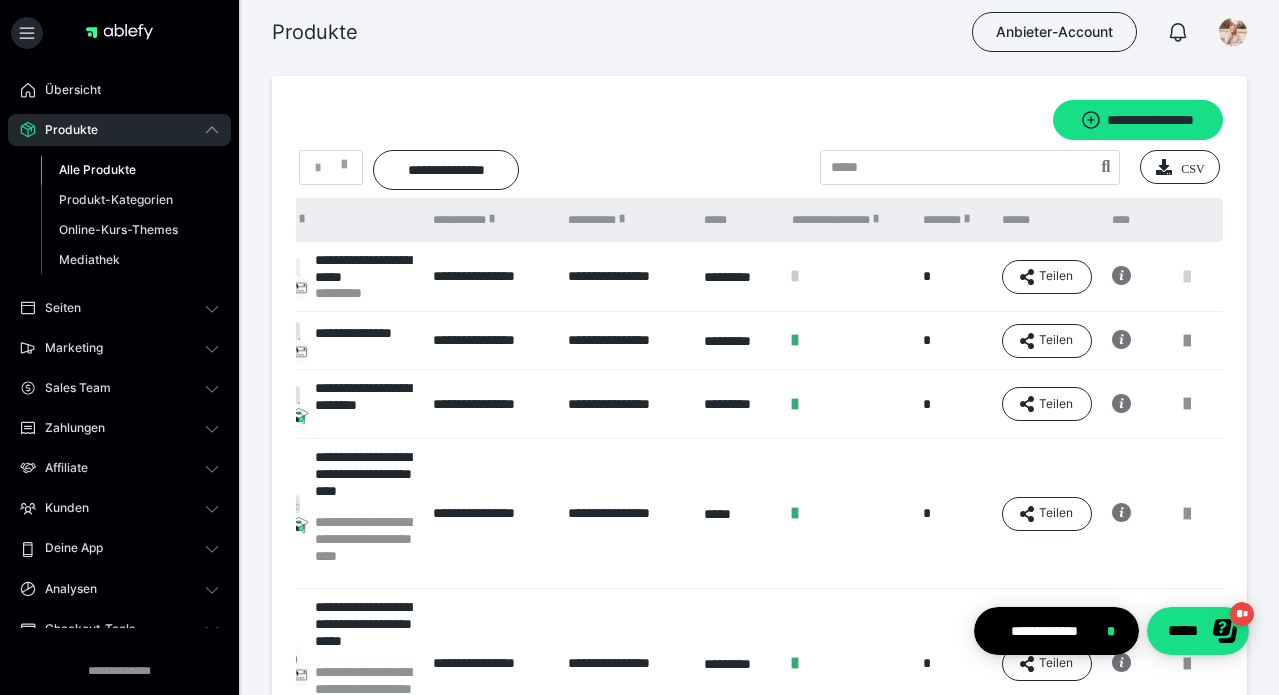 click at bounding box center (1187, 277) 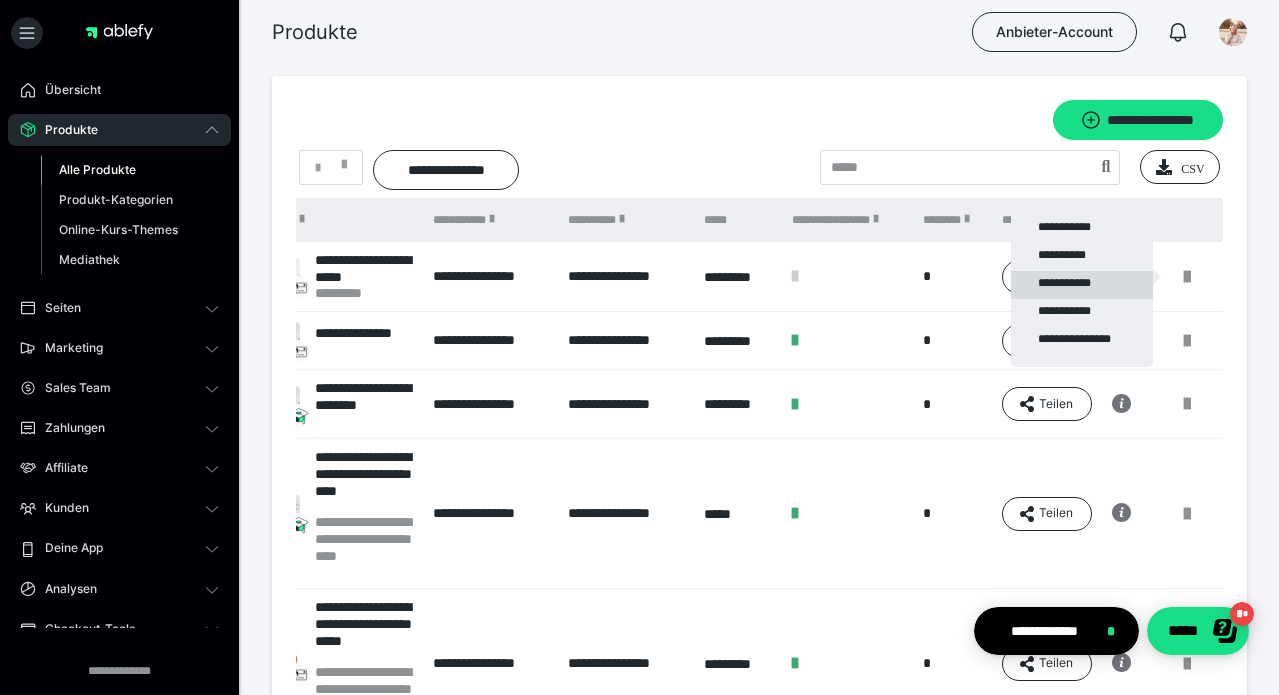 click on "**********" at bounding box center [1082, 285] 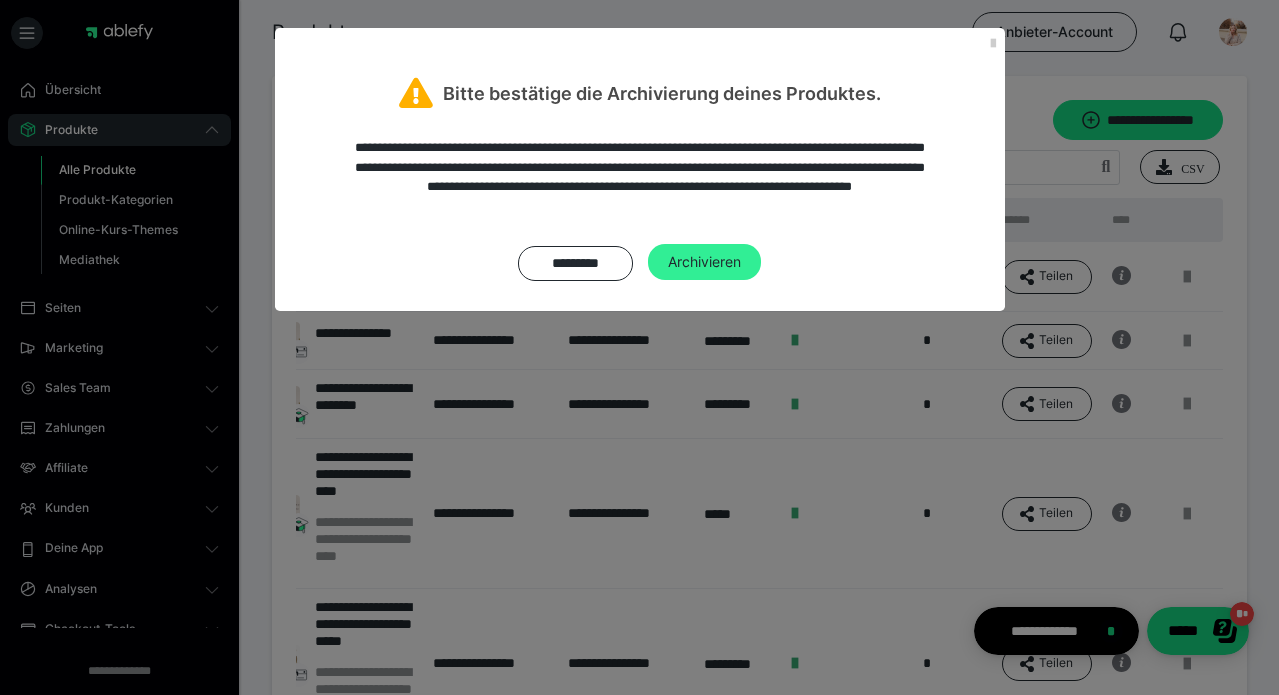 click on "Archivieren" at bounding box center [704, 262] 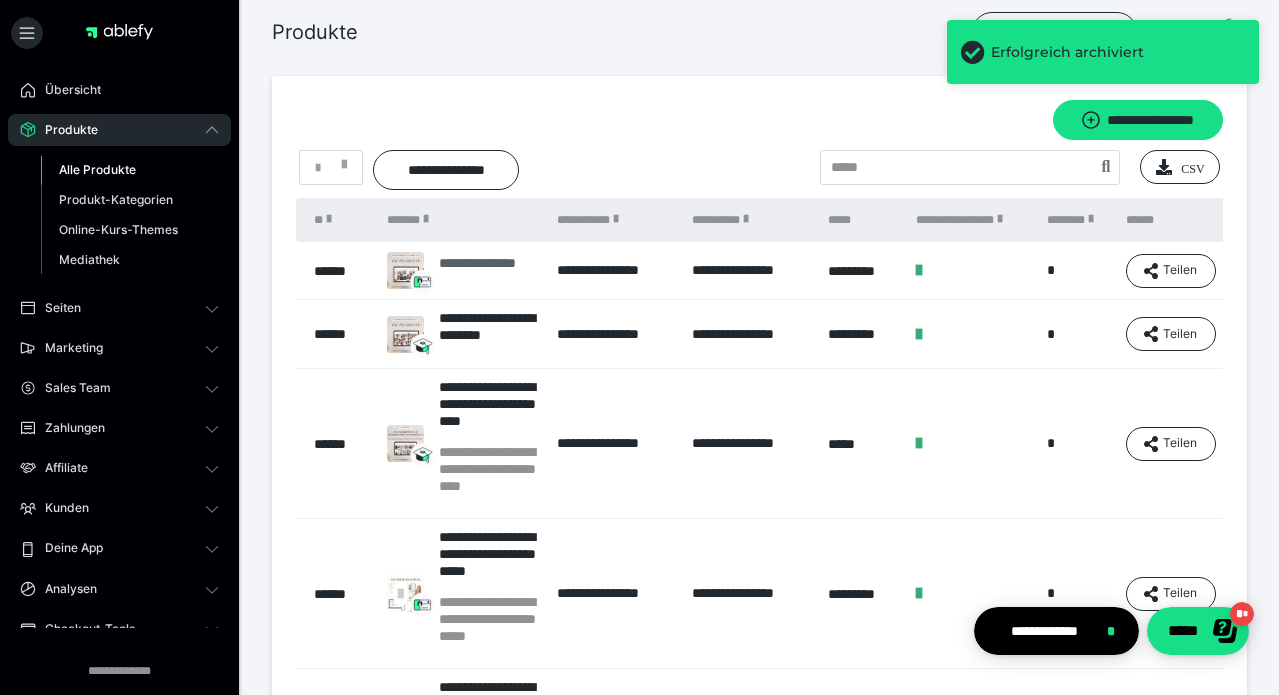 scroll, scrollTop: 0, scrollLeft: 0, axis: both 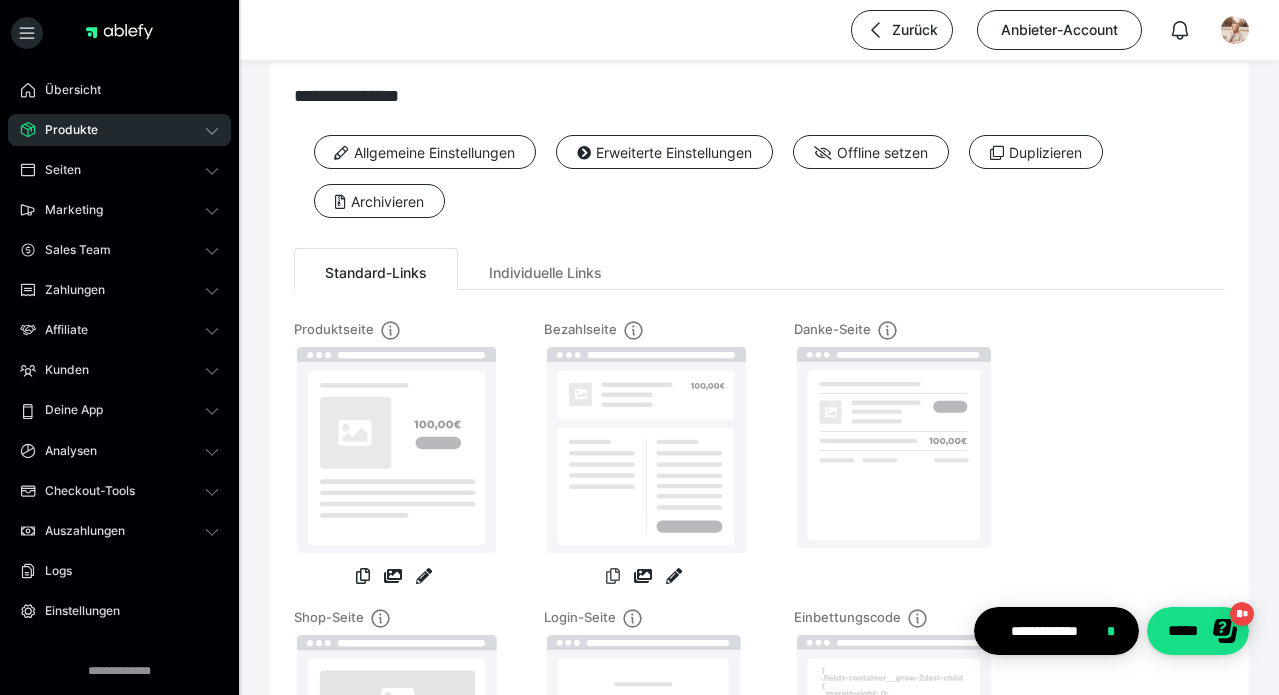 click at bounding box center (613, 576) 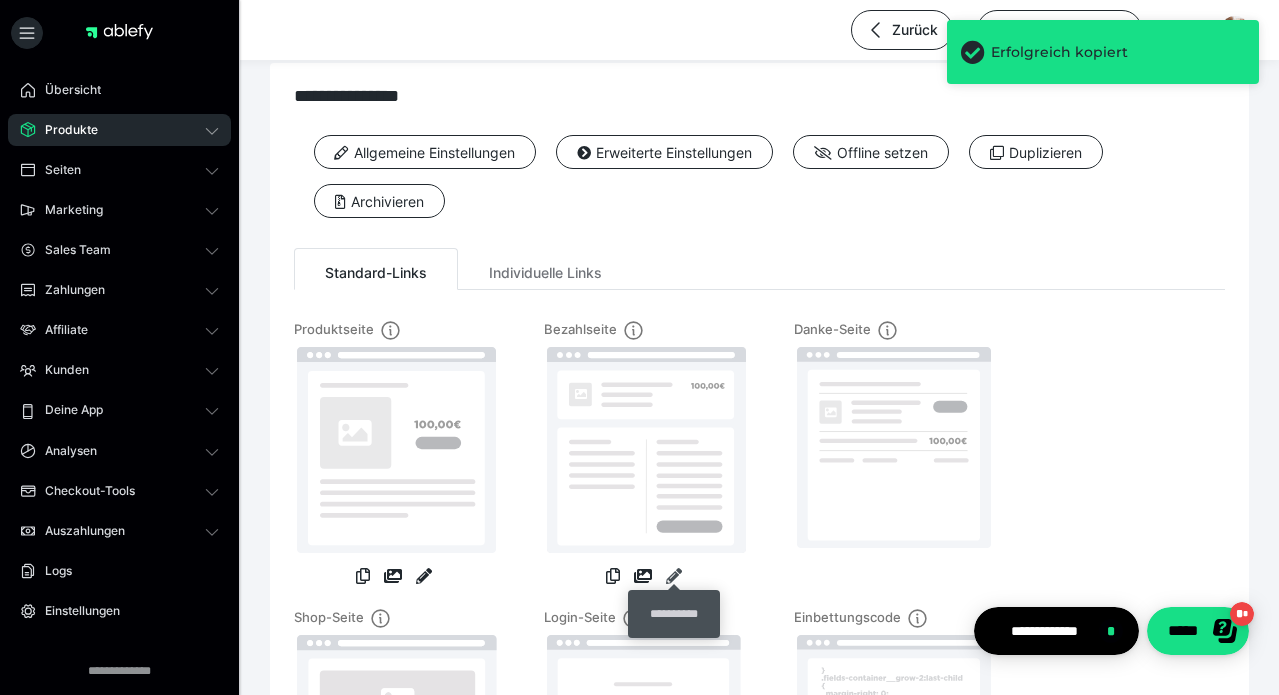 click at bounding box center (674, 576) 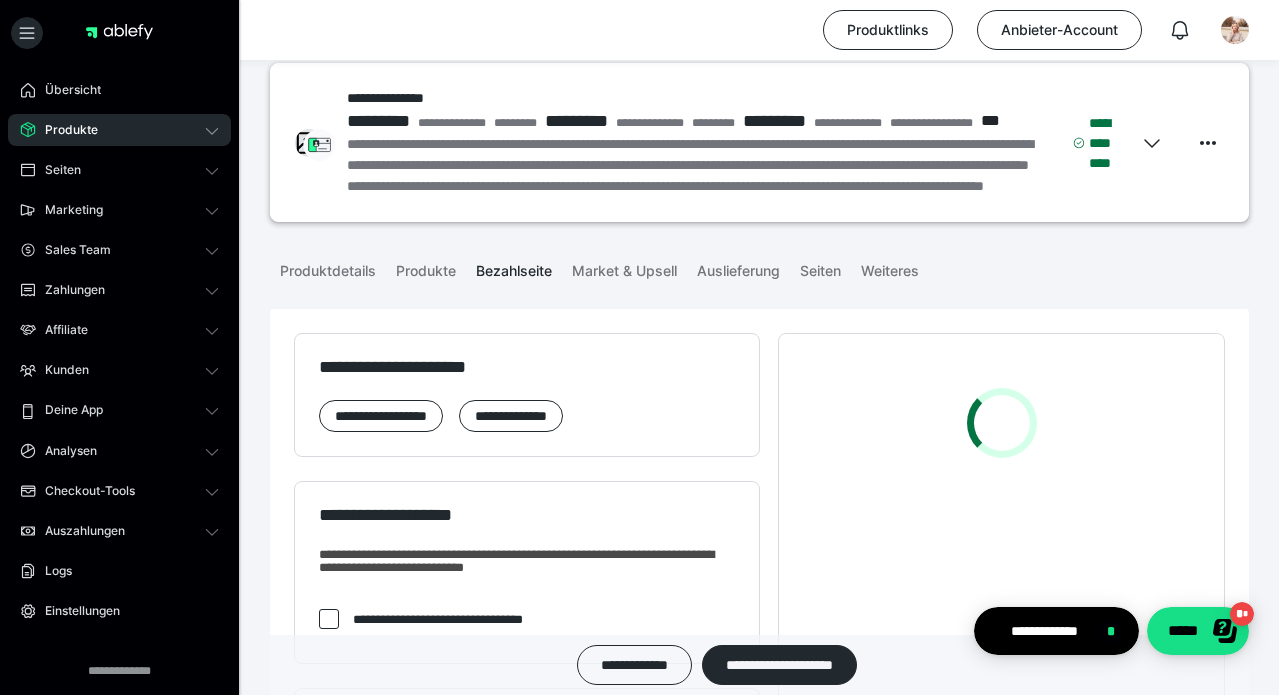 scroll, scrollTop: 0, scrollLeft: 0, axis: both 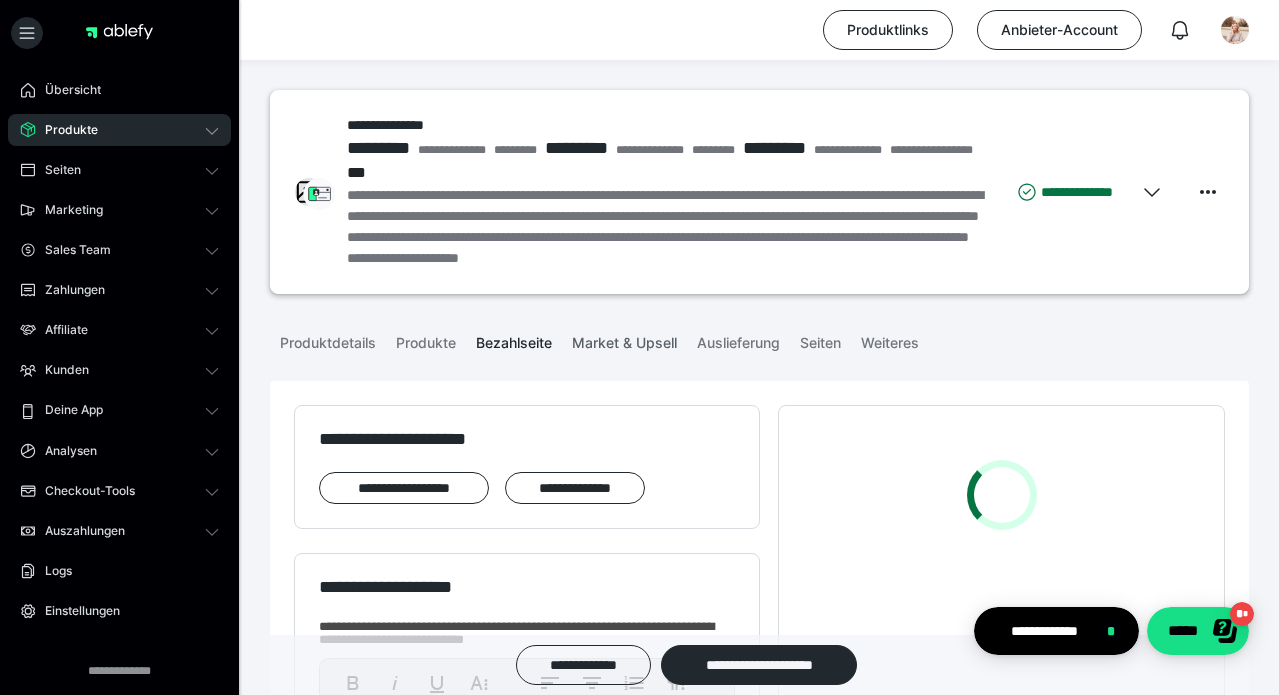click on "Market & Upsell" at bounding box center (624, 339) 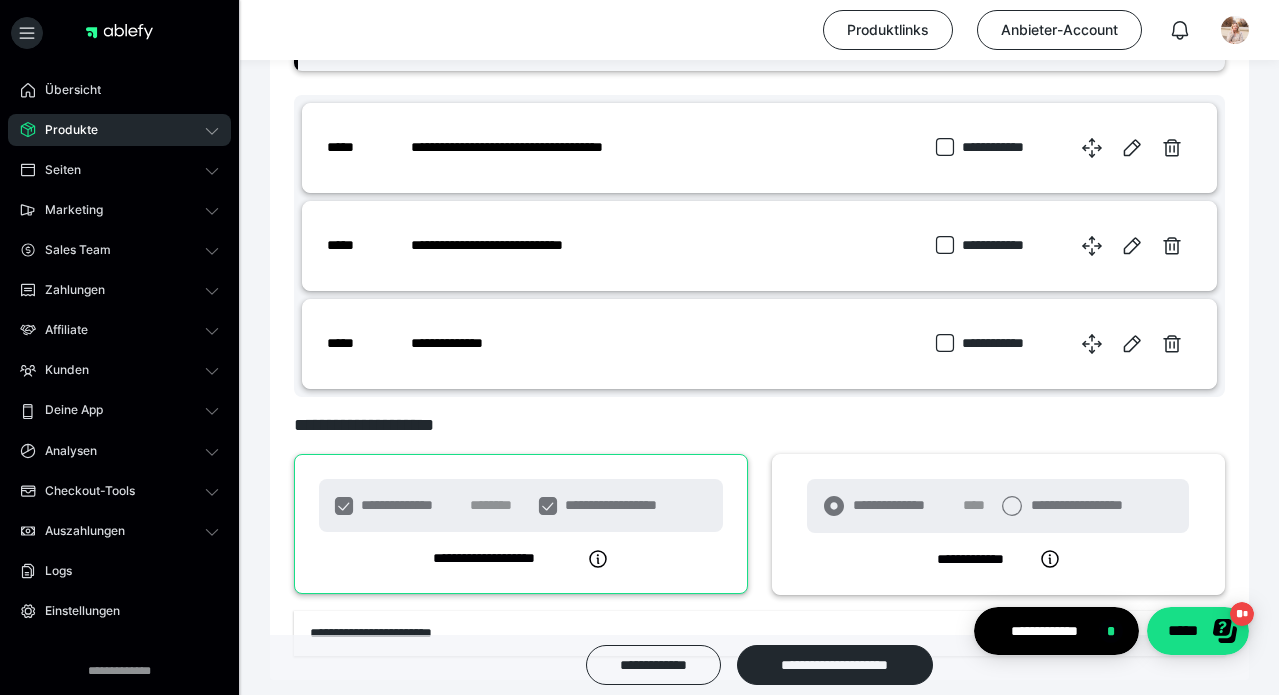 scroll, scrollTop: 1095, scrollLeft: 0, axis: vertical 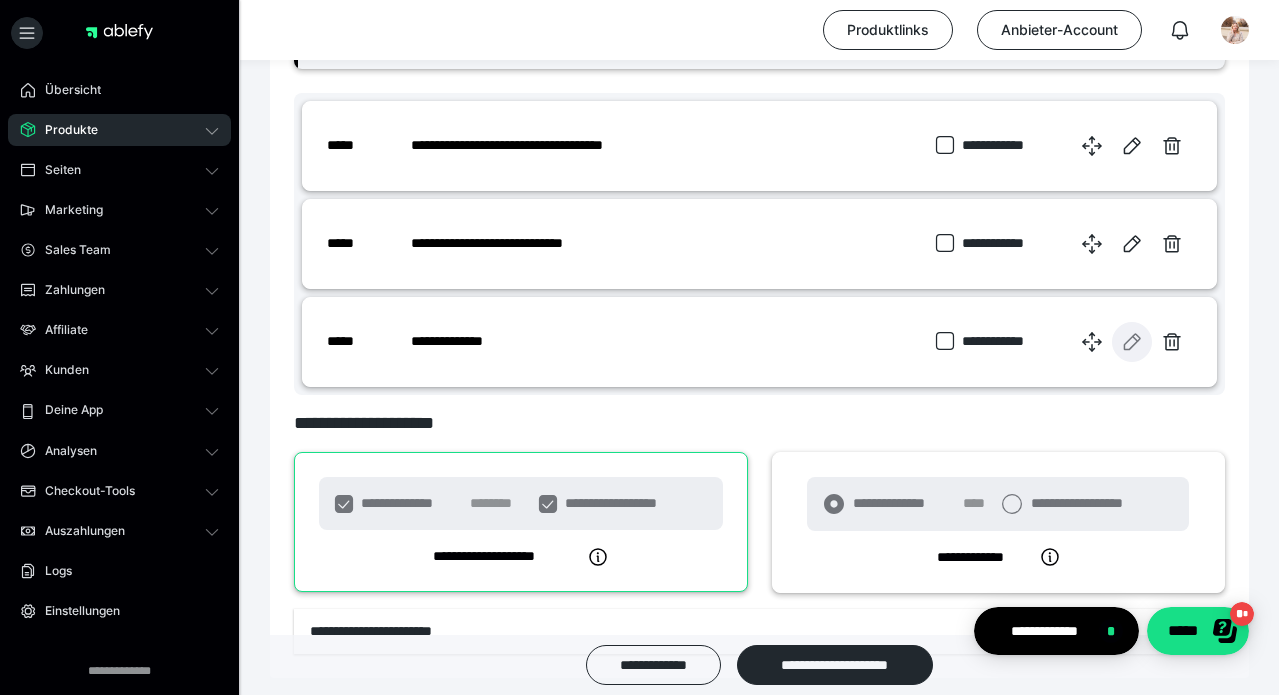 click 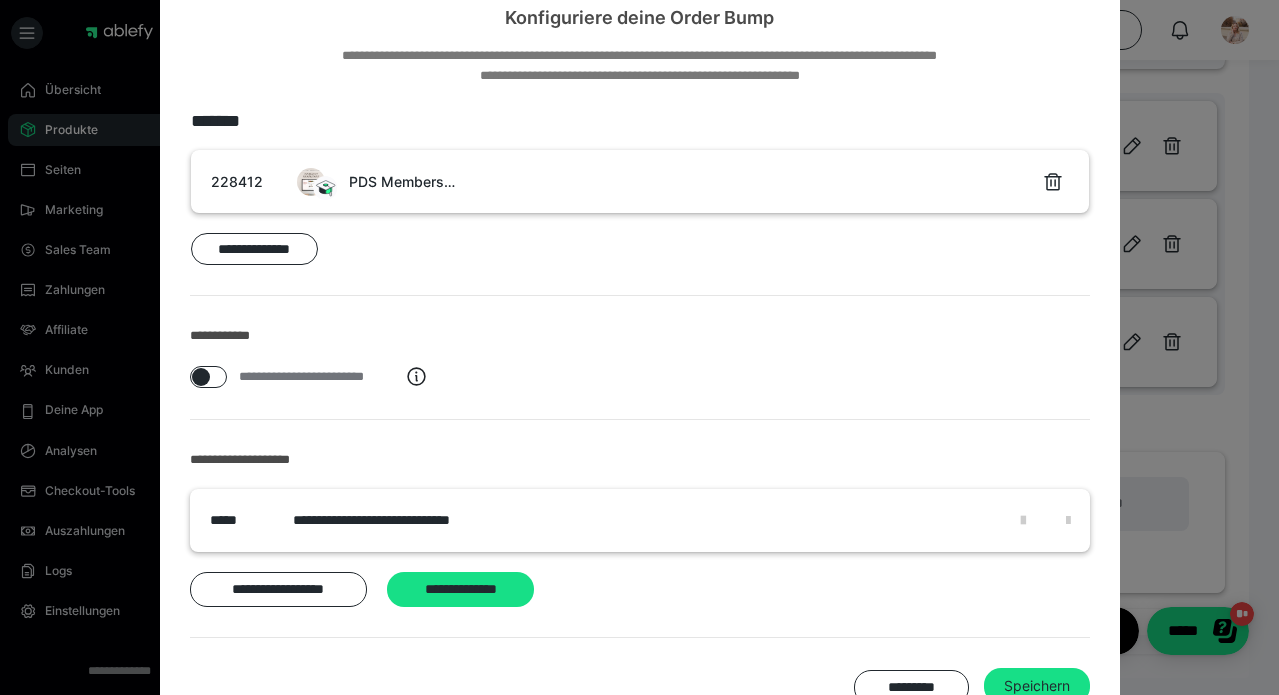 scroll, scrollTop: 138, scrollLeft: 0, axis: vertical 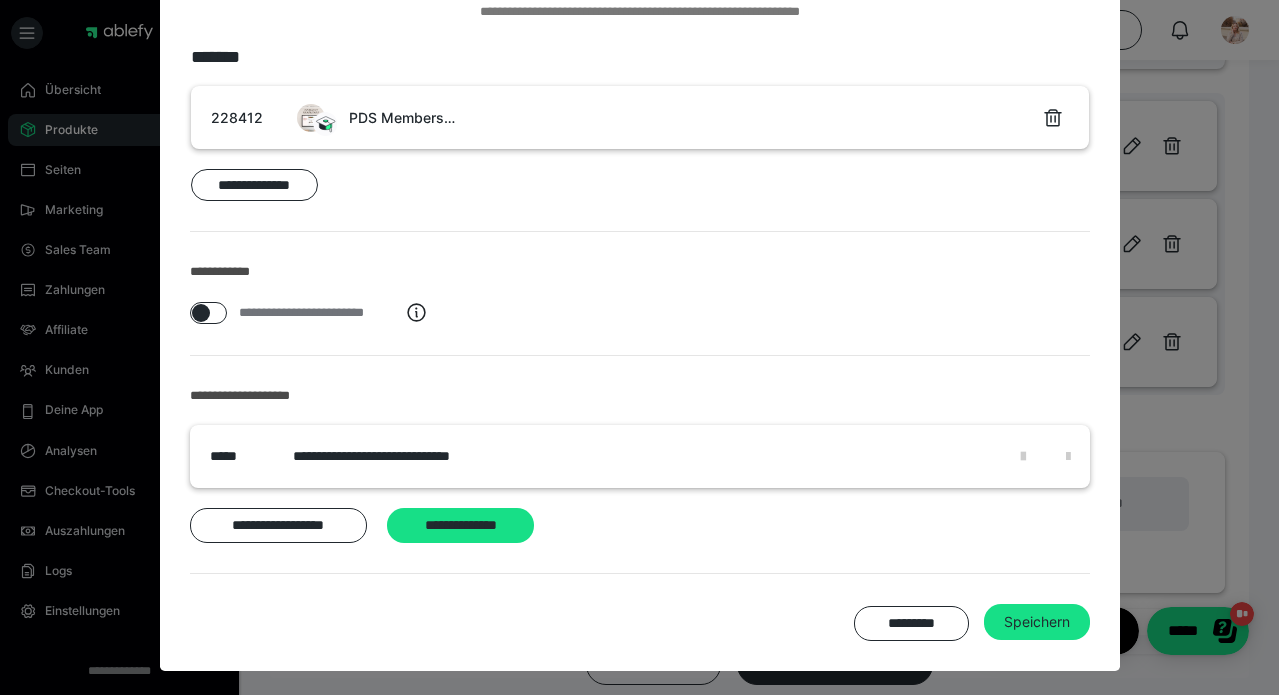 click at bounding box center [201, 313] 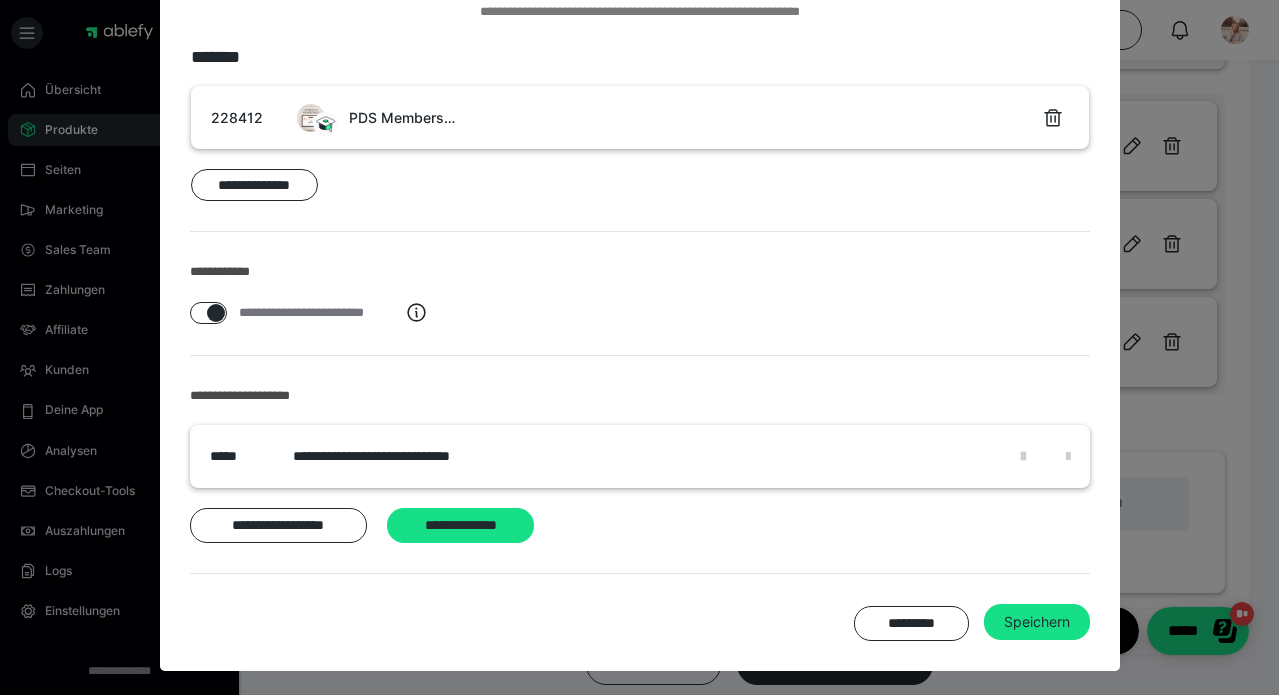 checkbox on "****" 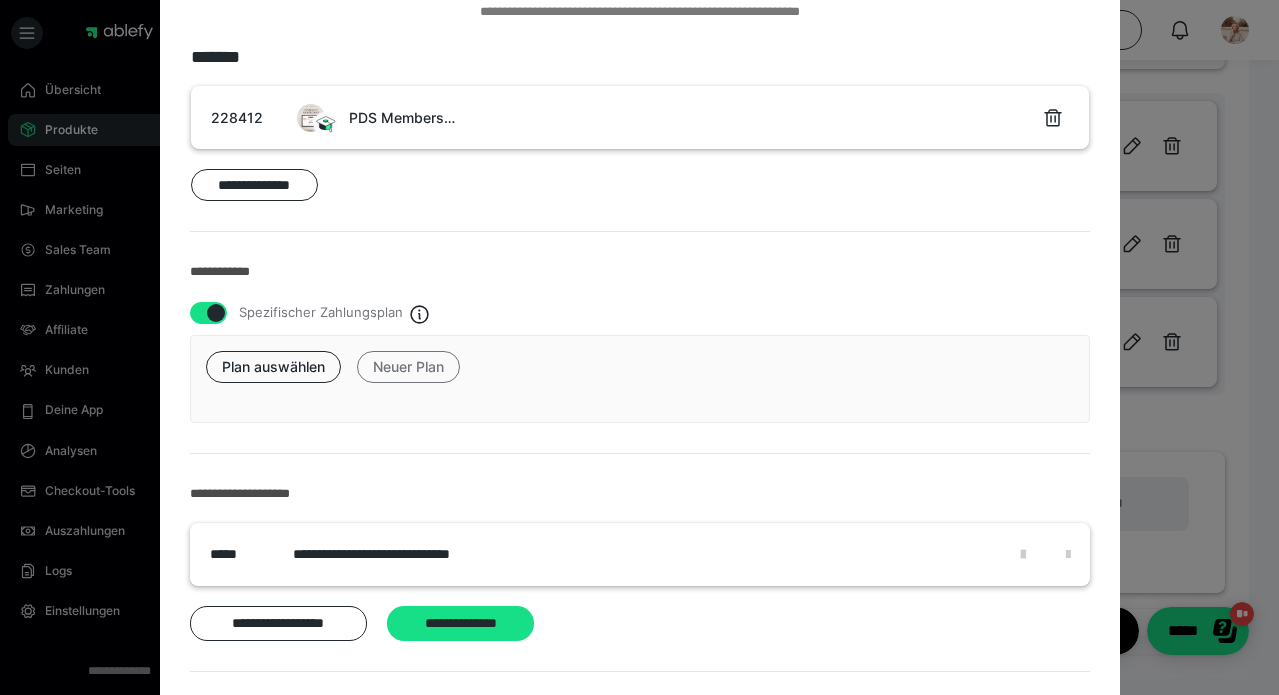 click on "Neuer Plan" at bounding box center [408, 367] 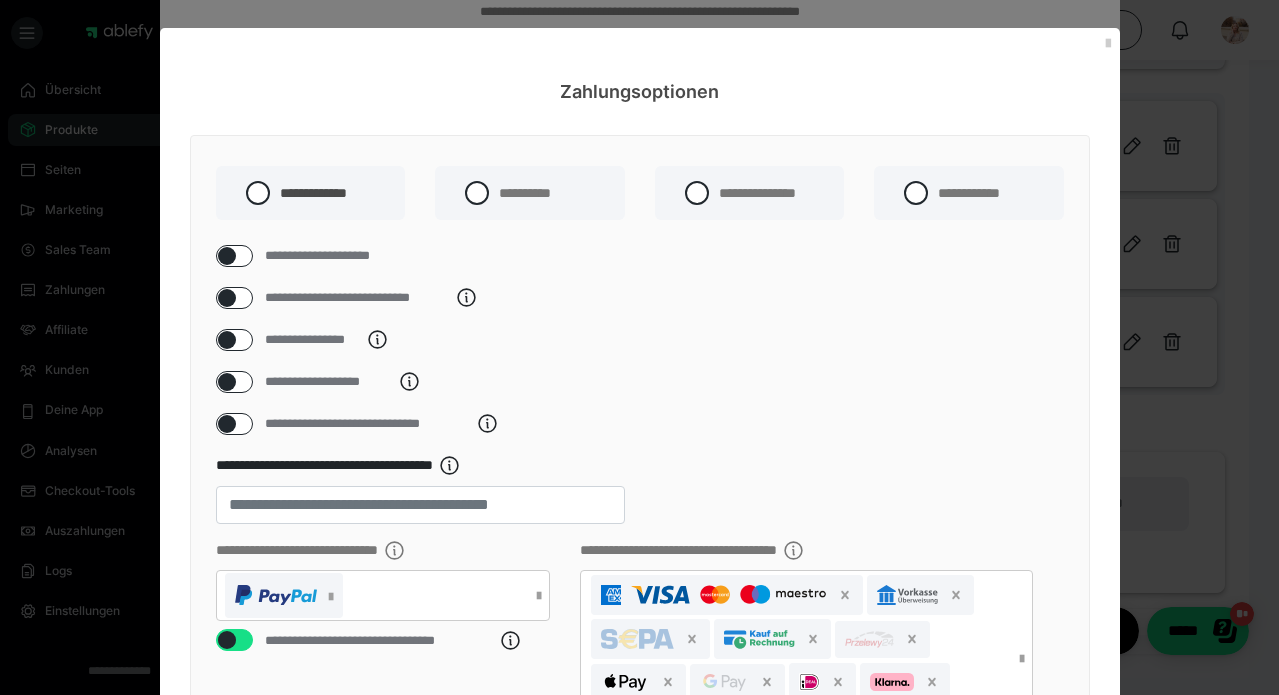 click at bounding box center (227, 340) 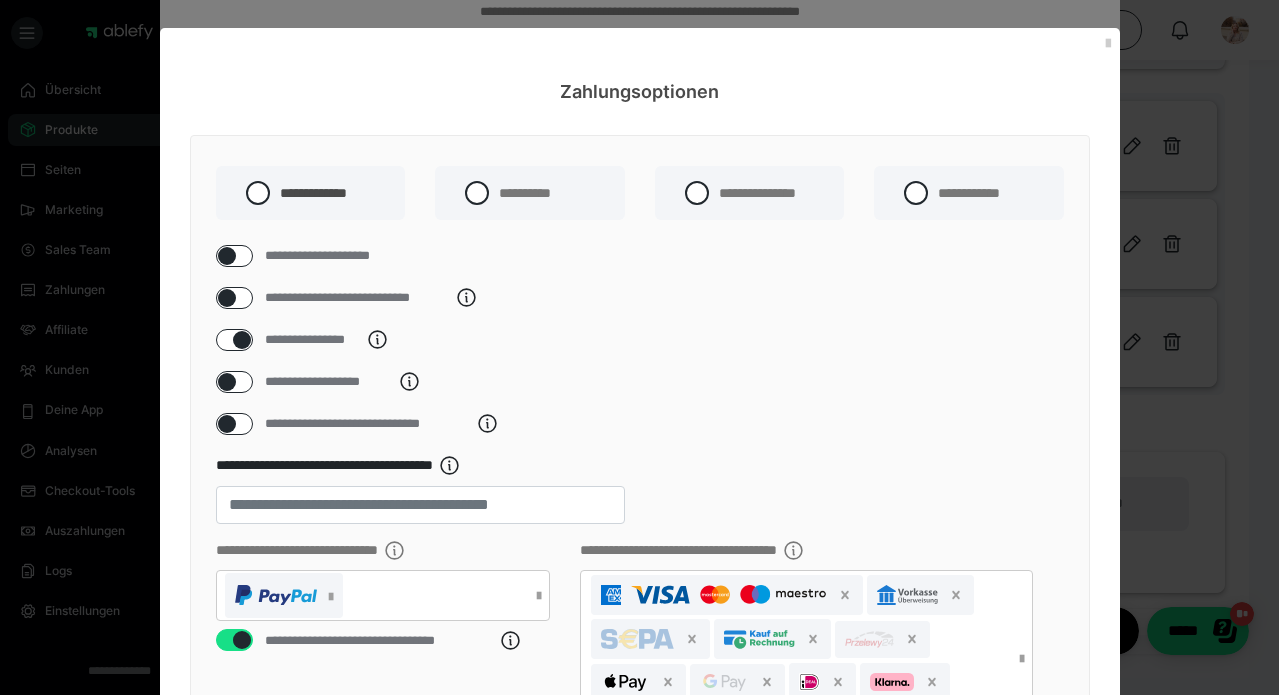 checkbox on "****" 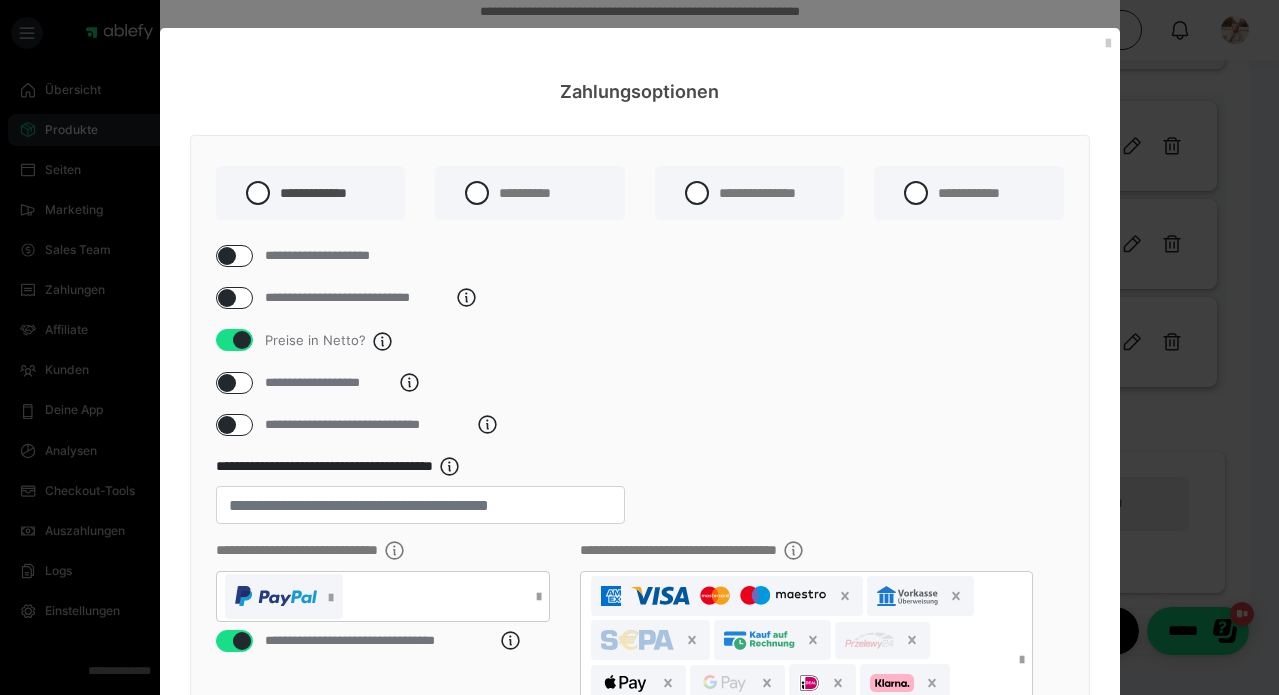 click on "**********" at bounding box center (640, 655) 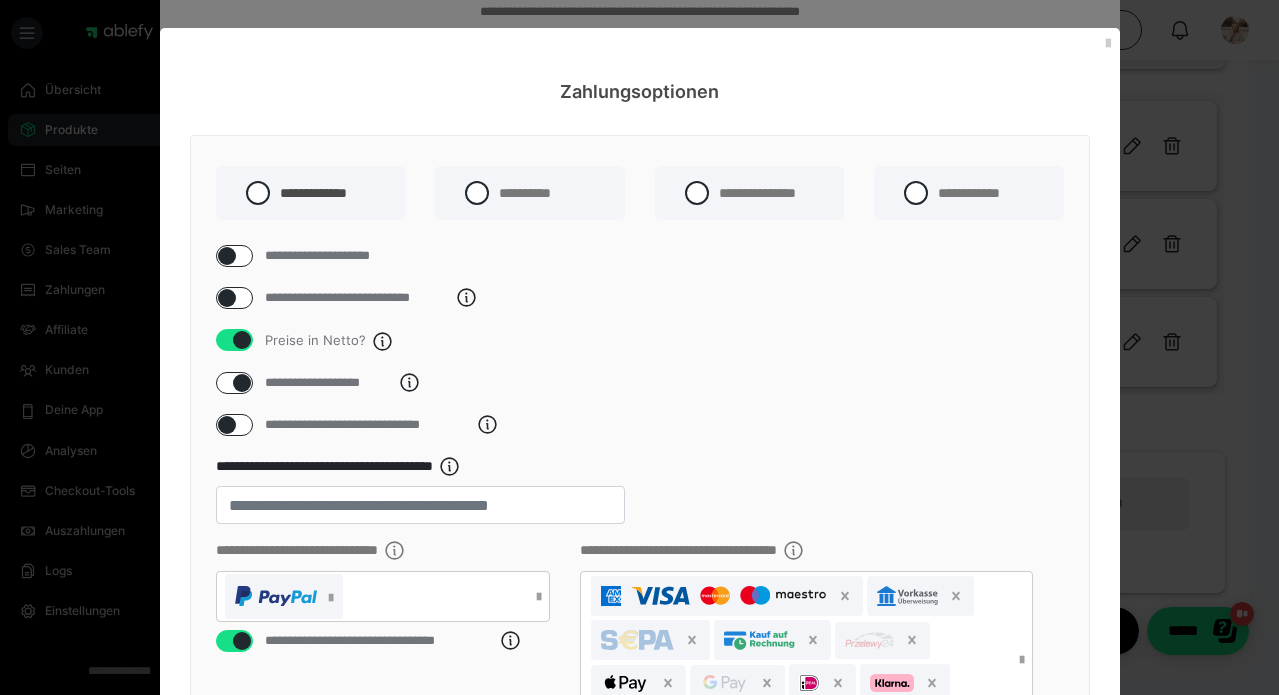 checkbox on "****" 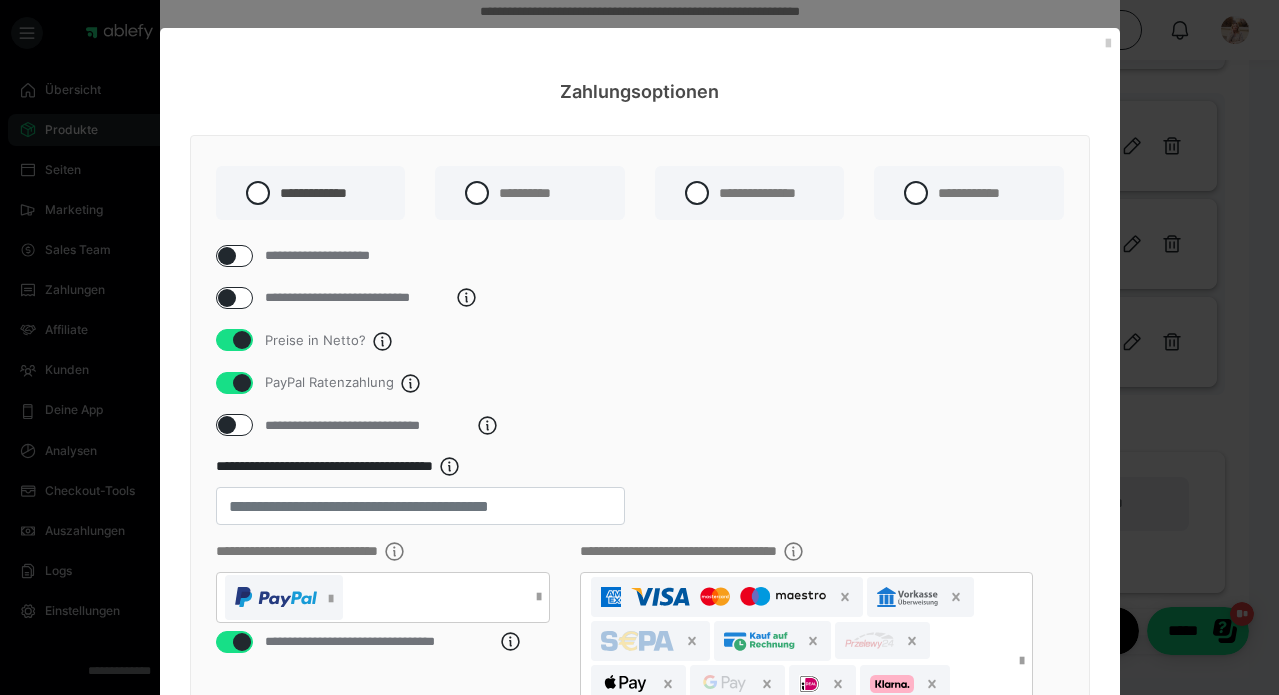 click at bounding box center (227, 425) 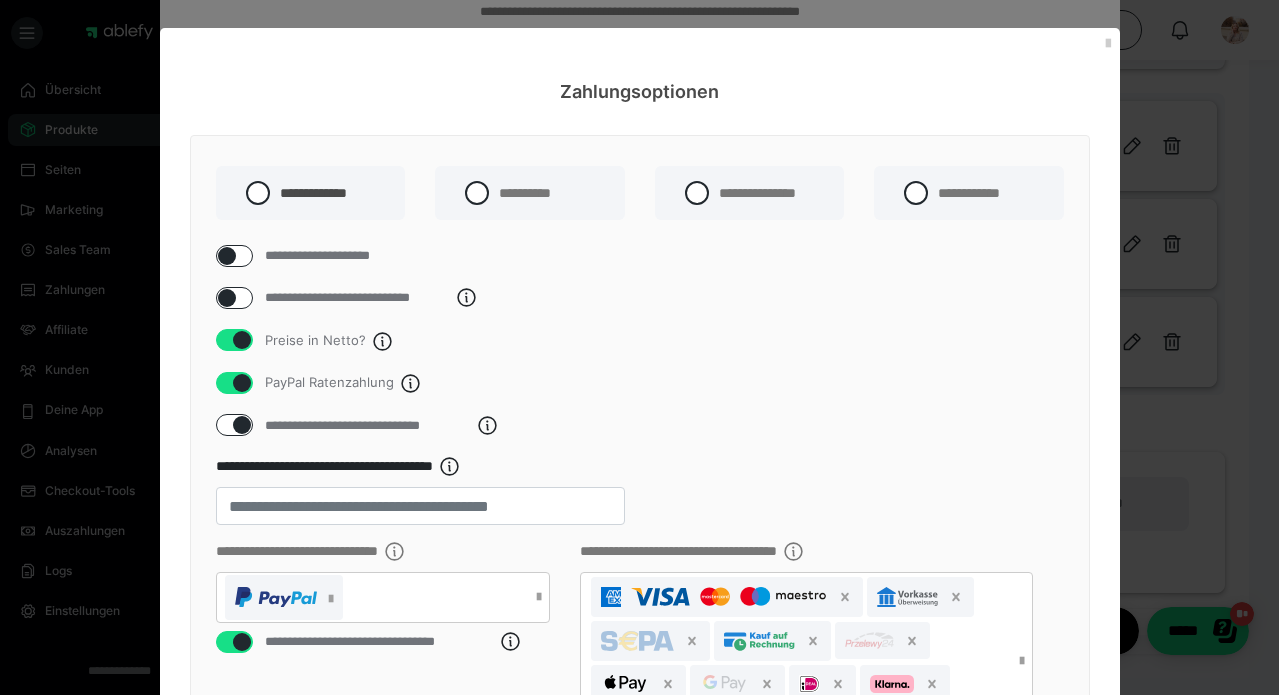 checkbox on "****" 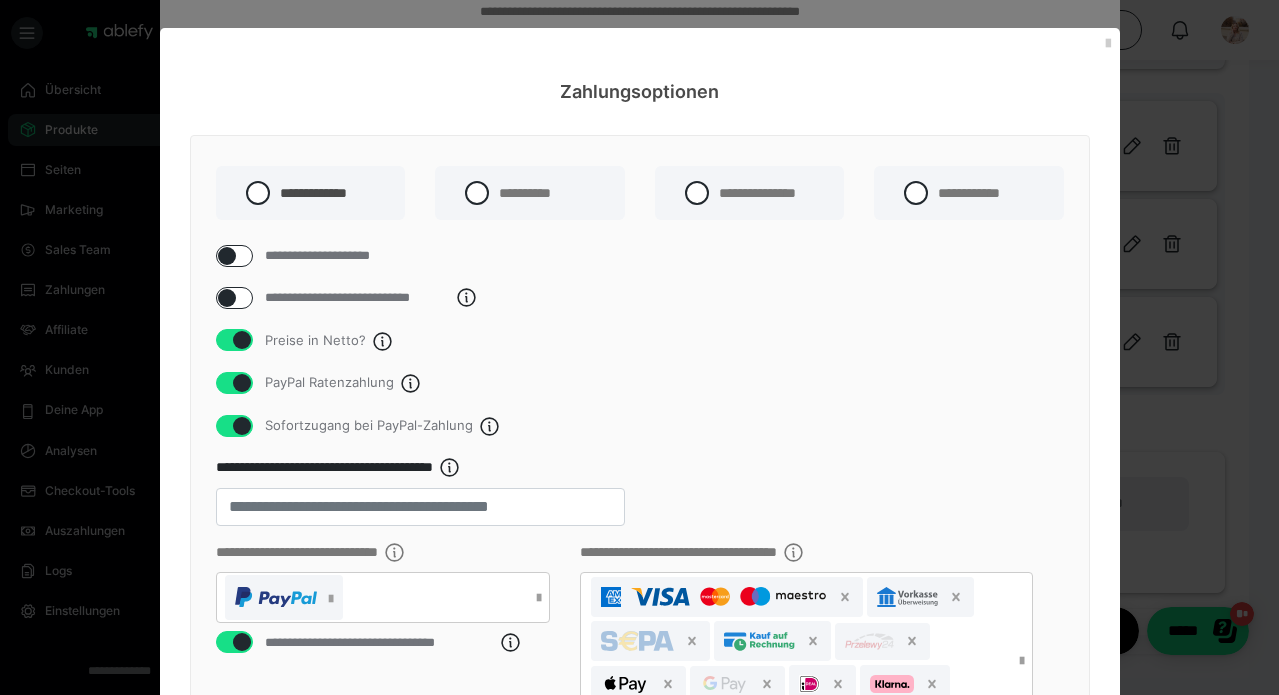 scroll, scrollTop: 225, scrollLeft: 0, axis: vertical 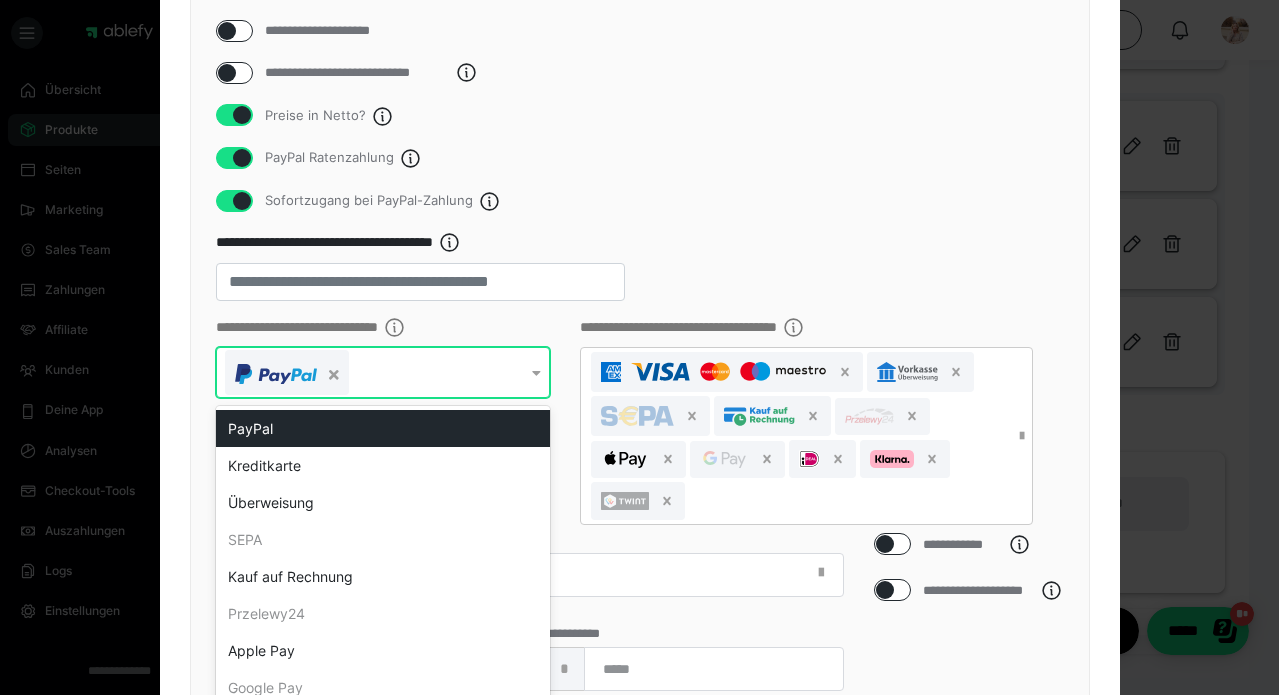 click on "**********" at bounding box center (383, 372) 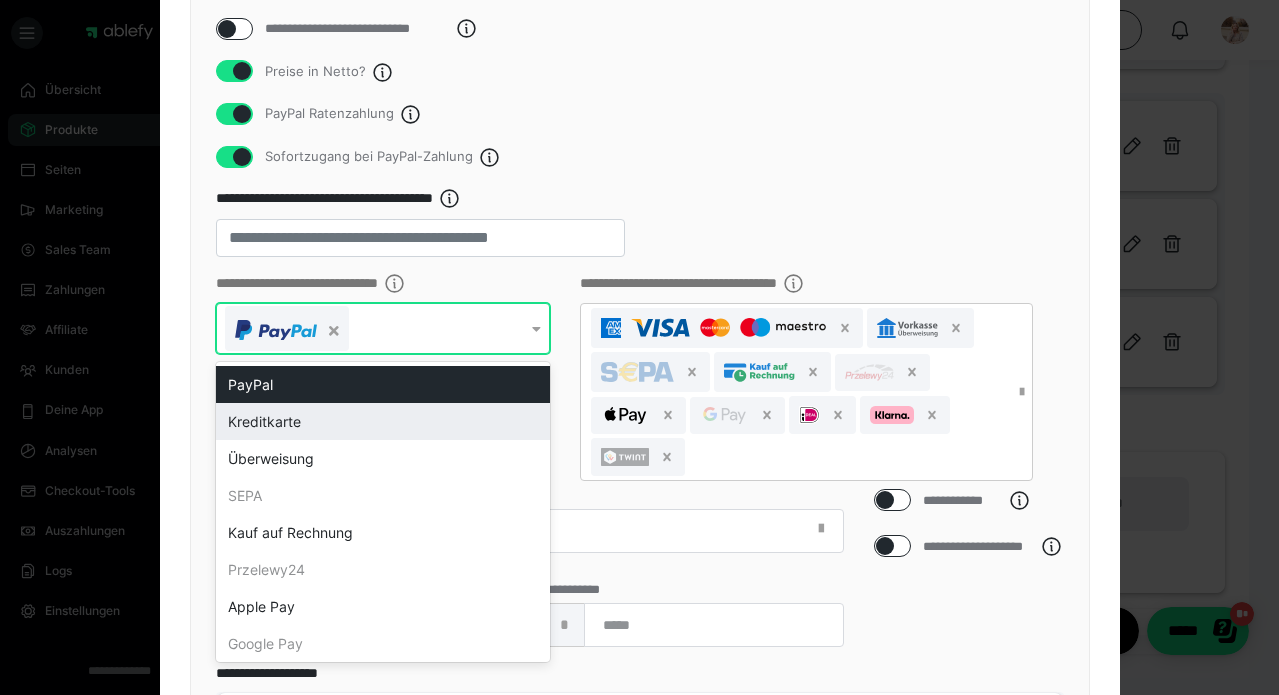 click on "Kreditkarte" at bounding box center [383, 421] 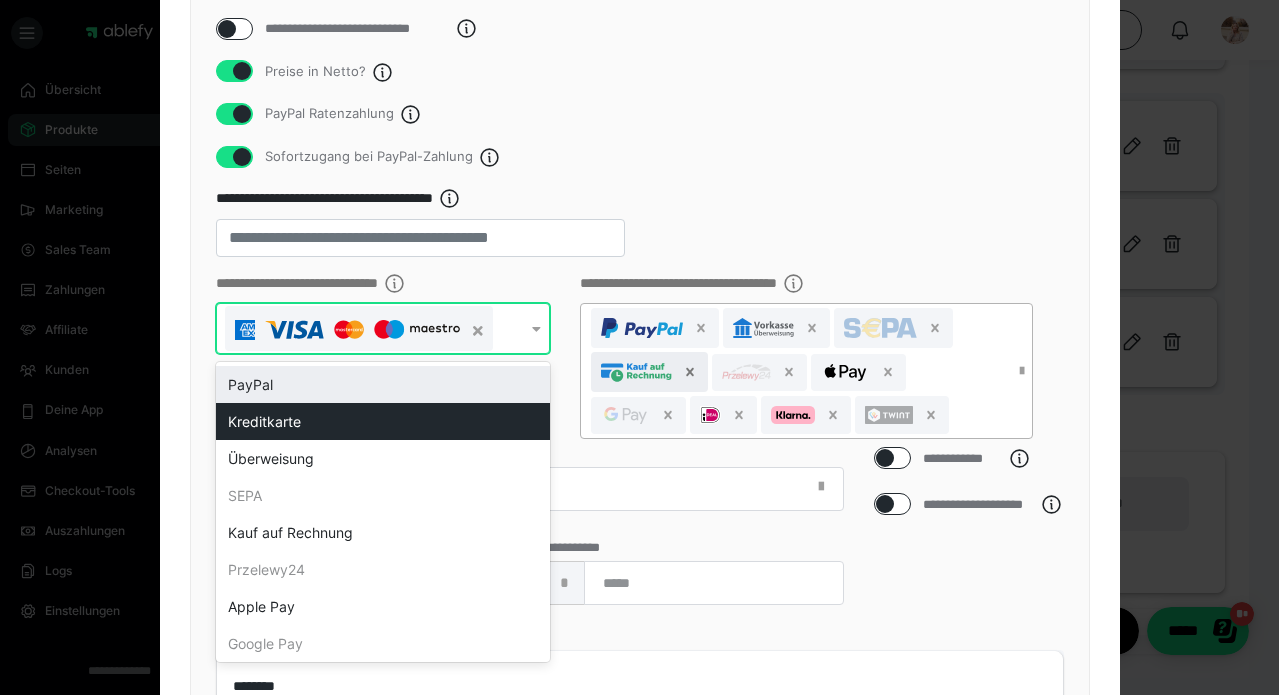 click 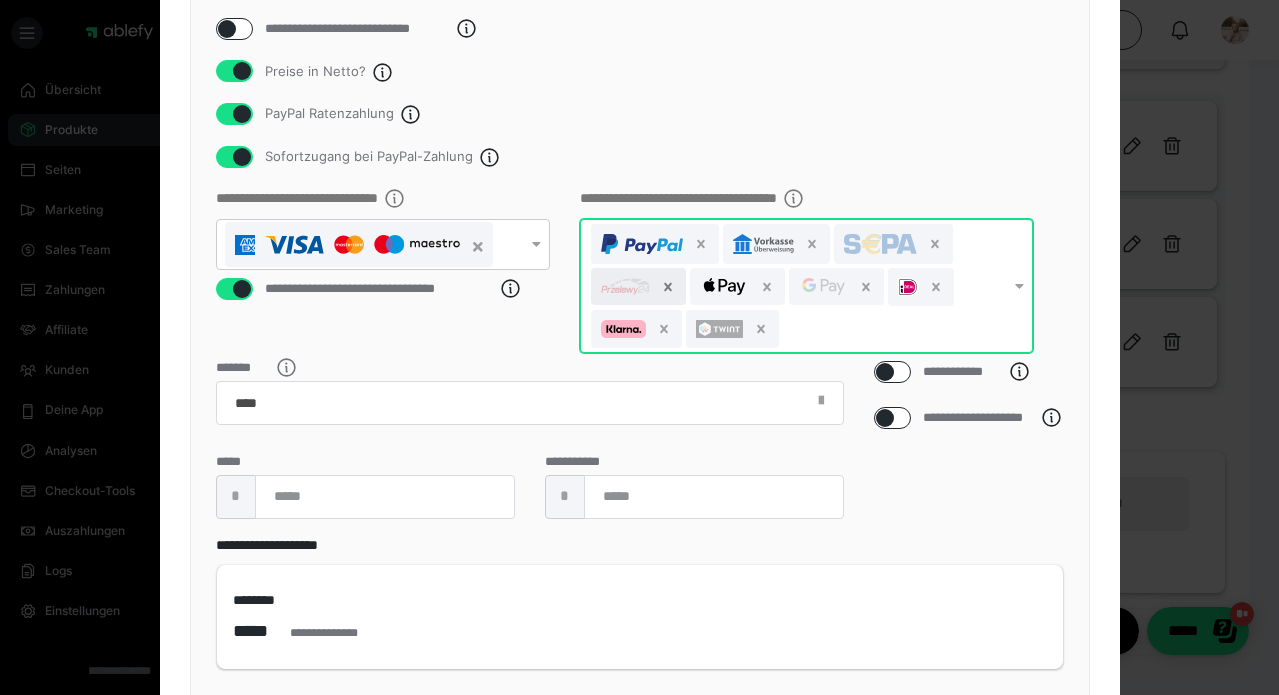 click 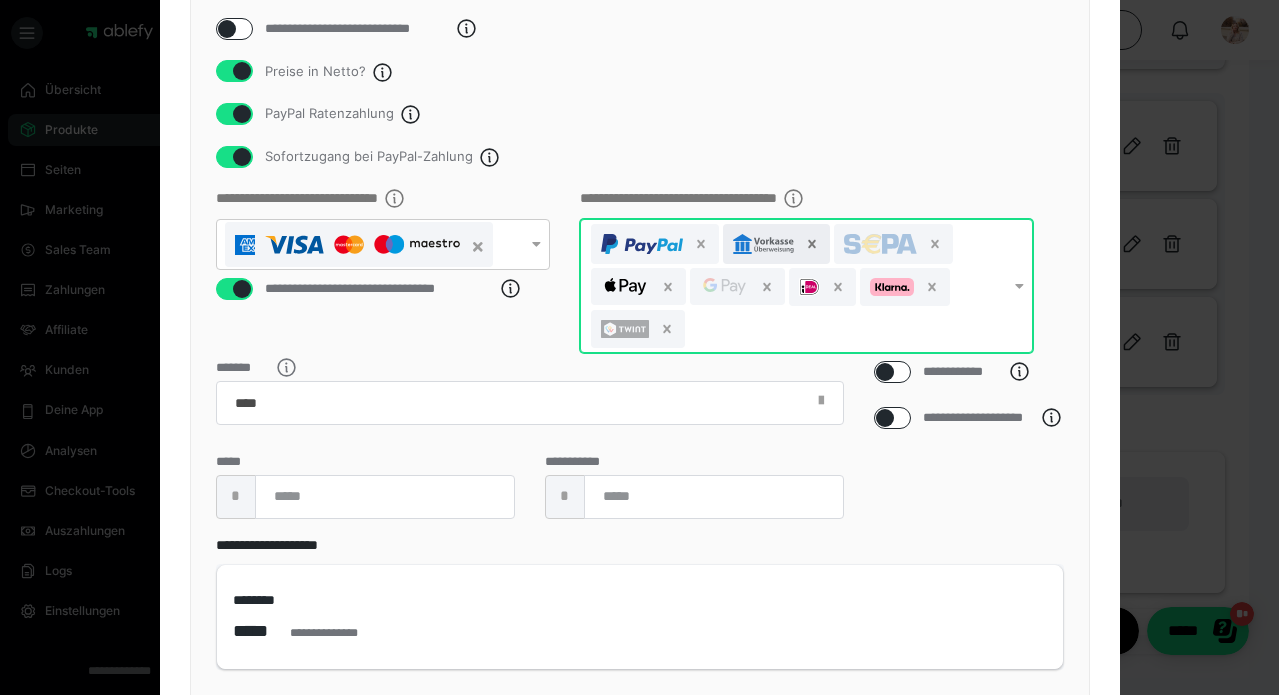 click 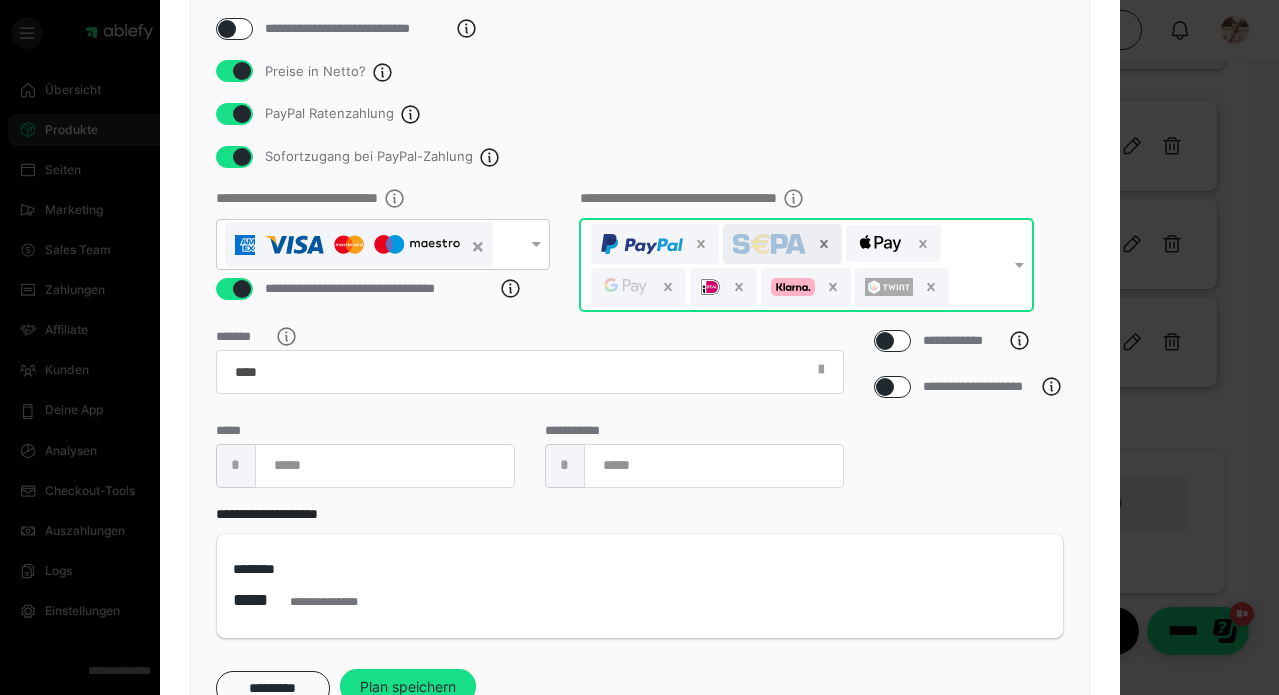 click 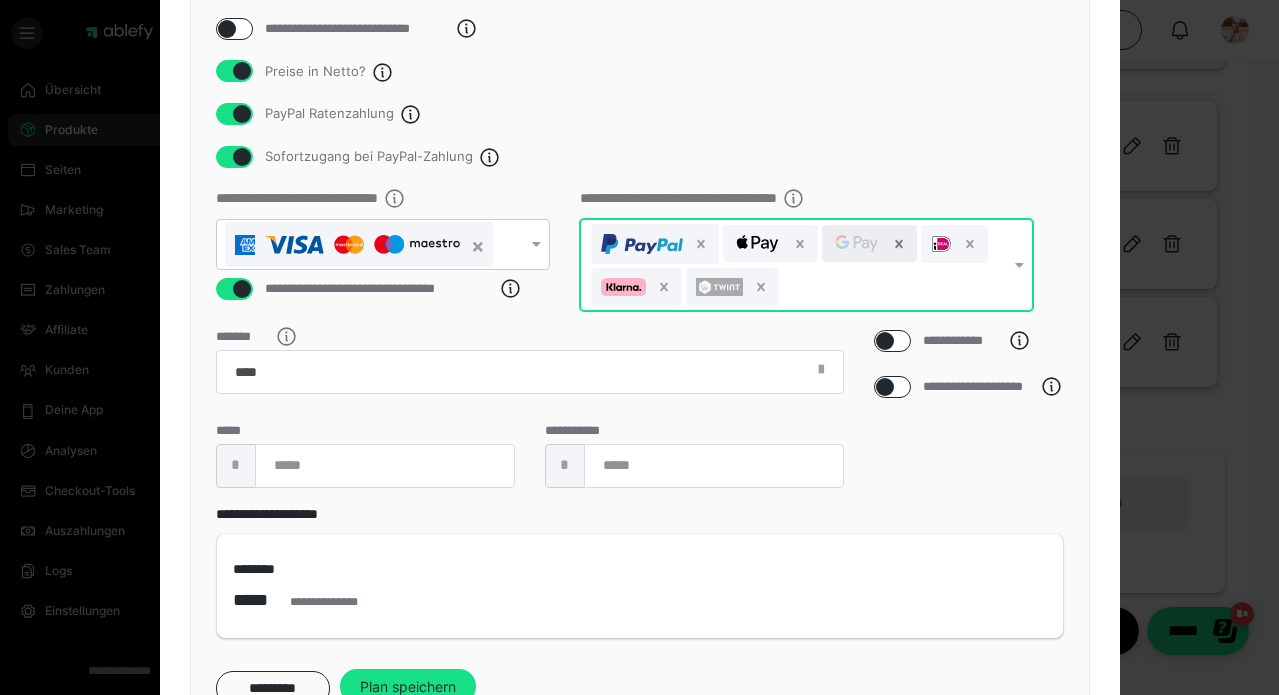click 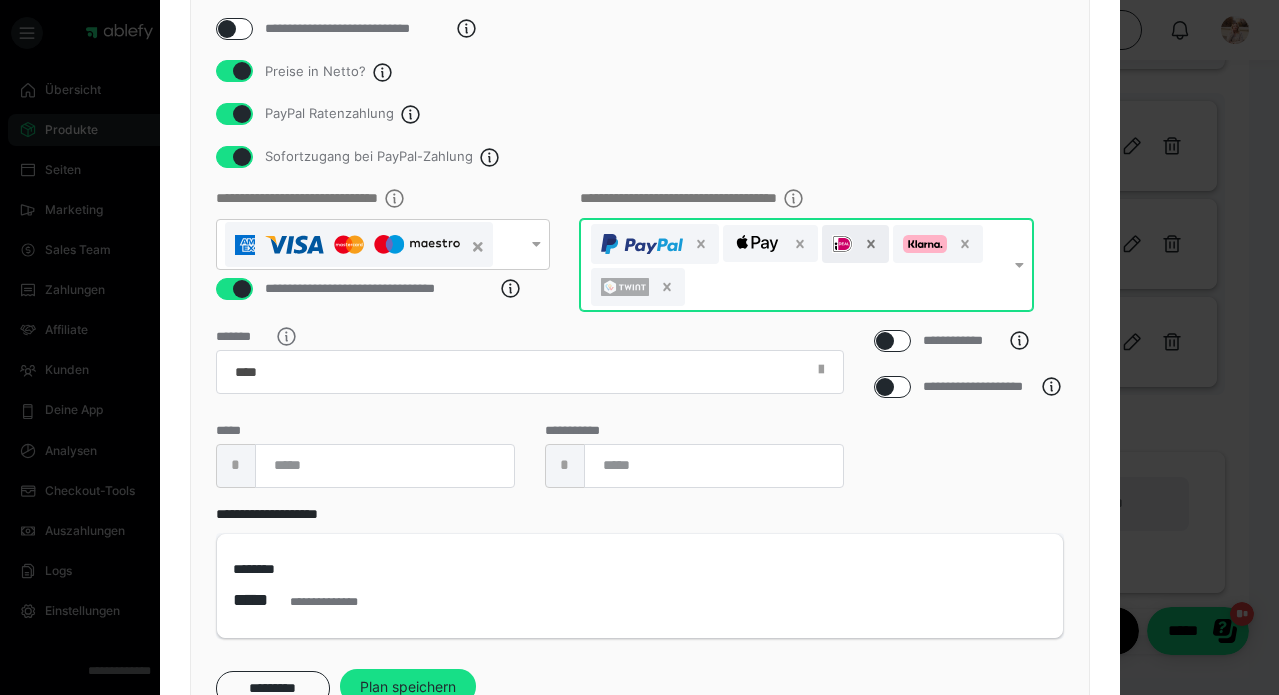 click 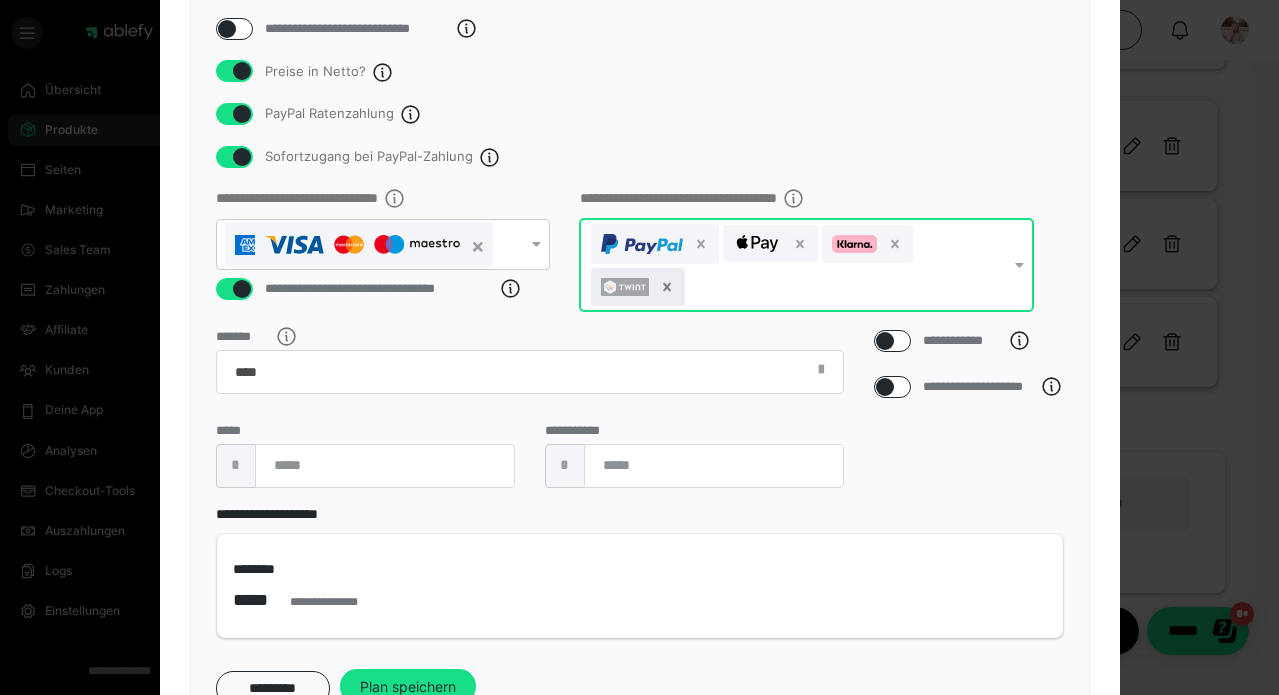 click 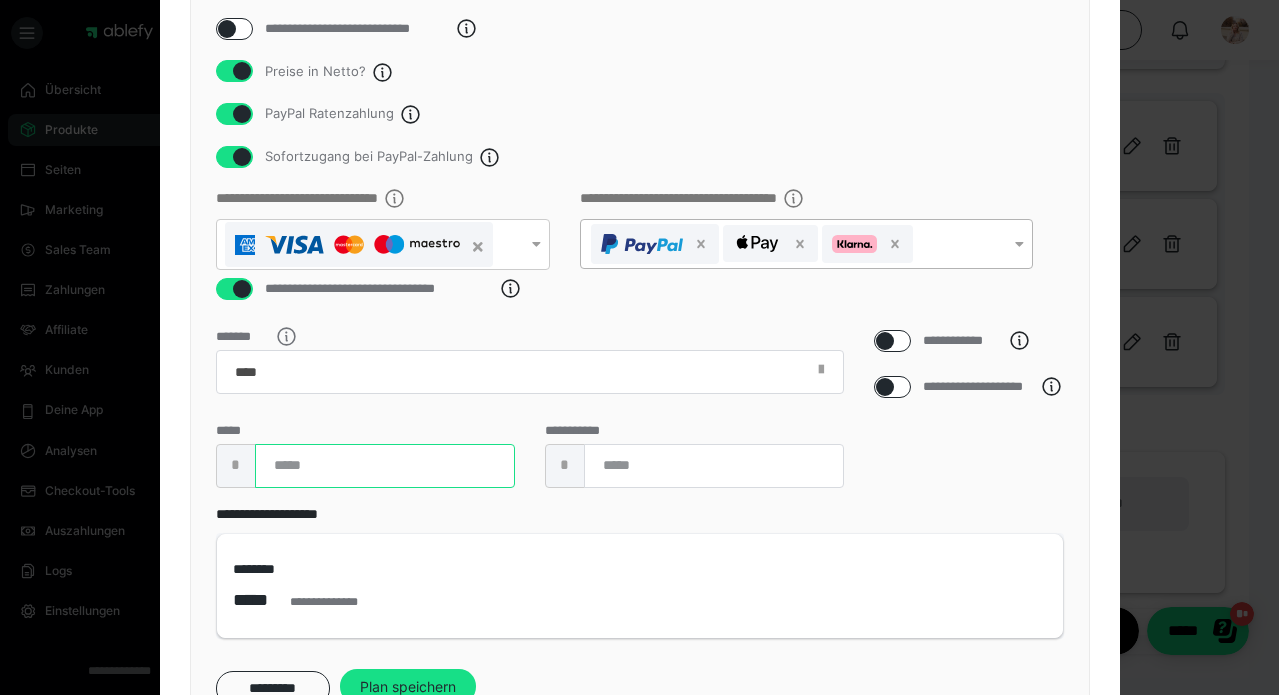 click at bounding box center [385, 466] 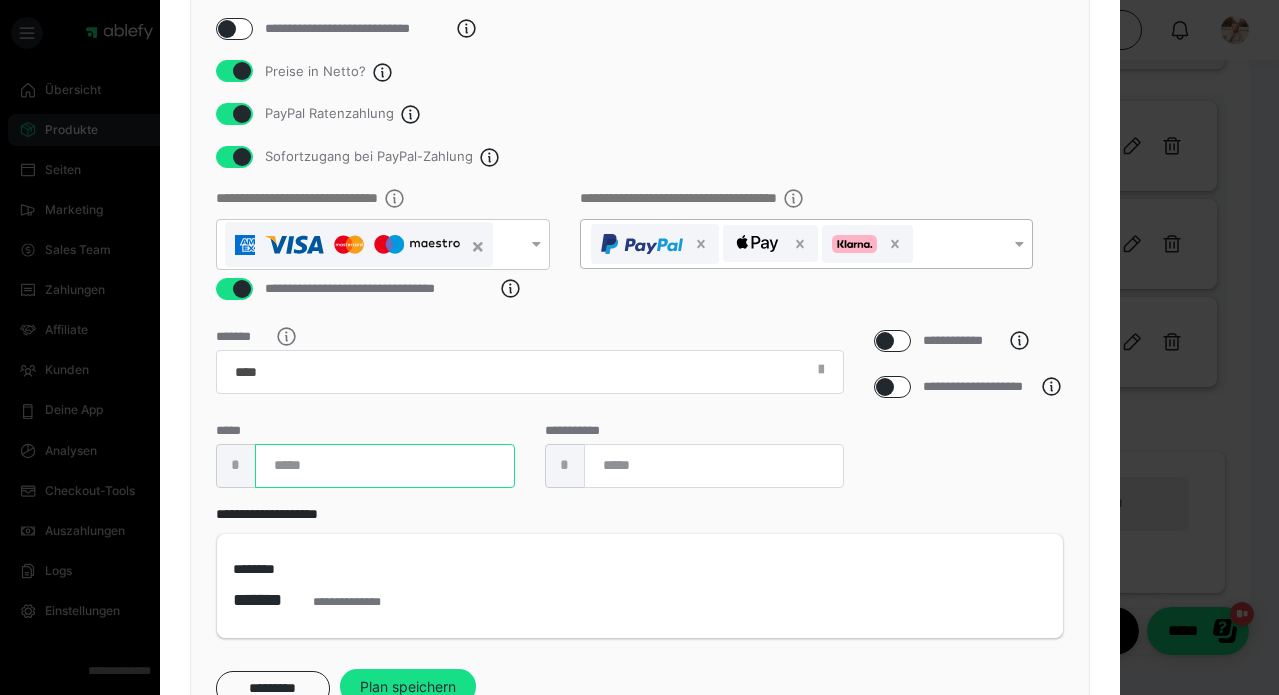 type on "***" 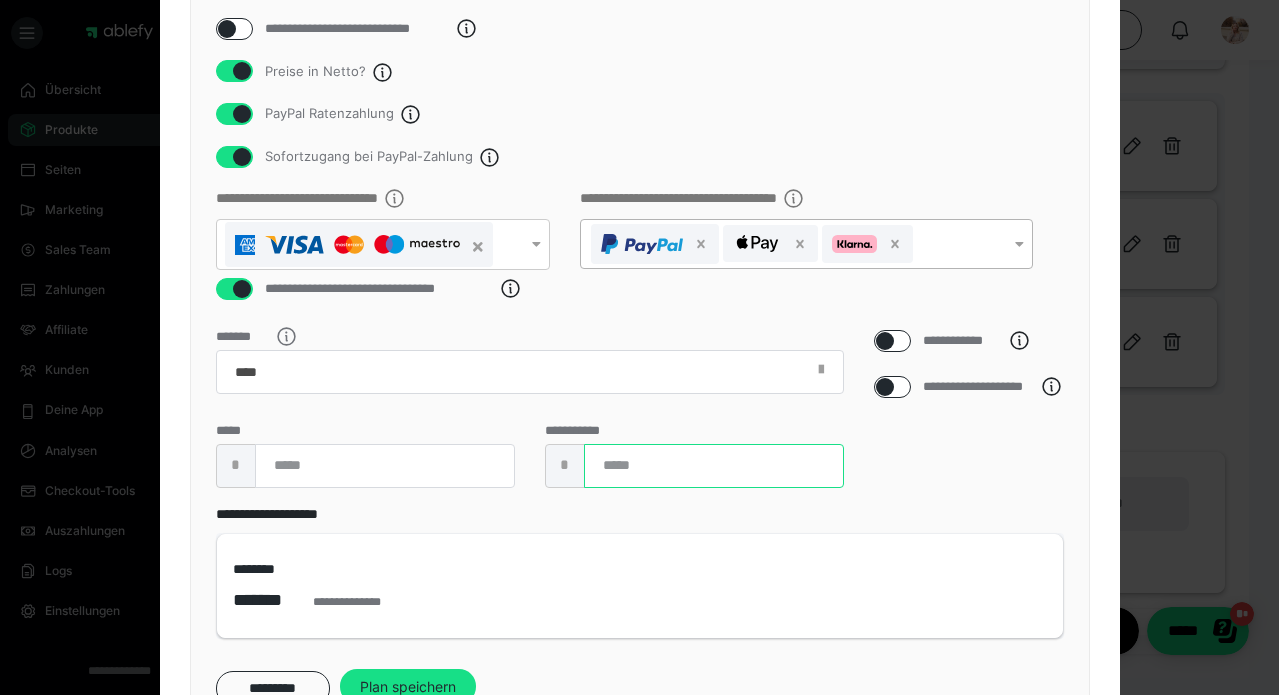 click at bounding box center [714, 466] 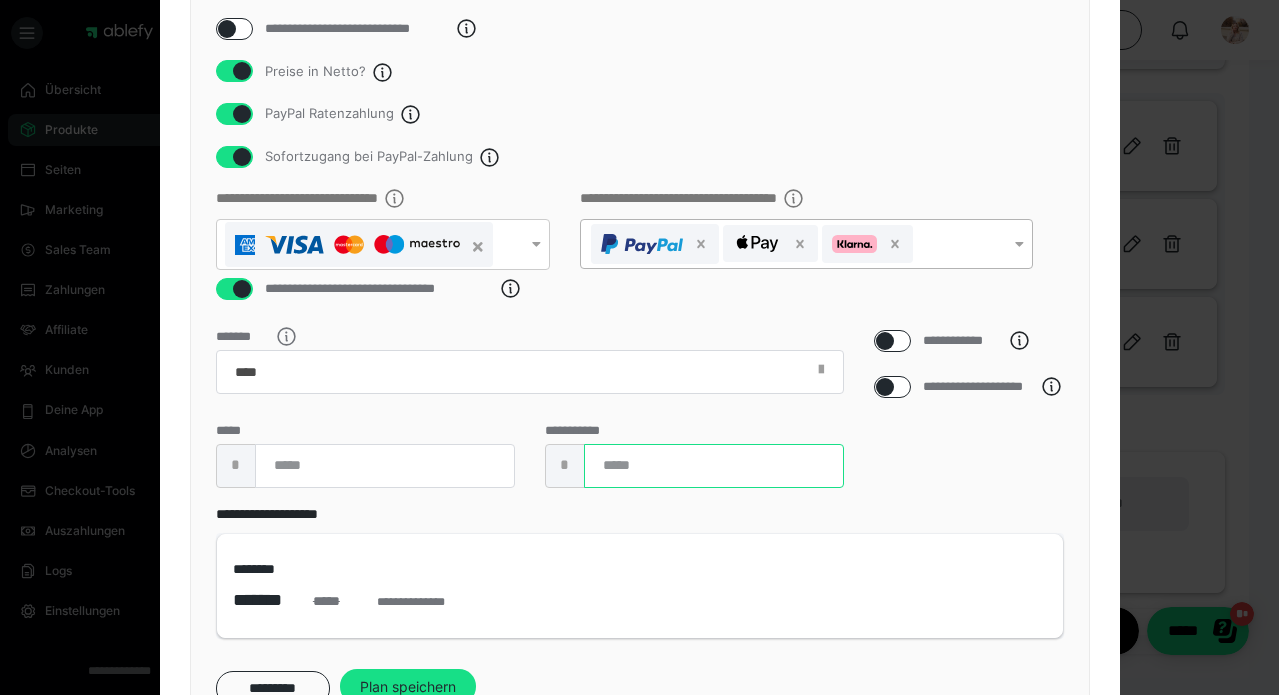 type on "*" 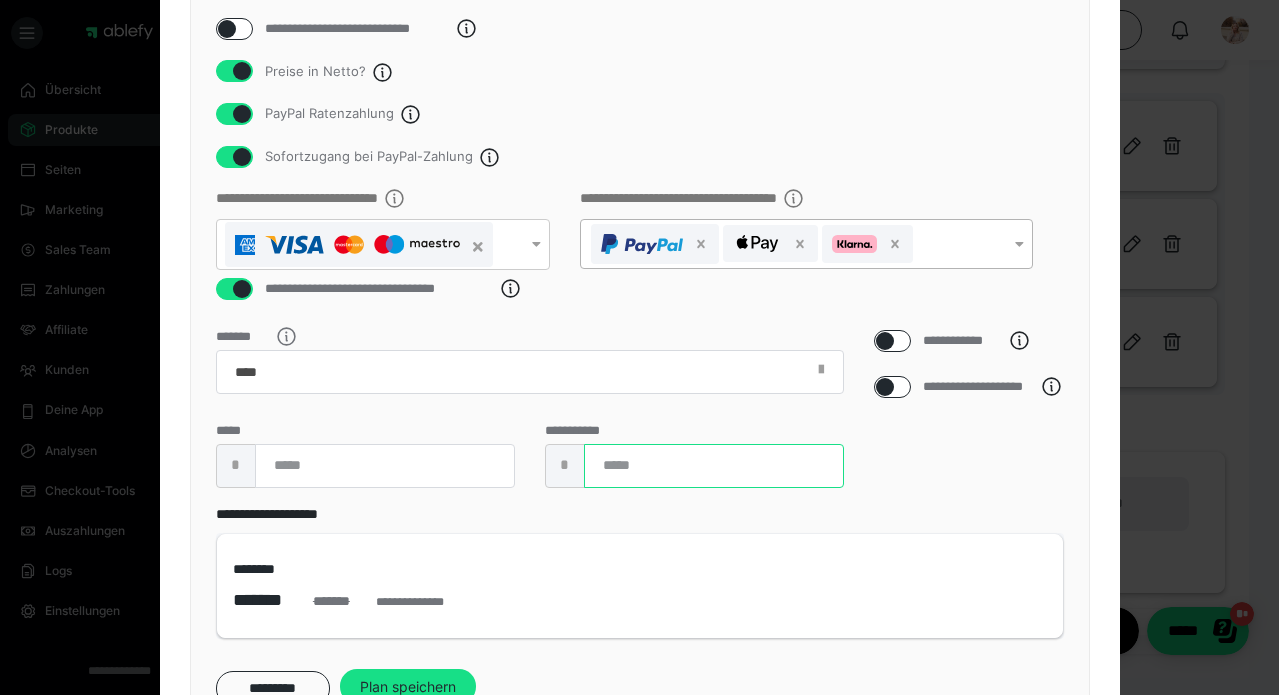 type on "***" 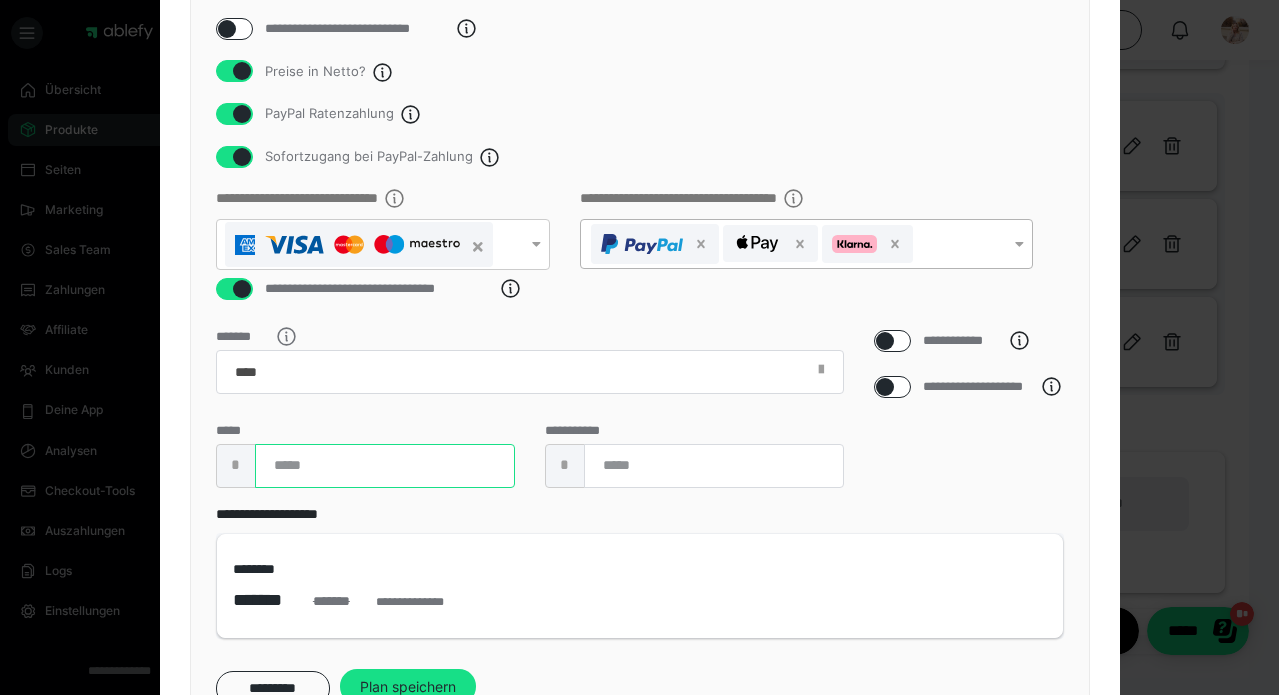 click on "***" at bounding box center [385, 466] 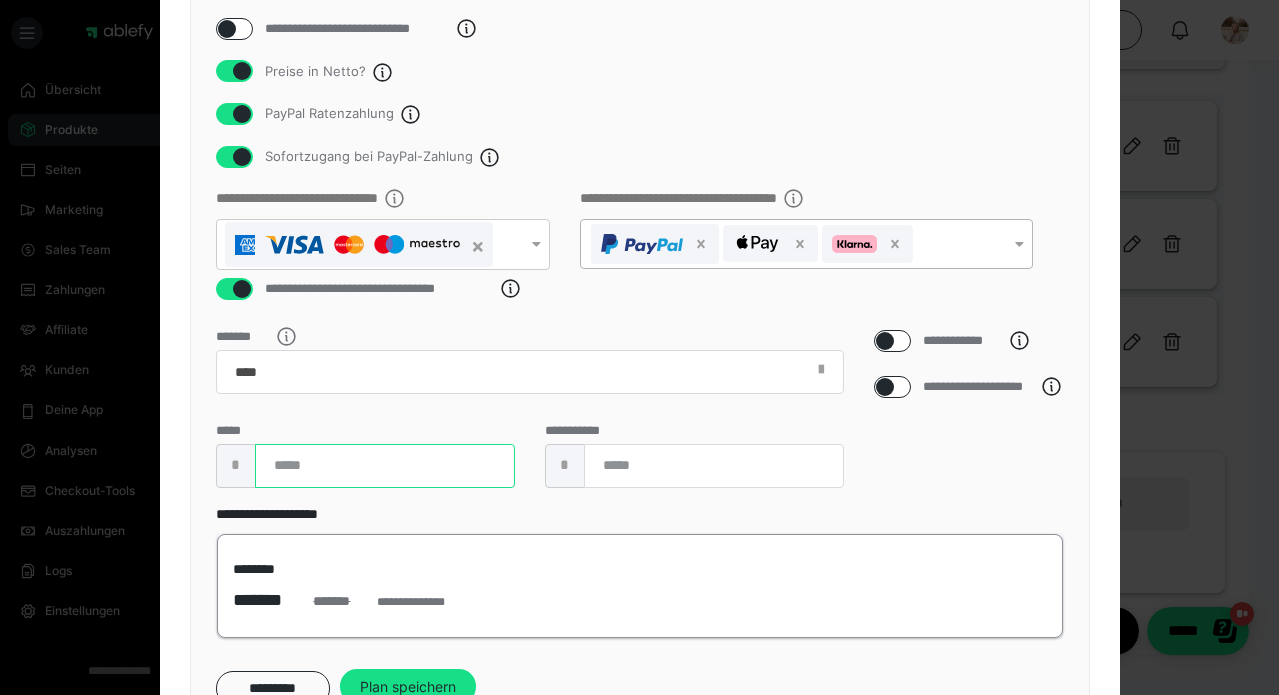 scroll, scrollTop: 393, scrollLeft: 0, axis: vertical 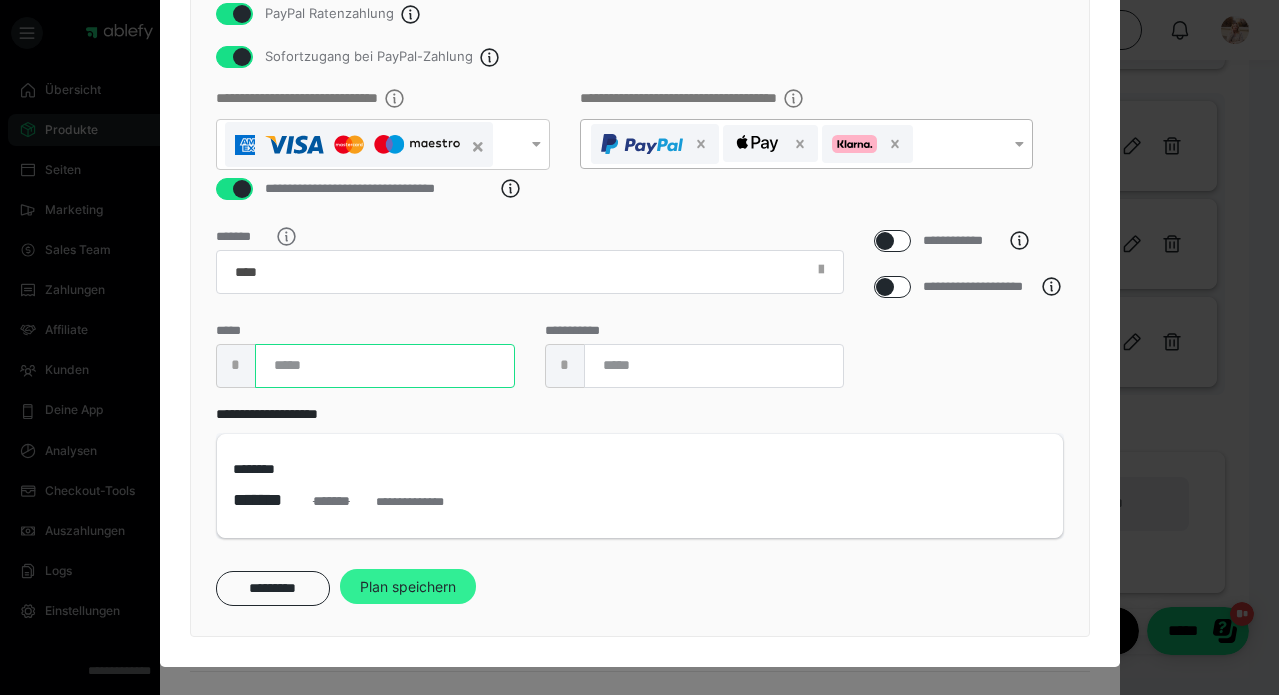 type on "***" 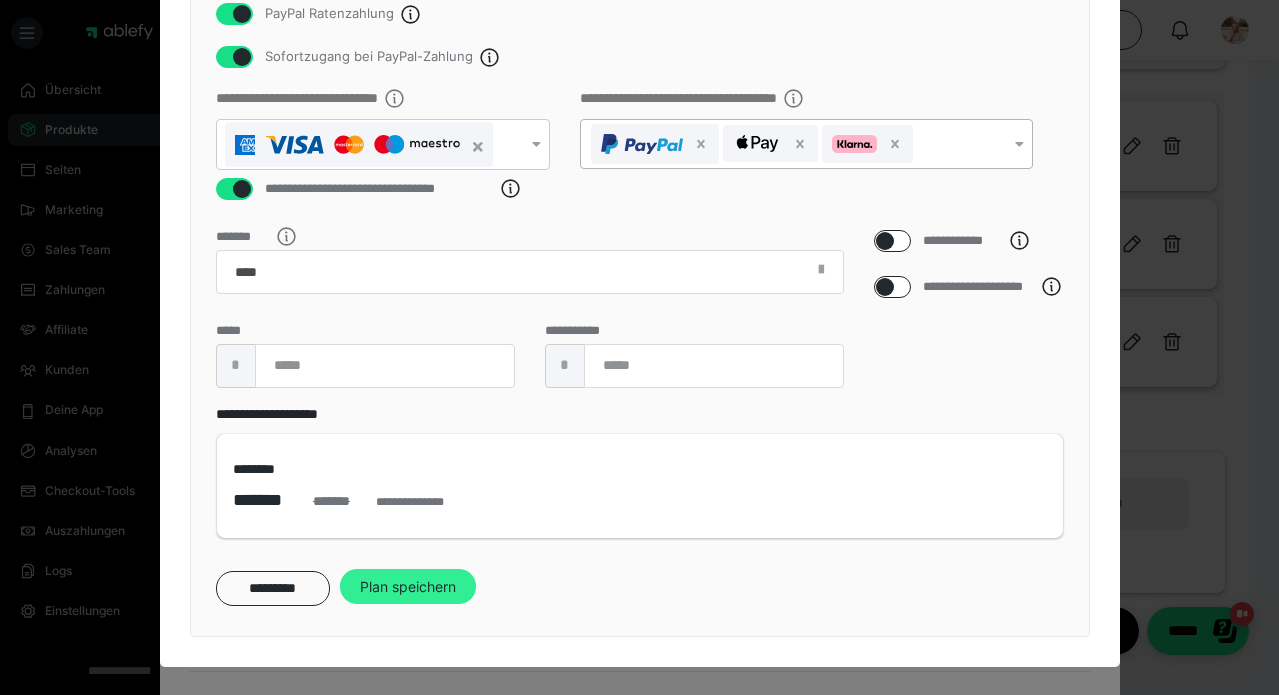 click on "Plan speichern" at bounding box center (408, 587) 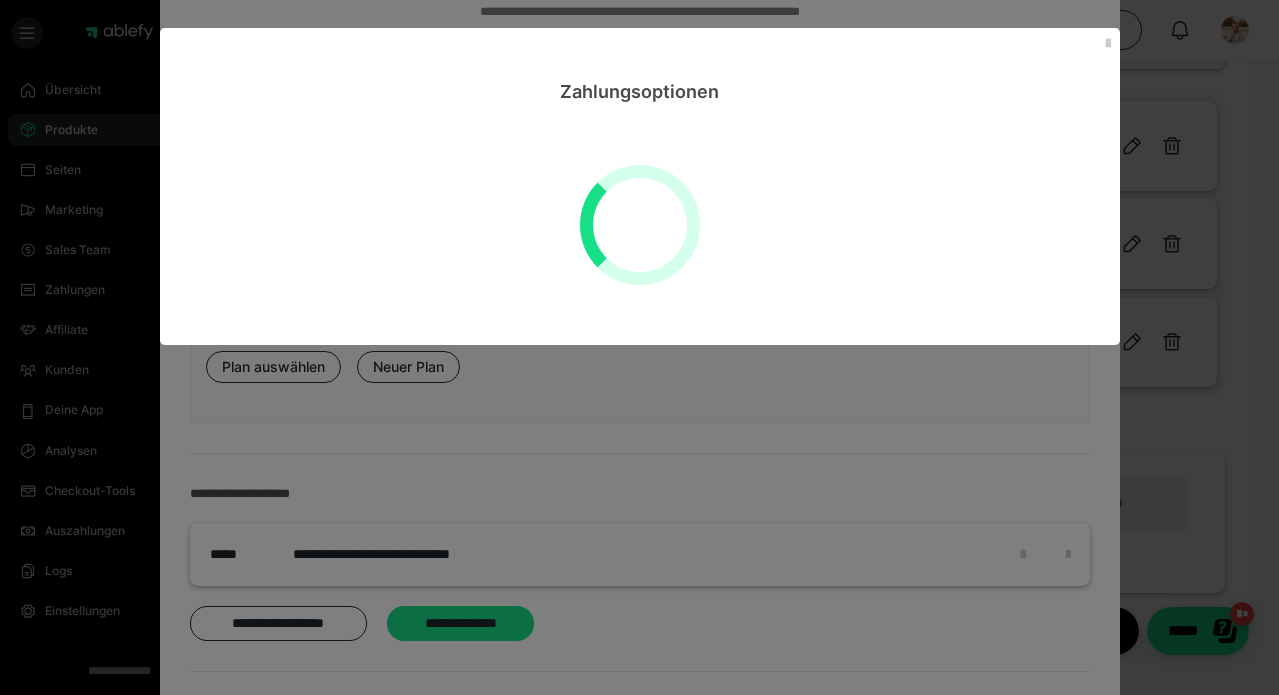 scroll, scrollTop: 0, scrollLeft: 0, axis: both 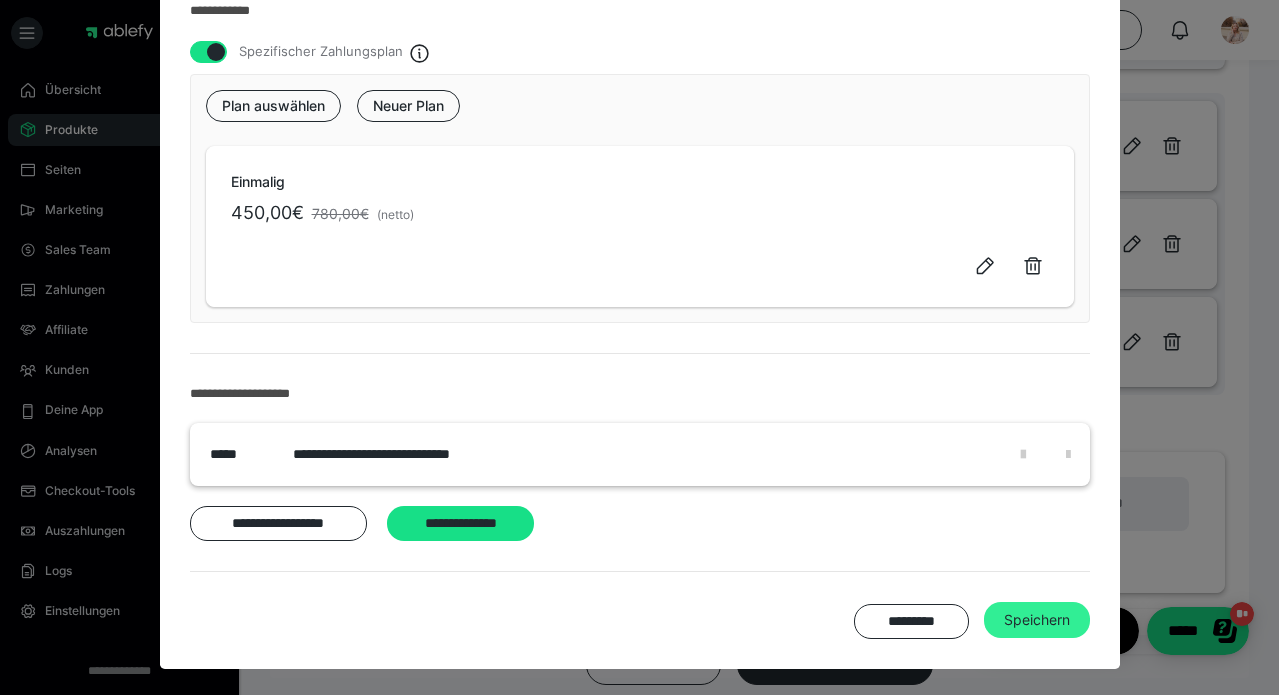 click on "Speichern" at bounding box center (1037, 620) 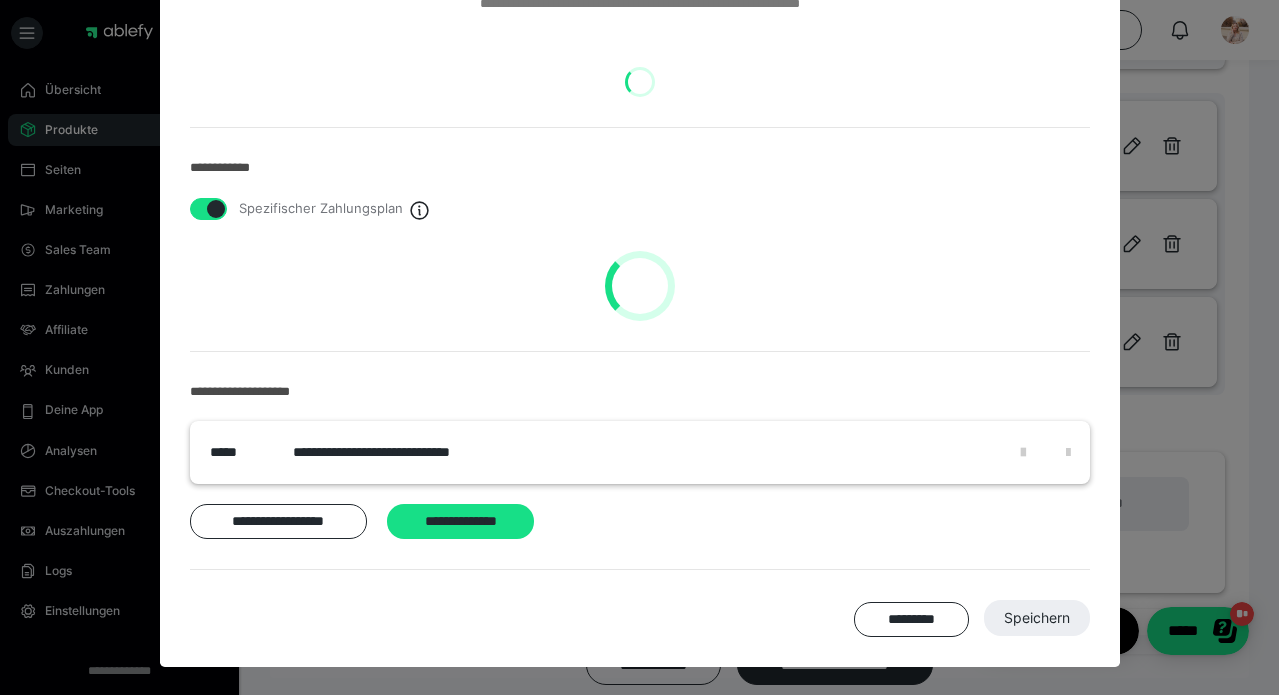 scroll, scrollTop: 144, scrollLeft: 0, axis: vertical 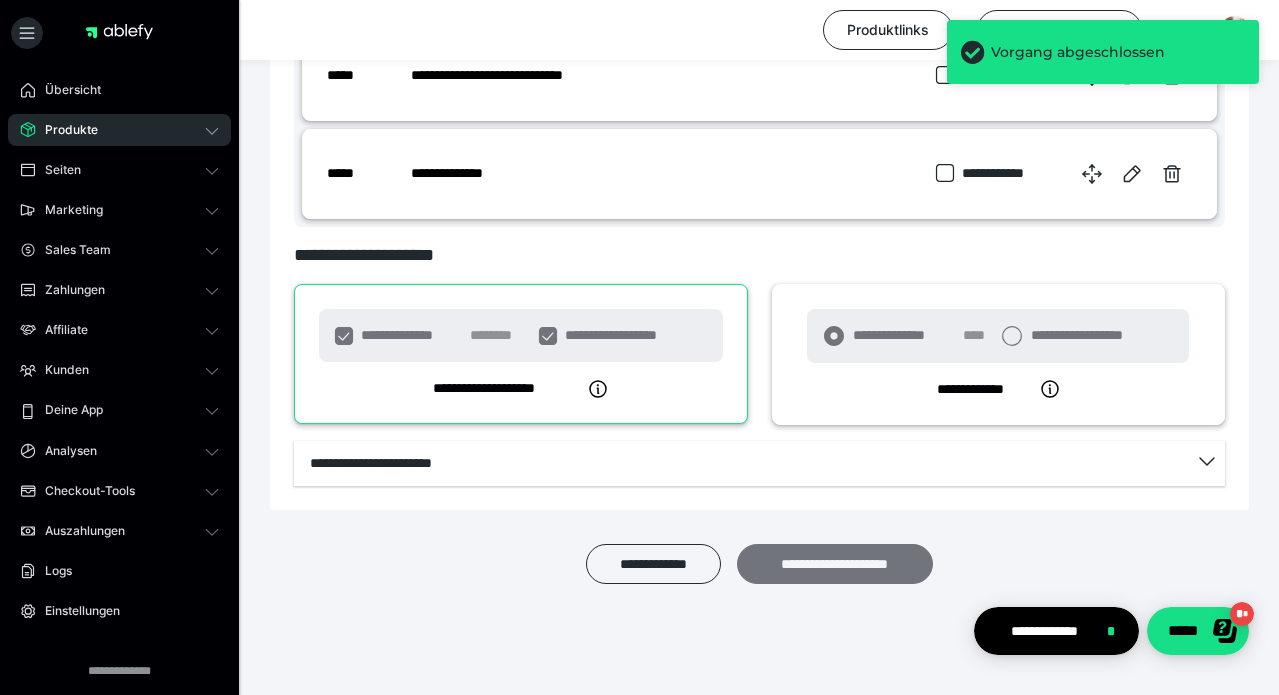 click on "**********" at bounding box center [835, 564] 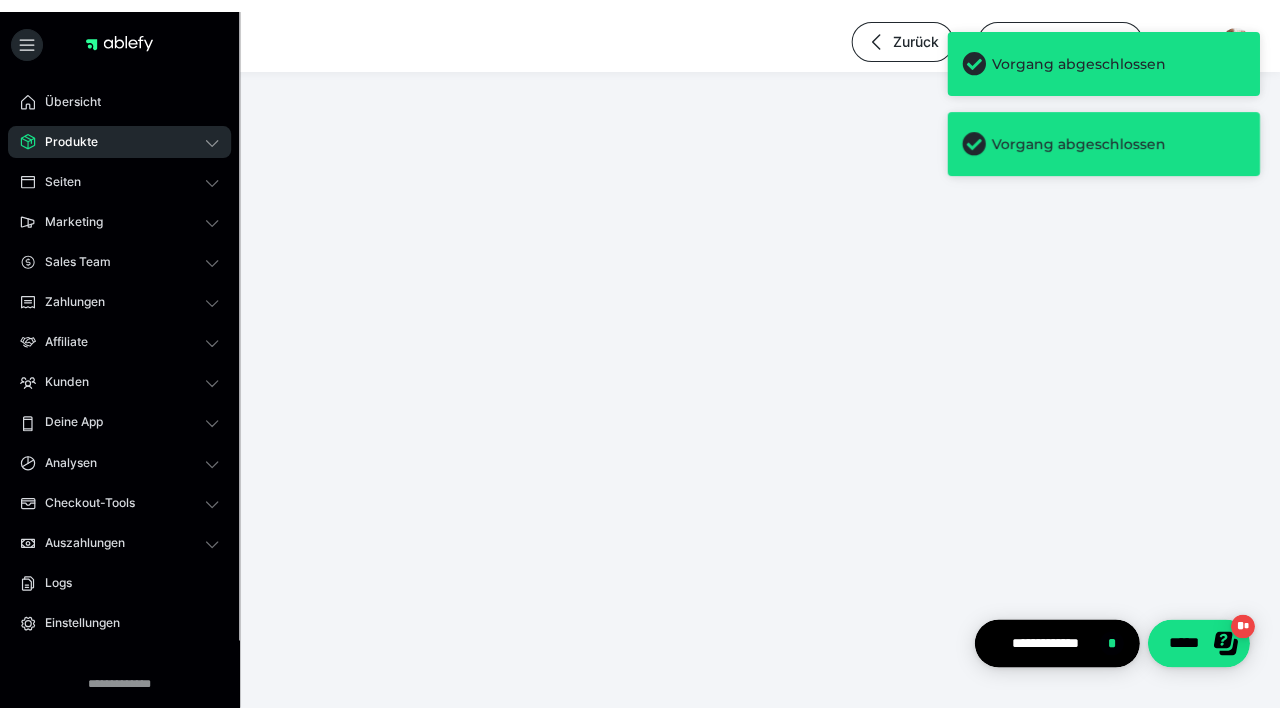 scroll, scrollTop: 0, scrollLeft: 0, axis: both 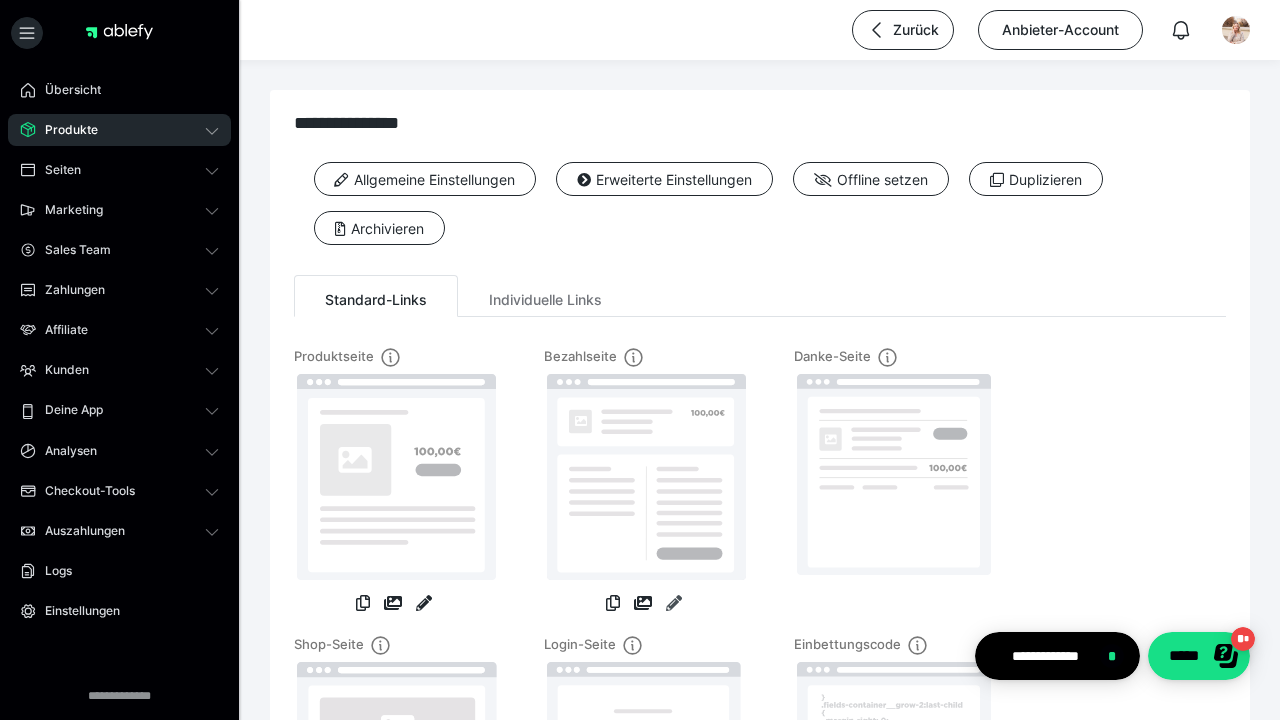 click at bounding box center [674, 603] 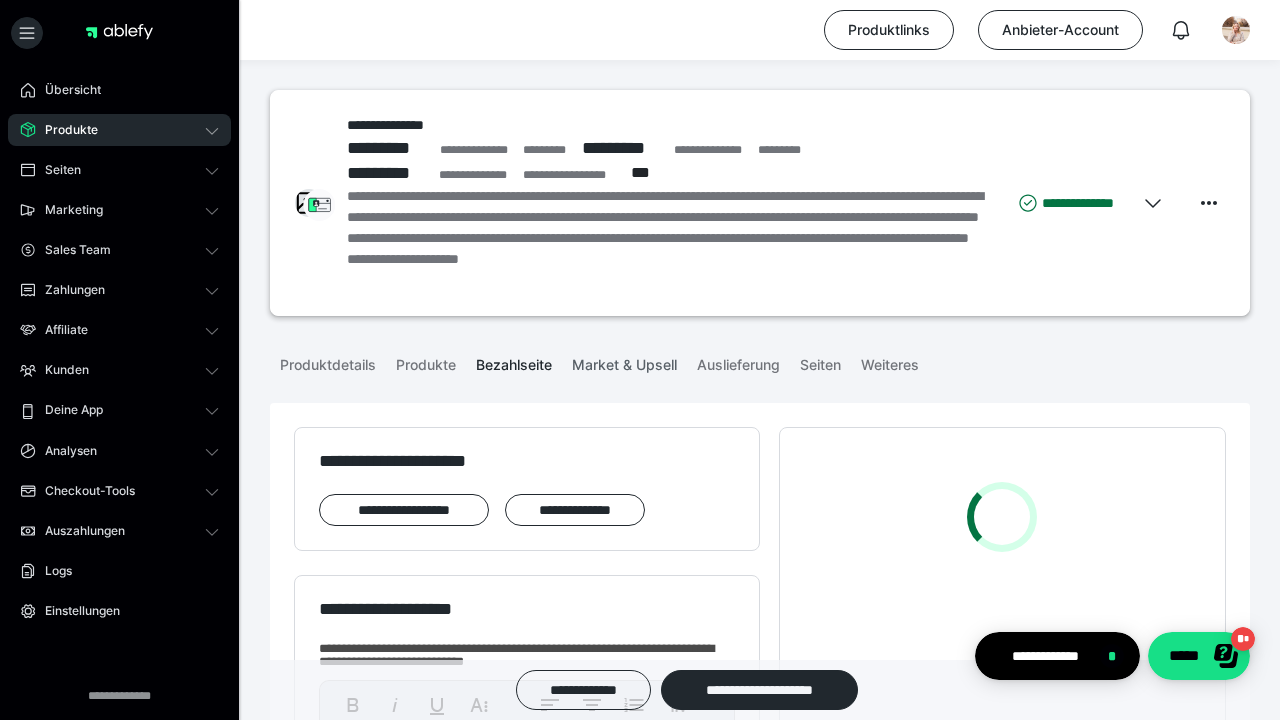 click on "Market & Upsell" at bounding box center [624, 361] 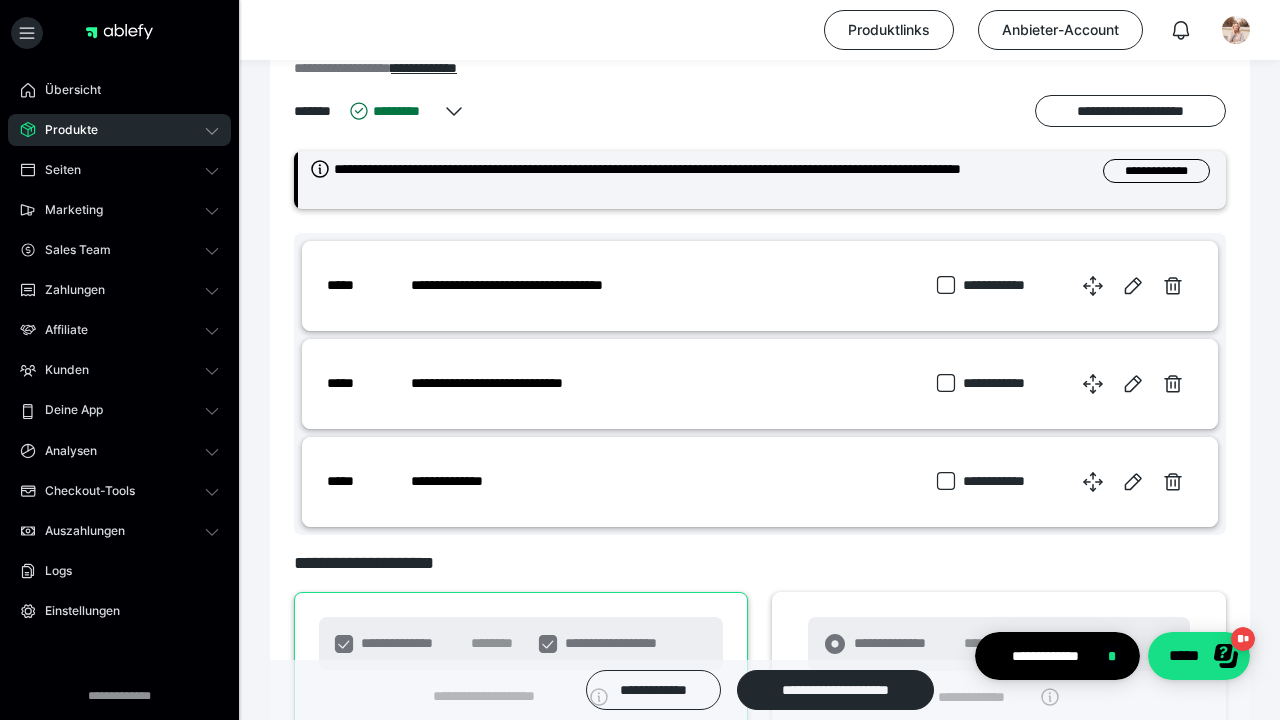 scroll, scrollTop: 1001, scrollLeft: 0, axis: vertical 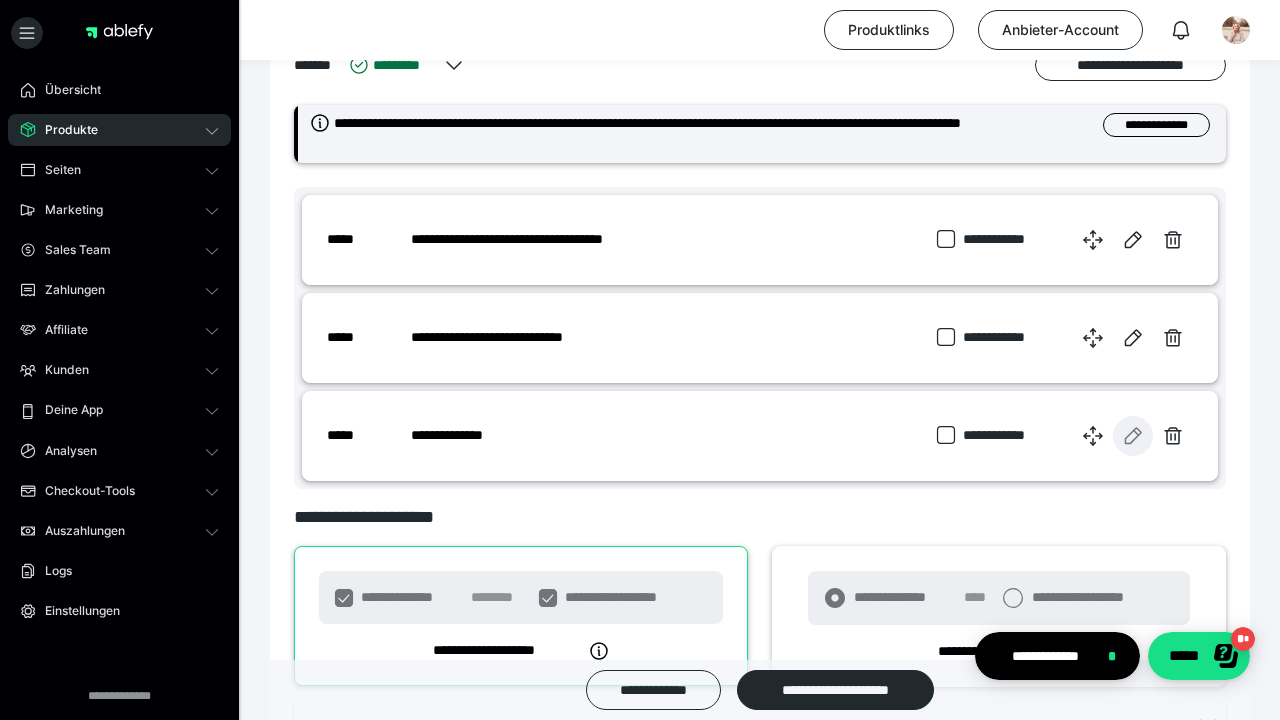 click 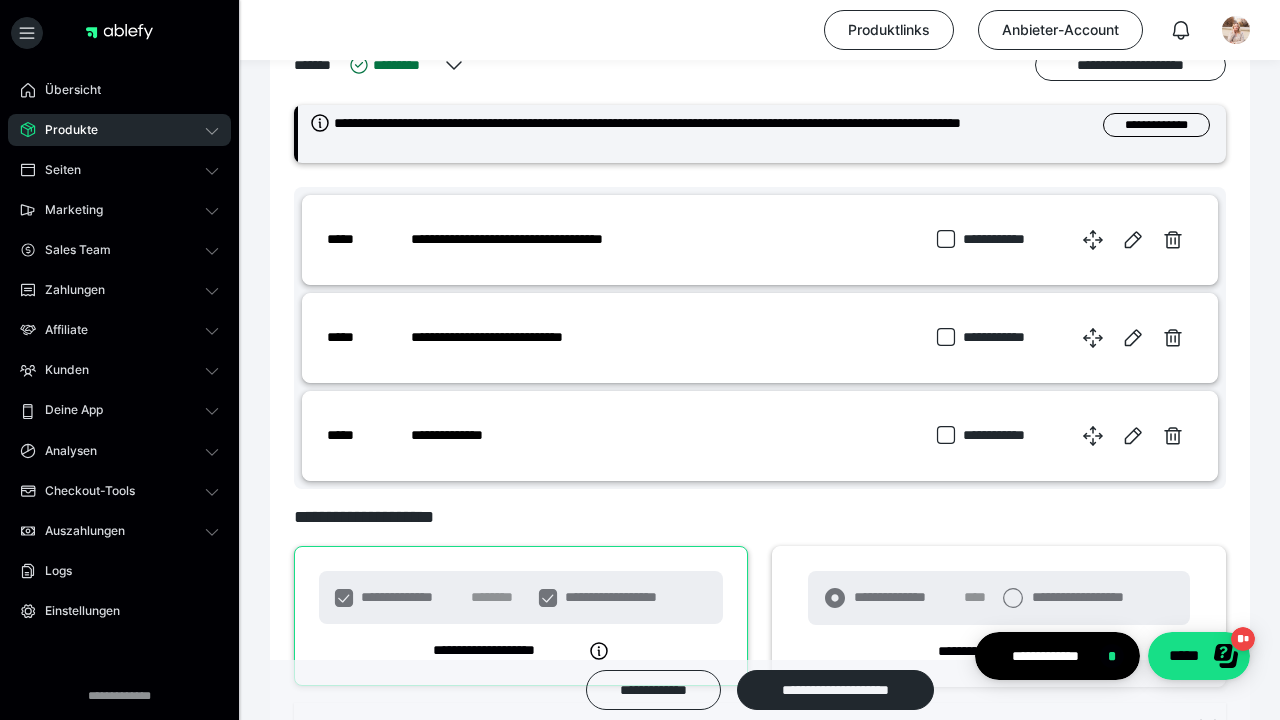 checkbox on "****" 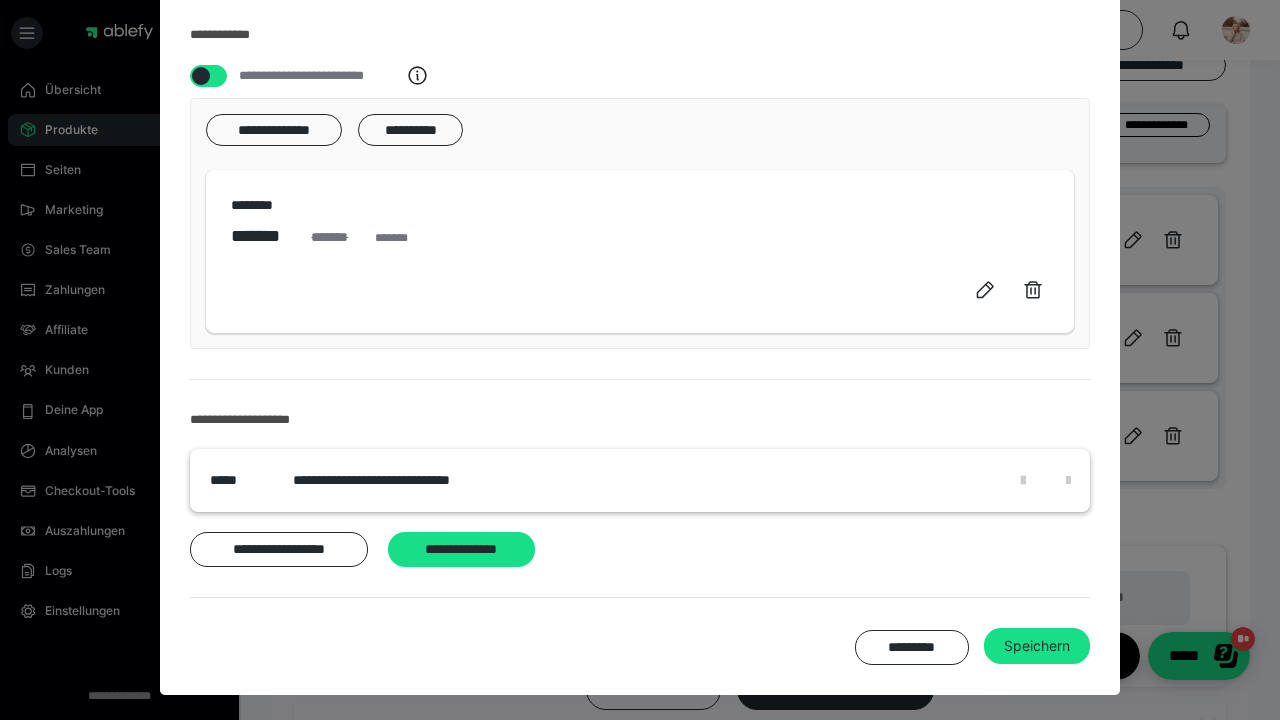 scroll, scrollTop: 374, scrollLeft: 0, axis: vertical 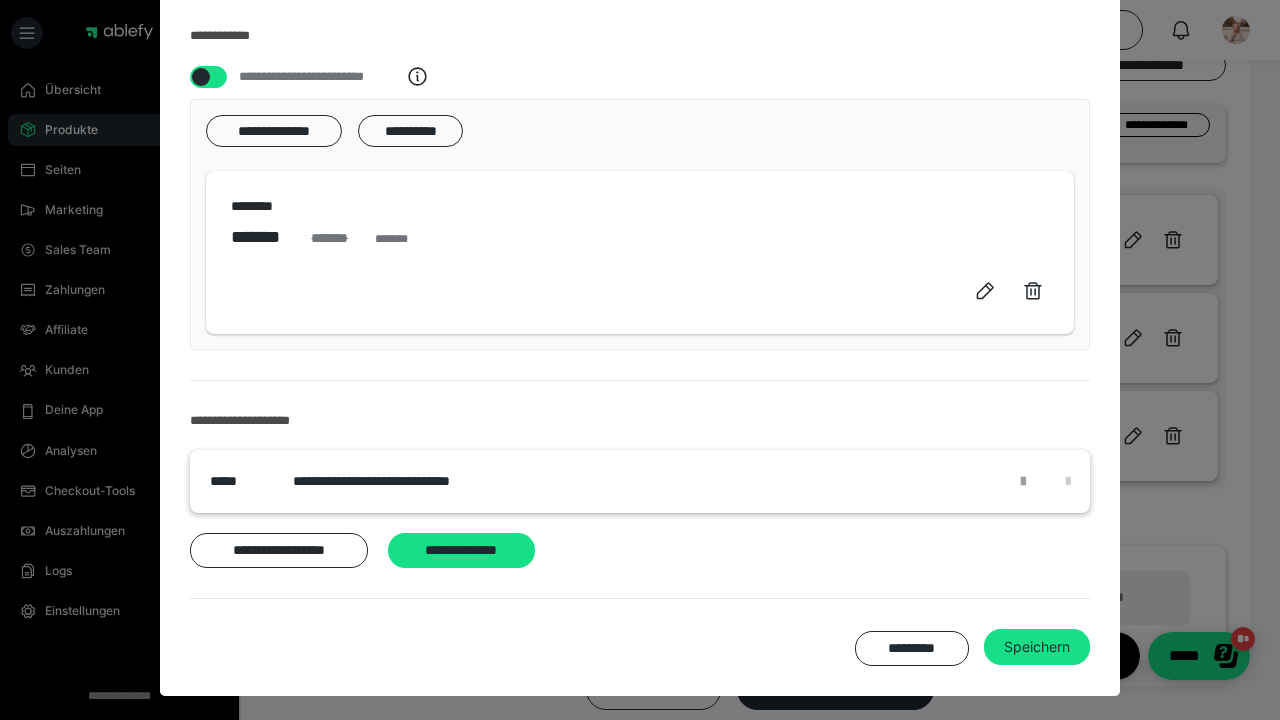 click at bounding box center (1023, 481) 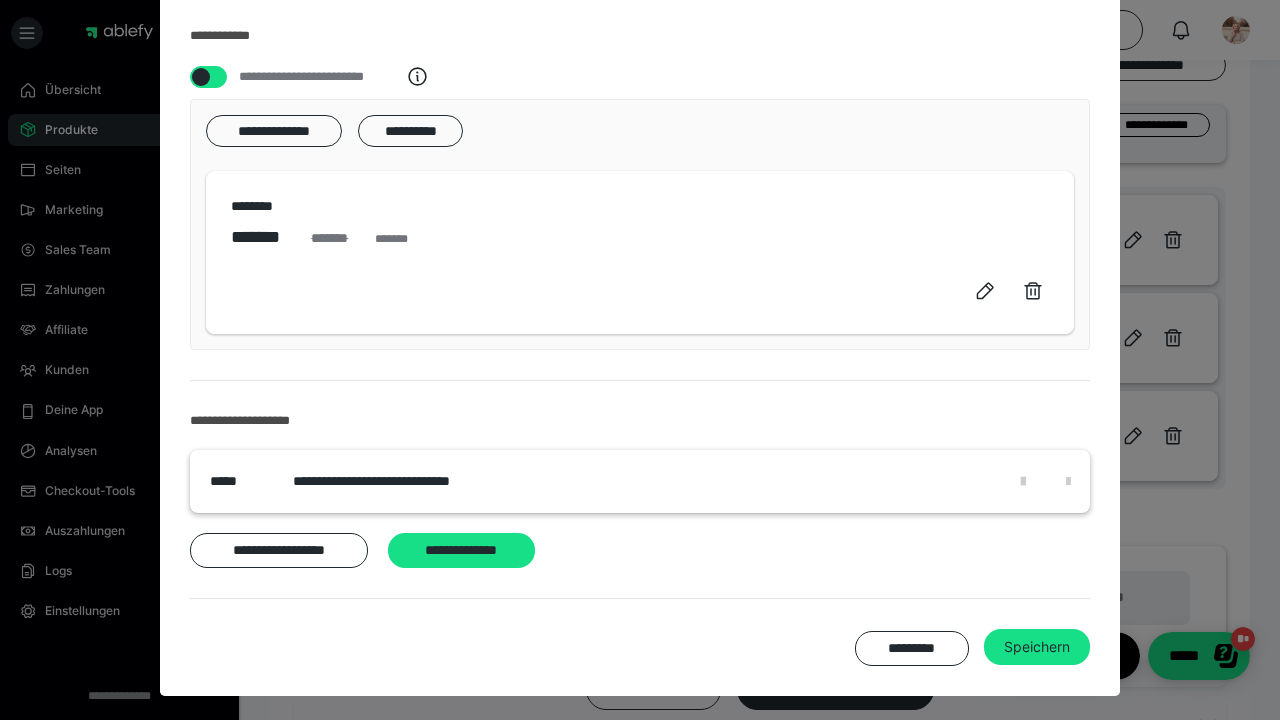 type on "**********" 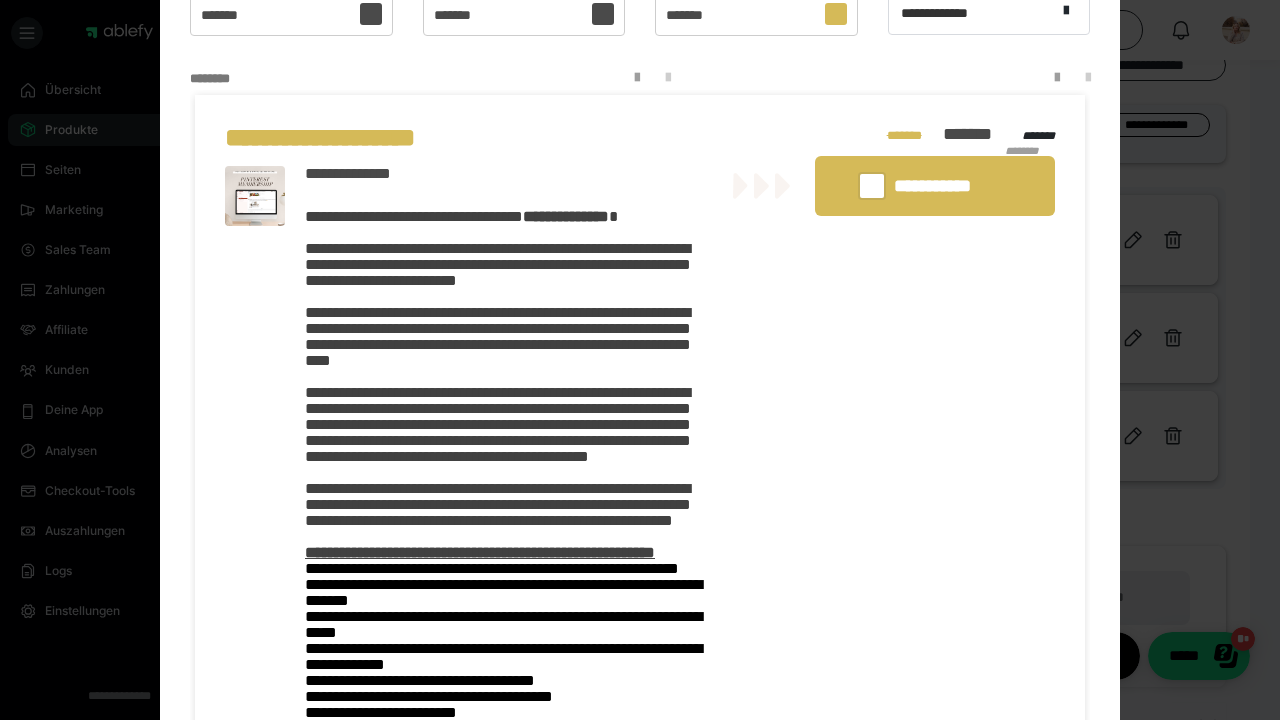 scroll, scrollTop: 708, scrollLeft: 0, axis: vertical 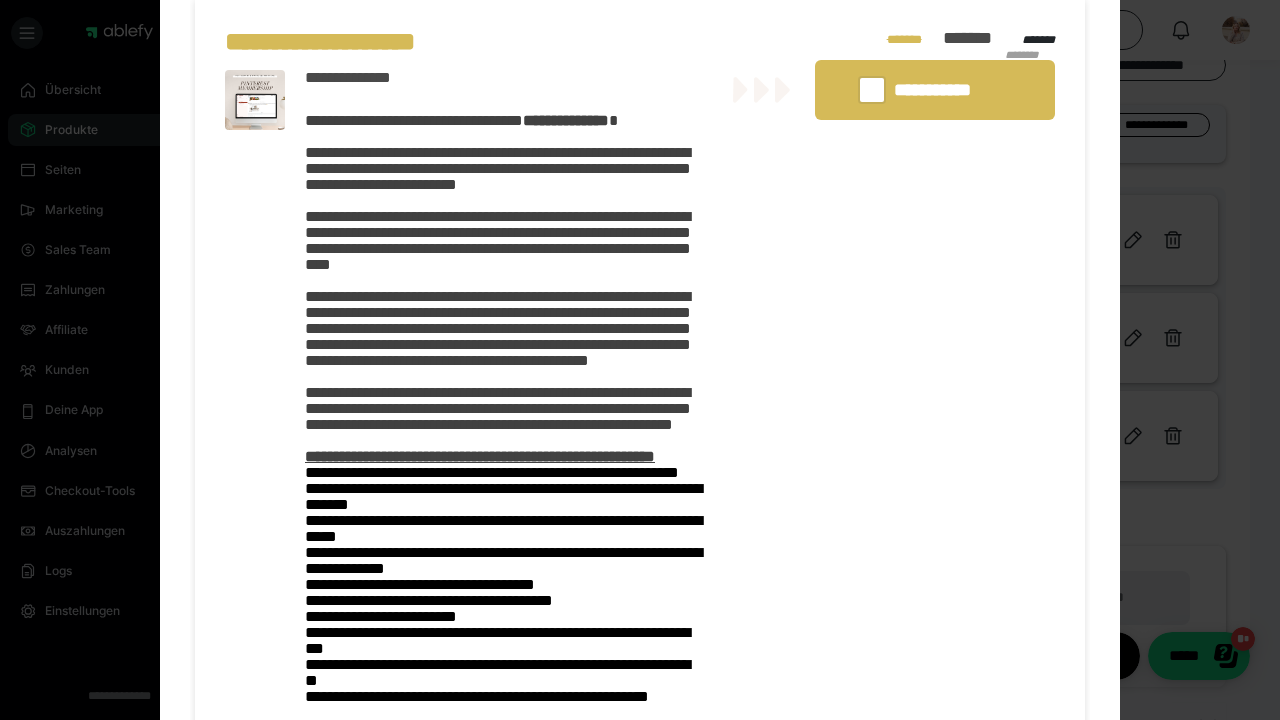 click on "**********" at bounding box center [504, 401] 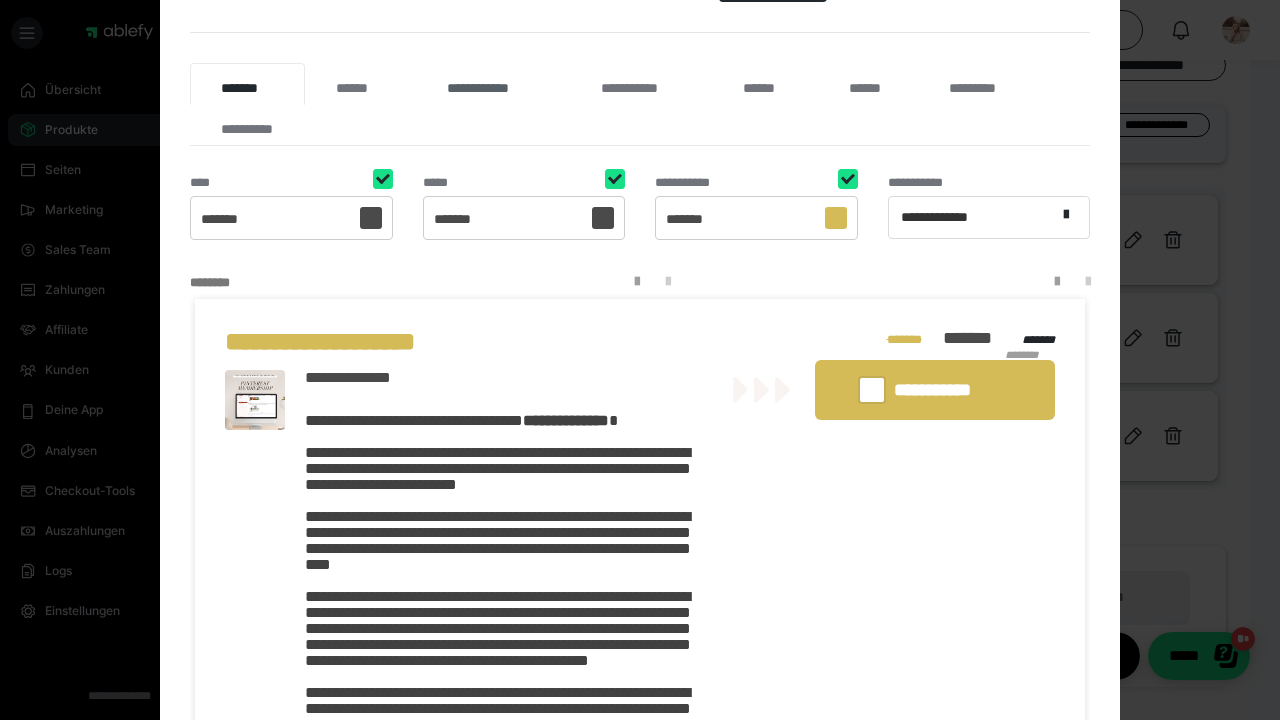 click on "**********" at bounding box center (493, 84) 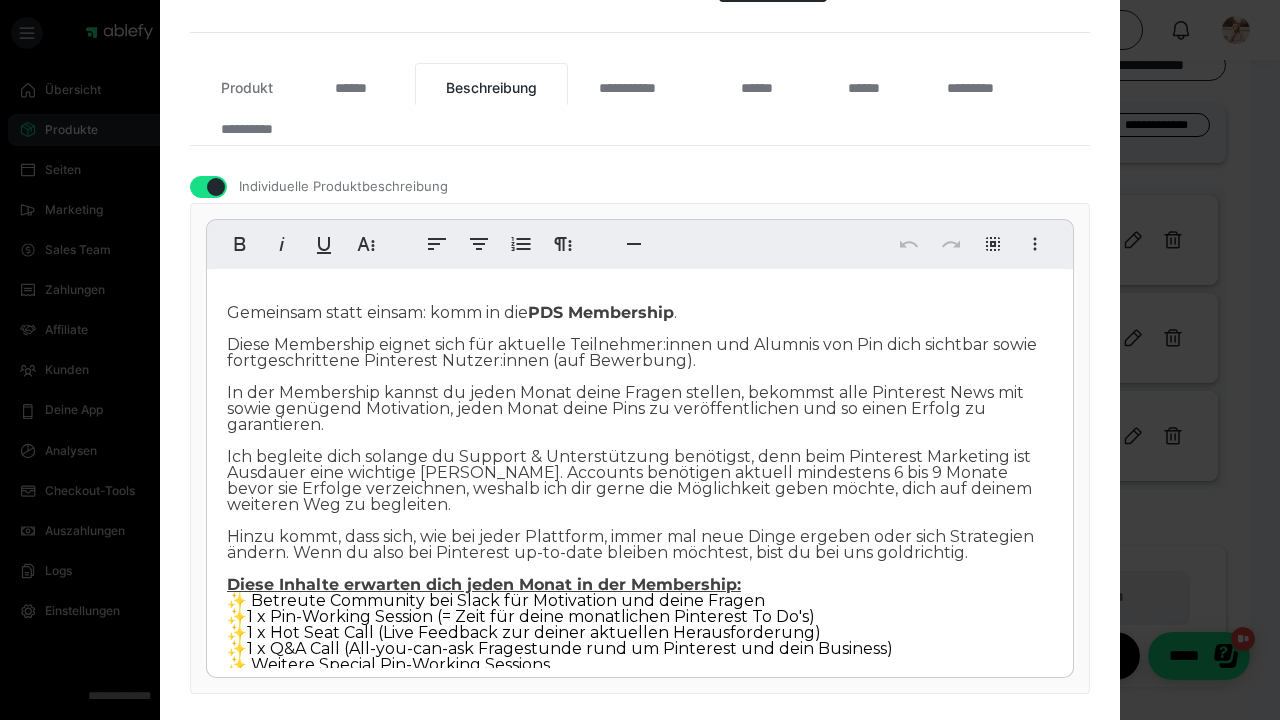 click on "Gemeinsam statt einsam: komm in die  PDS Membership . Diese Membership eignet sich für aktuelle Teilnehmer:innen und Alumnis von Pin dich sichtbar sowie fortgeschrittene Pinterest Nutzer:innen (auf Bewerbung)." at bounding box center [632, 336] 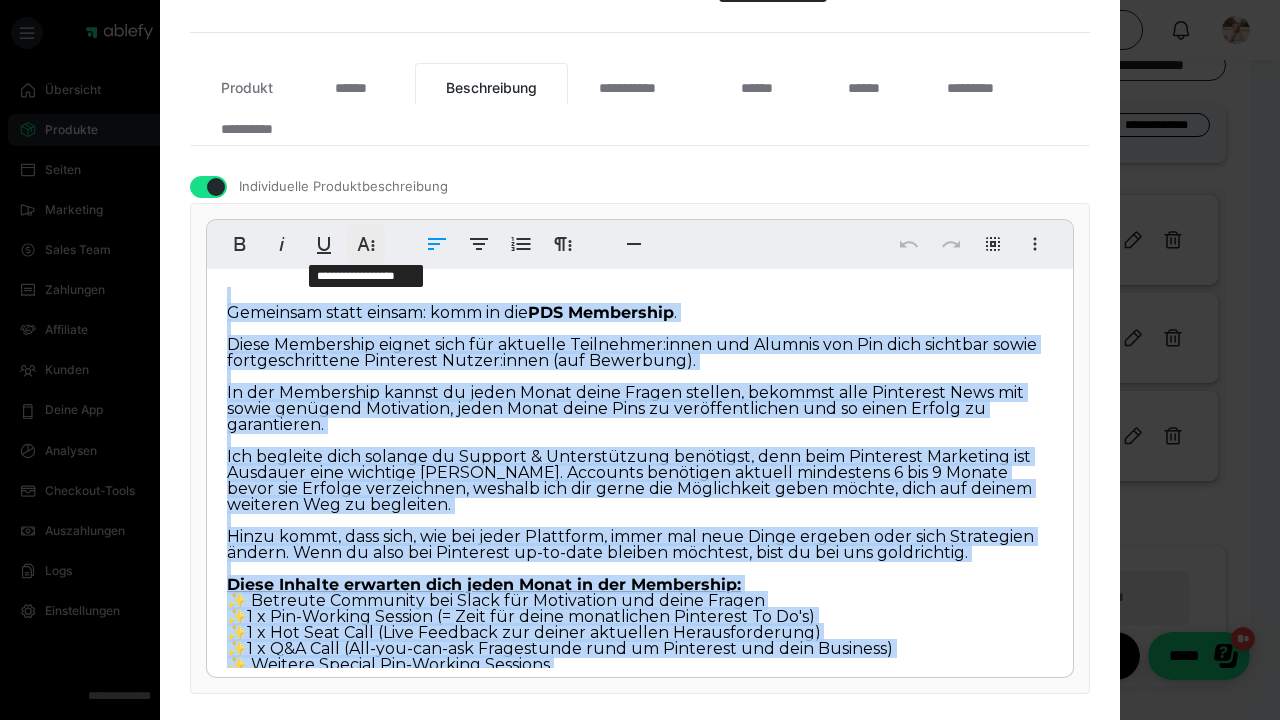 click 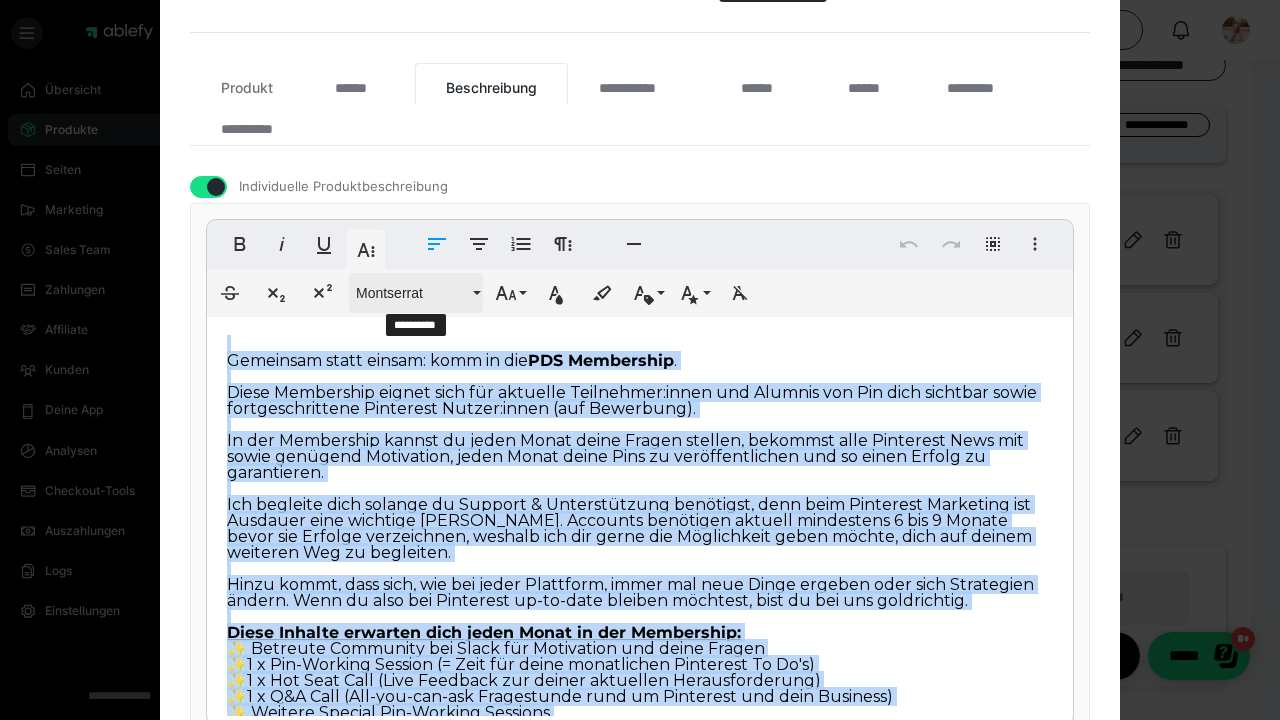 click on "Montserrat" at bounding box center (412, 293) 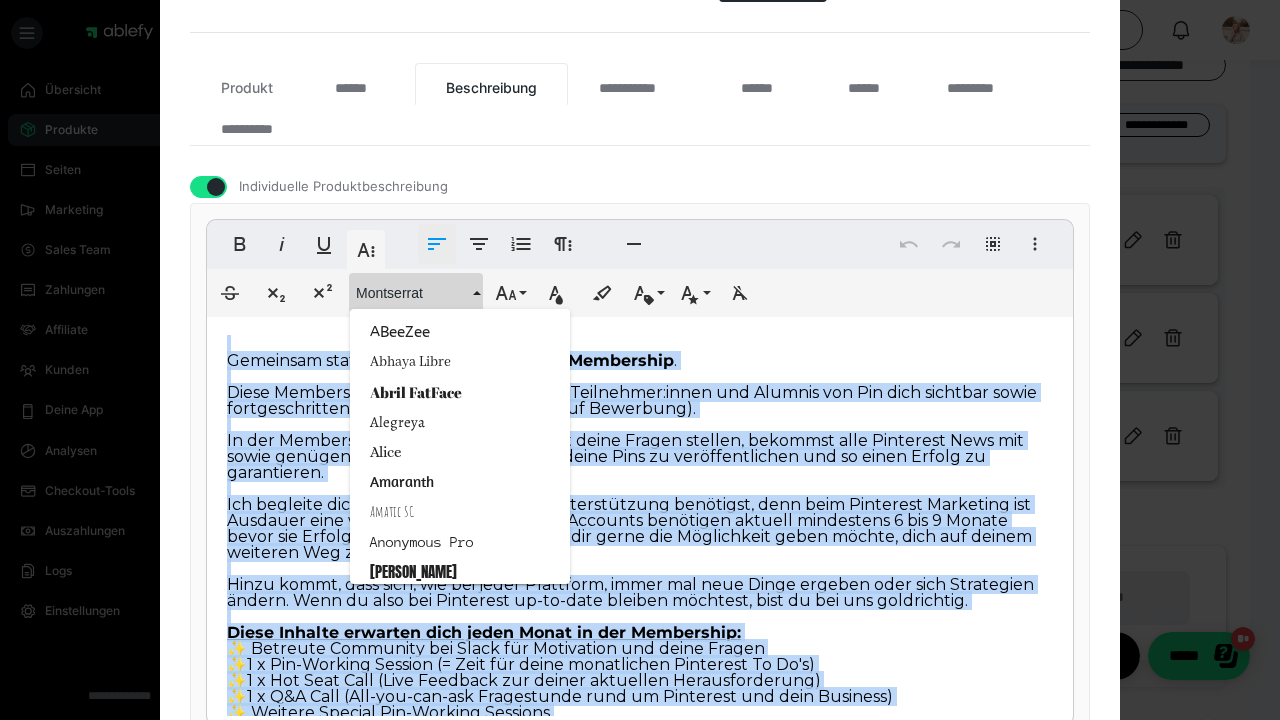 scroll, scrollTop: 1913, scrollLeft: 0, axis: vertical 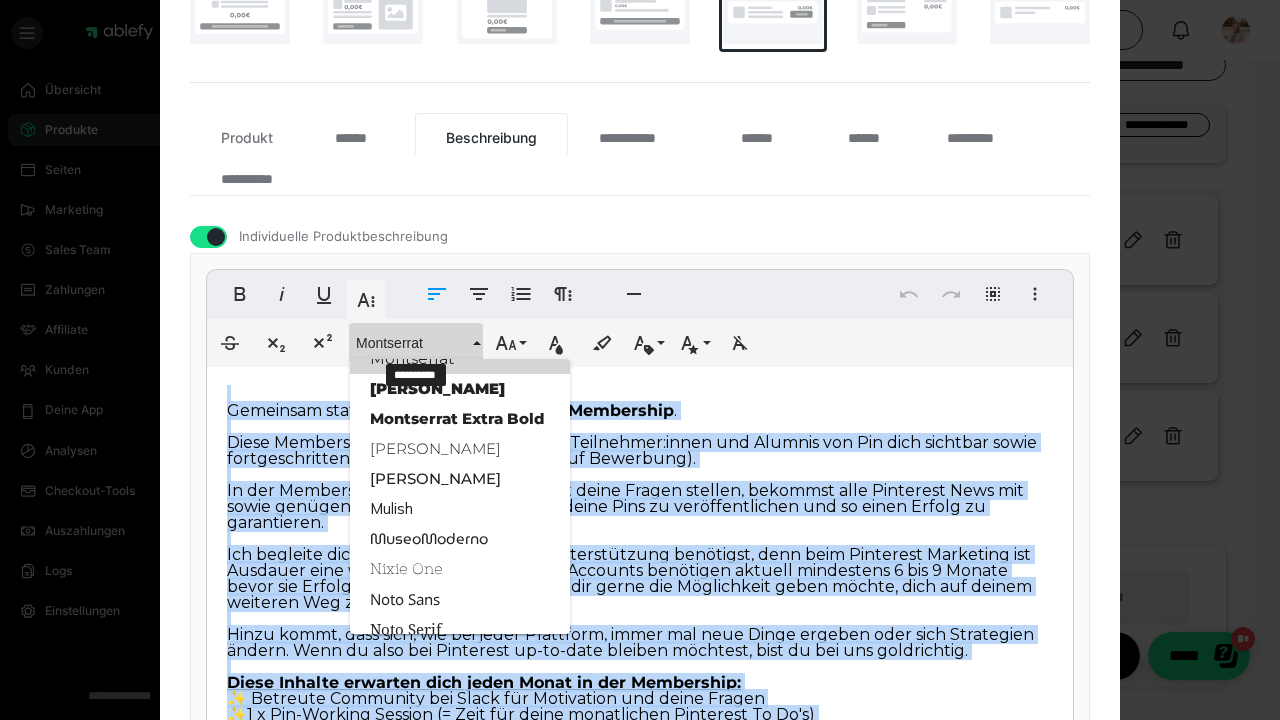 click on "Montserrat" at bounding box center [460, 359] 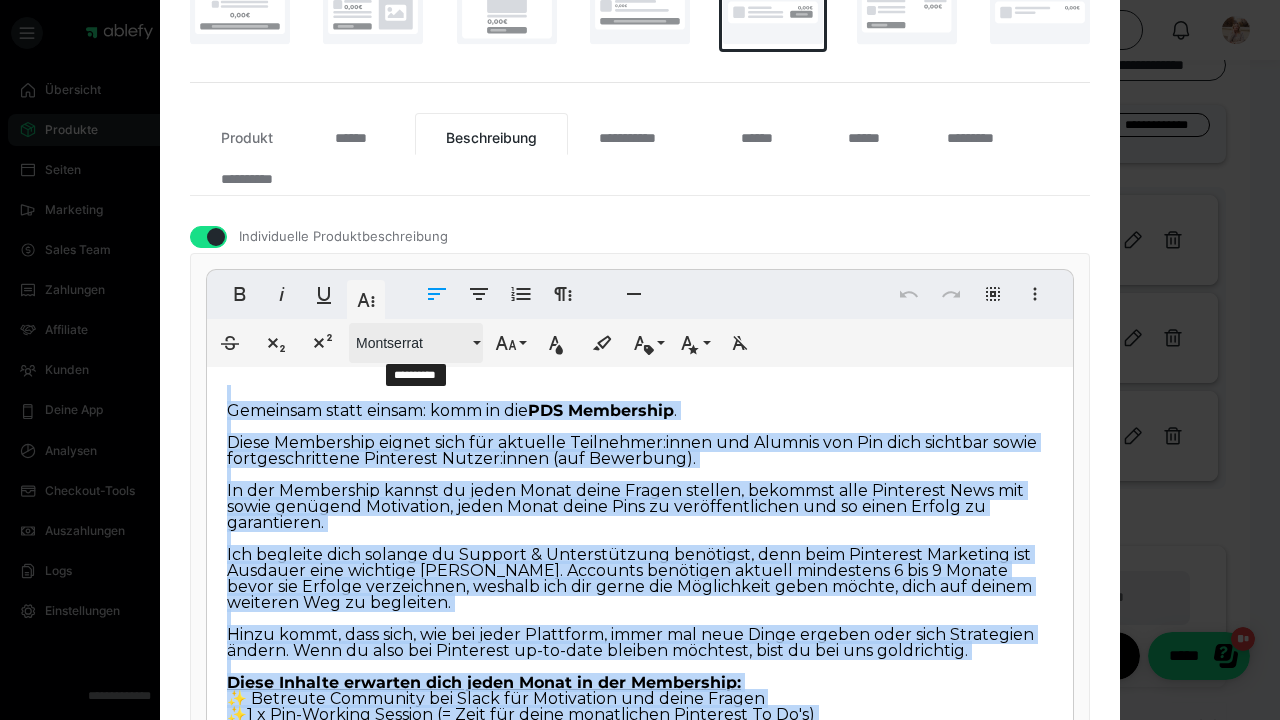 click on "Montserrat" at bounding box center (416, 343) 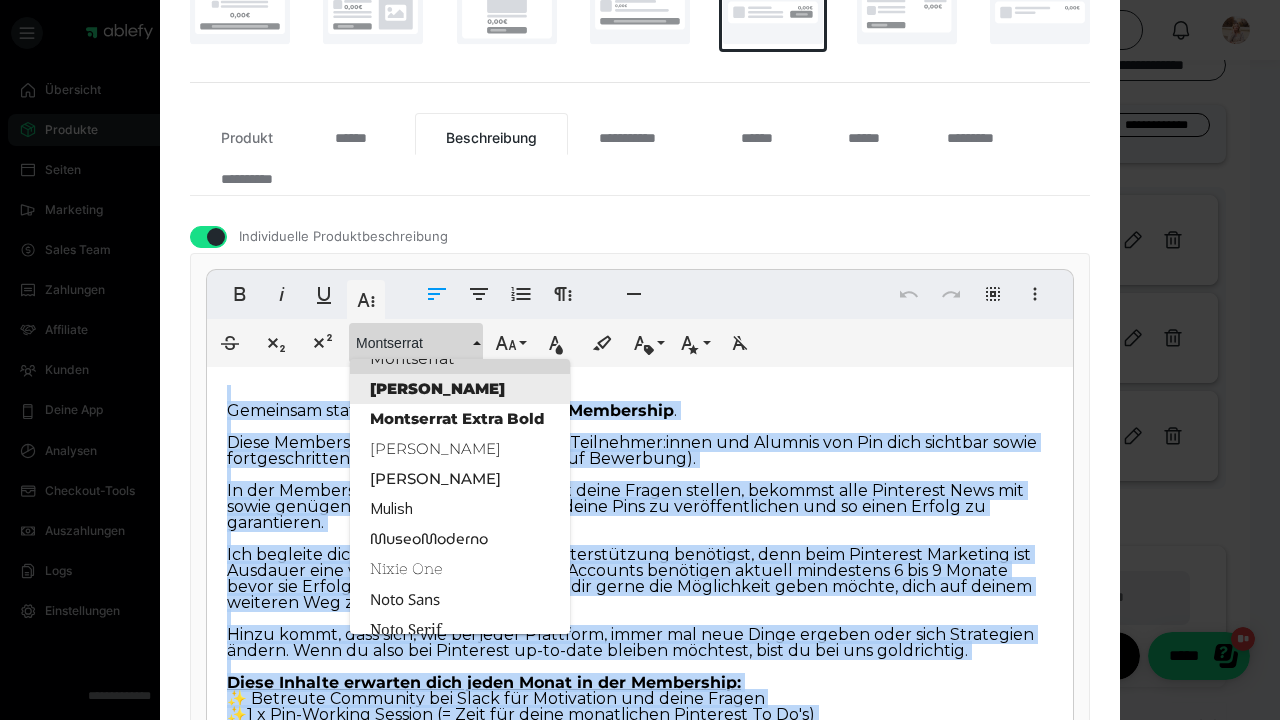scroll, scrollTop: 1883, scrollLeft: 0, axis: vertical 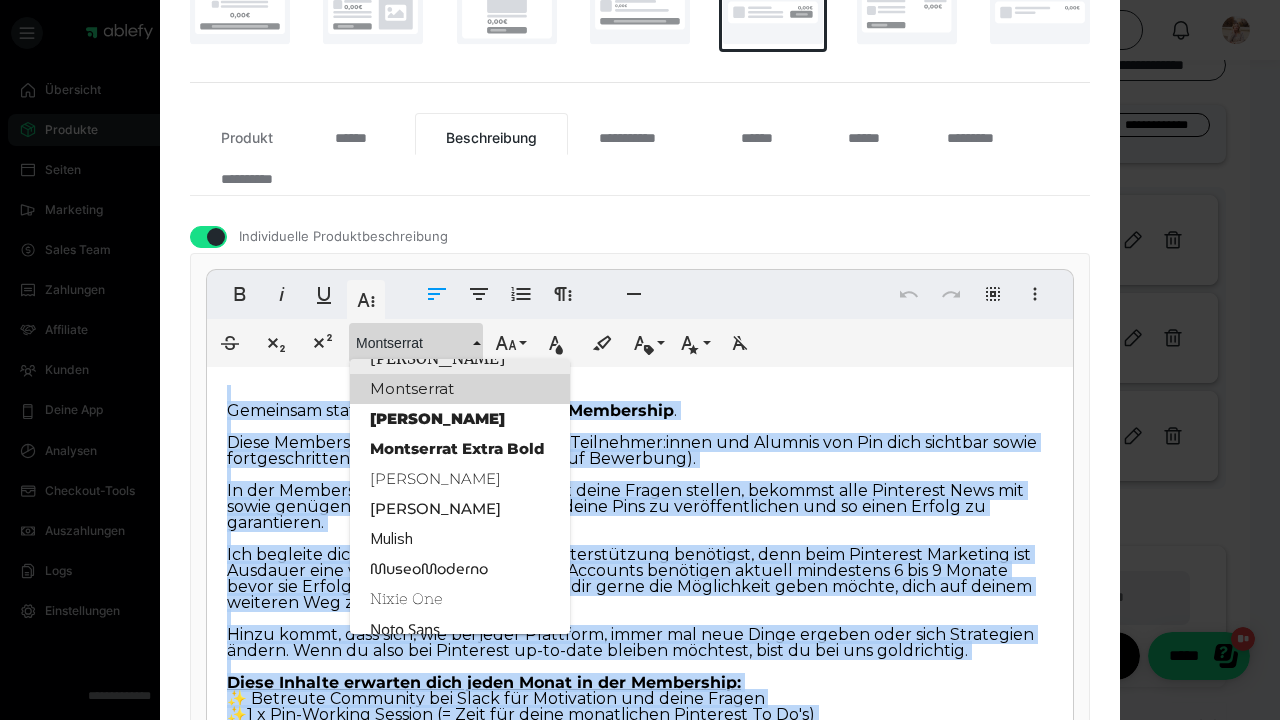click on "Merriweather" at bounding box center [460, 359] 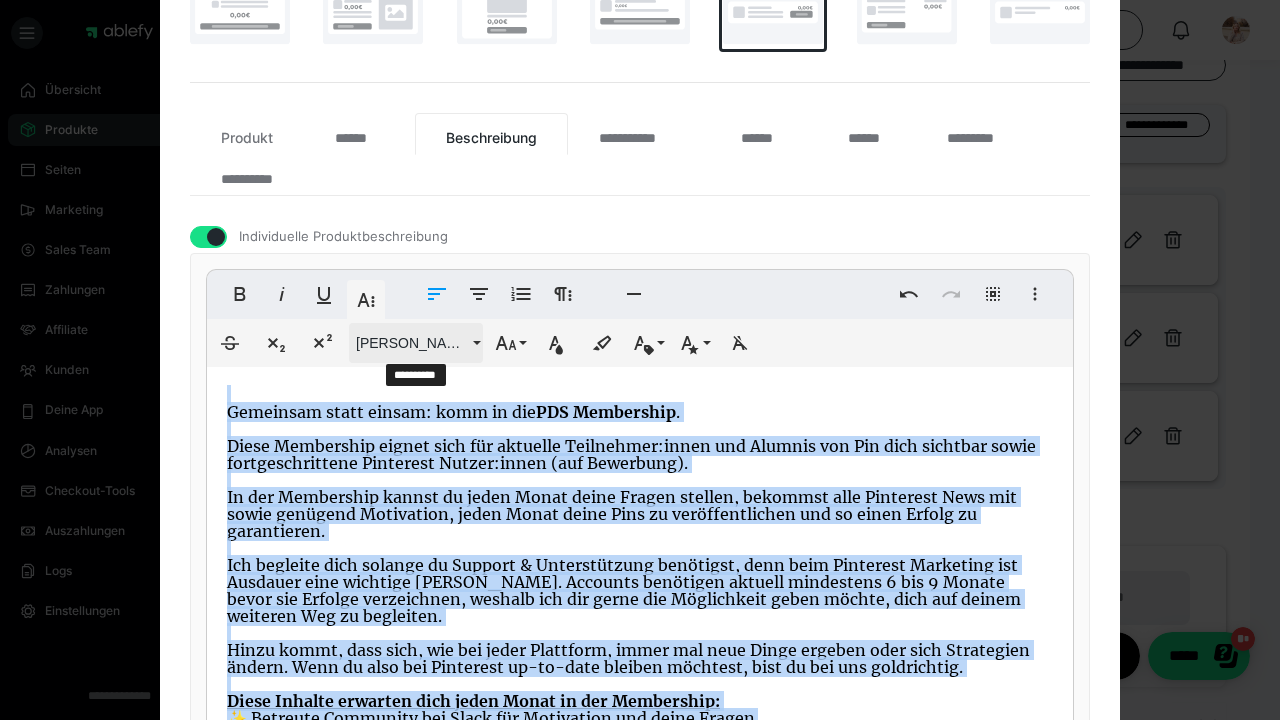 click on "Merriweather" at bounding box center (416, 343) 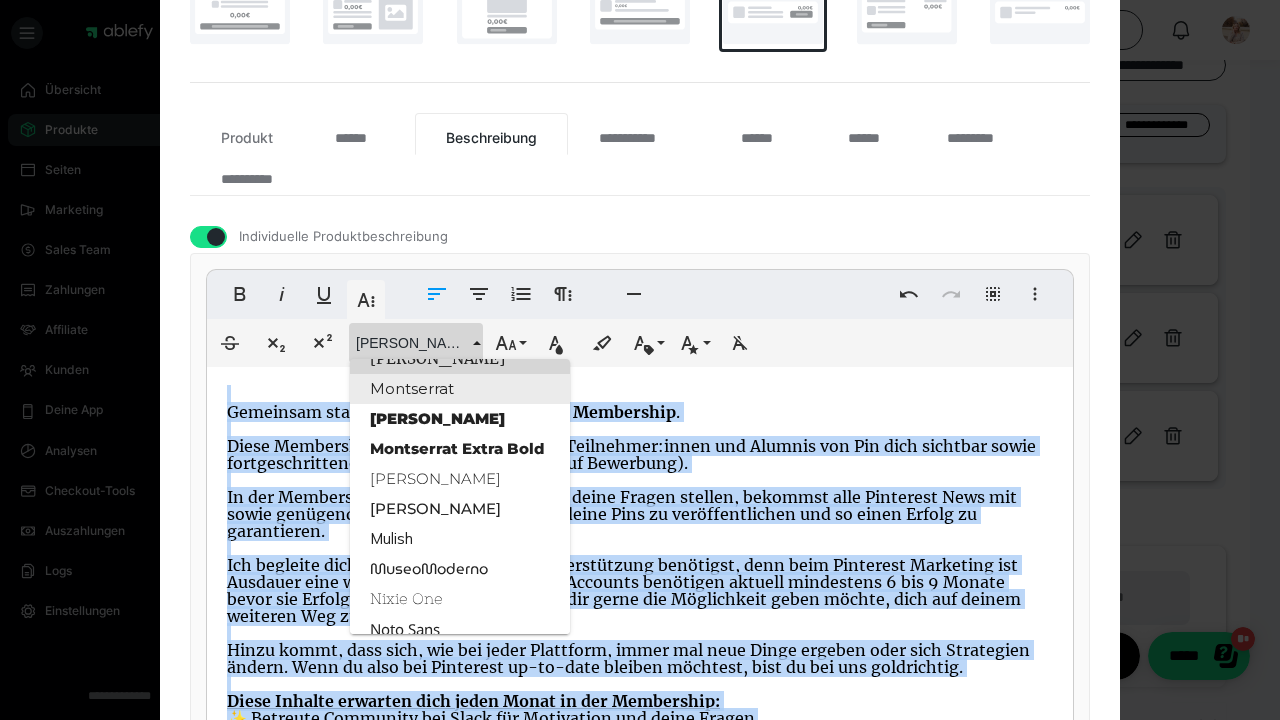 click on "Montserrat" at bounding box center (460, 389) 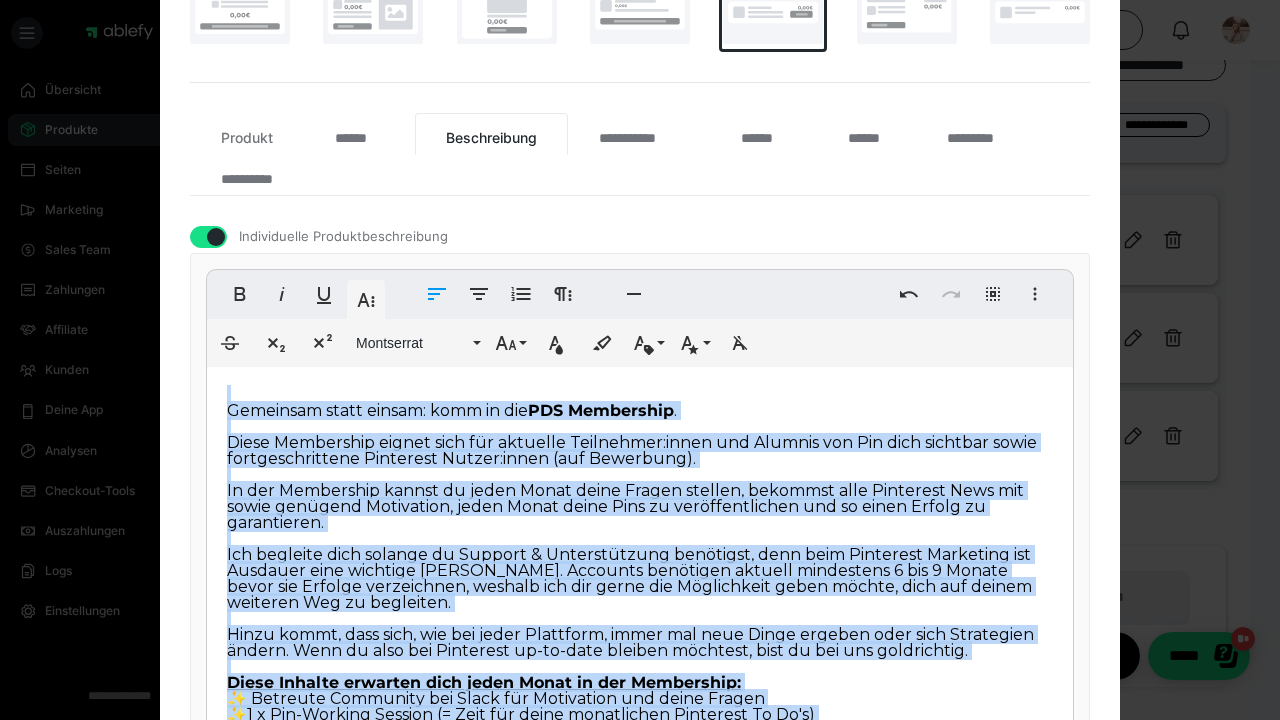 click on "Gemeinsam statt einsam: komm in die  PDS Membership . Diese Membership eignet sich für aktuelle Teilnehmer:innen und Alumnis von Pin dich sichtbar sowie fortgeschrittene Pinterest Nutzer:innen (auf Bewerbung)." at bounding box center [632, 434] 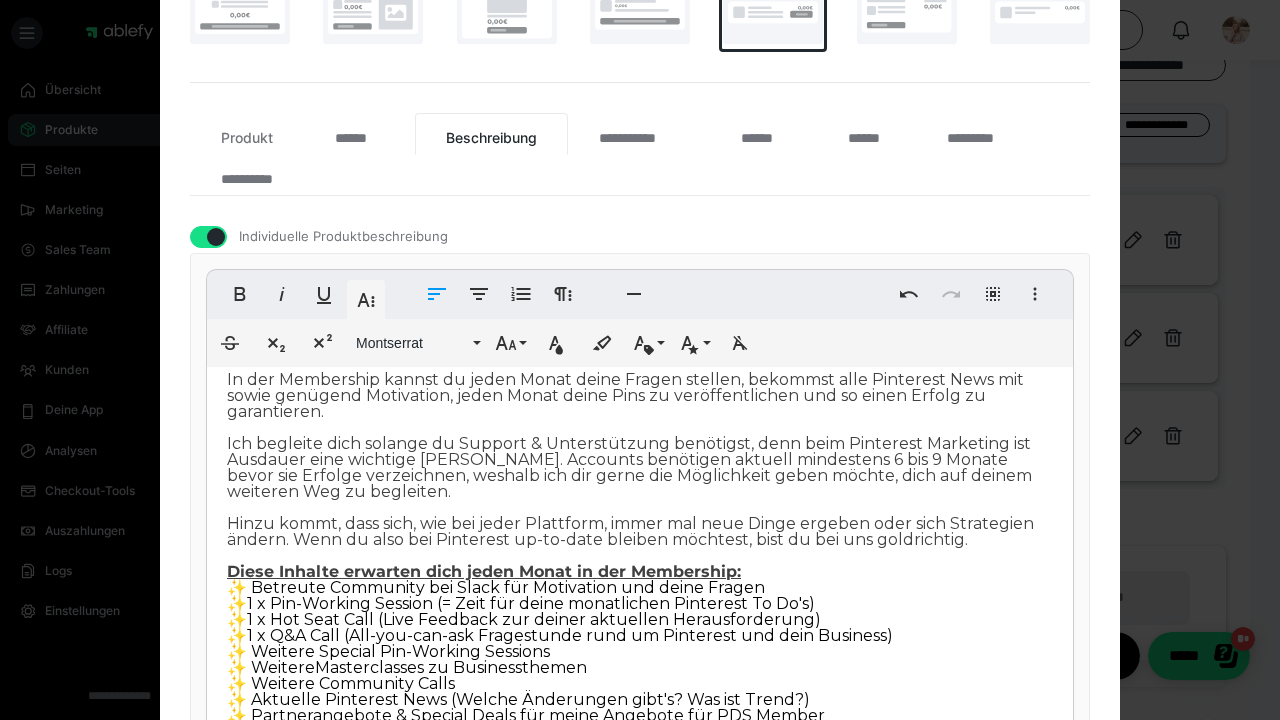 scroll, scrollTop: 111, scrollLeft: 0, axis: vertical 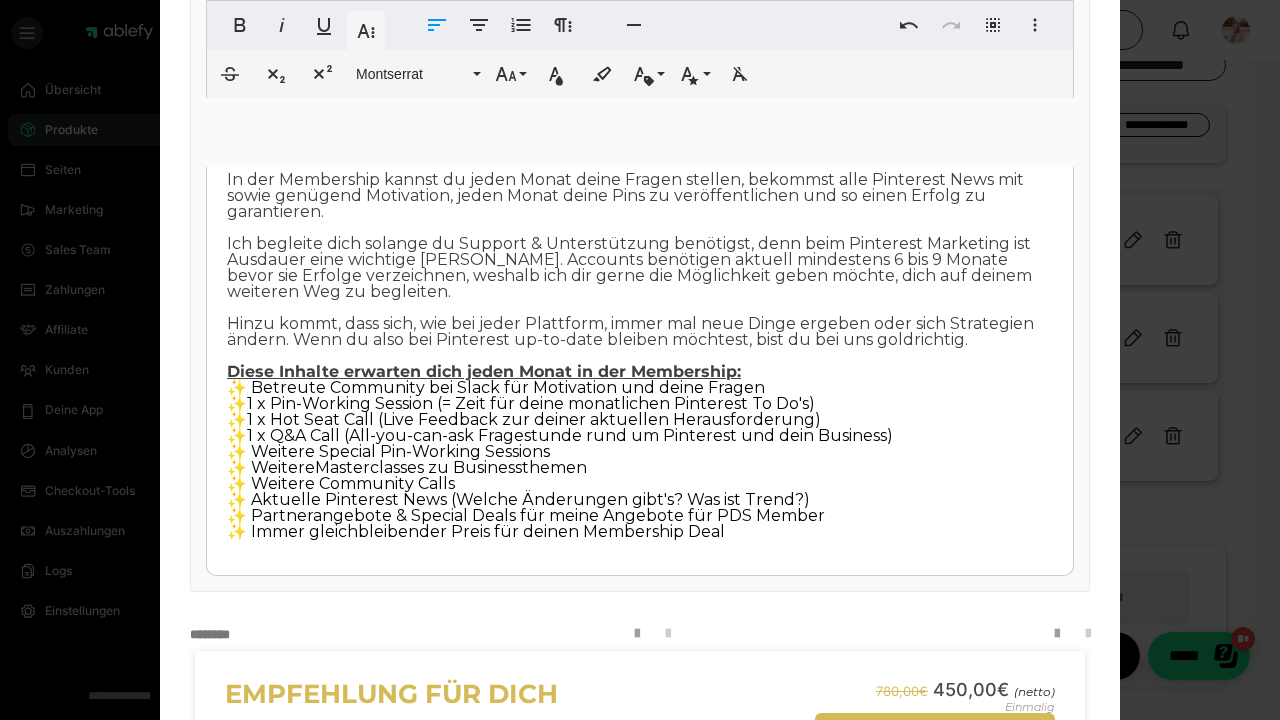 click on "Gemeinsam statt einsam: komm in die  PDS Membership . Diese Membership eignet sich für aktuelle Teilnehmer:innen und Alumnis von Pin dich sichtbar sowie fortgeschrittene Pinterest Nutzer:innen (auf Bewerbung). In der Membership kannst du jeden Monat deine Fragen stellen, bekommst alle Pinterest News mit sowie genügend Motivation, jeden Monat deine Pins zu veröffentlichen und so einen Erfolg zu garantieren. Ich begleite dich solange du Support & Unterstützung benötigst, denn beim Pinterest Marketing ist Ausdauer eine wichtige Tugend. Accounts benötigen aktuell mindestens 6 bis 9 Monate bevor sie Erfolge verzeichnen, weshalb ich dir gerne die Möglichkeit geben möchte, dich auf deinem weiteren Weg zu begleiten.  Hinzu kommt, dass sich, wie bei jeder Plattform, immer mal neue Dinge ergeben oder sich Strategien ändern. Wenn du also bei Pinterest up-to-date bleiben möchtest, bist du bei uns goldrichtig. Diese Inhalte erwarten dich jeden Monat in der Membership: ✨  ✨  ✨  ✨ Weitere" at bounding box center [640, 308] 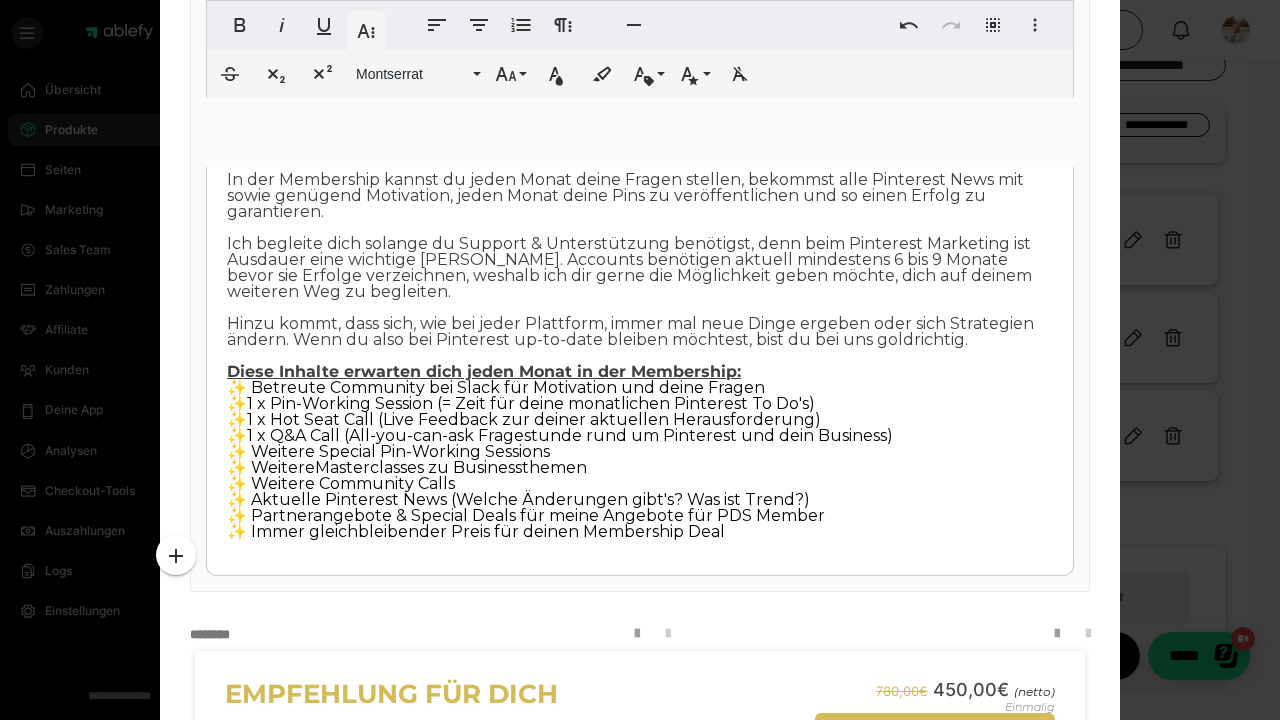 scroll, scrollTop: 138, scrollLeft: 0, axis: vertical 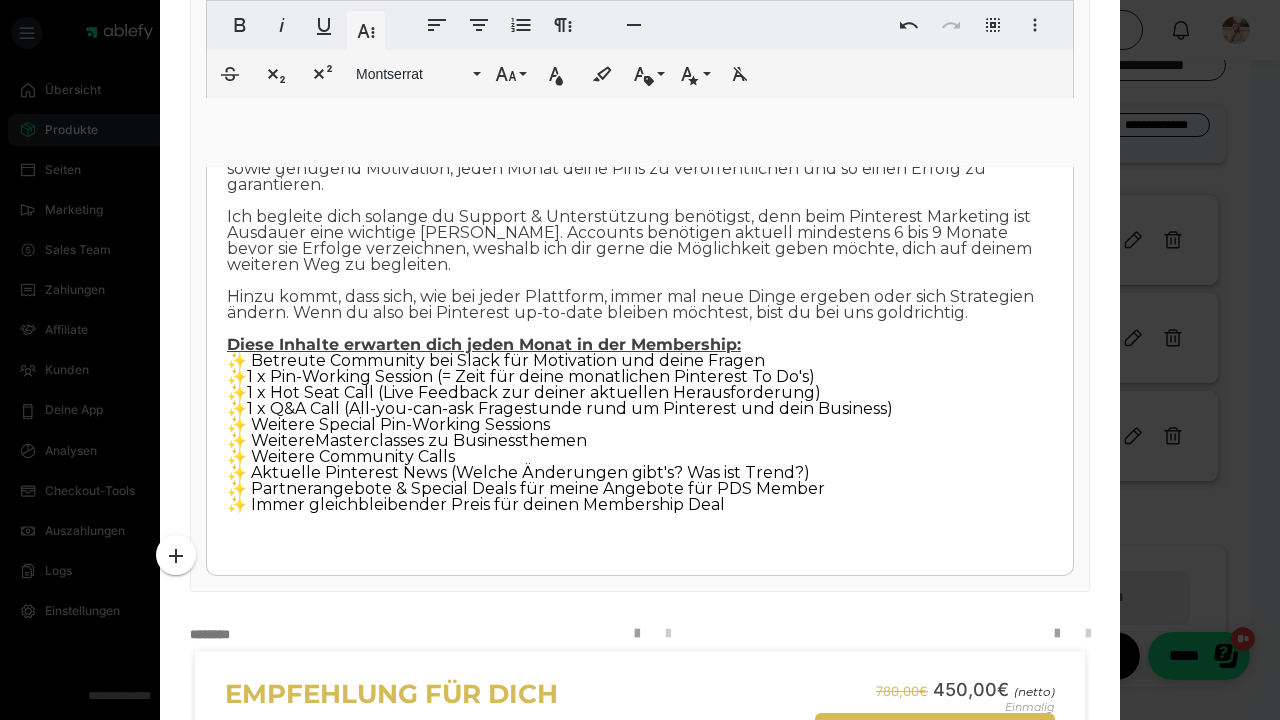 type 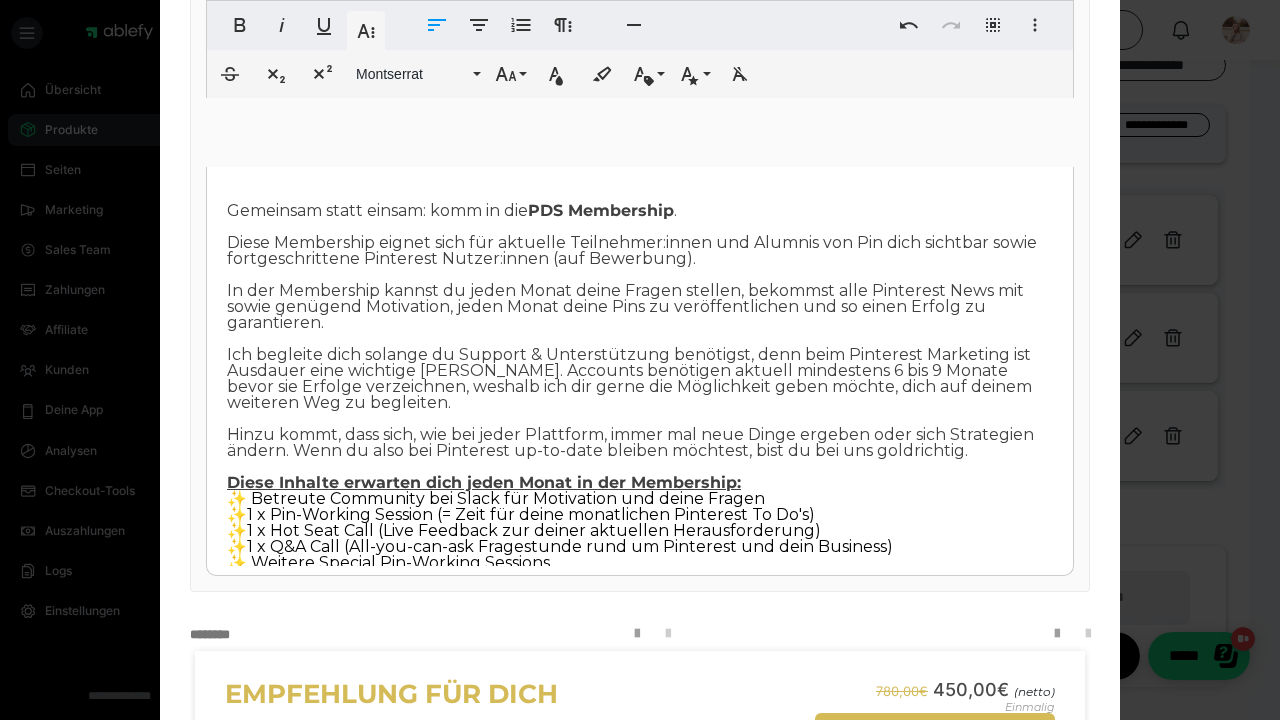 scroll, scrollTop: 0, scrollLeft: 0, axis: both 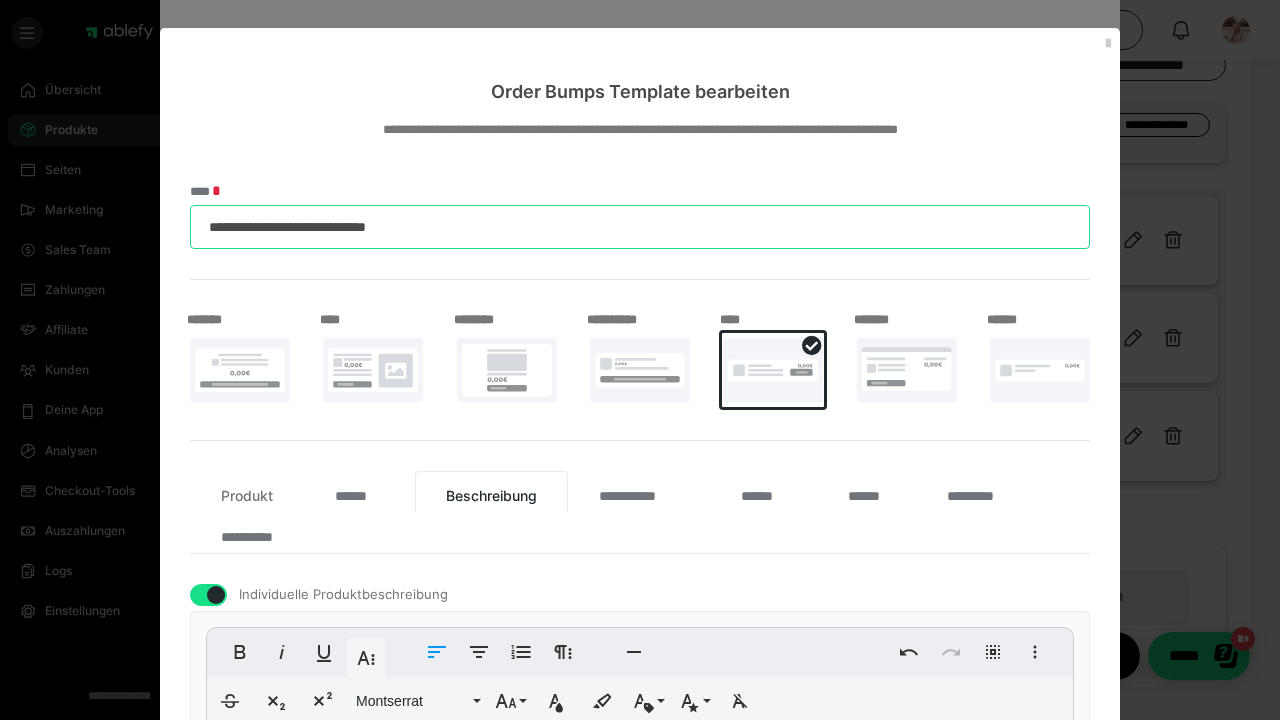 click on "**********" at bounding box center (640, 227) 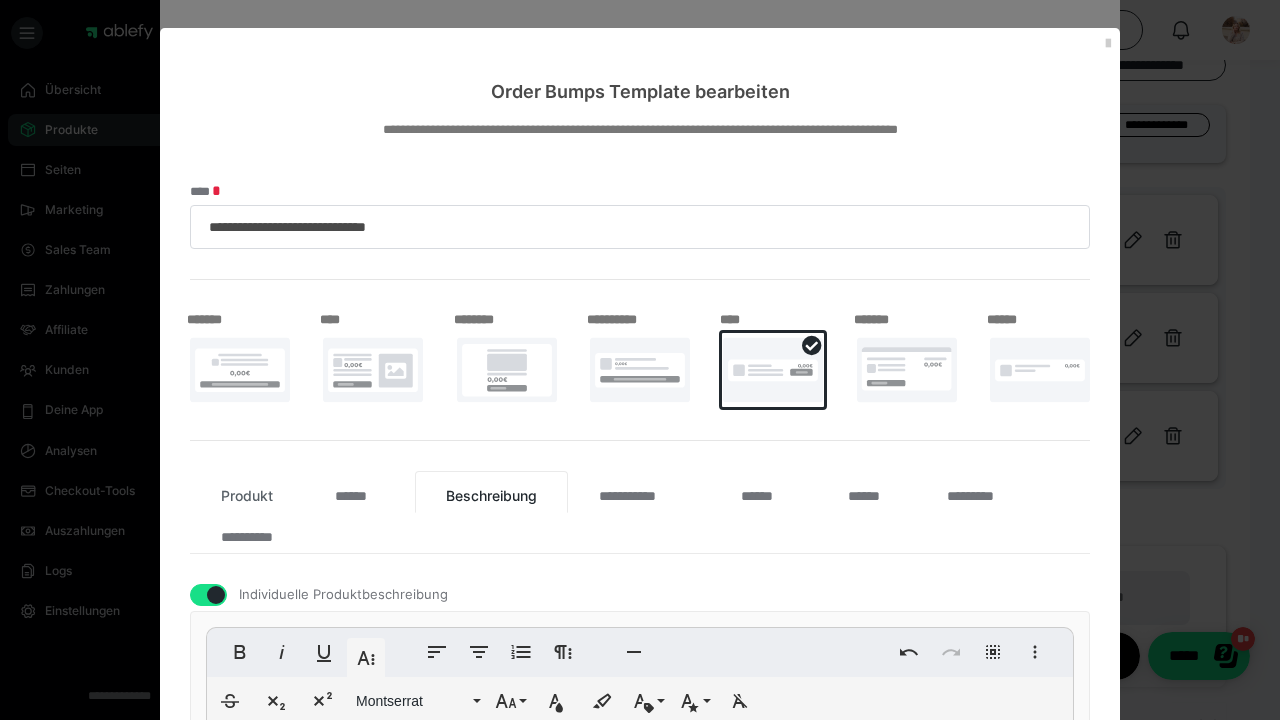 click on "Produkt" at bounding box center [247, 492] 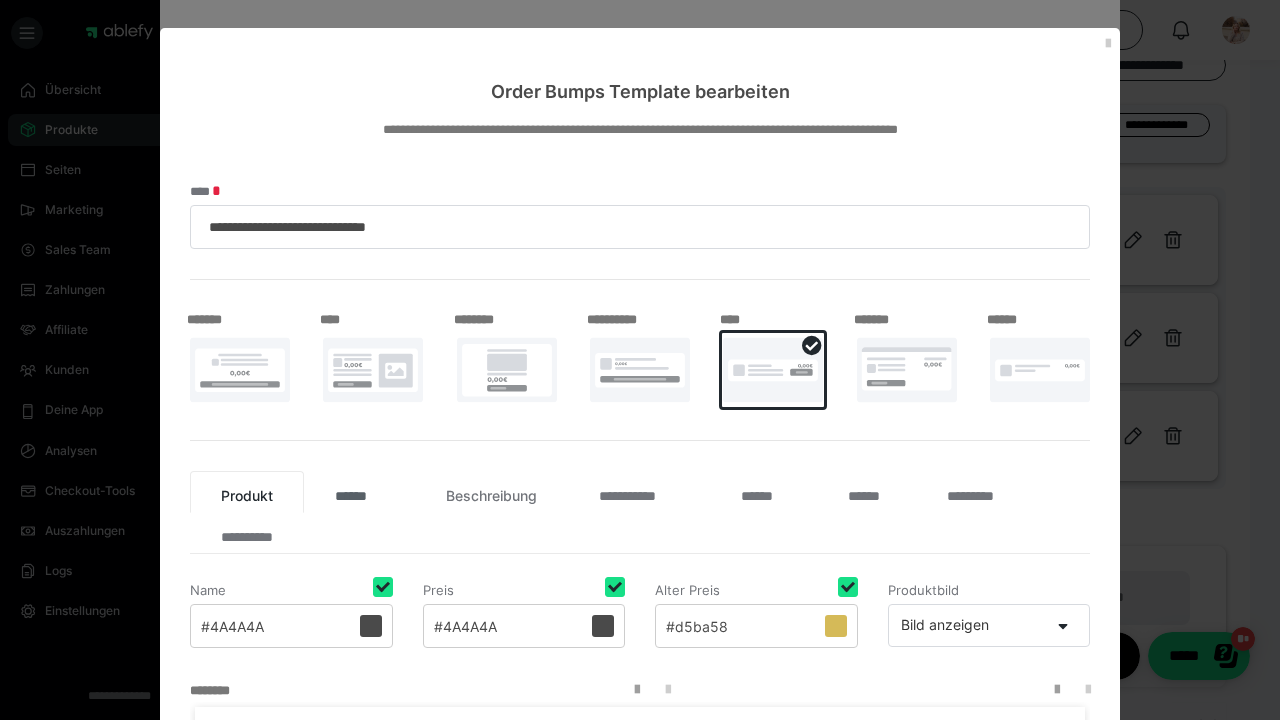 click on "******" at bounding box center [359, 492] 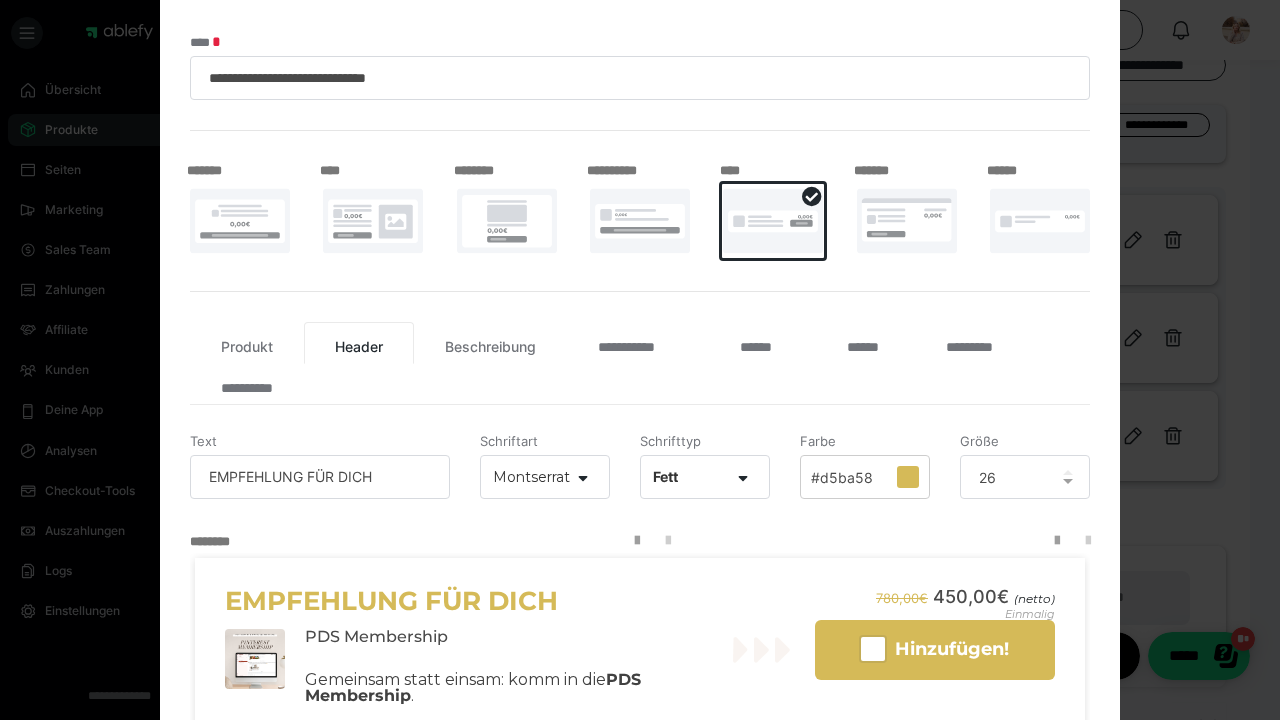 scroll, scrollTop: 348, scrollLeft: 0, axis: vertical 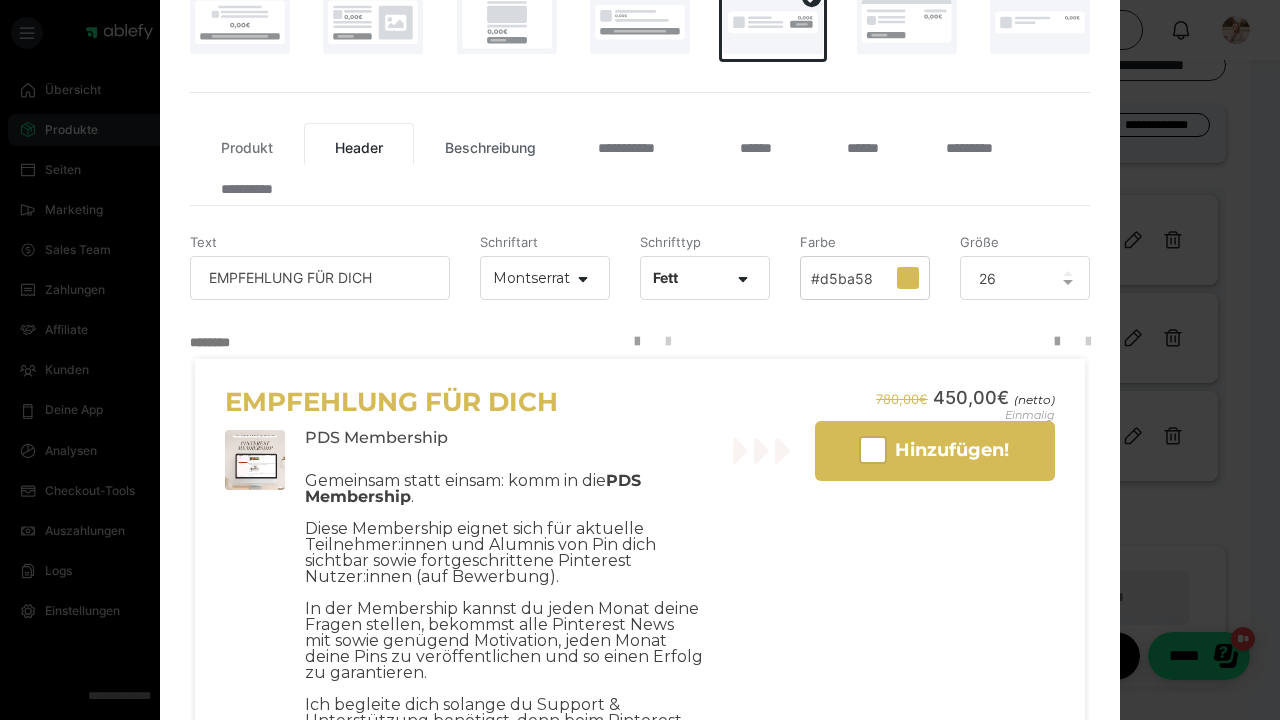 click on "Beschreibung" at bounding box center [490, 144] 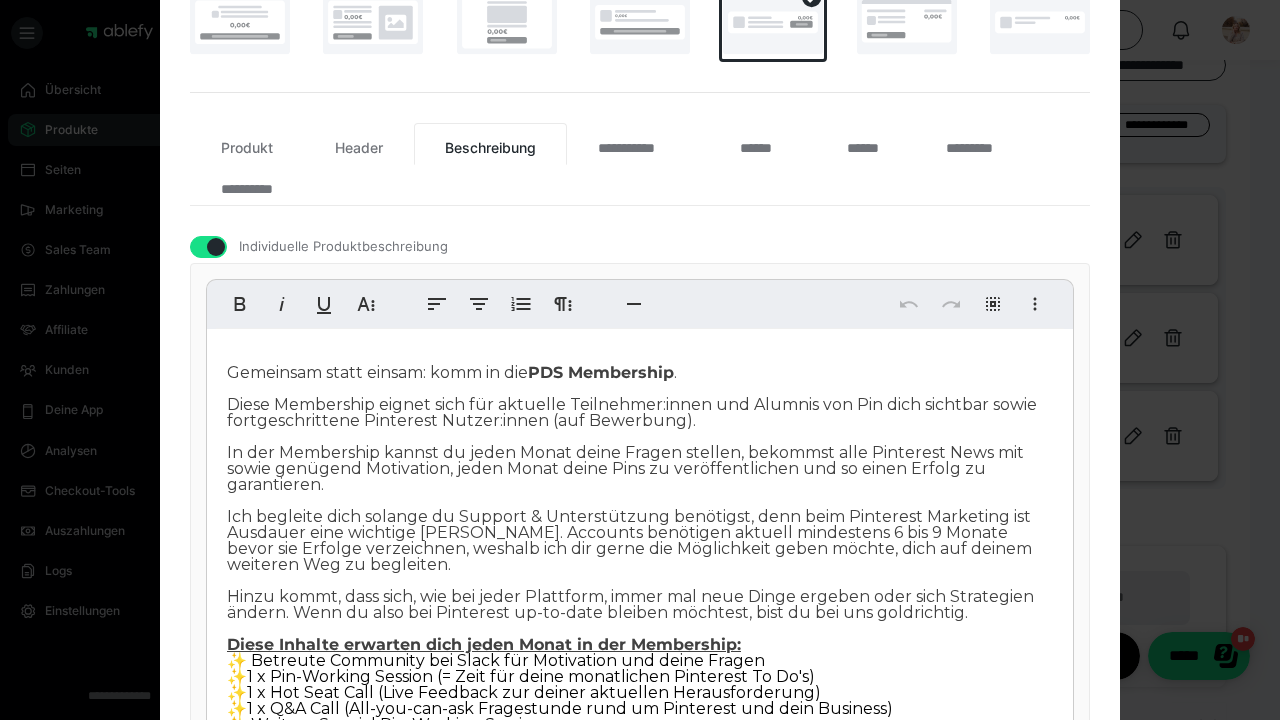 click on "Gemeinsam statt einsam: komm in die  PDS Membership . Diese Membership eignet sich für aktuelle Teilnehmer:innen und Alumnis von Pin dich sichtbar sowie fortgeschrittene Pinterest Nutzer:innen (auf Bewerbung). In der Membership kannst du jeden Monat deine Fragen stellen, bekommst alle Pinterest News mit sowie genügend Motivation, jeden Monat deine Pins zu veröffentlichen und so einen Erfolg zu garantieren. Ich begleite dich solange du Support & Unterstützung benötigst, denn beim Pinterest Marketing ist Ausdauer eine wichtige Tugend. Accounts benötigen aktuell mindestens 6 bis 9 Monate bevor sie Erfolge verzeichnen, weshalb ich dir gerne die Möglichkeit geben möchte, dich auf deinem weiteren Weg zu begleiten.  Hinzu kommt, dass sich, wie bei jeder Plattform, immer mal neue Dinge ergeben oder sich Strategien ändern. Wenn du also bei Pinterest up-to-date bleiben möchtest, bist du bei uns goldrichtig. Diese Inhalte erwarten dich jeden Monat in der Membership: ✨  ✨  ✨  ✨ Weitere" at bounding box center [640, 581] 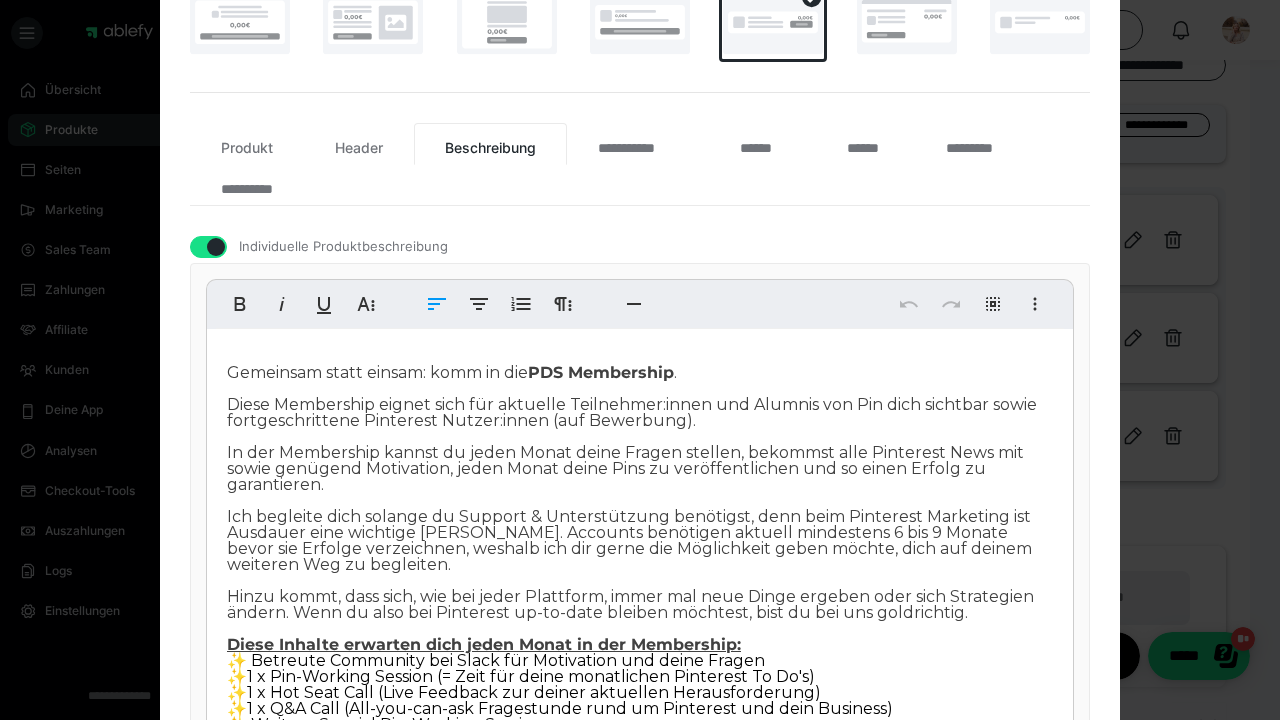 click on "Gemeinsam statt einsam: komm in die  PDS Membership . Diese Membership eignet sich für aktuelle Teilnehmer:innen und Alumnis von Pin dich sichtbar sowie fortgeschrittene Pinterest Nutzer:innen (auf Bewerbung). In der Membership kannst du jeden Monat deine Fragen stellen, bekommst alle Pinterest News mit sowie genügend Motivation, jeden Monat deine Pins zu veröffentlichen und so einen Erfolg zu garantieren. Ich begleite dich solange du Support & Unterstützung benötigst, denn beim Pinterest Marketing ist Ausdauer eine wichtige Tugend. Accounts benötigen aktuell mindestens 6 bis 9 Monate bevor sie Erfolge verzeichnen, weshalb ich dir gerne die Möglichkeit geben möchte, dich auf deinem weiteren Weg zu begleiten.  Hinzu kommt, dass sich, wie bei jeder Plattform, immer mal neue Dinge ergeben oder sich Strategien ändern. Wenn du also bei Pinterest up-to-date bleiben möchtest, bist du bei uns goldrichtig. Diese Inhalte erwarten dich jeden Monat in der Membership: ✨  ✨  ✨  ✨ Weitere" at bounding box center (640, 581) 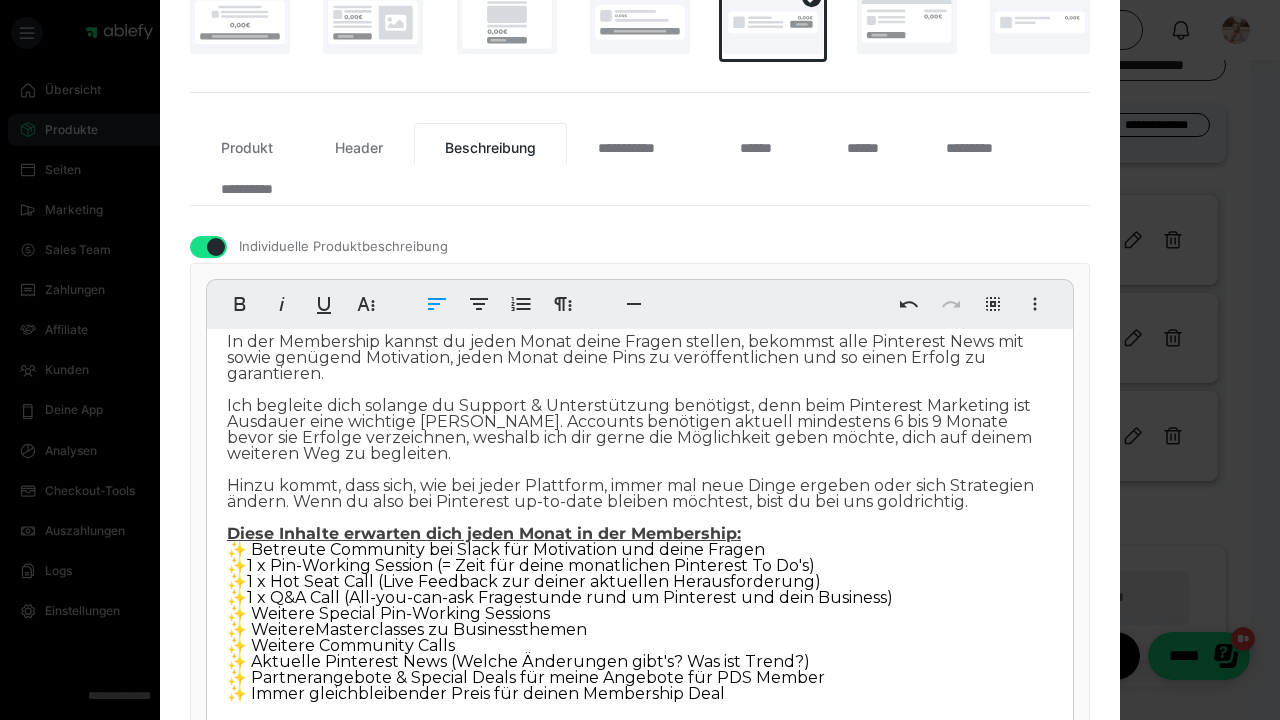 scroll, scrollTop: 111, scrollLeft: 0, axis: vertical 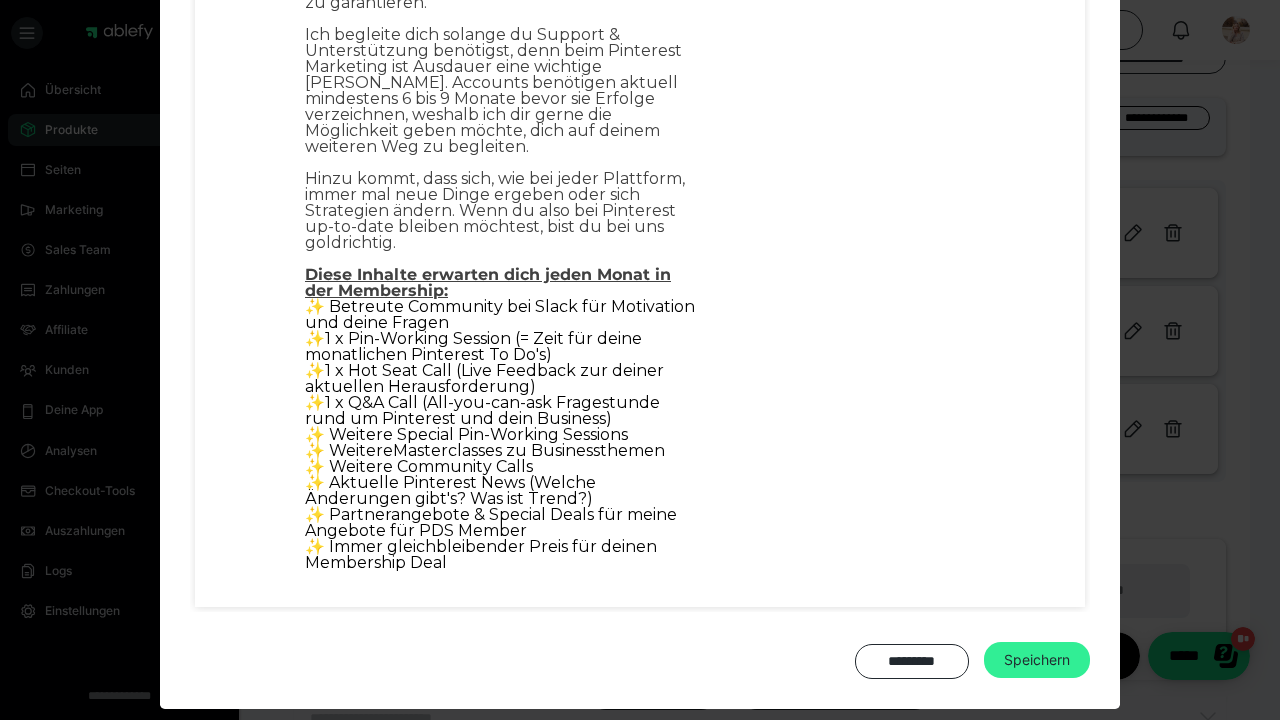 click on "Speichern" at bounding box center [1037, 660] 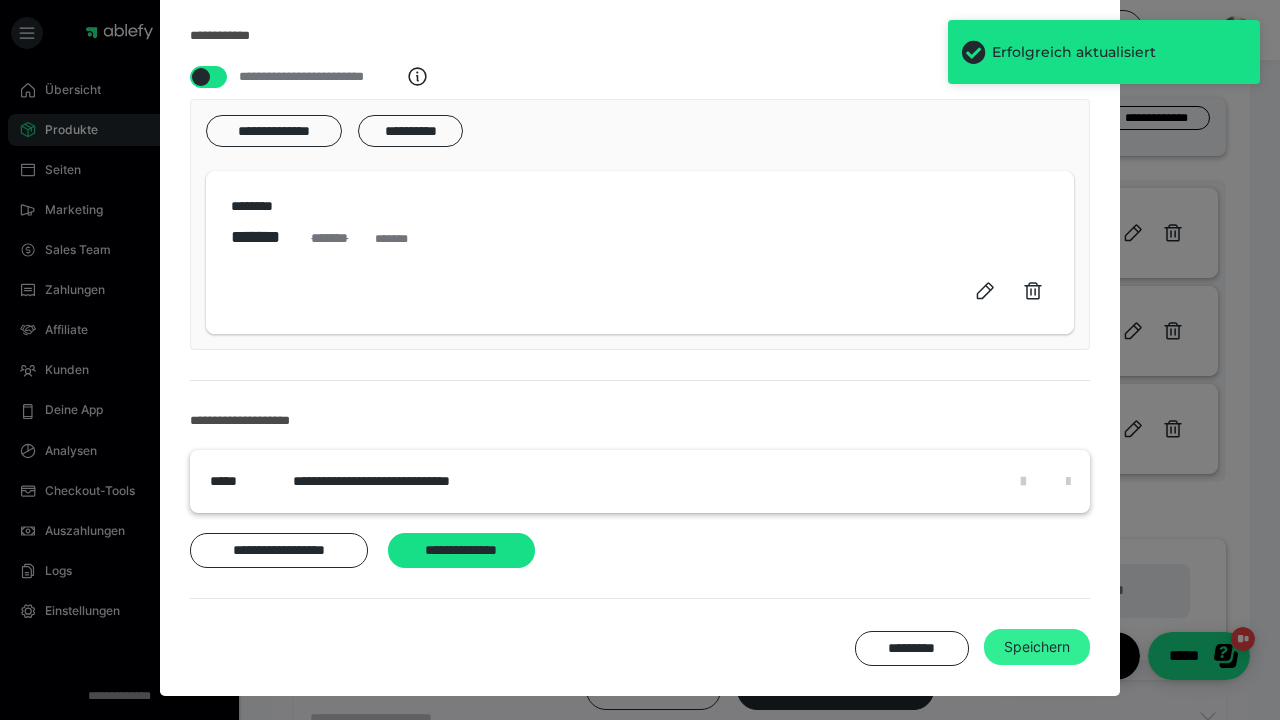 click on "Speichern" at bounding box center [1037, 647] 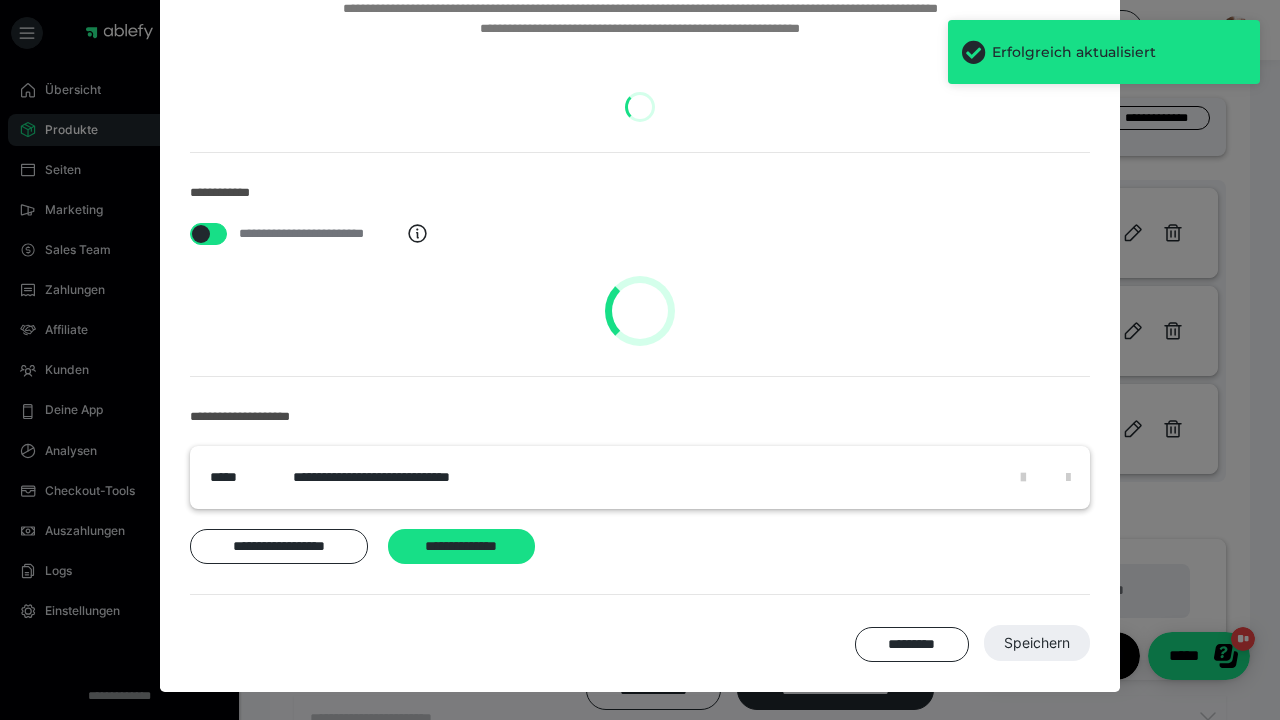scroll, scrollTop: 119, scrollLeft: 0, axis: vertical 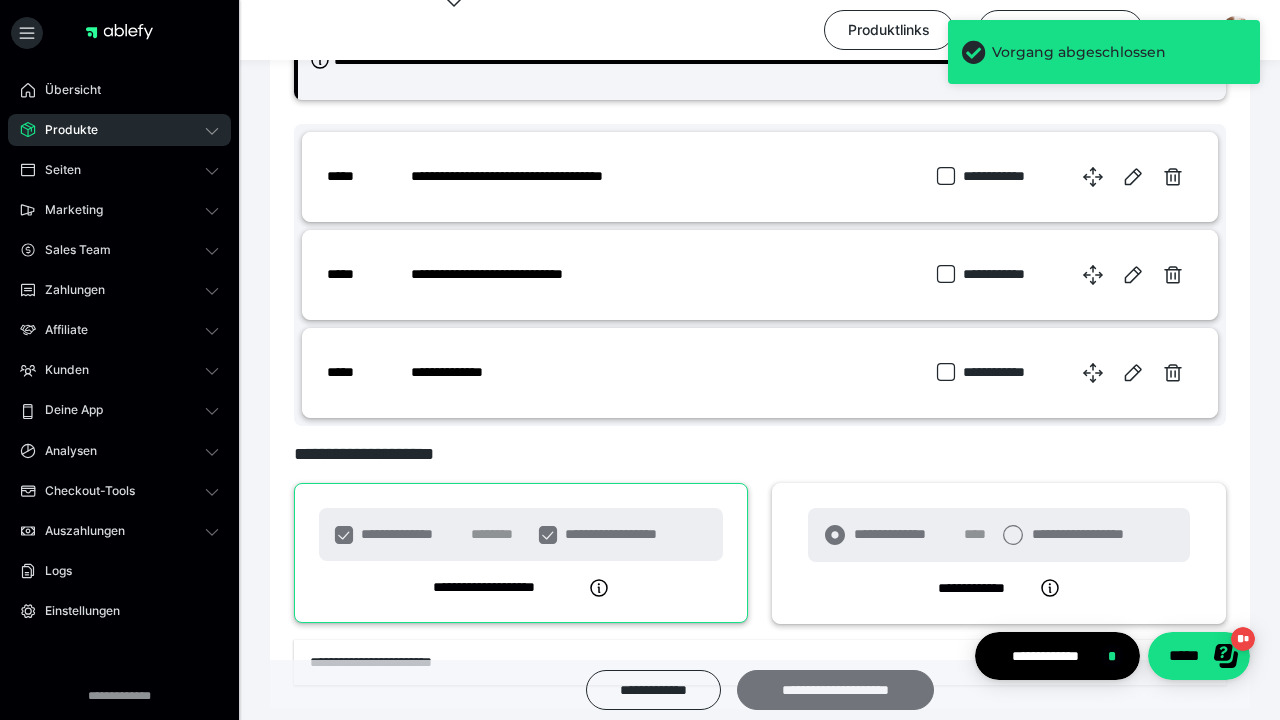 click on "**********" at bounding box center [835, 690] 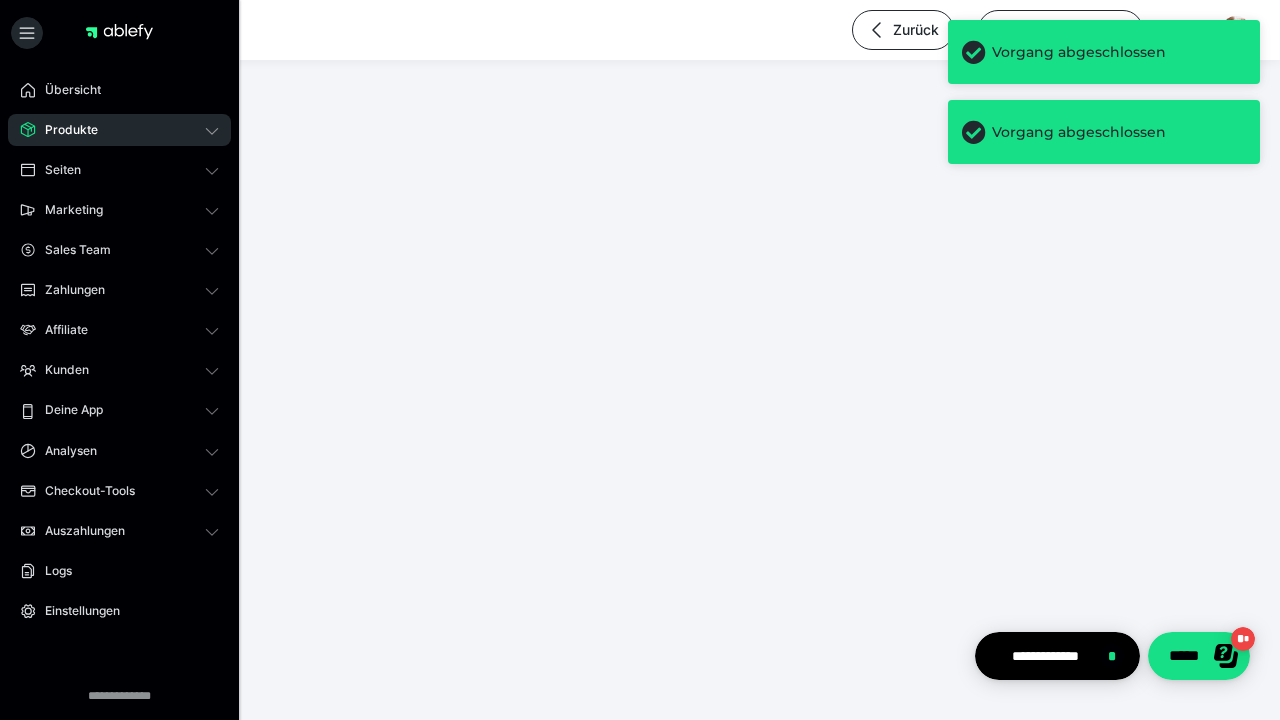 scroll, scrollTop: 0, scrollLeft: 0, axis: both 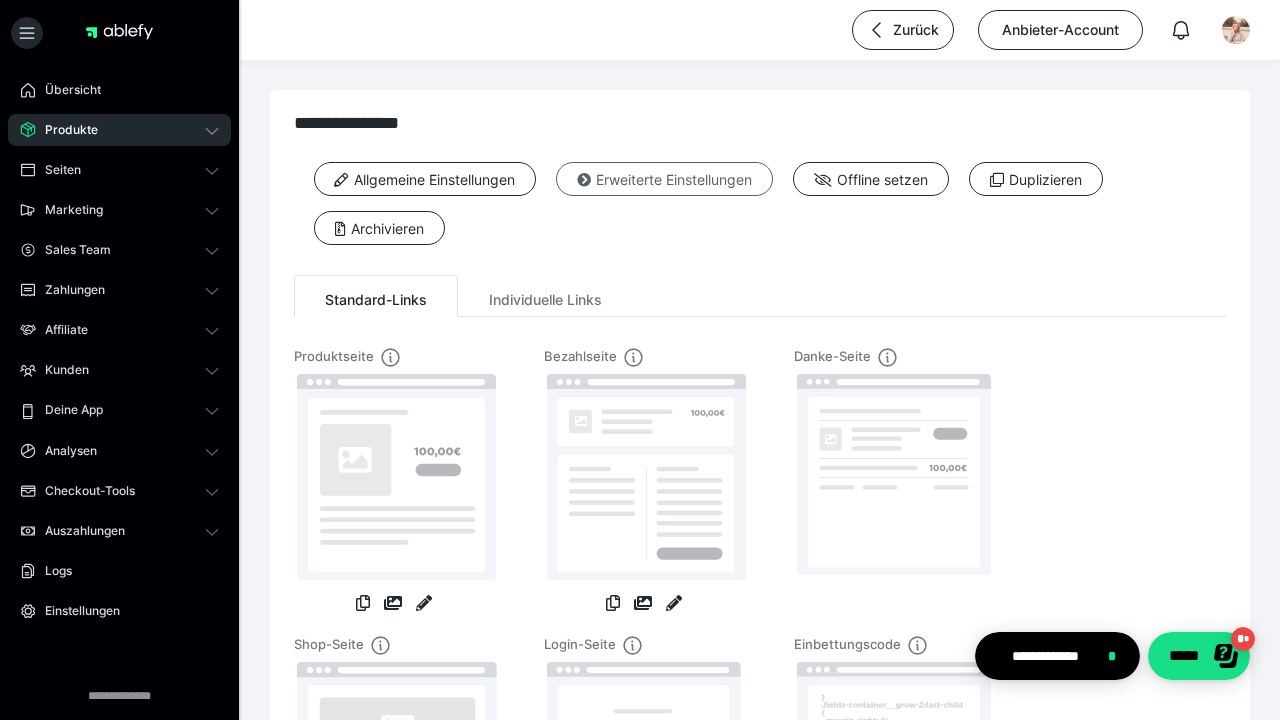 click on "Erweiterte Einstellungen" at bounding box center [664, 179] 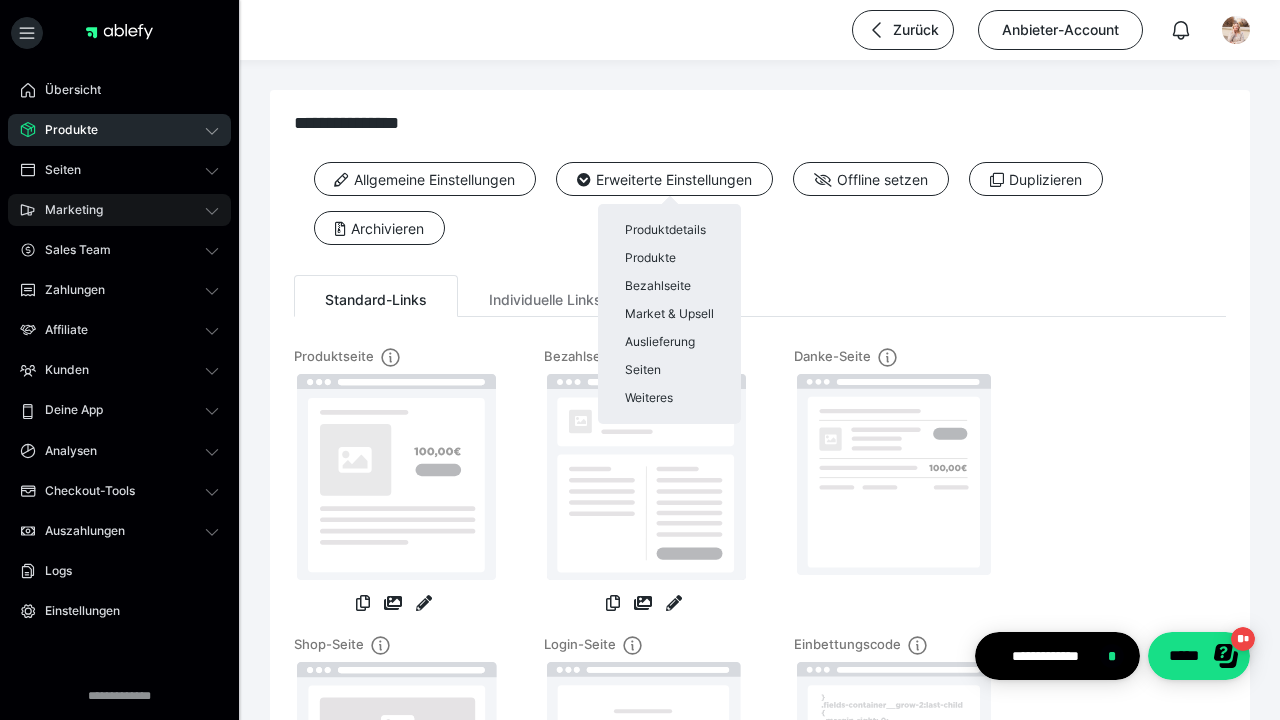 click on "Marketing" at bounding box center [119, 210] 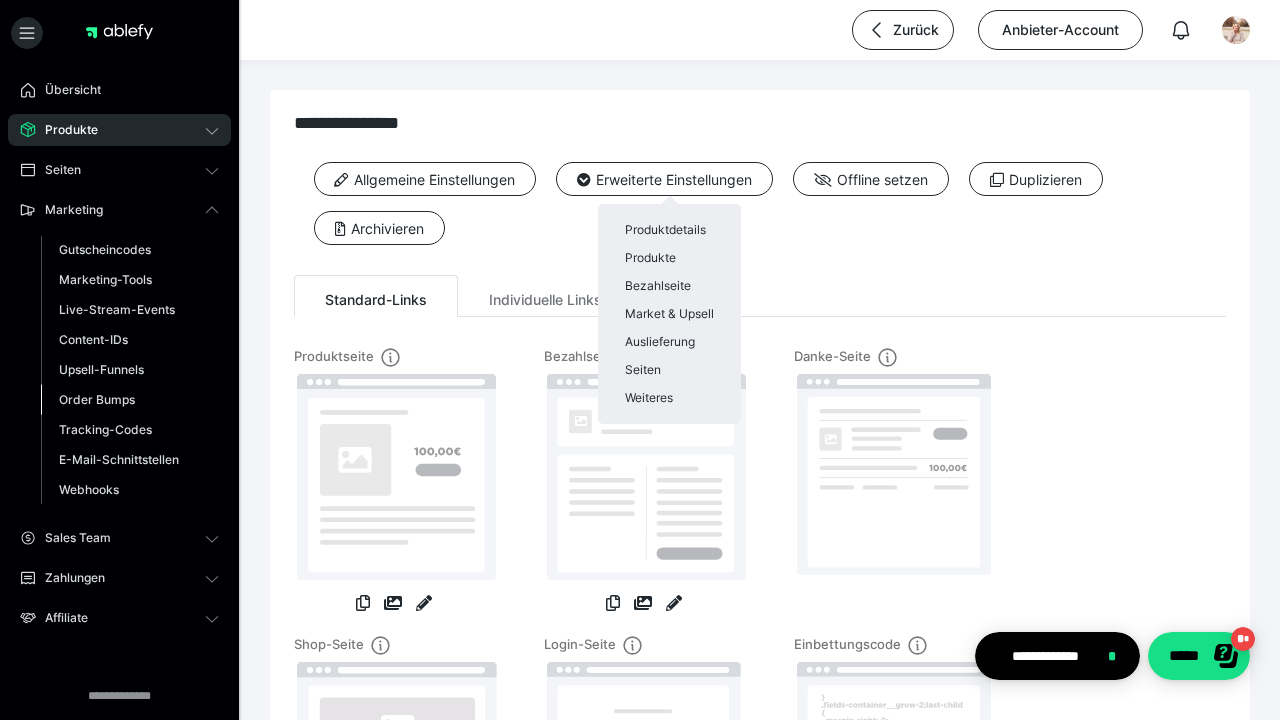 click on "Order Bumps" at bounding box center (97, 399) 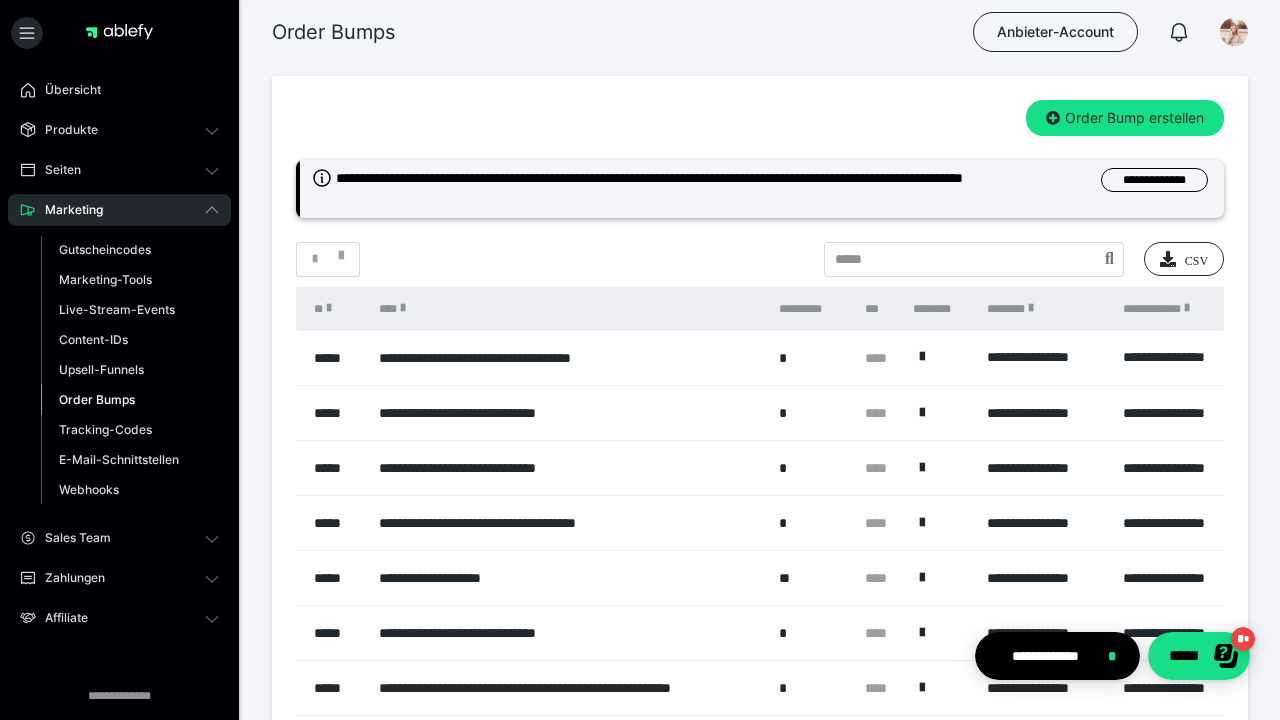 scroll, scrollTop: 0, scrollLeft: 0, axis: both 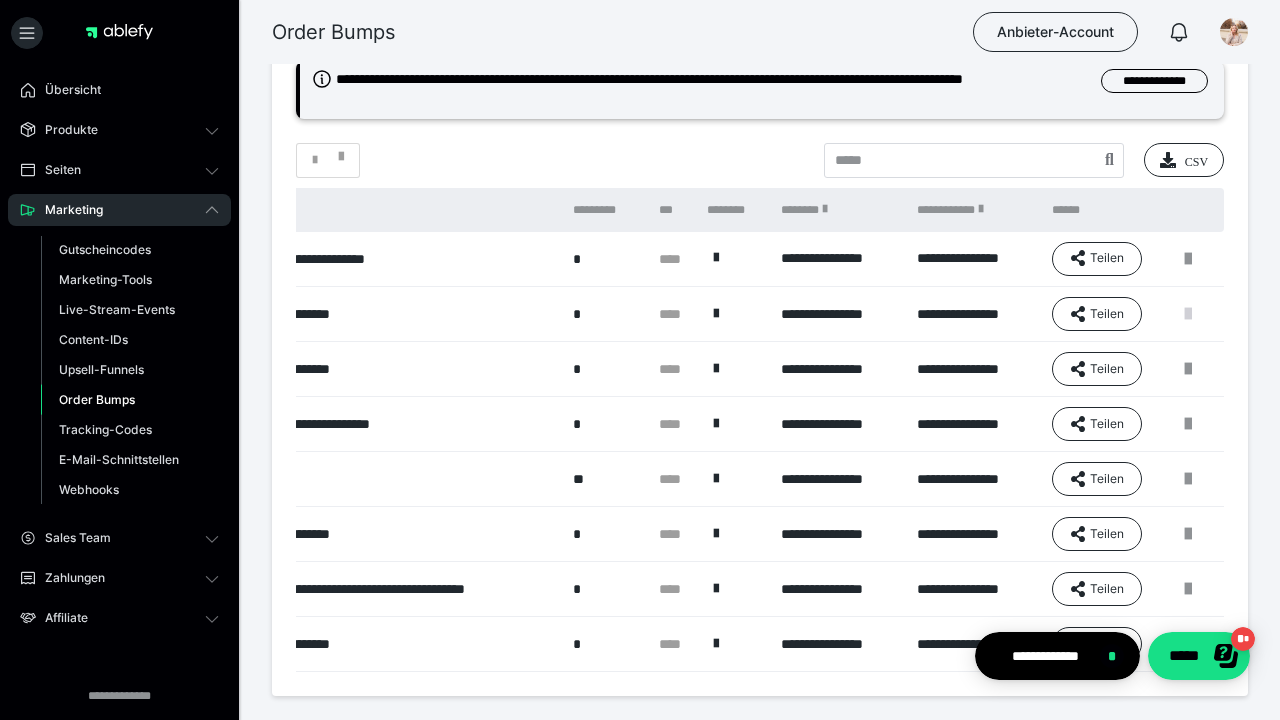 click at bounding box center [1188, 314] 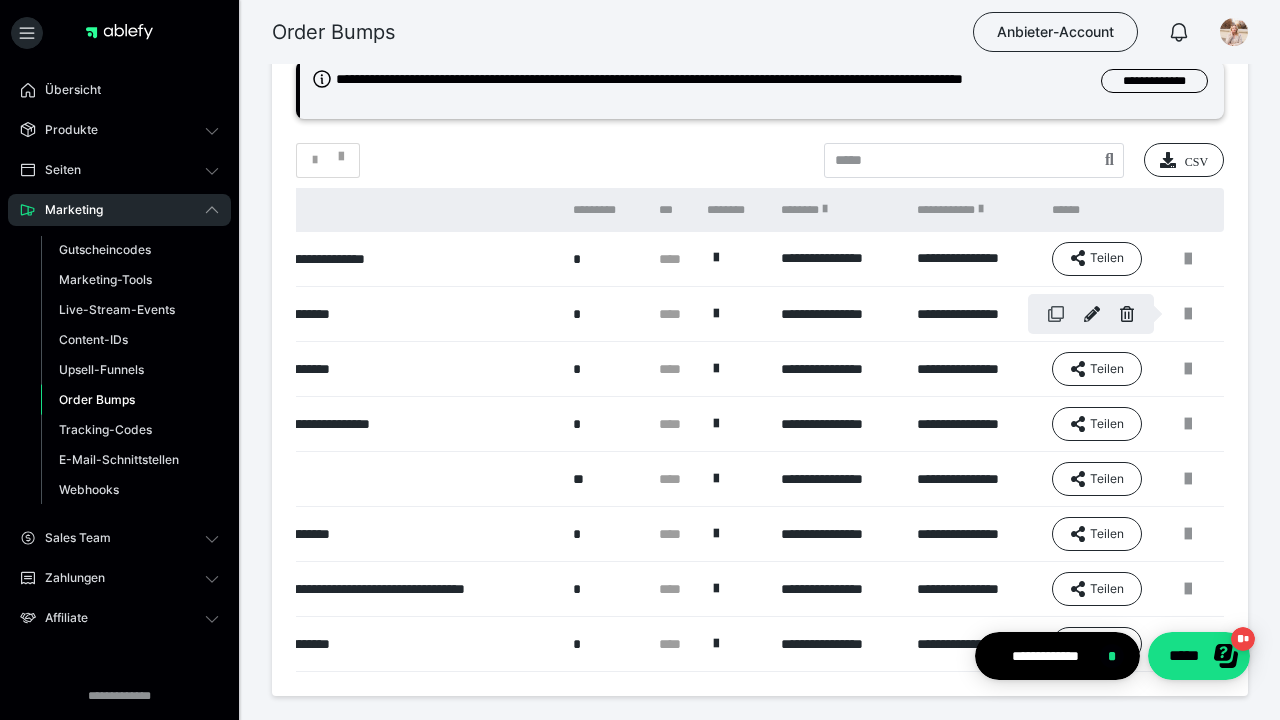 click at bounding box center [1056, 314] 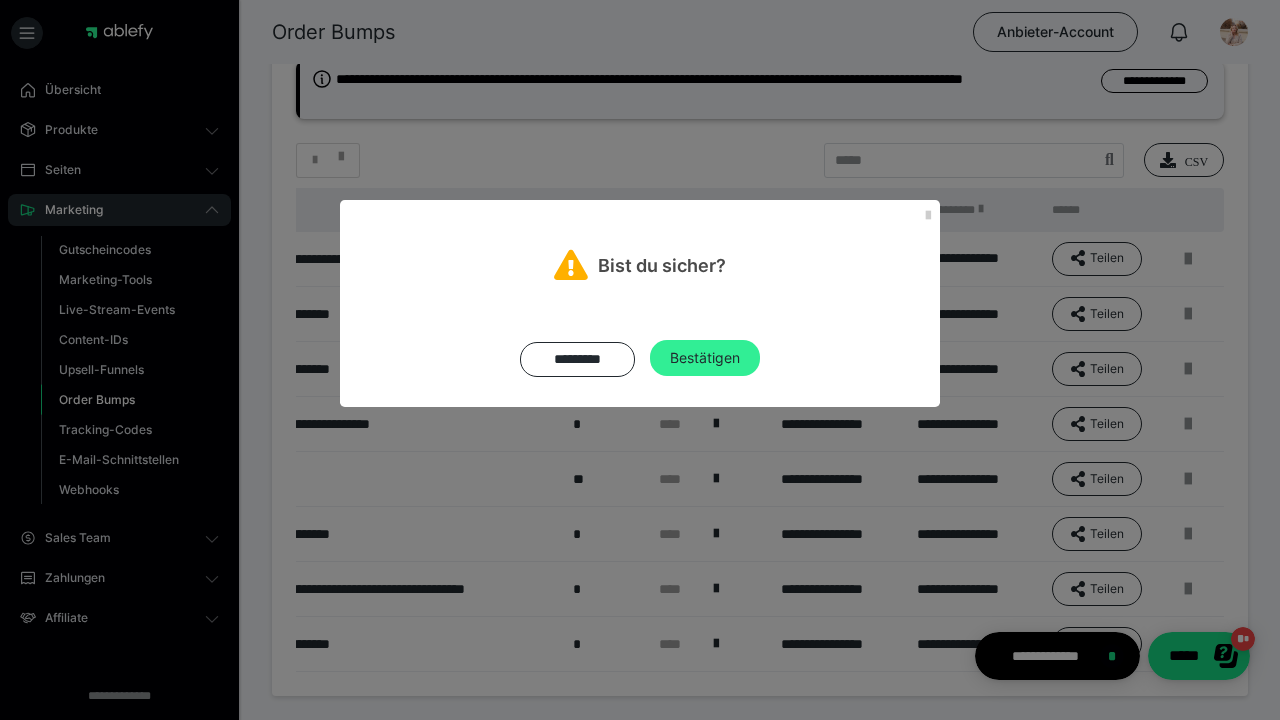 click on "Bestätigen" at bounding box center [705, 358] 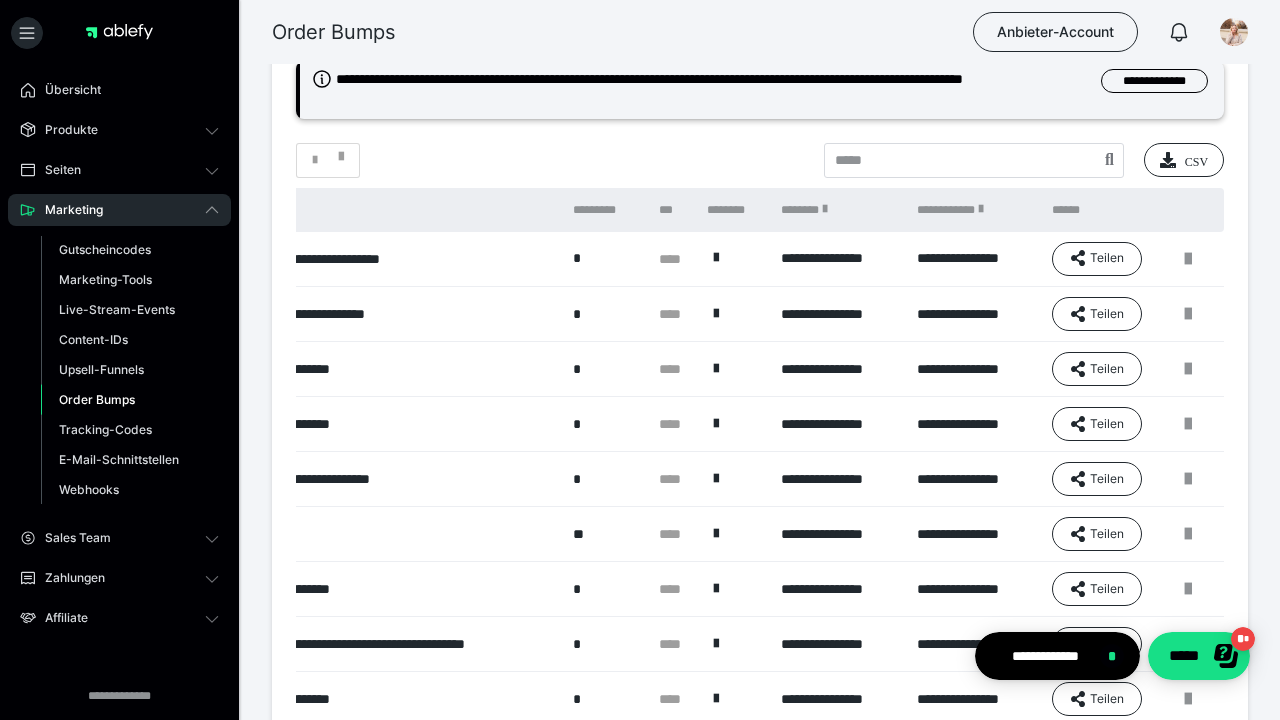 scroll, scrollTop: 165, scrollLeft: 0, axis: vertical 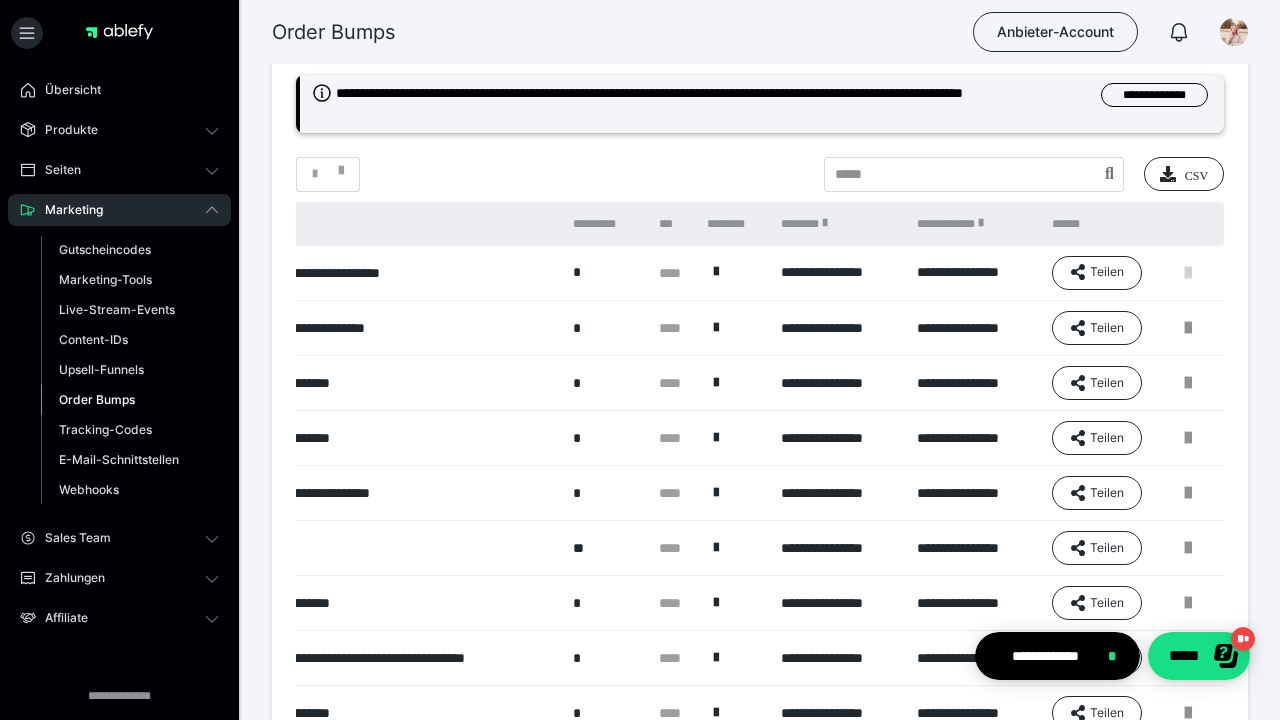 click at bounding box center (1188, 273) 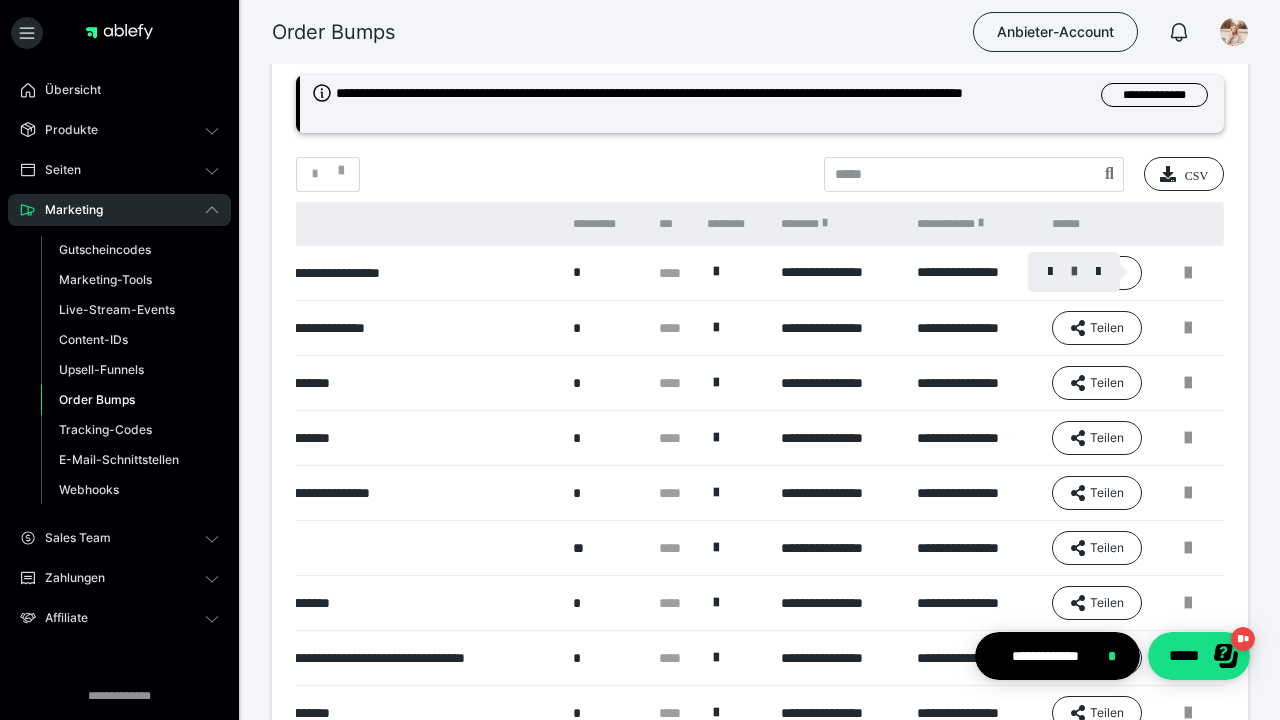 click at bounding box center [1074, 272] 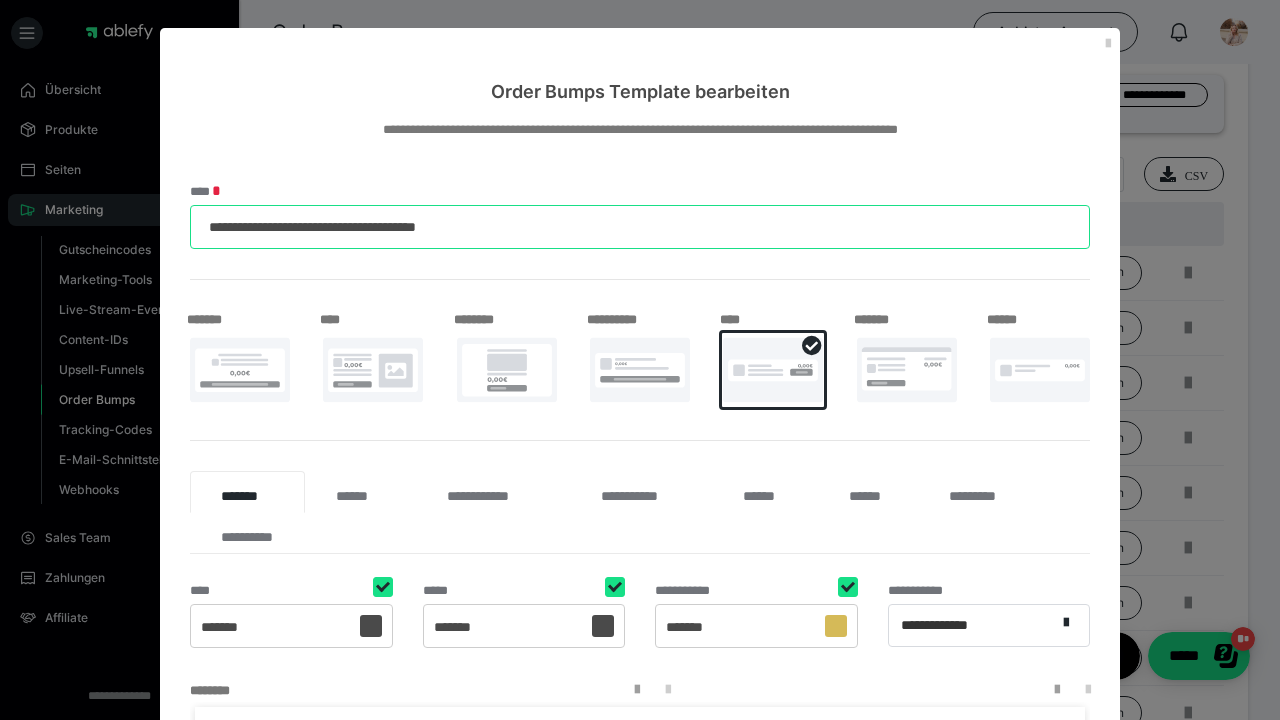 drag, startPoint x: 277, startPoint y: 227, endPoint x: 158, endPoint y: 224, distance: 119.03781 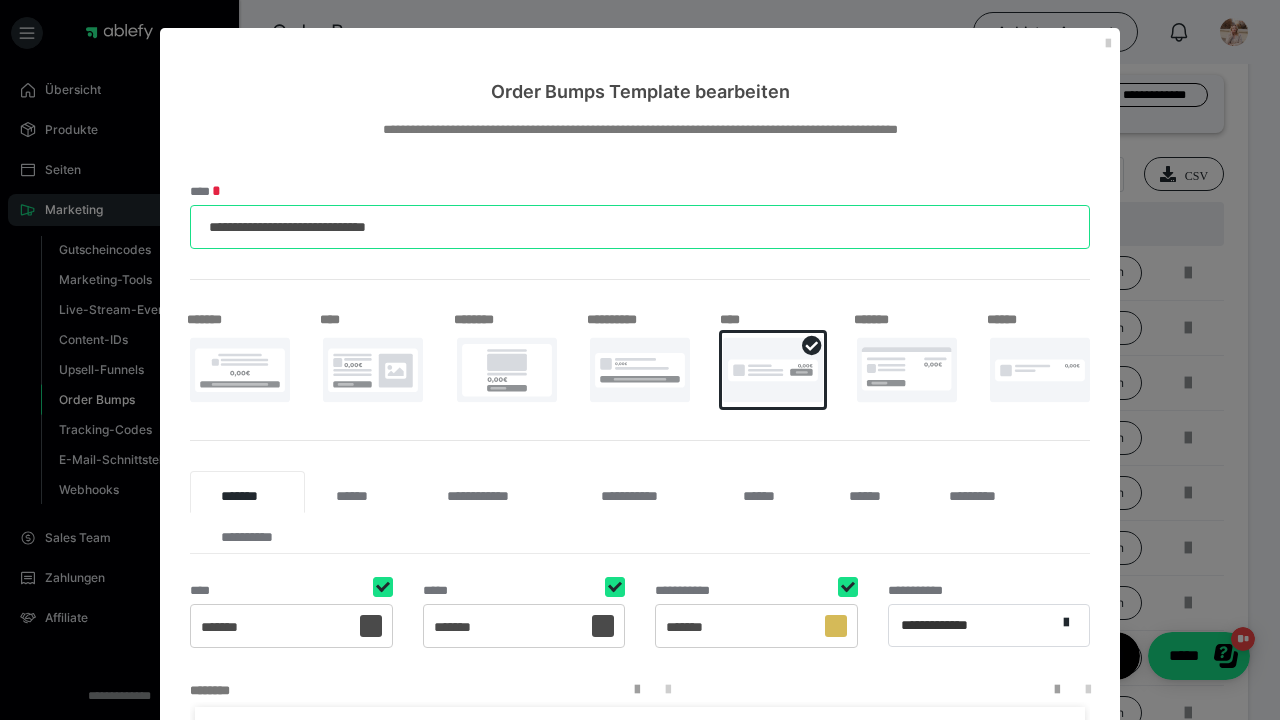click on "**********" at bounding box center (640, 227) 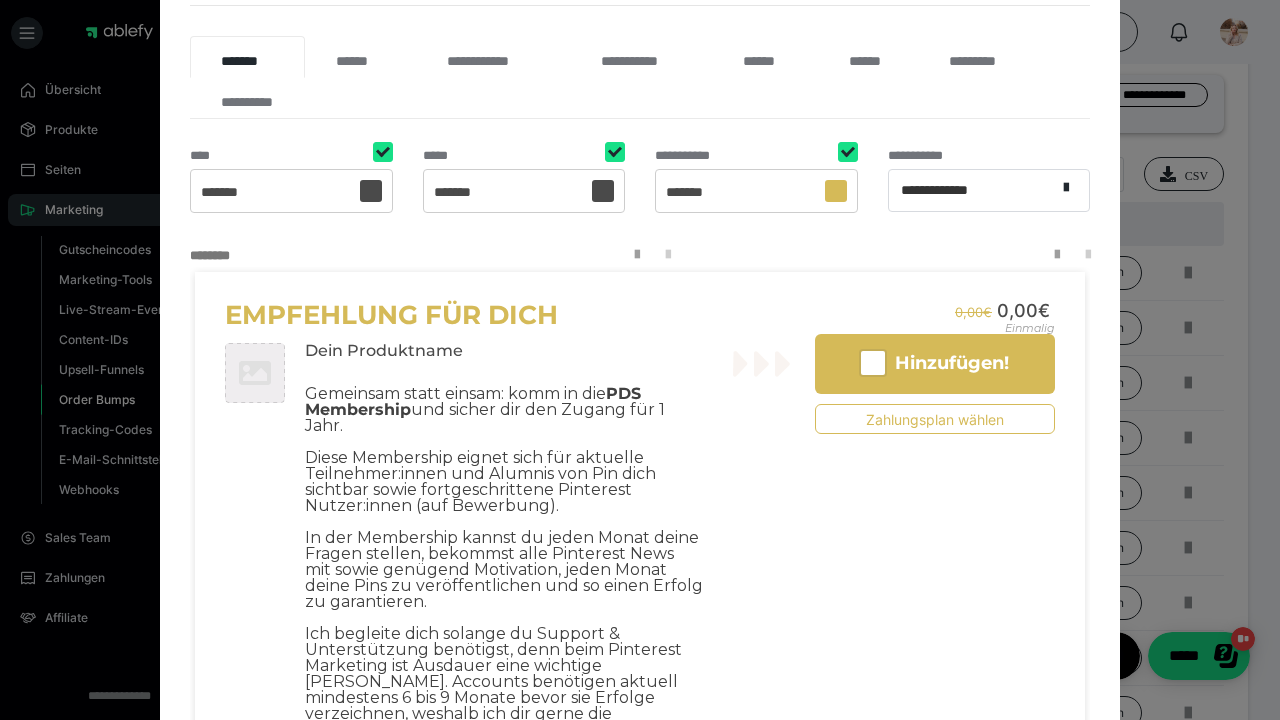 scroll, scrollTop: 198, scrollLeft: 0, axis: vertical 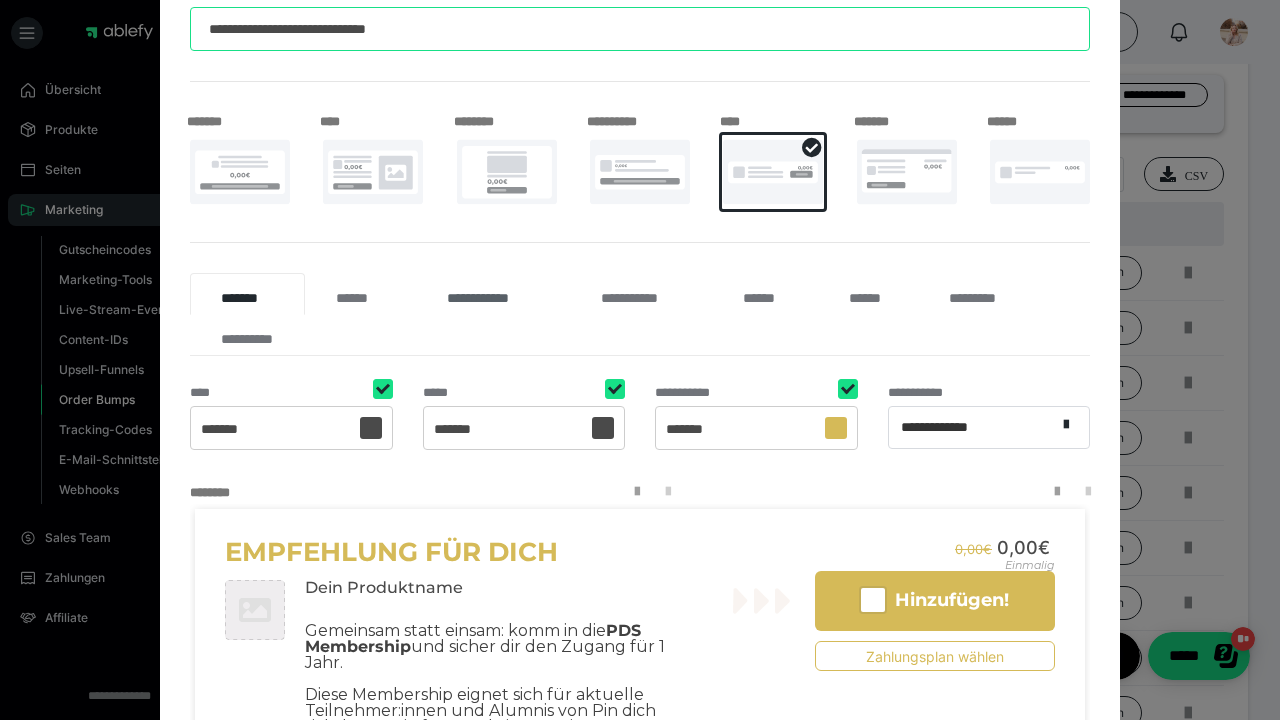type on "**********" 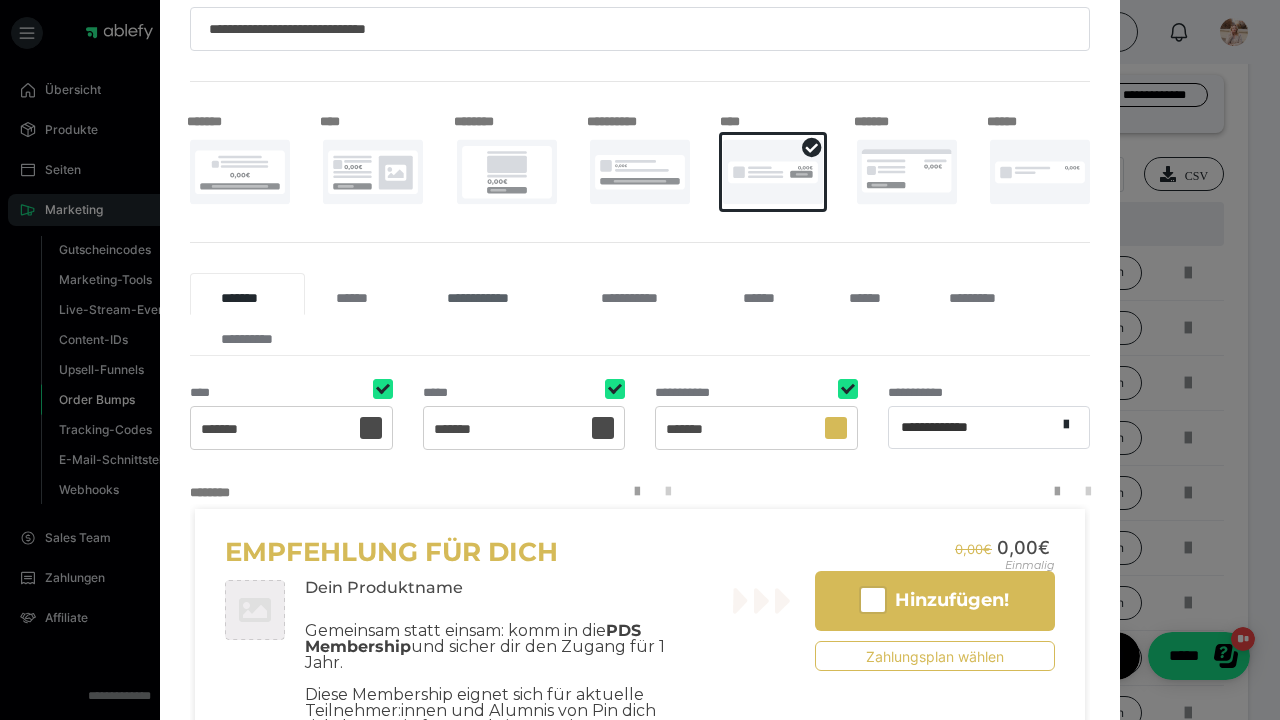 click on "**********" at bounding box center (493, 294) 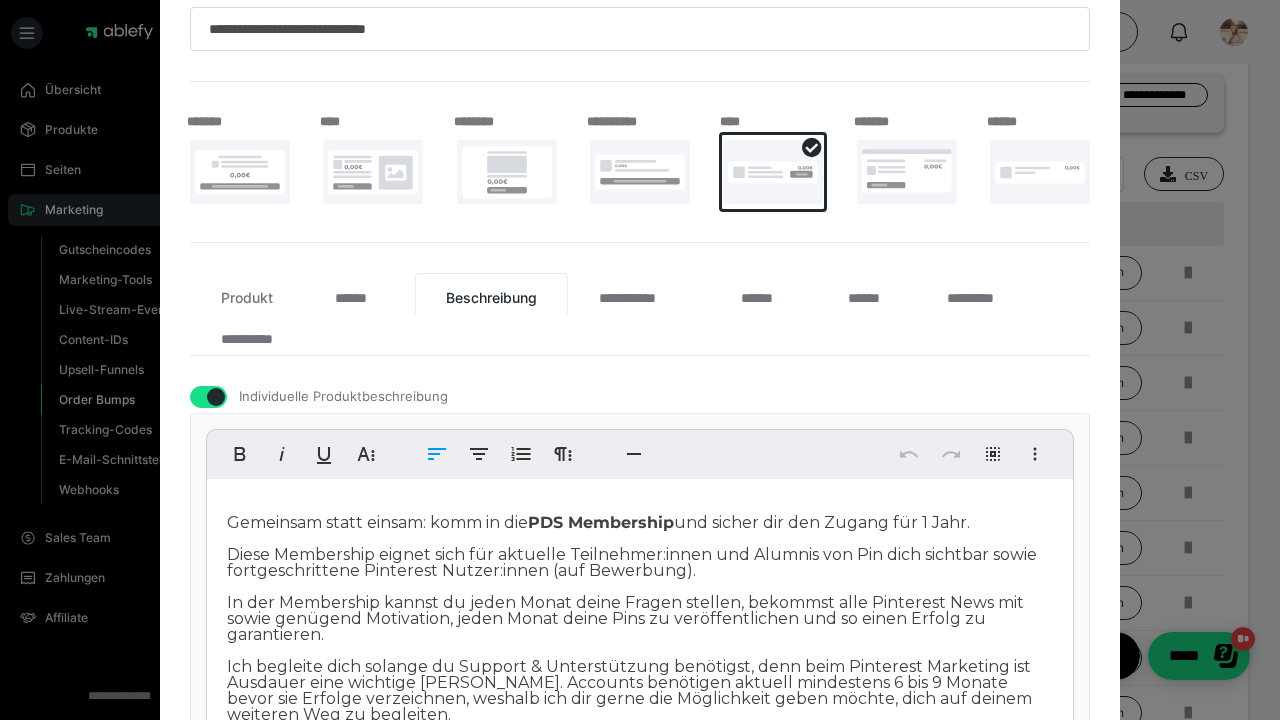 click on "Gemeinsam statt einsam: komm in die  PDS Membership  und sicher dir den Zugang für 1 Jahr.  Diese Membership eignet sich für aktuelle Teilnehmer:innen und Alumnis von Pin dich sichtbar sowie fortgeschrittene Pinterest Nutzer:innen (auf Bewerbung)." at bounding box center (632, 546) 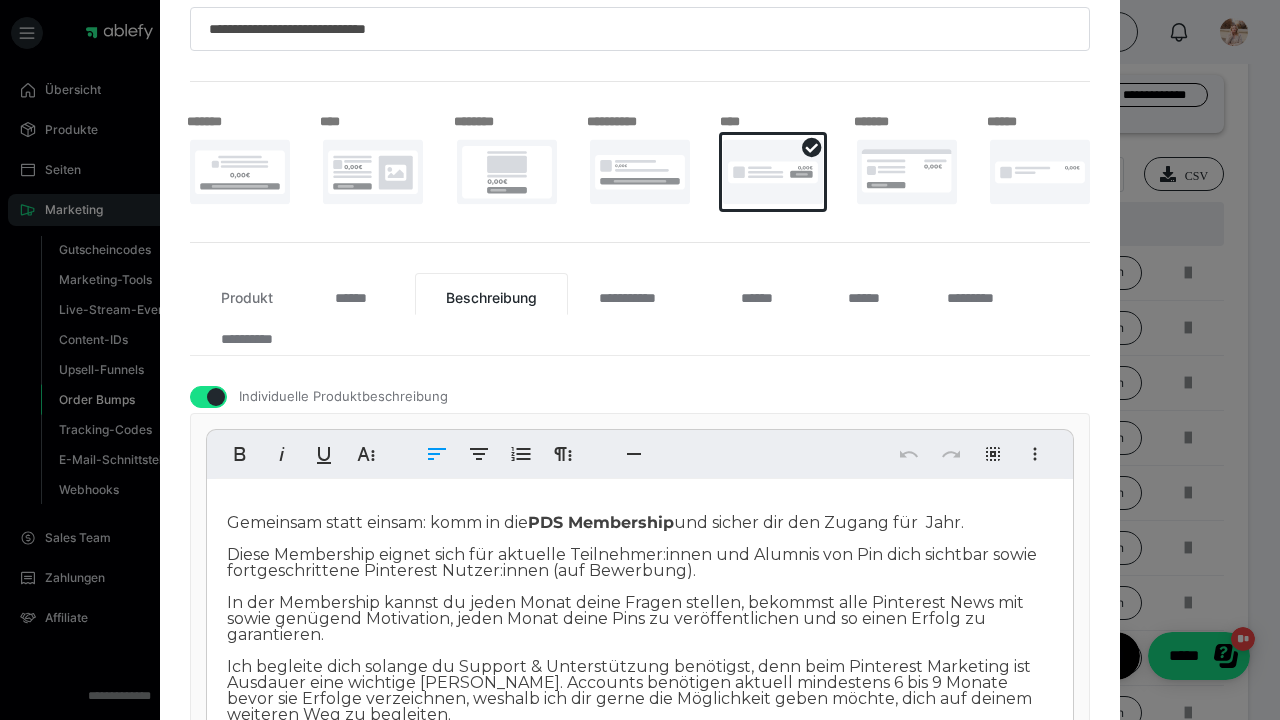 type 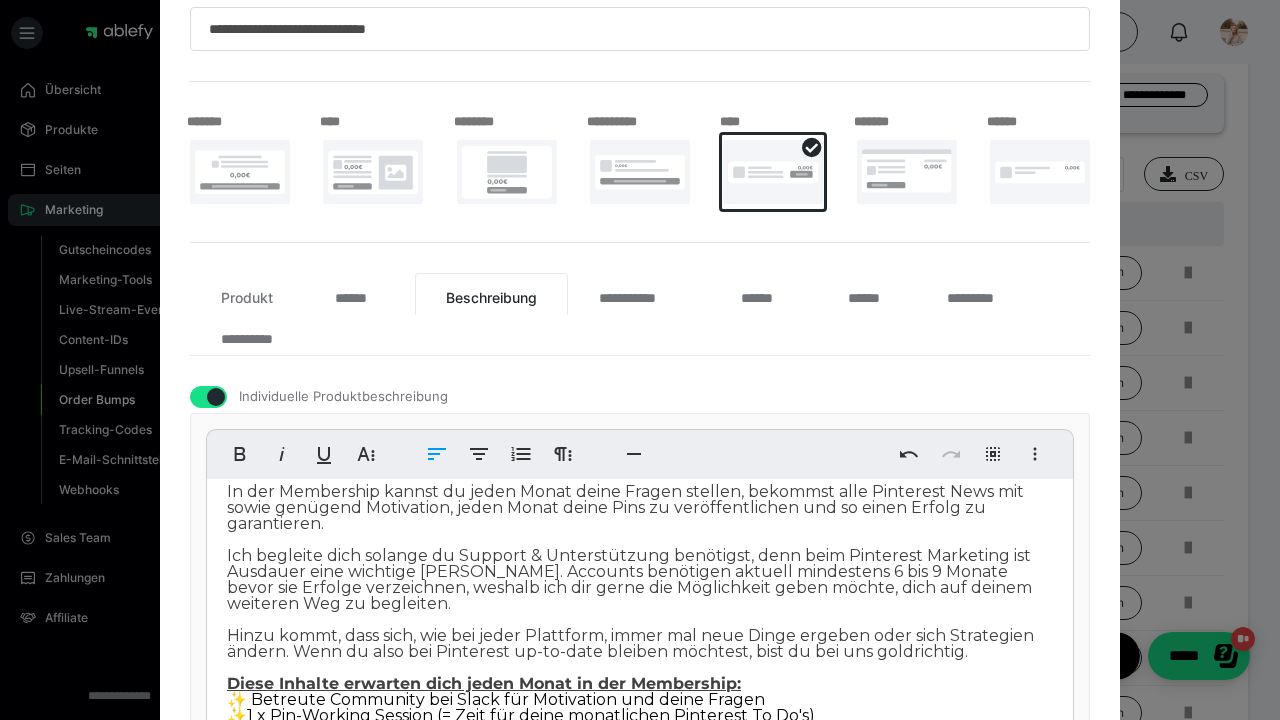 scroll, scrollTop: 111, scrollLeft: 0, axis: vertical 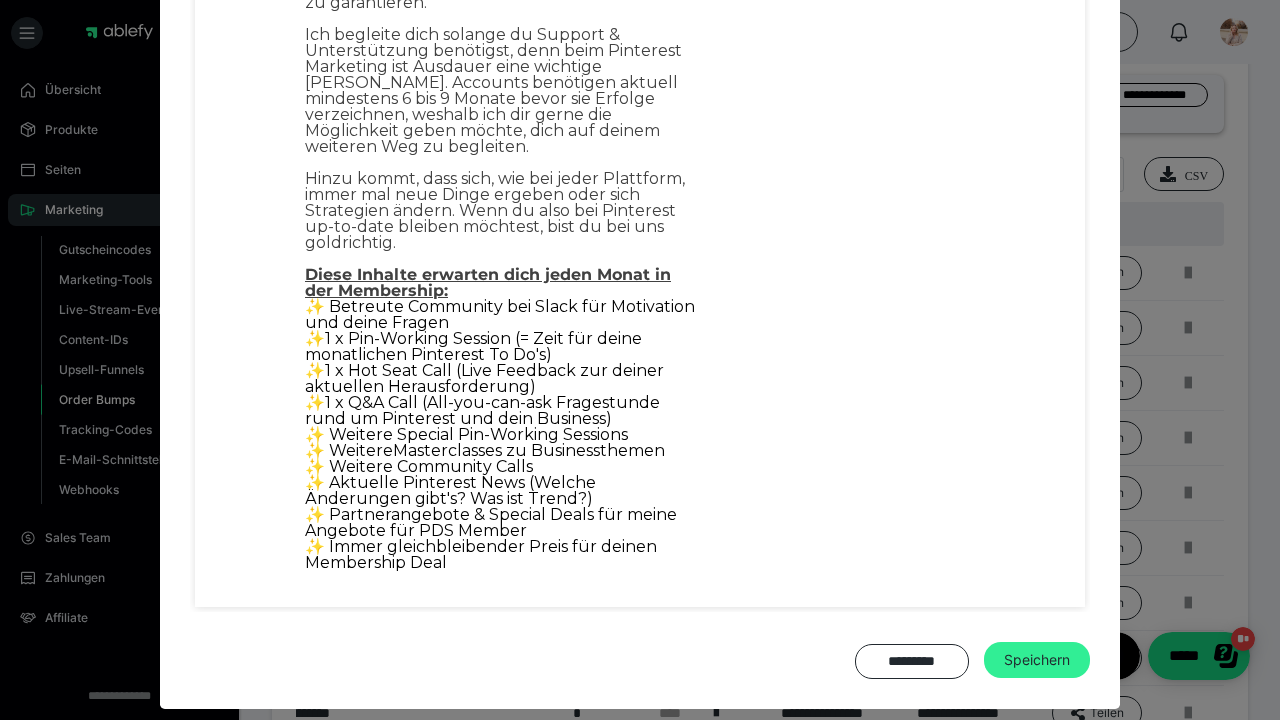 click on "Speichern" at bounding box center (1037, 660) 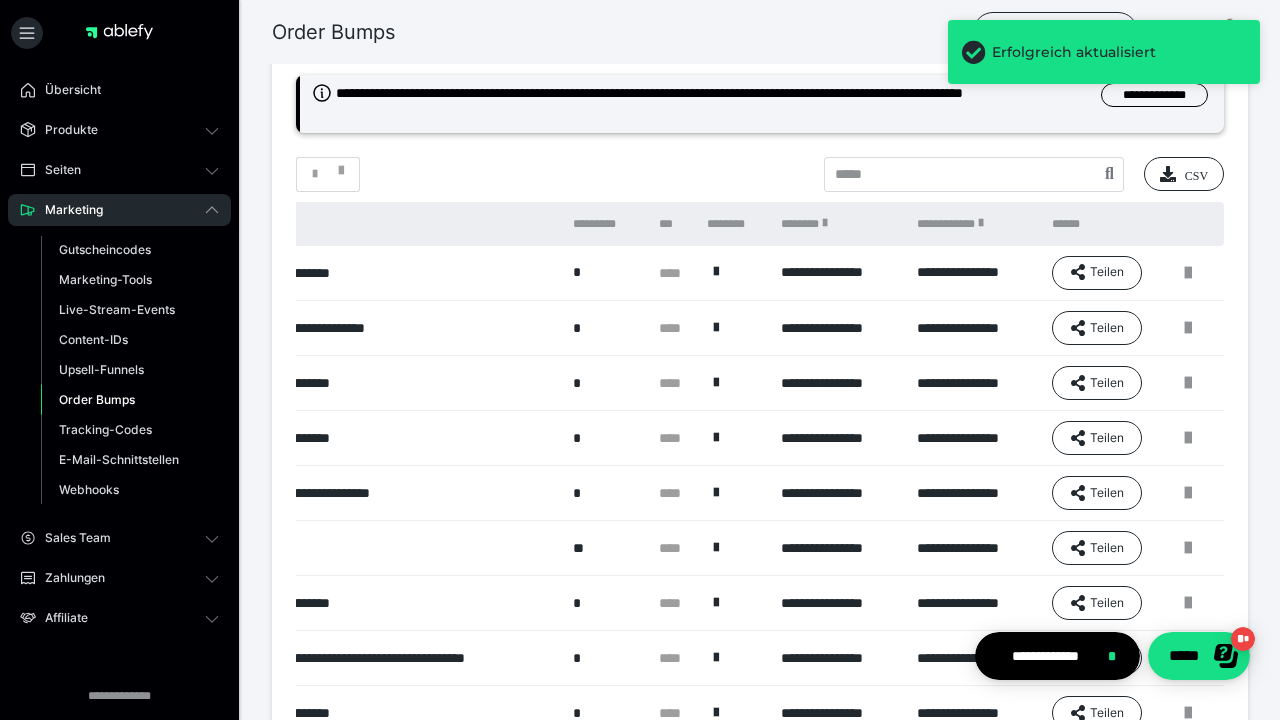 scroll, scrollTop: 164, scrollLeft: 0, axis: vertical 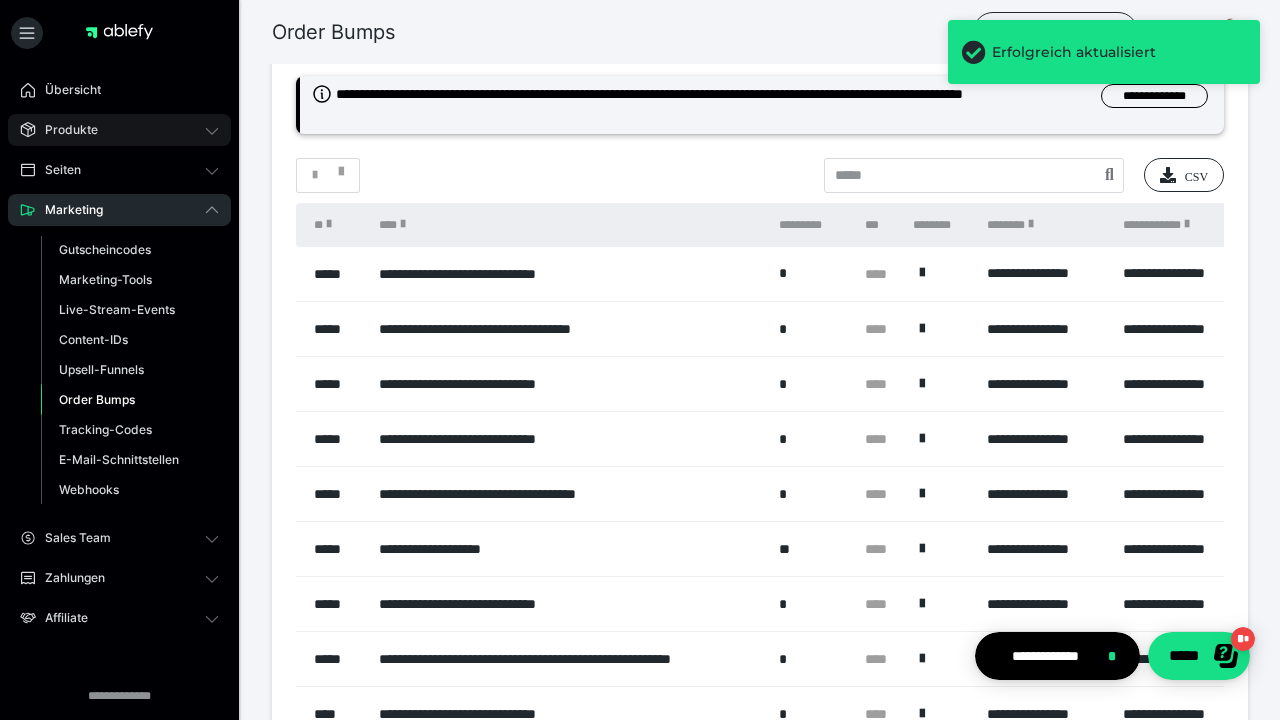 click on "Produkte" at bounding box center [119, 130] 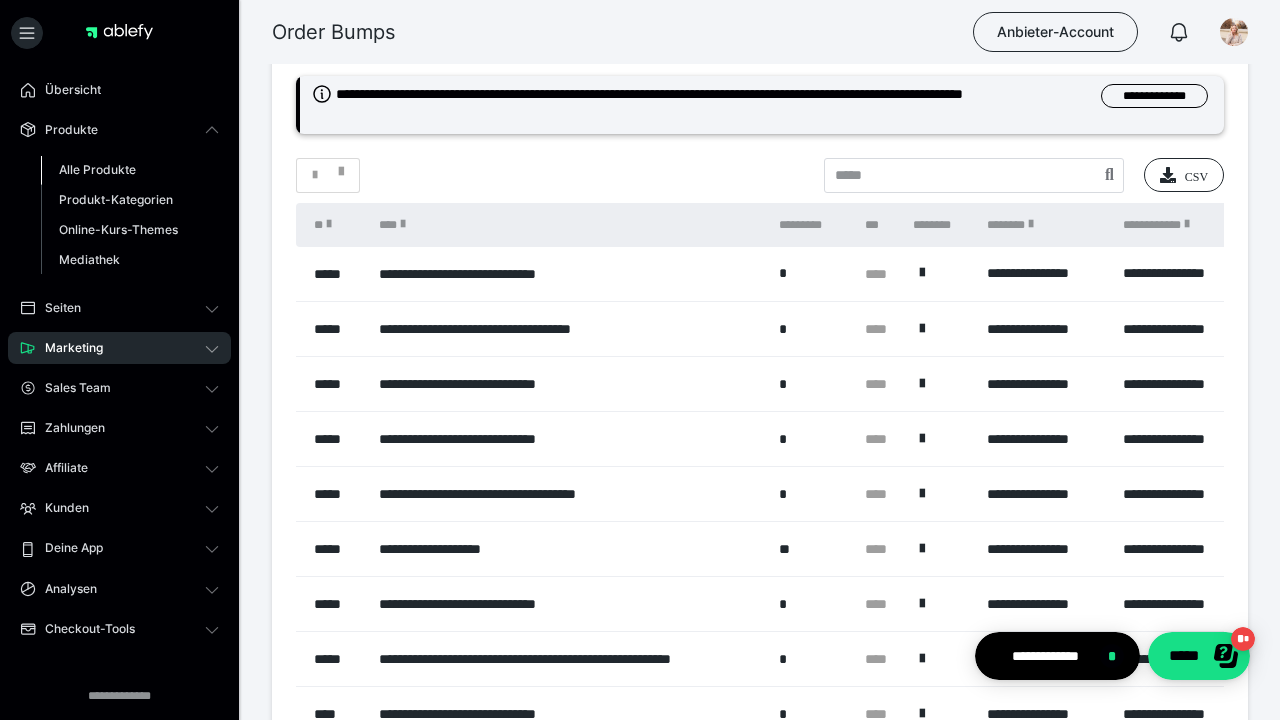 click on "Alle Produkte" at bounding box center [97, 169] 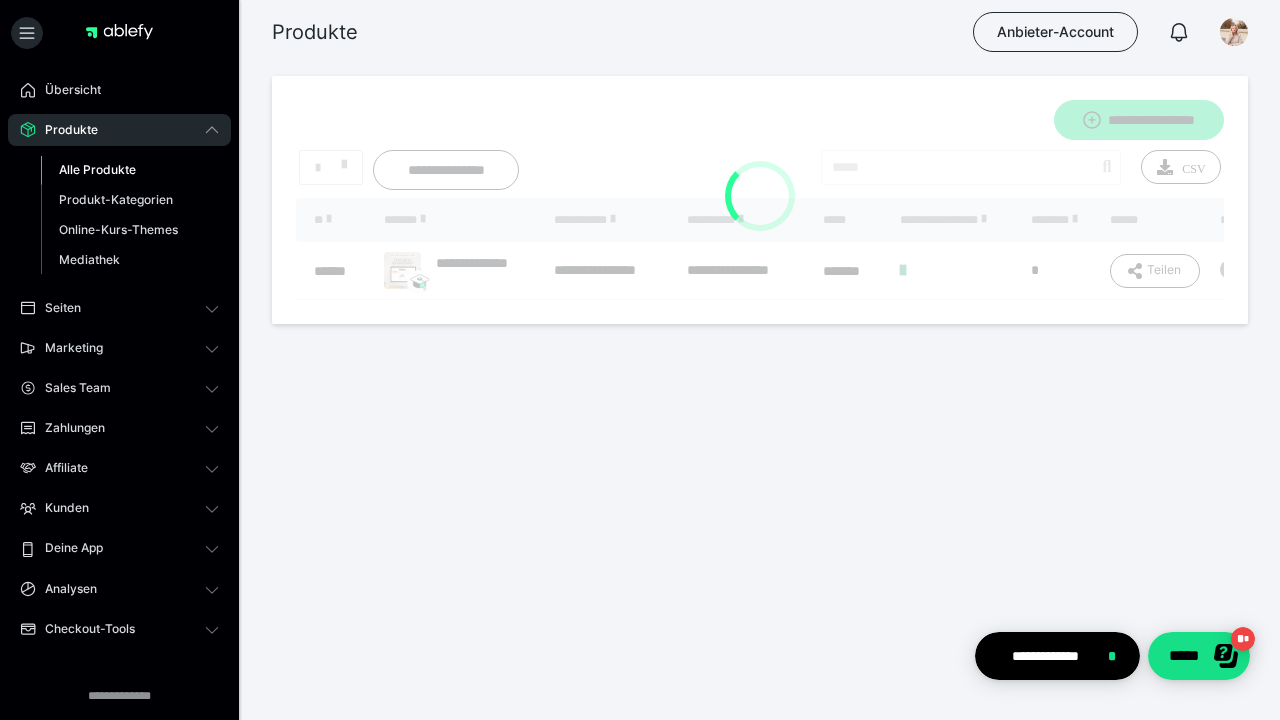 scroll, scrollTop: 0, scrollLeft: 0, axis: both 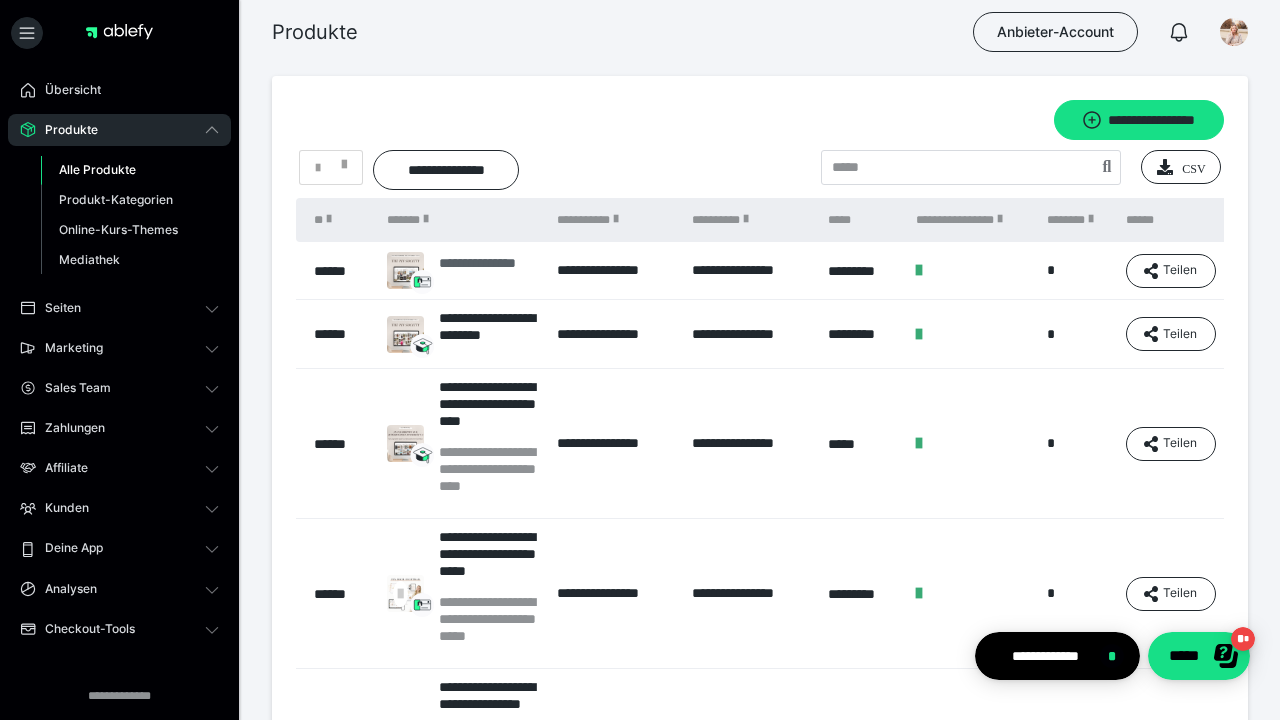click on "**********" at bounding box center (488, 271) 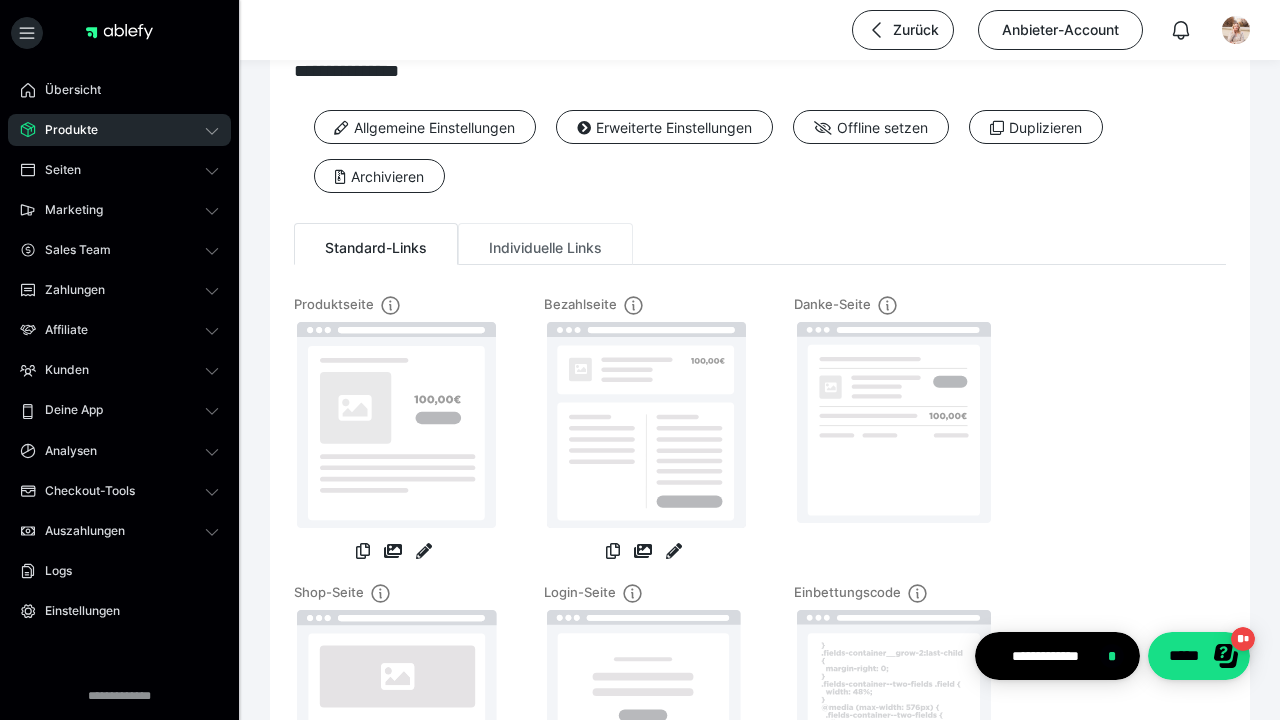 scroll, scrollTop: 165, scrollLeft: 0, axis: vertical 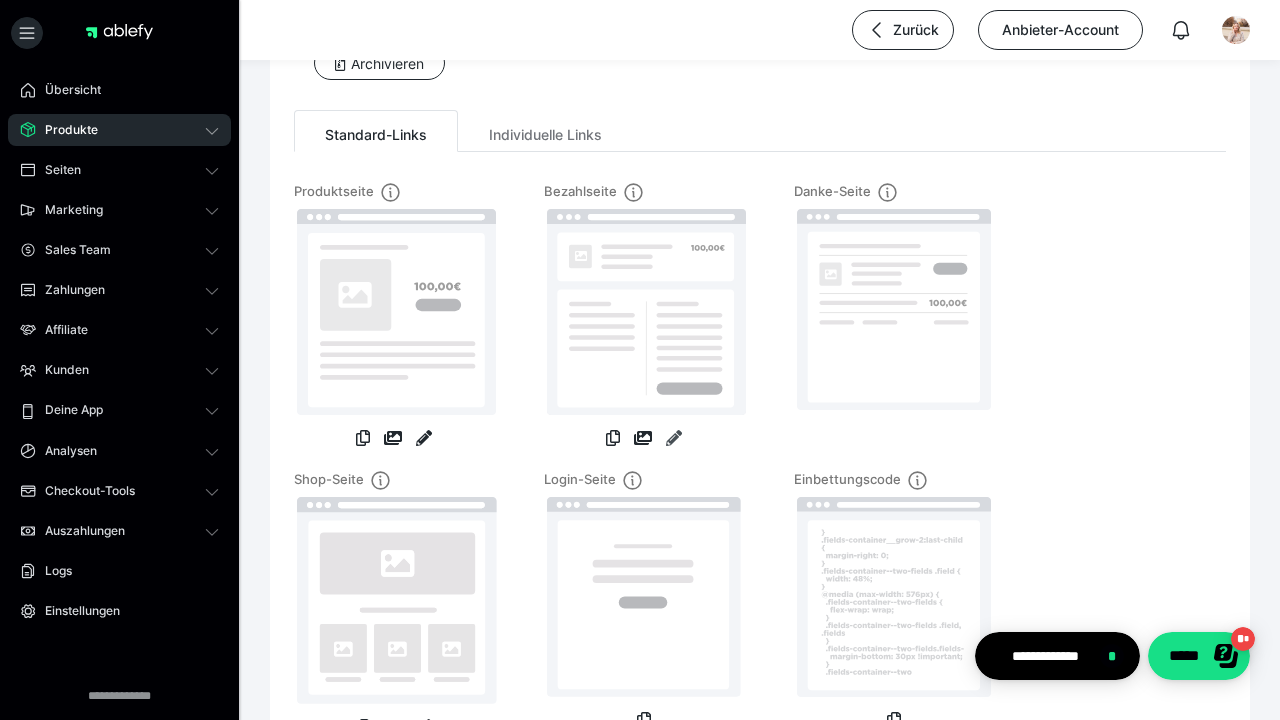 click at bounding box center (674, 438) 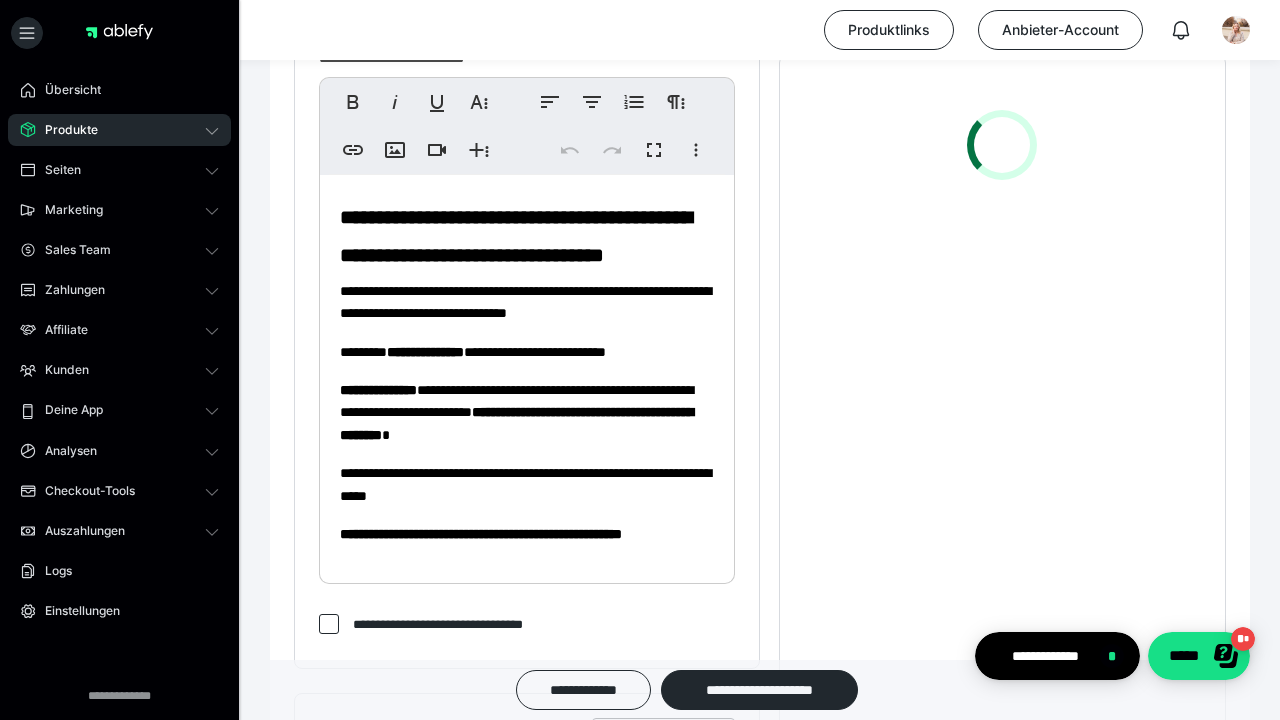 scroll, scrollTop: 642, scrollLeft: 0, axis: vertical 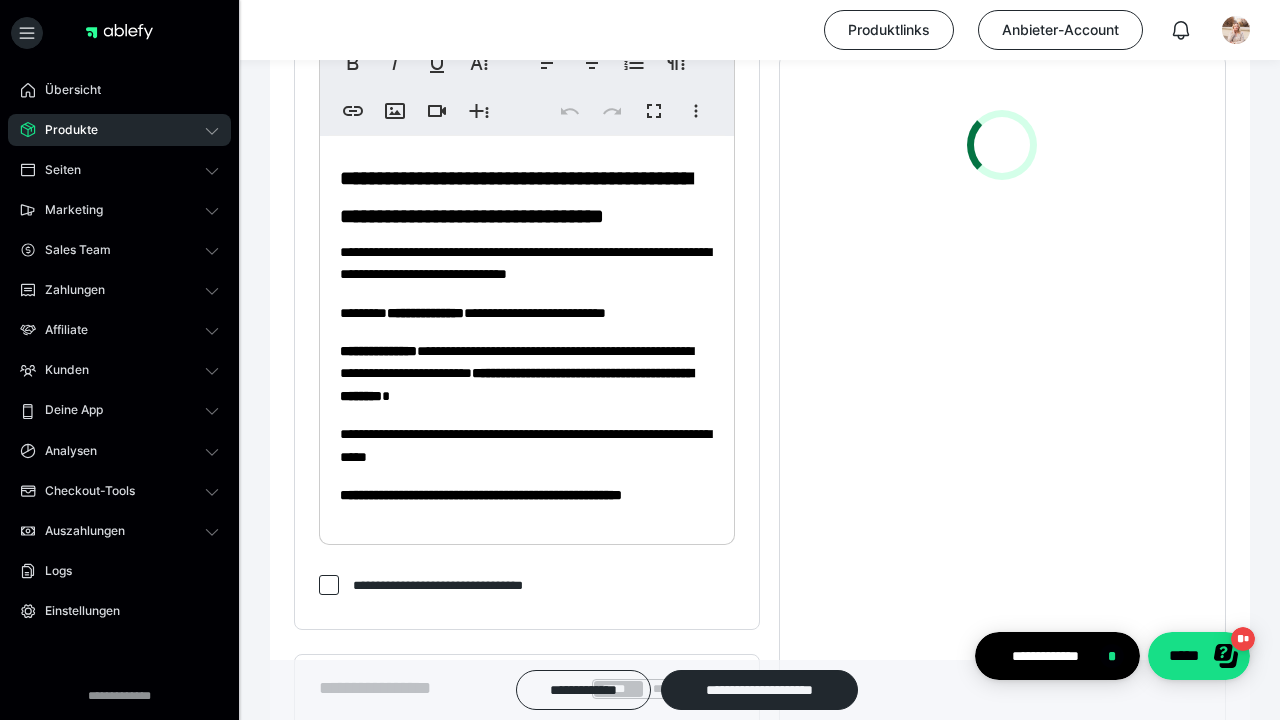 drag, startPoint x: 745, startPoint y: 280, endPoint x: 653, endPoint y: 280, distance: 92 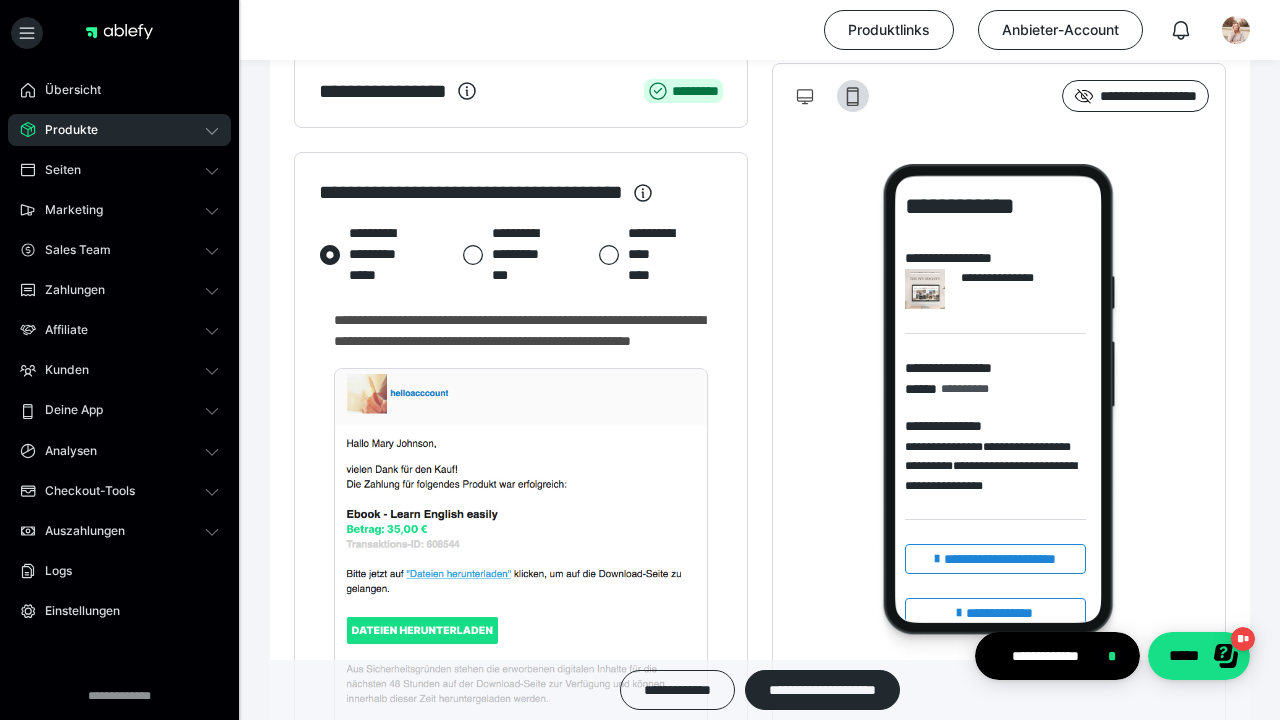 click on "Market & Upsell" at bounding box center (624, -303) 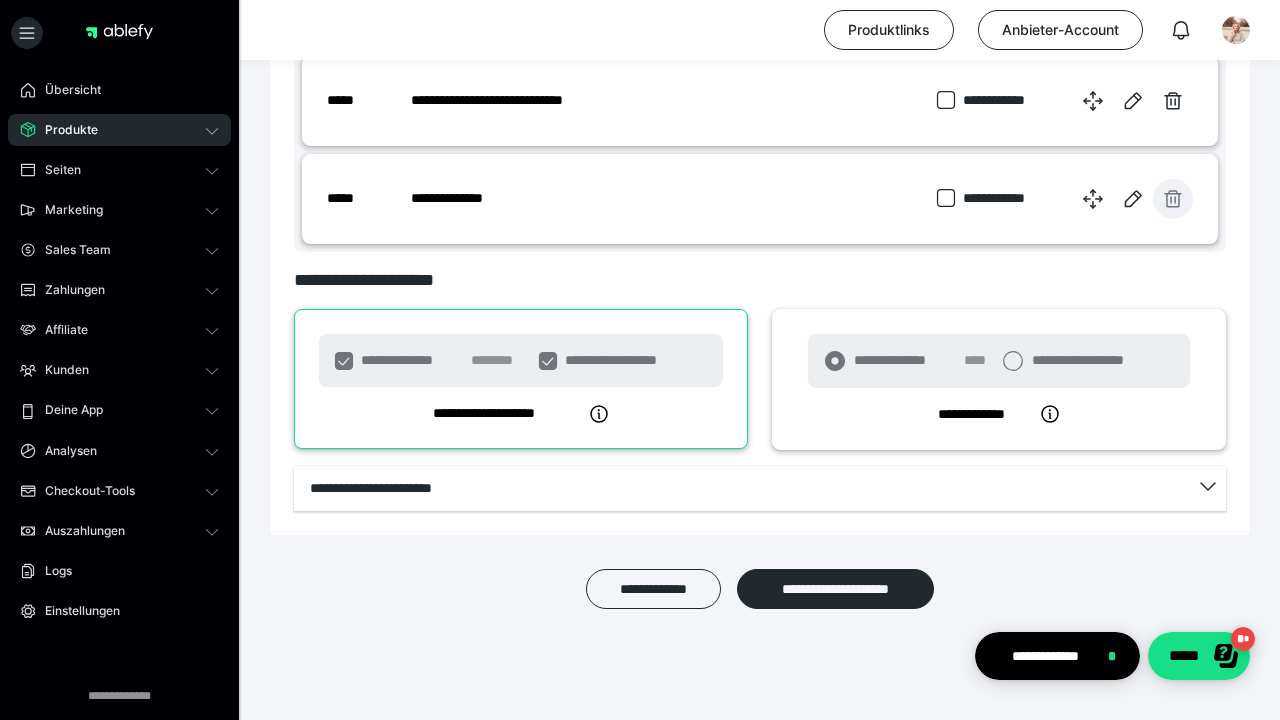 scroll, scrollTop: 1238, scrollLeft: 0, axis: vertical 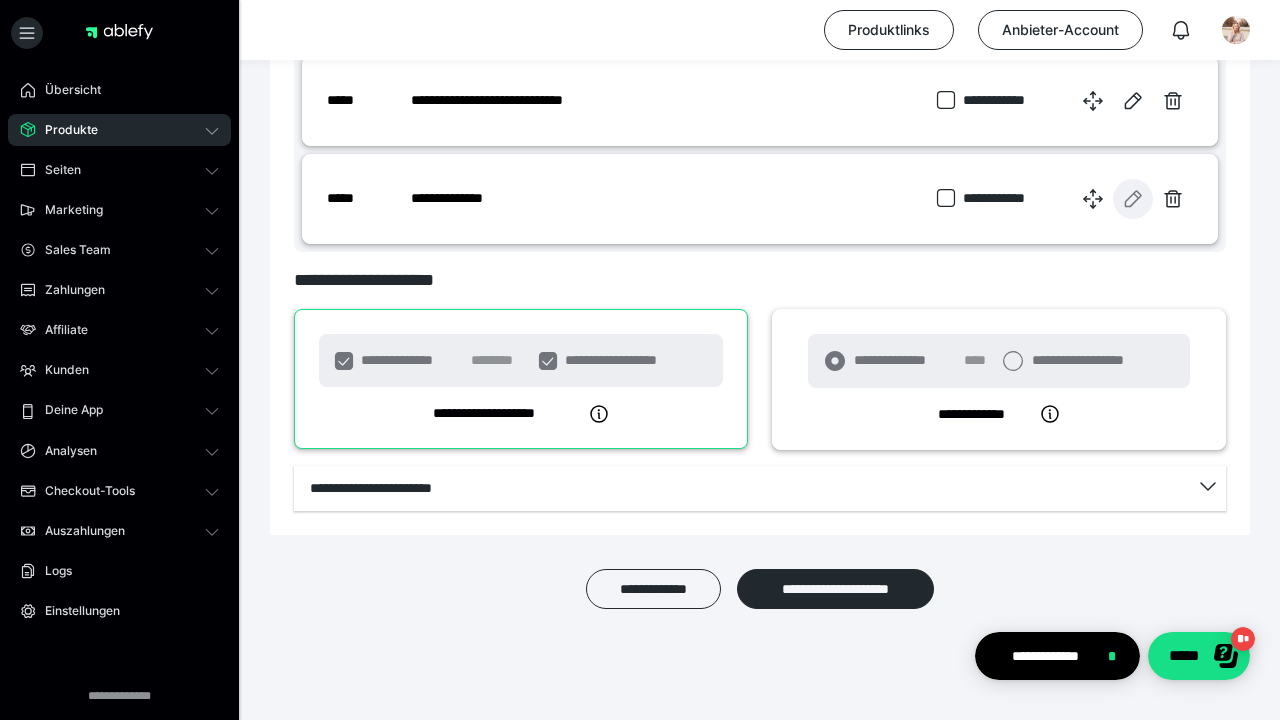 click 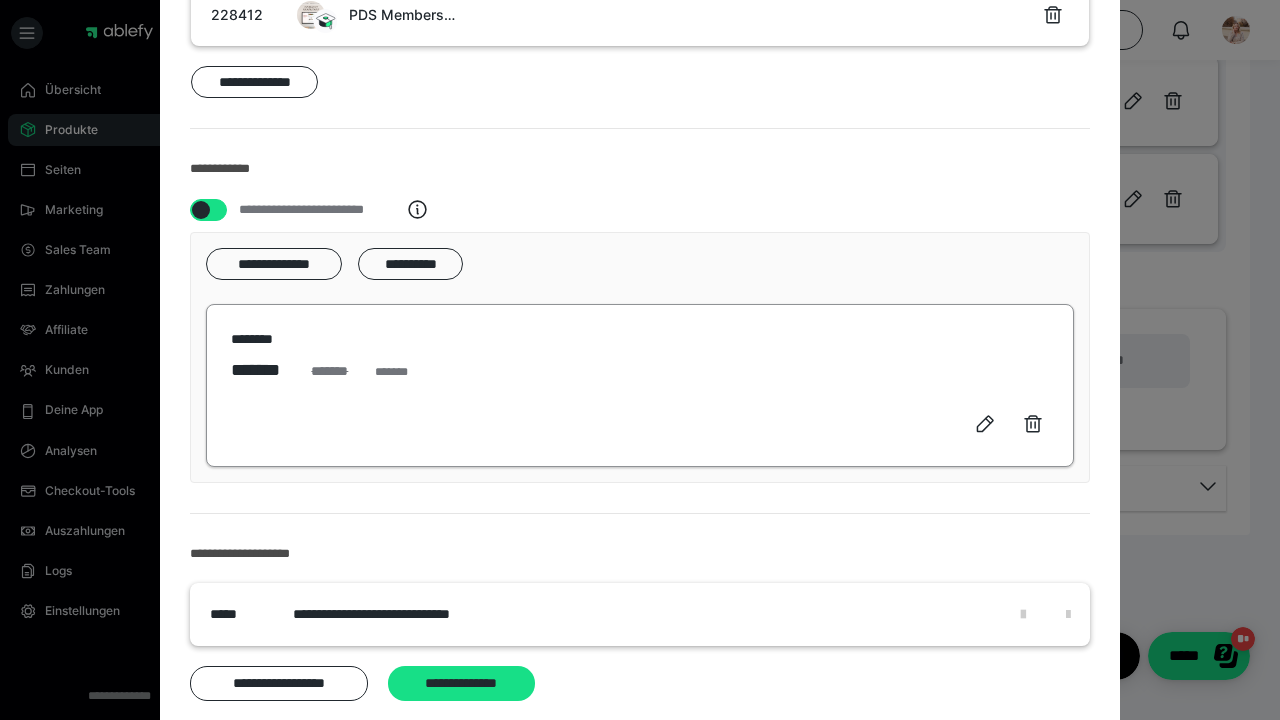 scroll, scrollTop: 351, scrollLeft: 0, axis: vertical 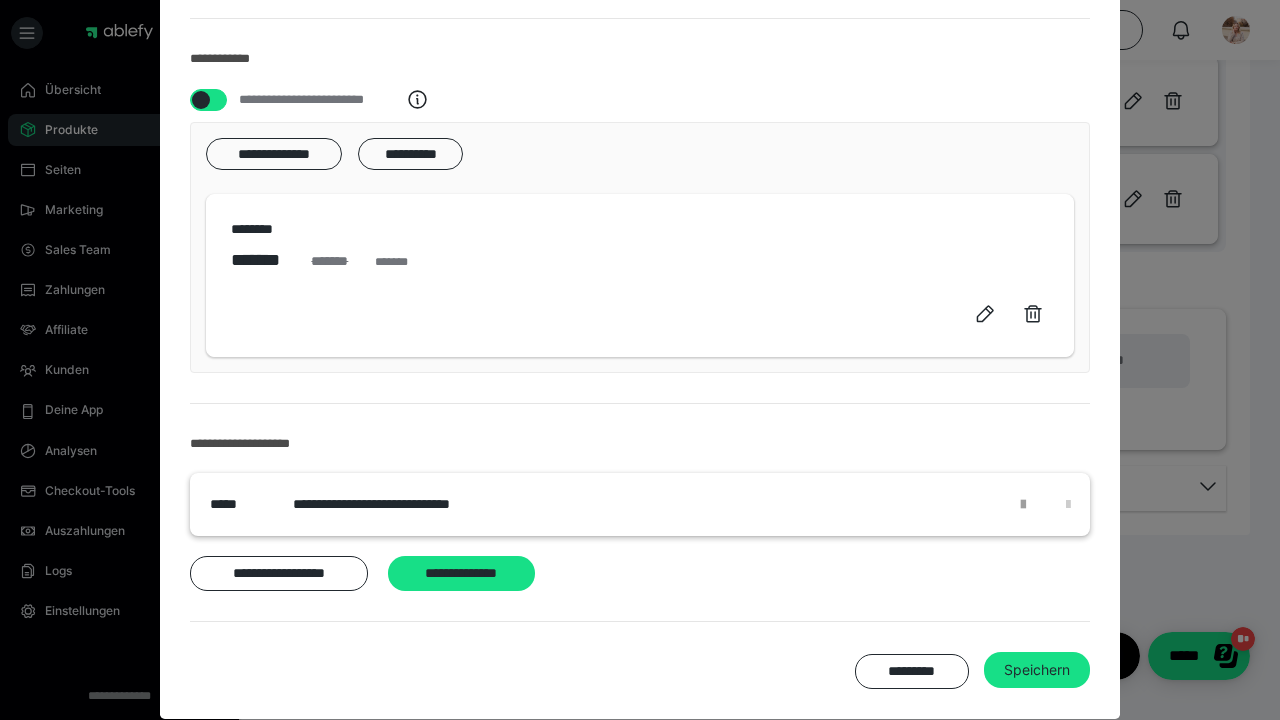 click at bounding box center [1023, 504] 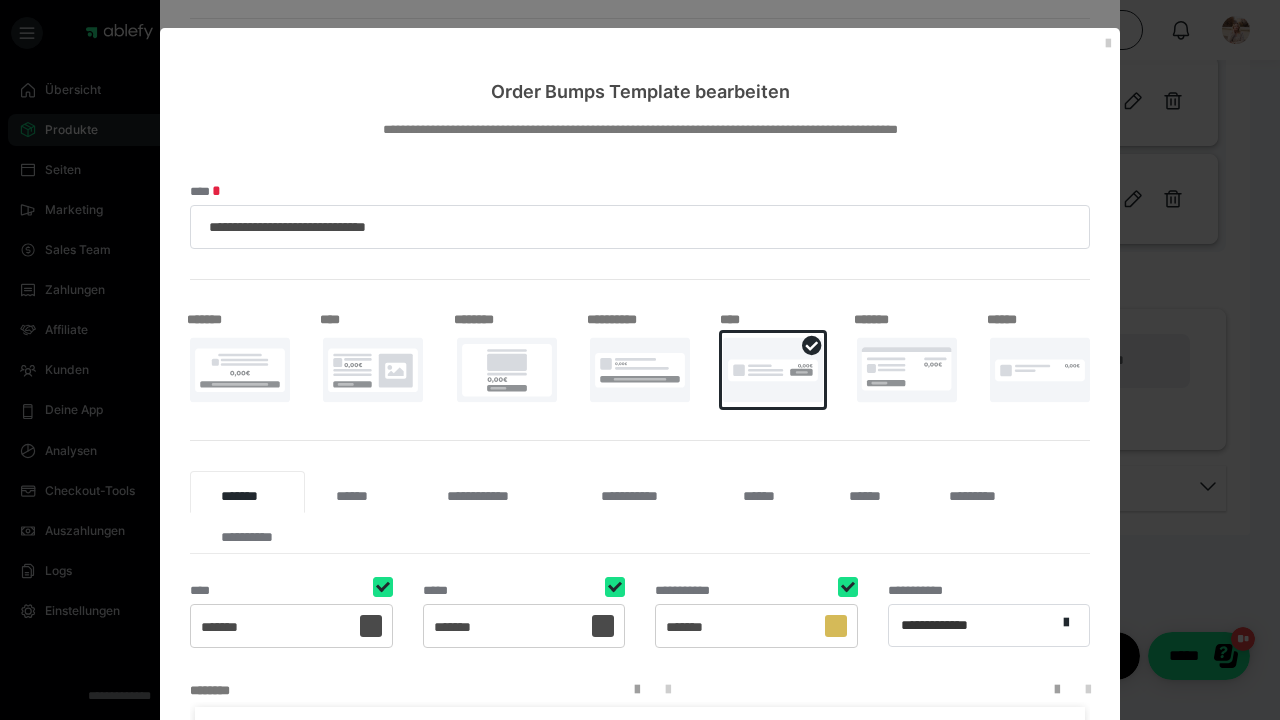 scroll, scrollTop: 0, scrollLeft: 0, axis: both 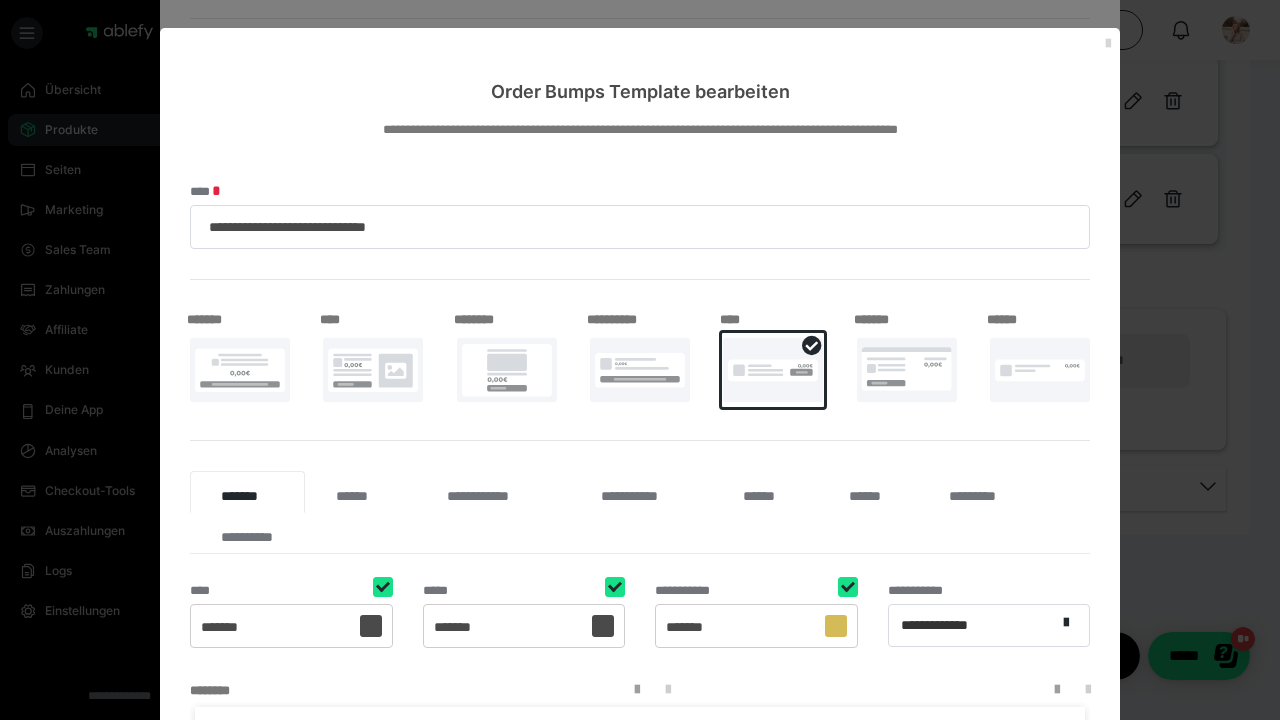 click at bounding box center (1108, 44) 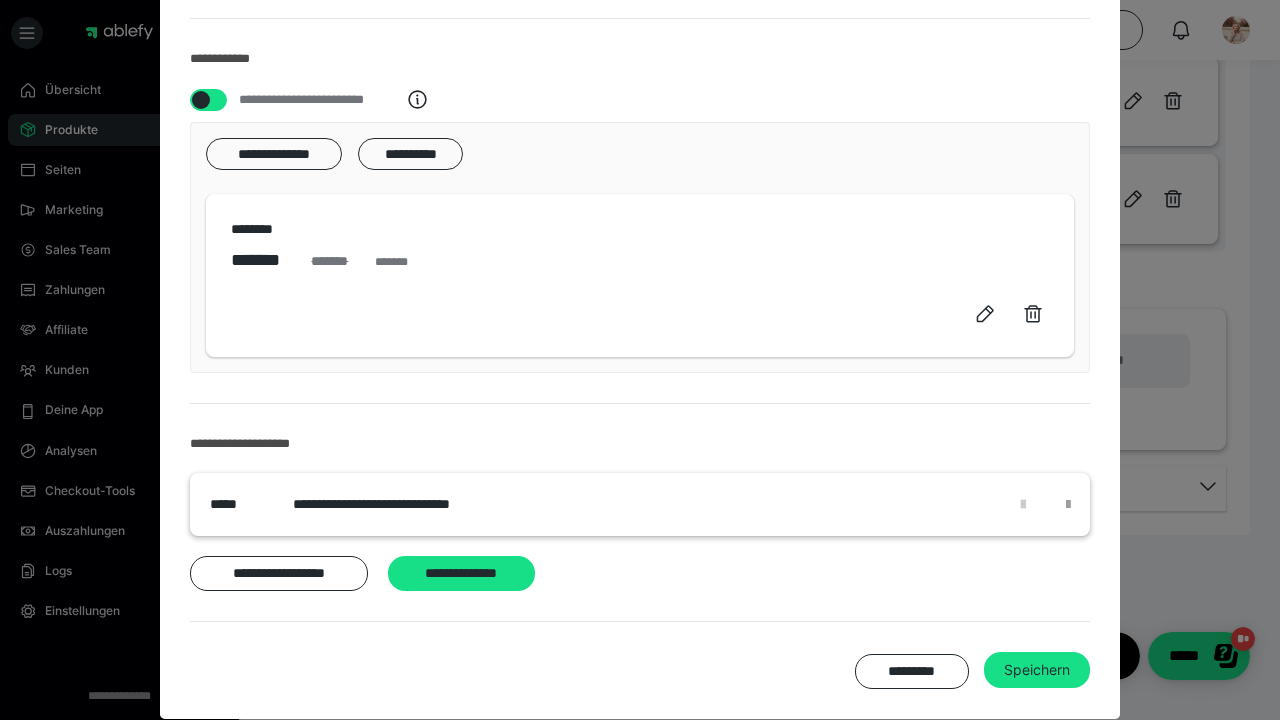 click at bounding box center [1068, 504] 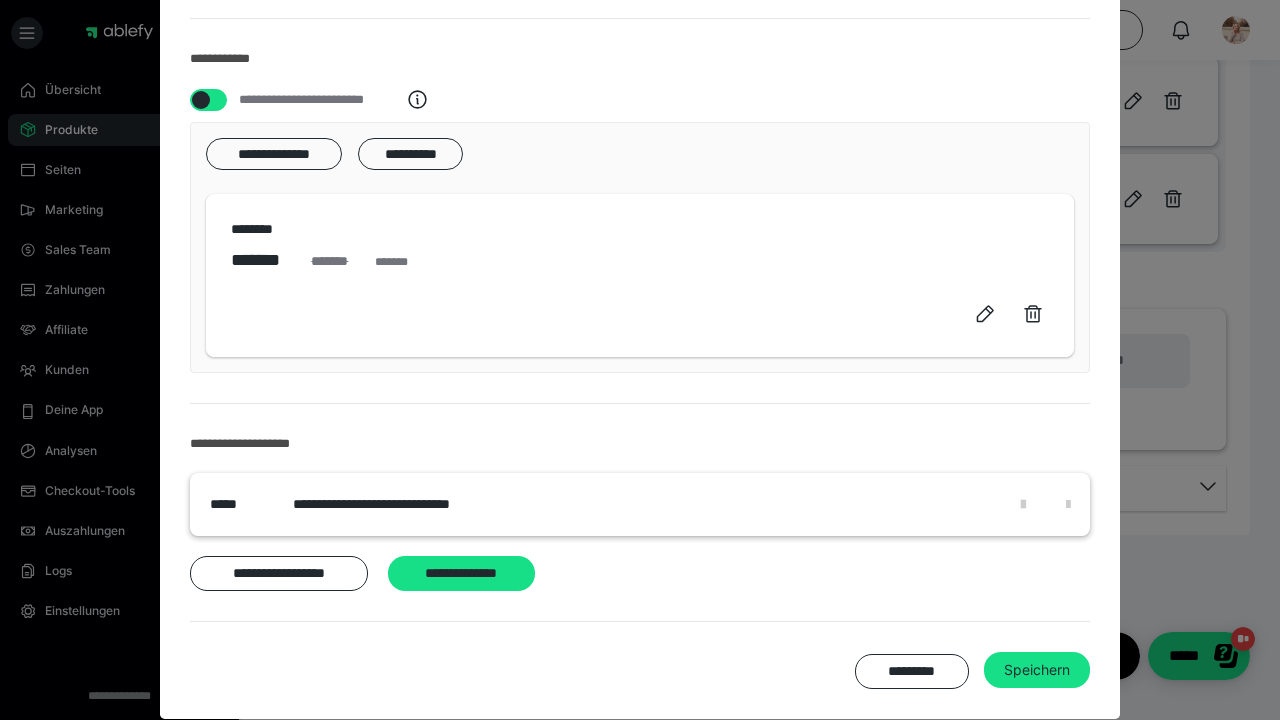 scroll, scrollTop: 291, scrollLeft: 0, axis: vertical 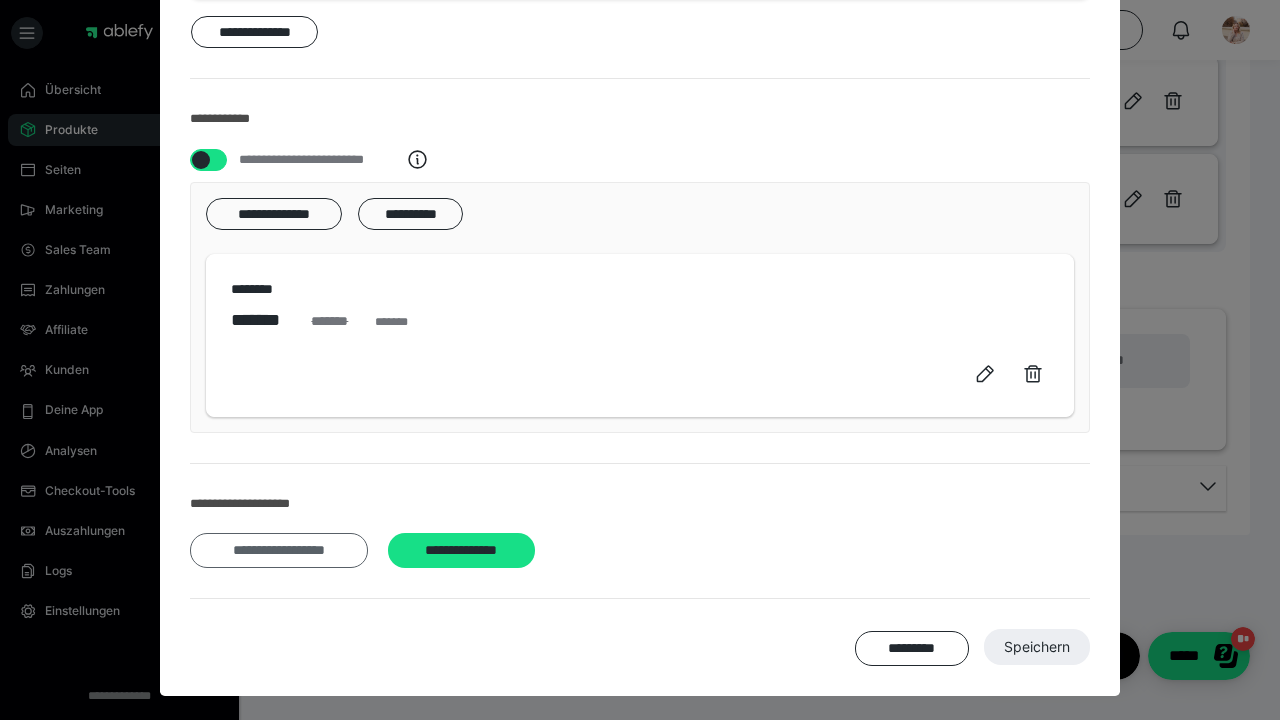 click on "**********" at bounding box center [279, 550] 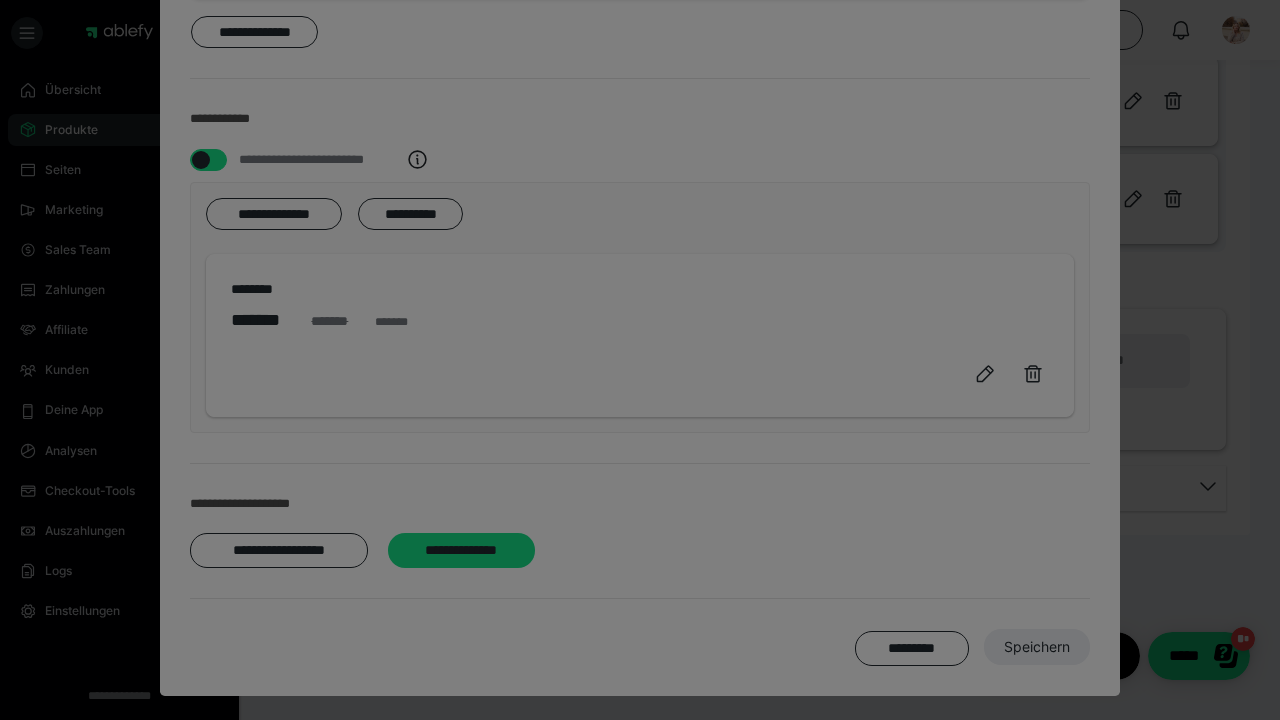 scroll, scrollTop: 0, scrollLeft: 0, axis: both 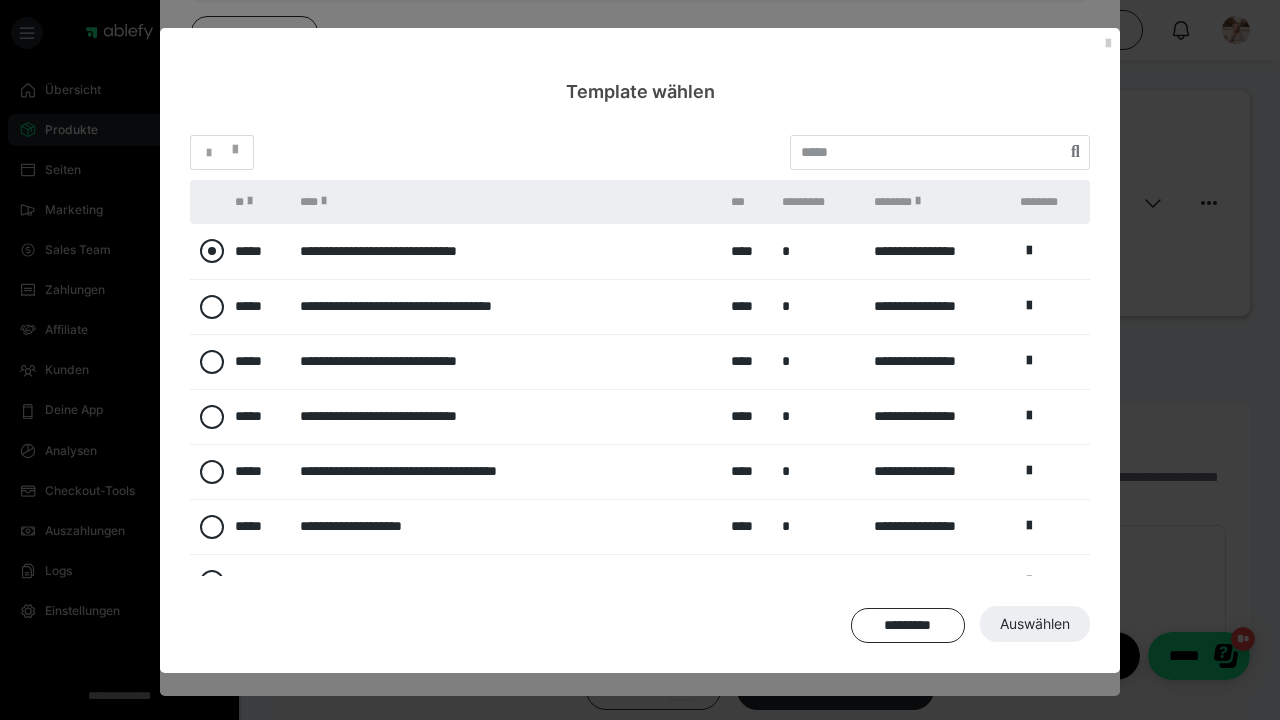 click at bounding box center [212, 251] 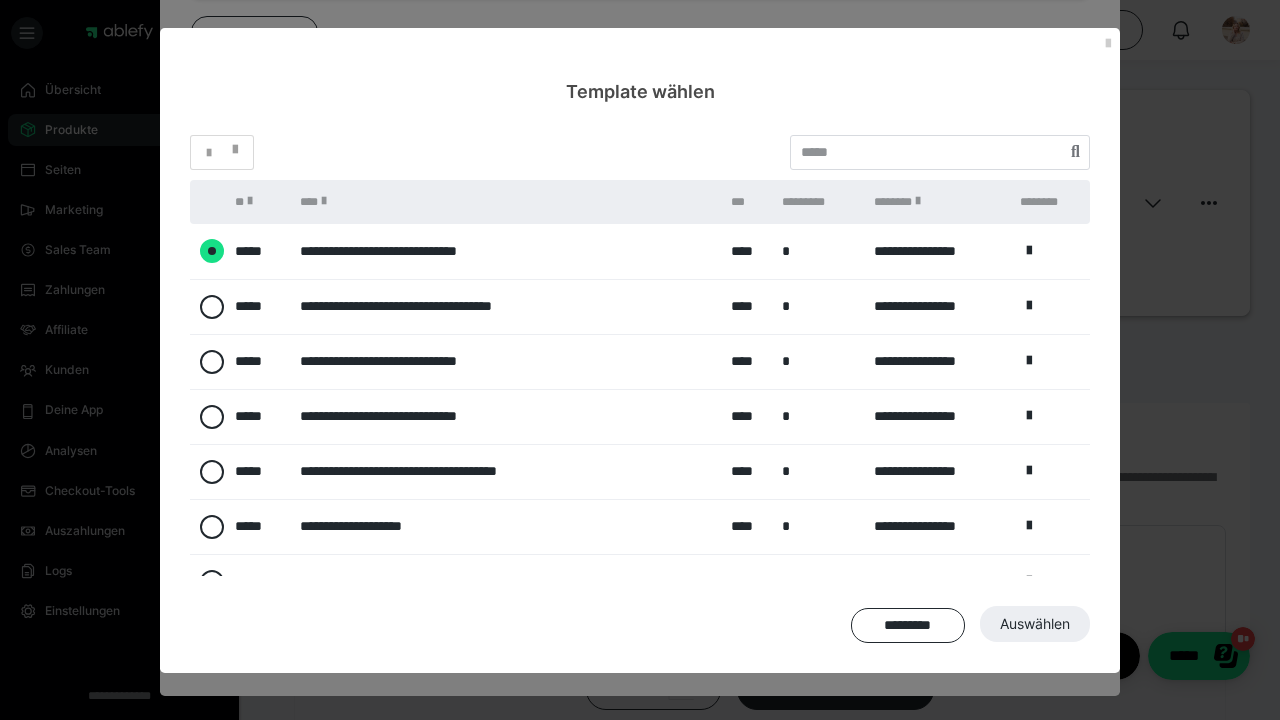 radio on "****" 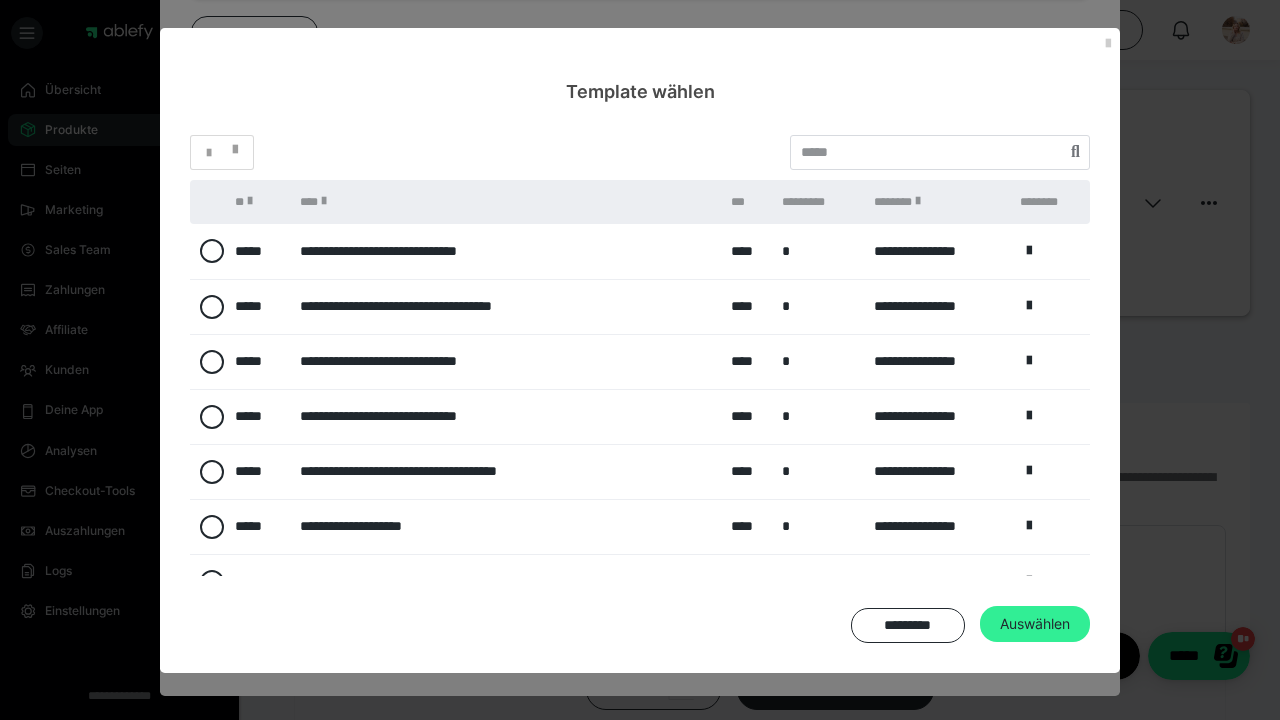 click on "Auswählen" at bounding box center [1037, 647] 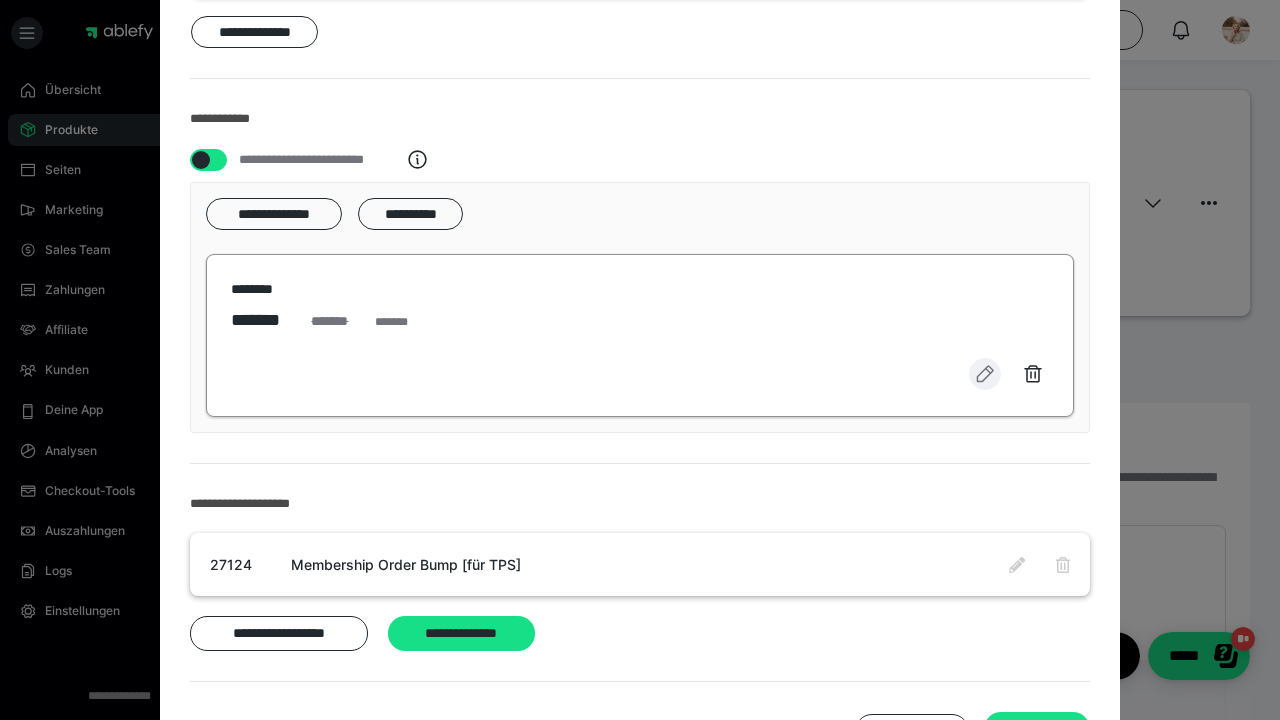 click 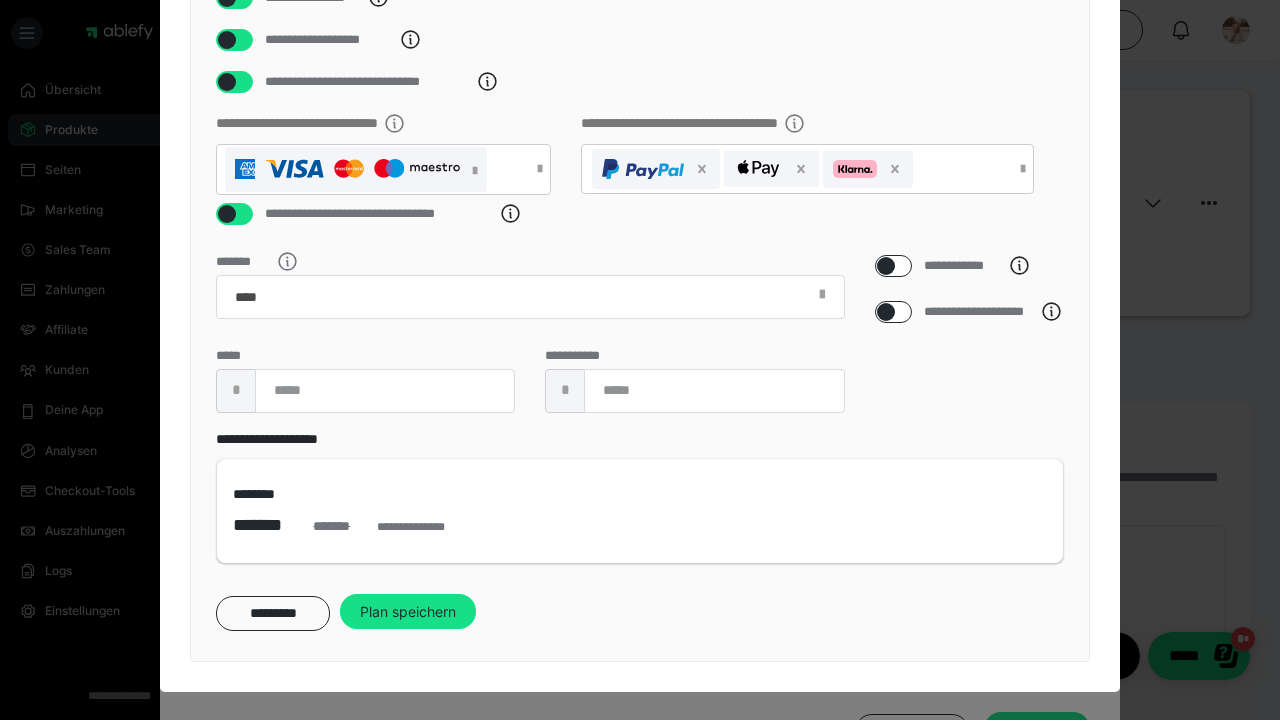 scroll, scrollTop: 368, scrollLeft: 0, axis: vertical 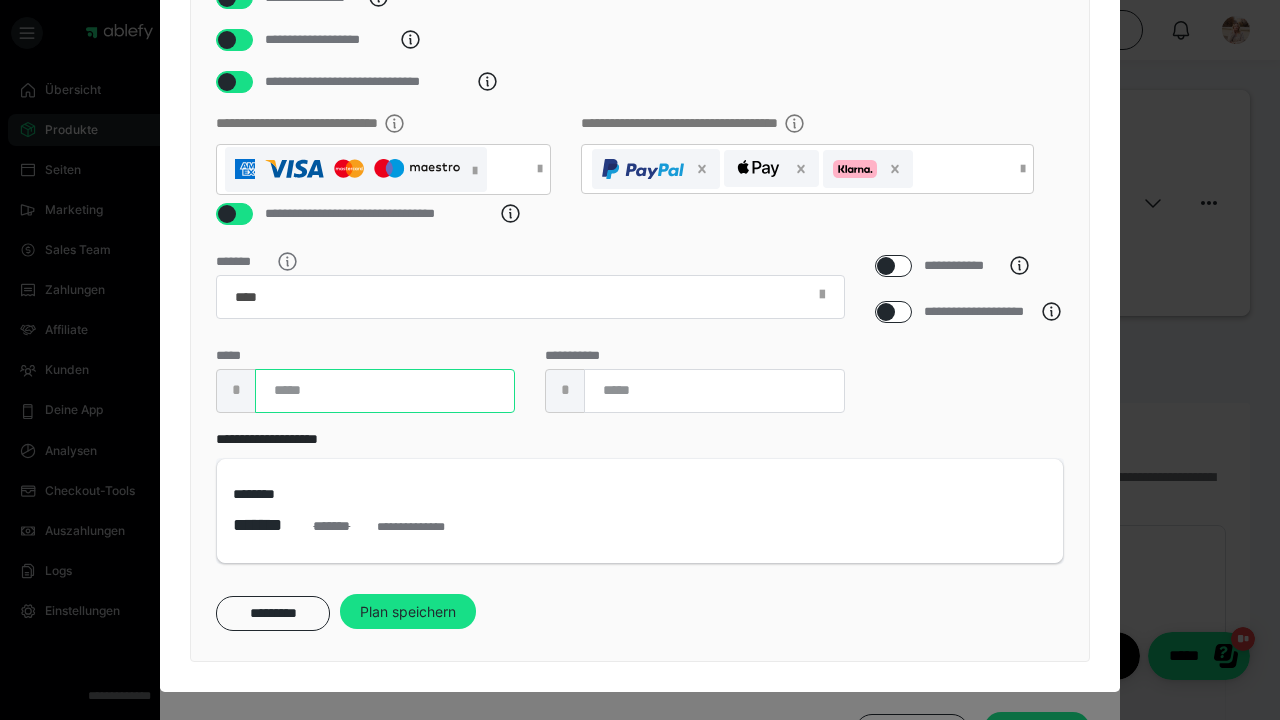 click on "***" at bounding box center [385, 391] 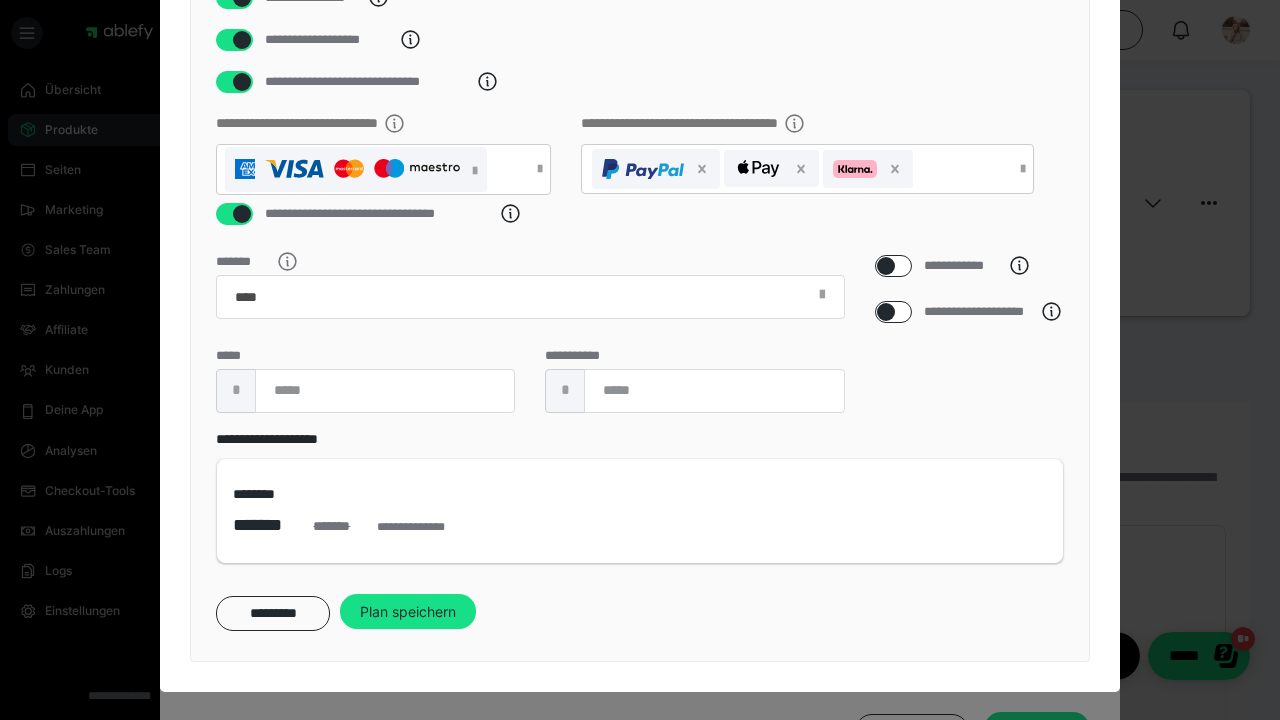 click on "**********" at bounding box center [694, 381] 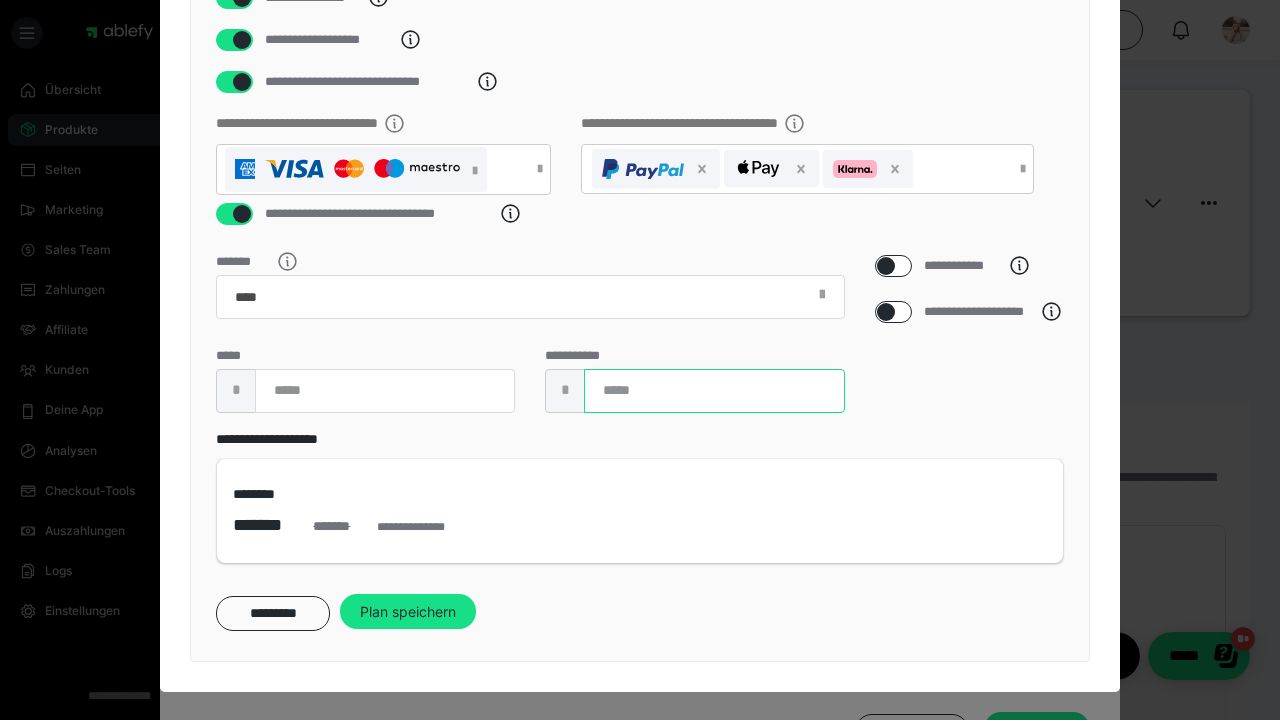 click on "***" at bounding box center (714, 391) 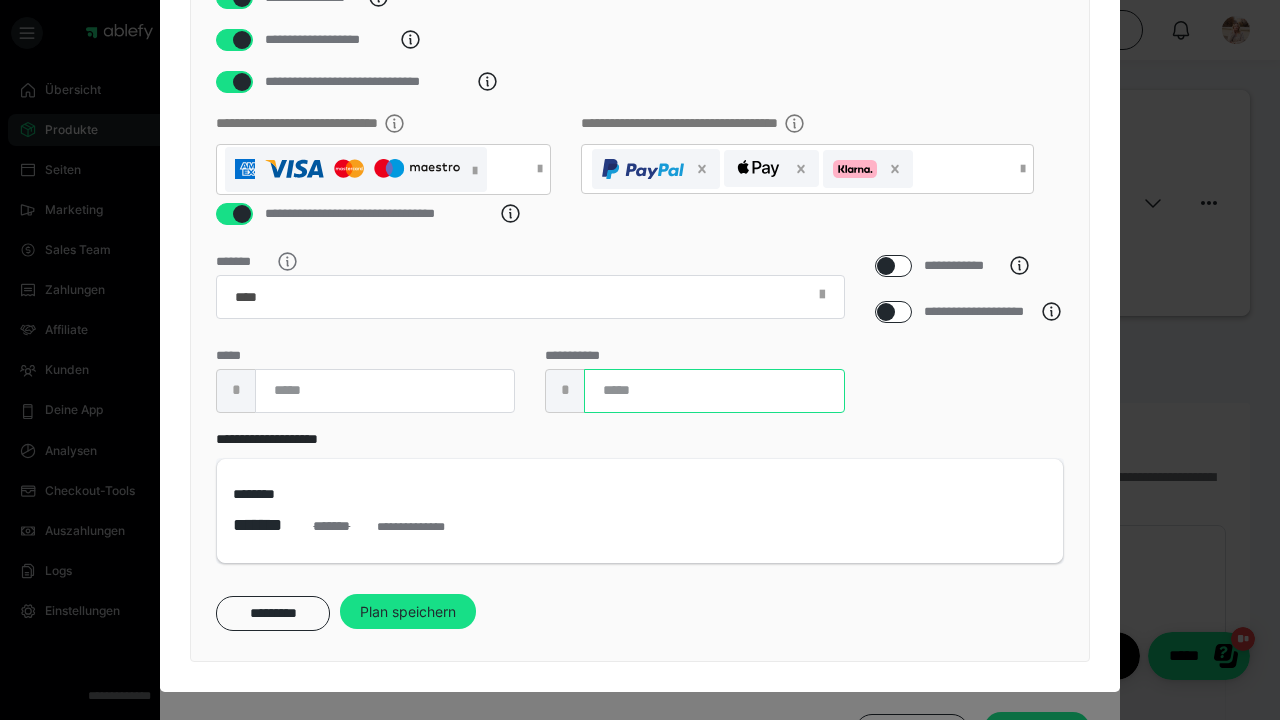 type on "***" 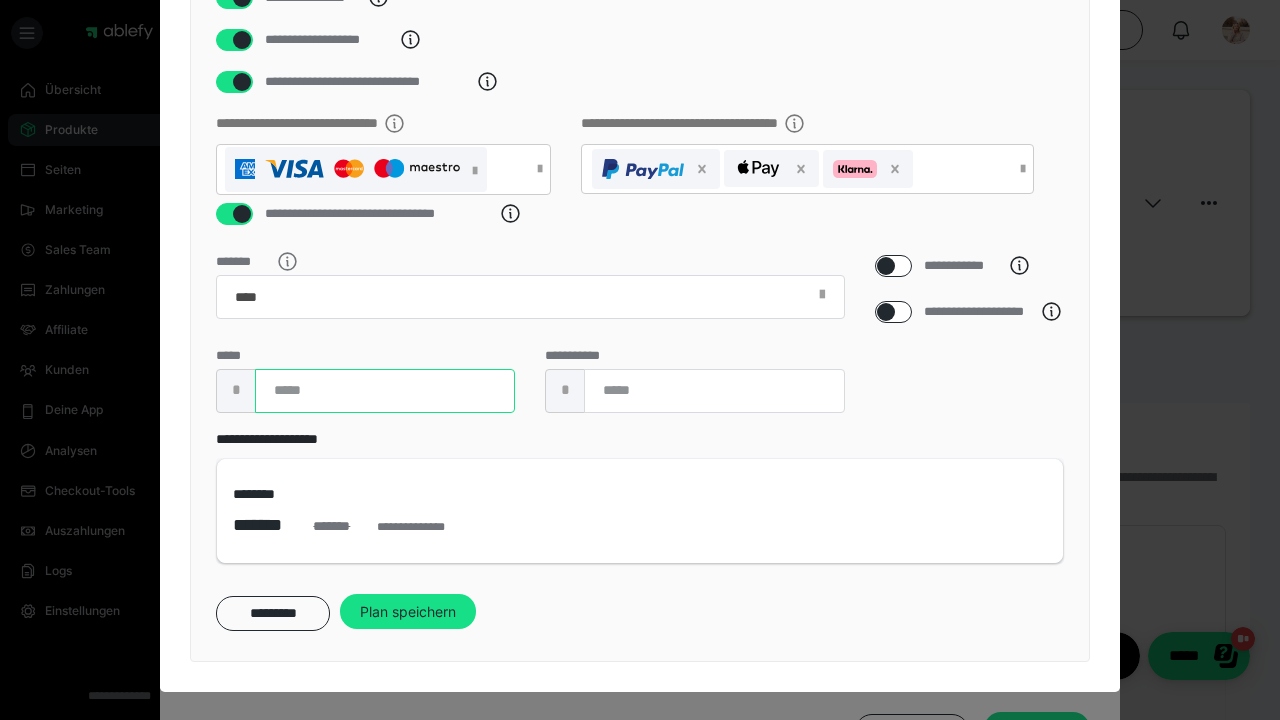 click on "***" at bounding box center [385, 391] 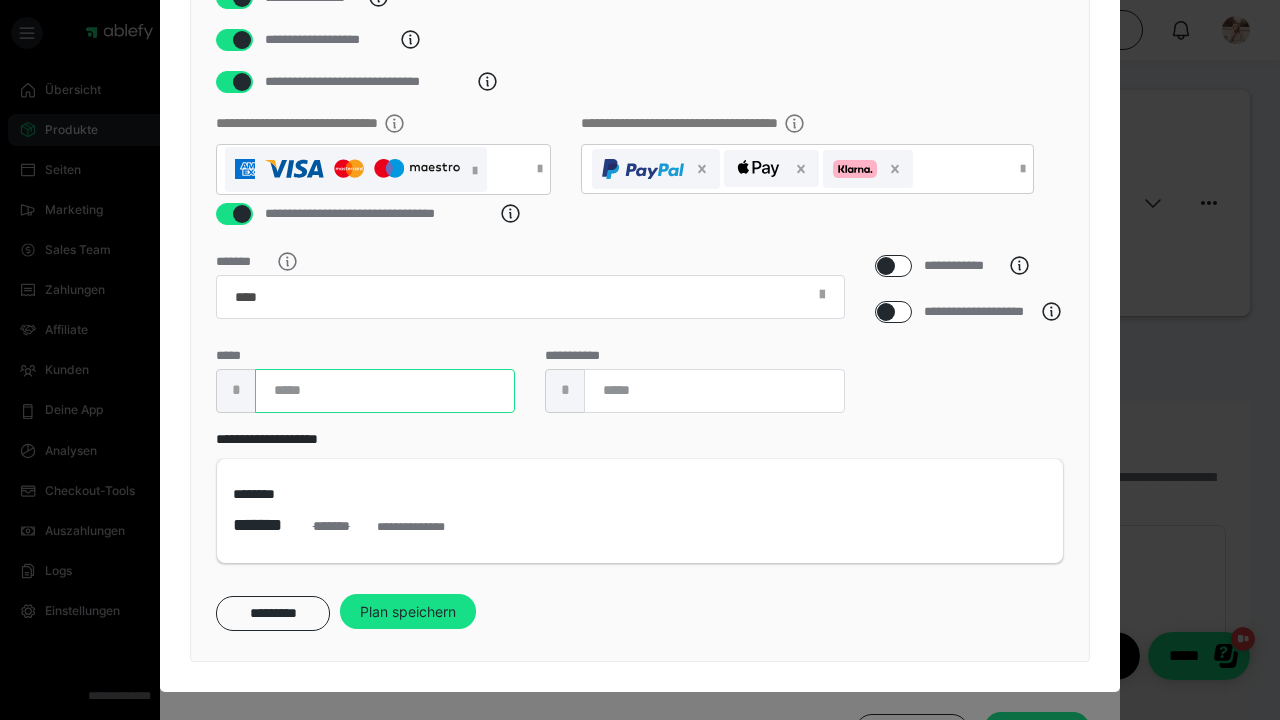 type on "*" 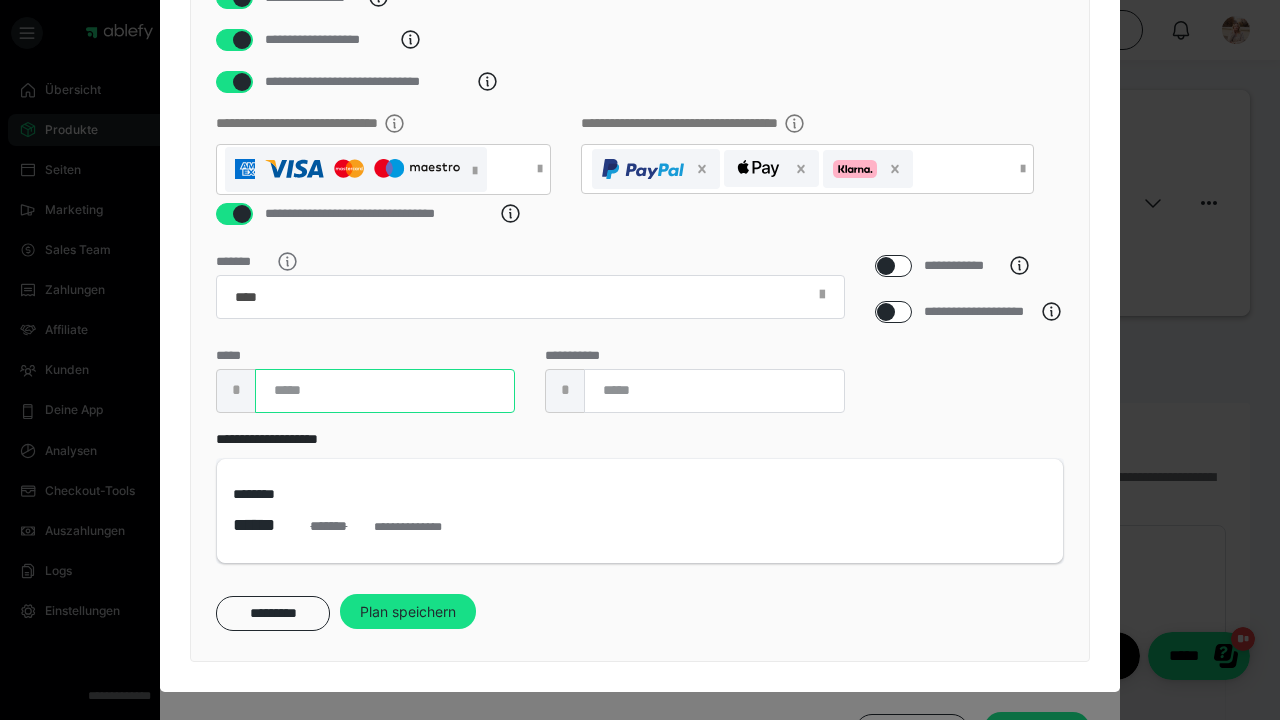 type on "*" 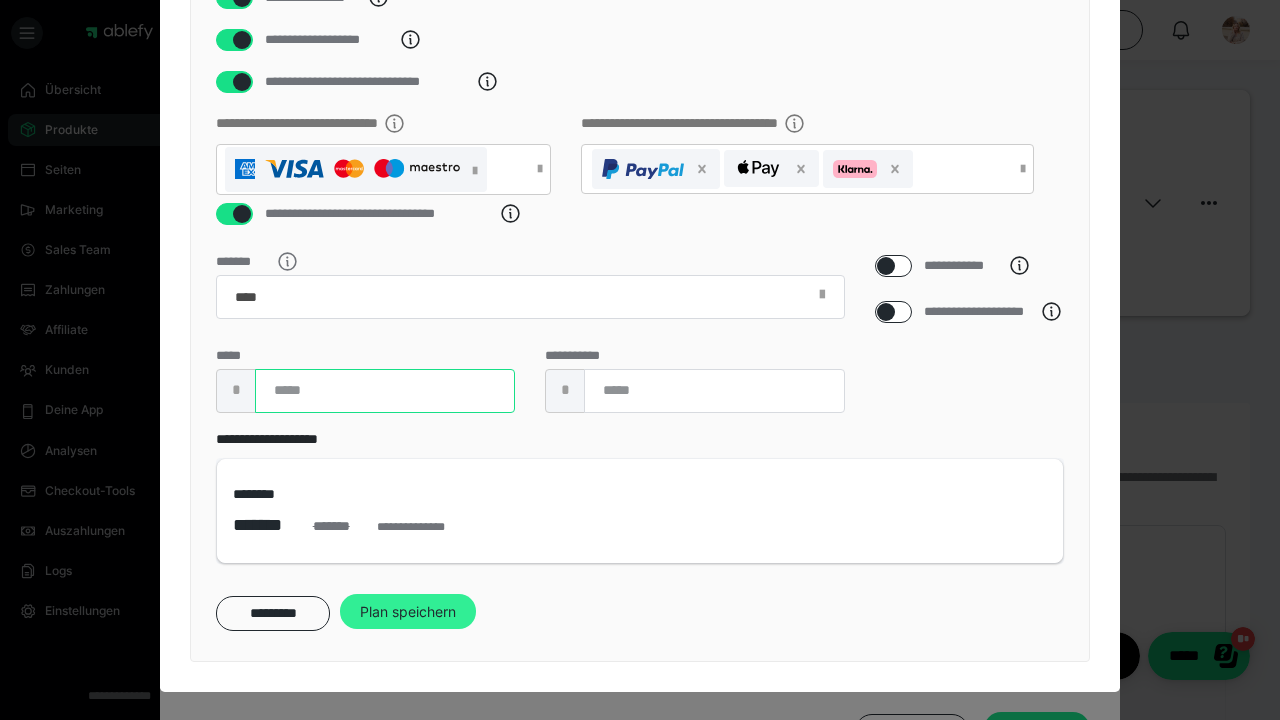 type on "***" 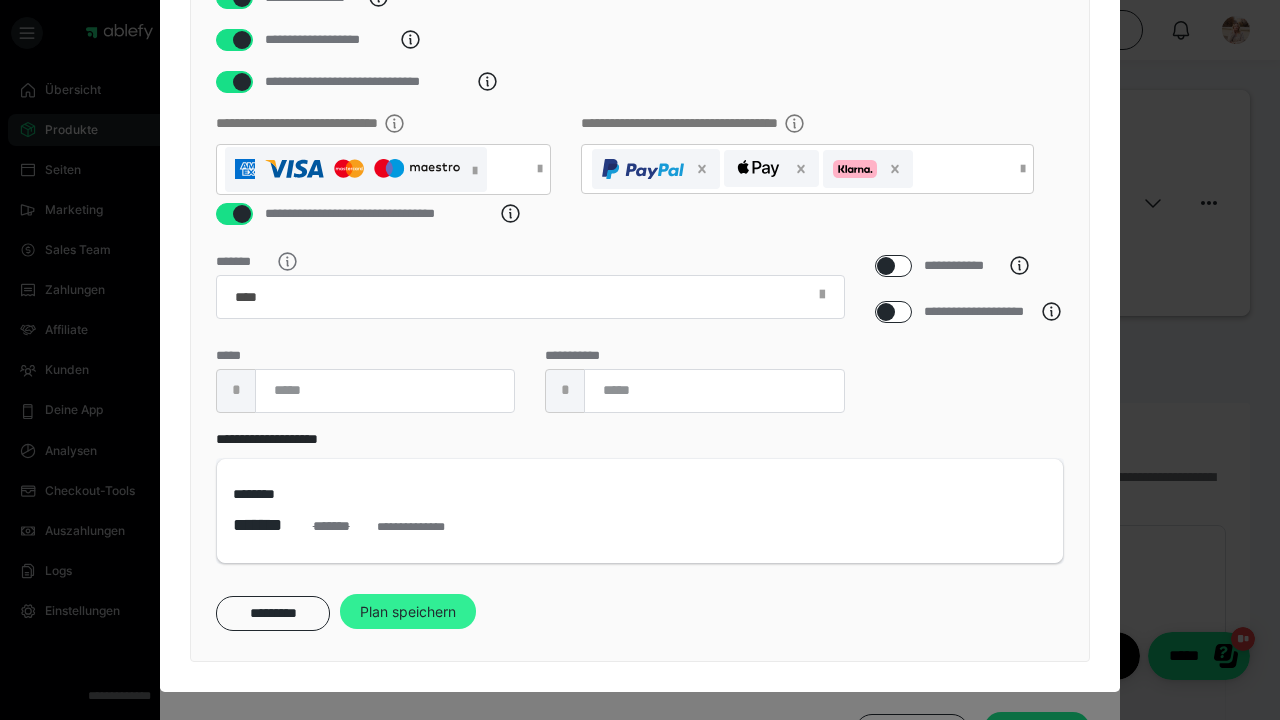 click on "Plan speichern" at bounding box center (408, 612) 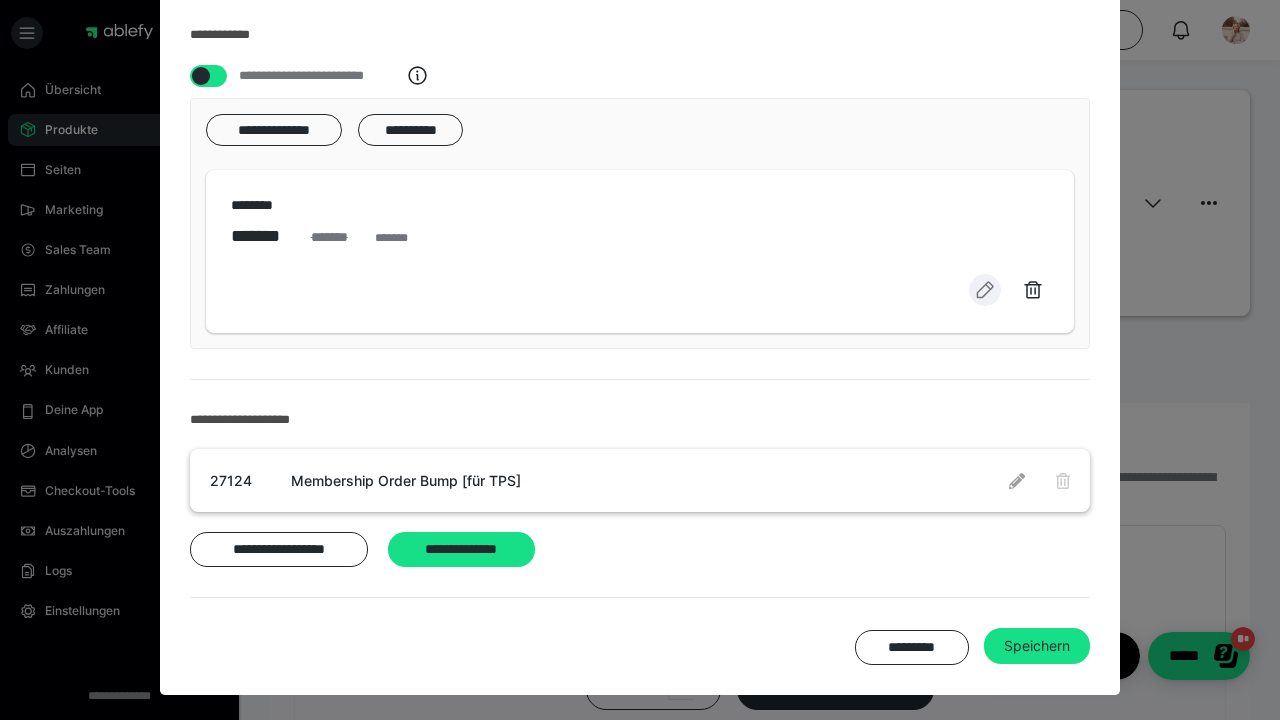 scroll, scrollTop: 374, scrollLeft: 0, axis: vertical 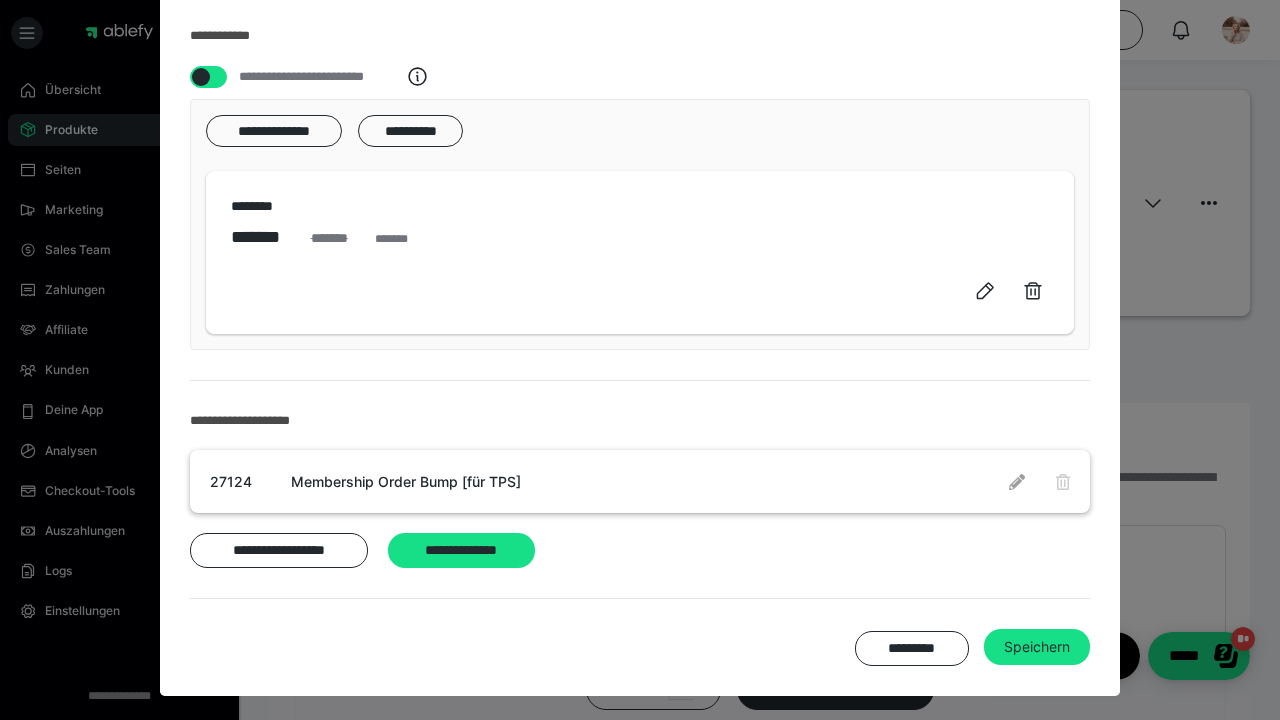 click at bounding box center (1017, 481) 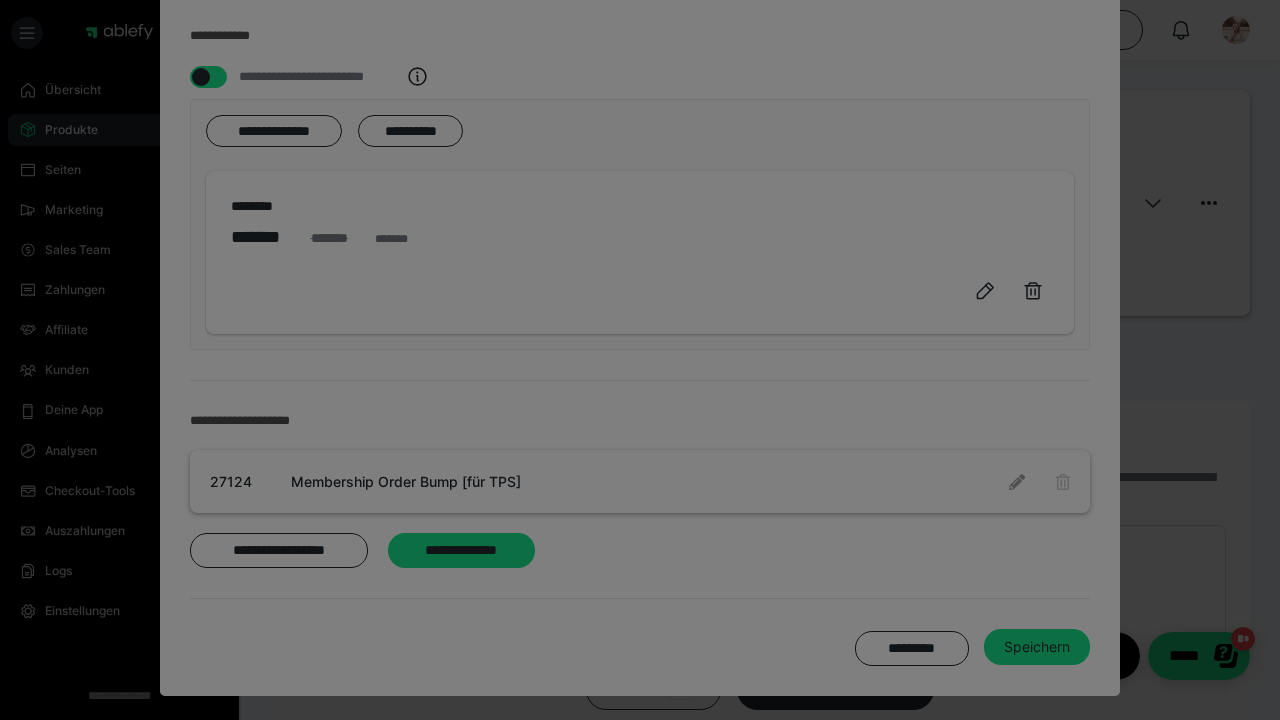 type on "**********" 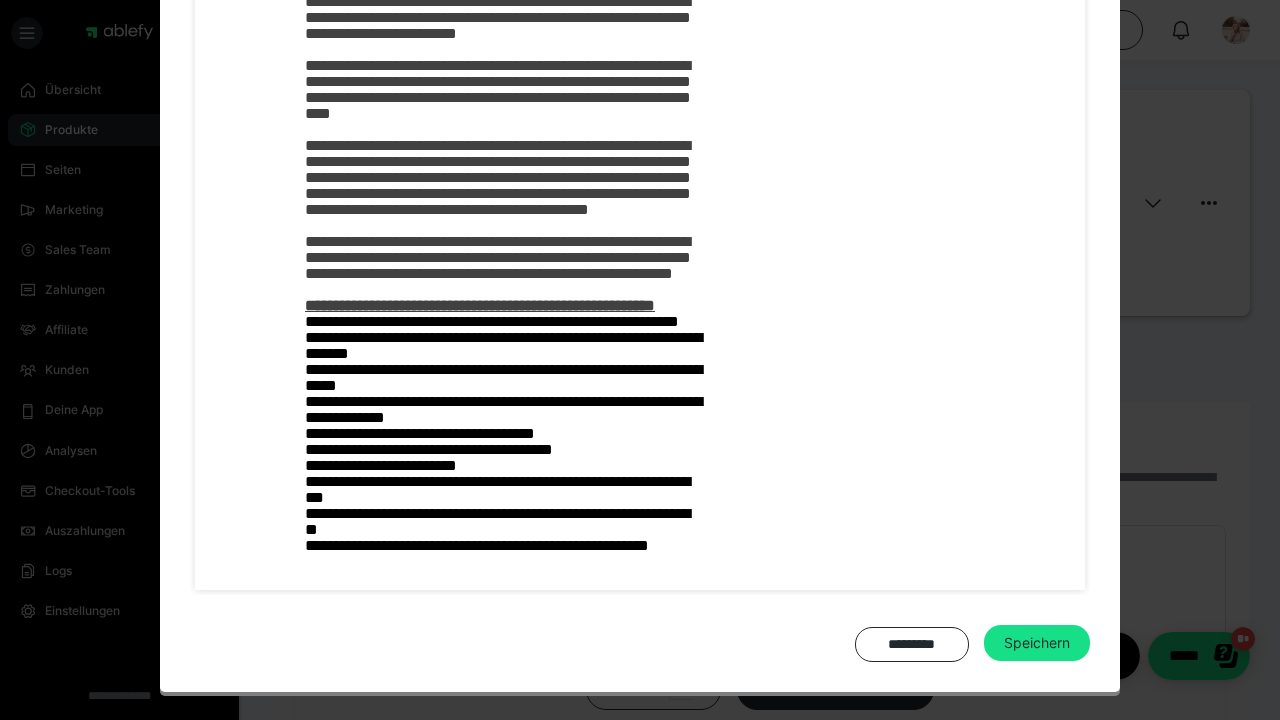 scroll, scrollTop: 1034, scrollLeft: 0, axis: vertical 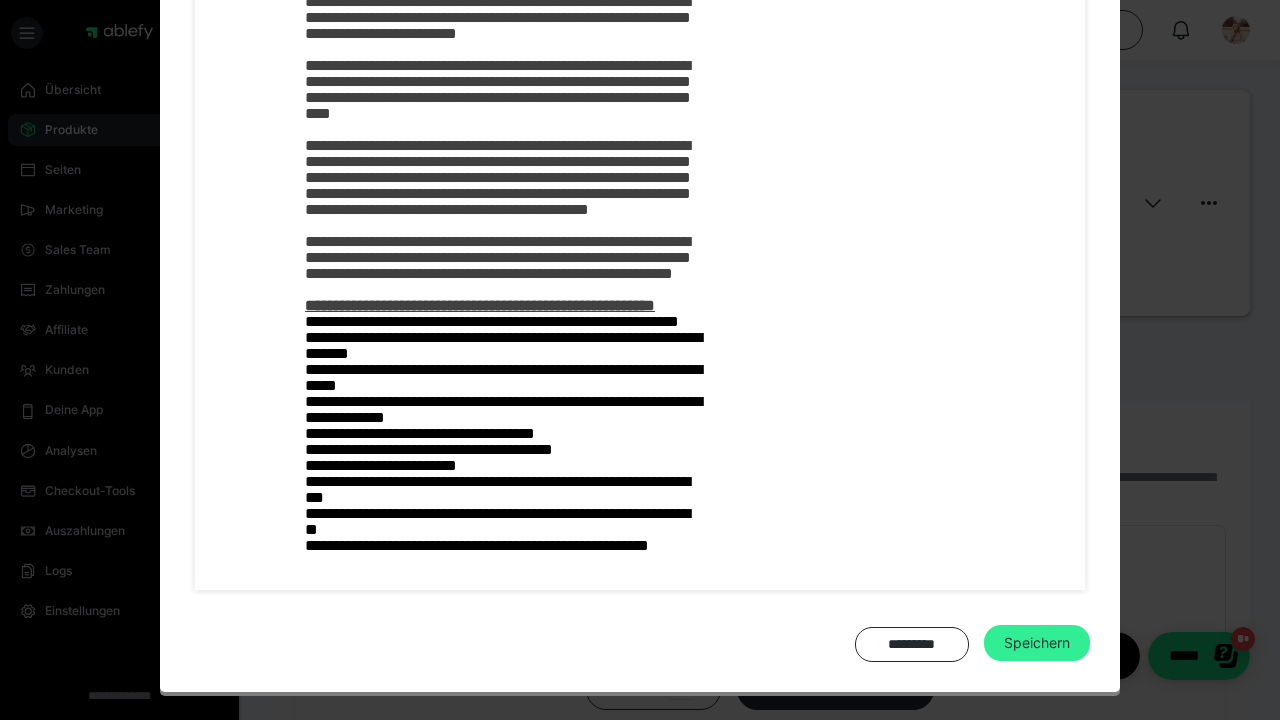 click on "Speichern" at bounding box center (1037, 643) 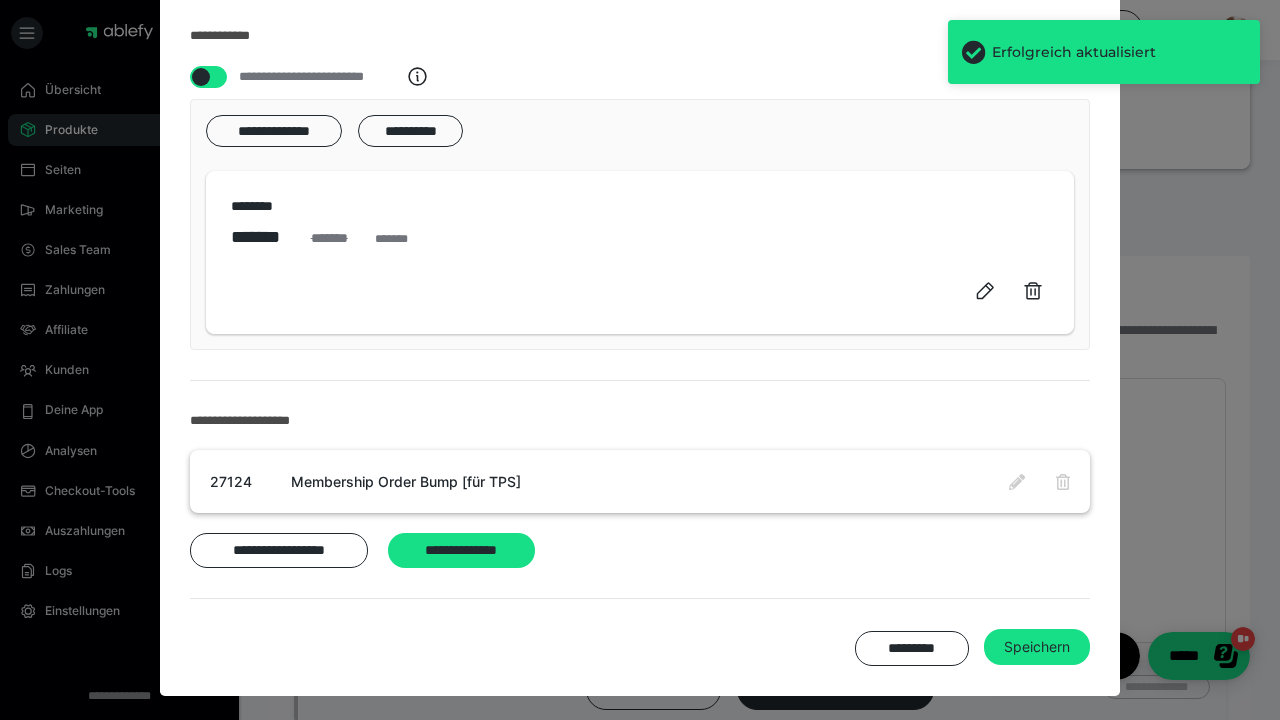 scroll, scrollTop: 155, scrollLeft: 0, axis: vertical 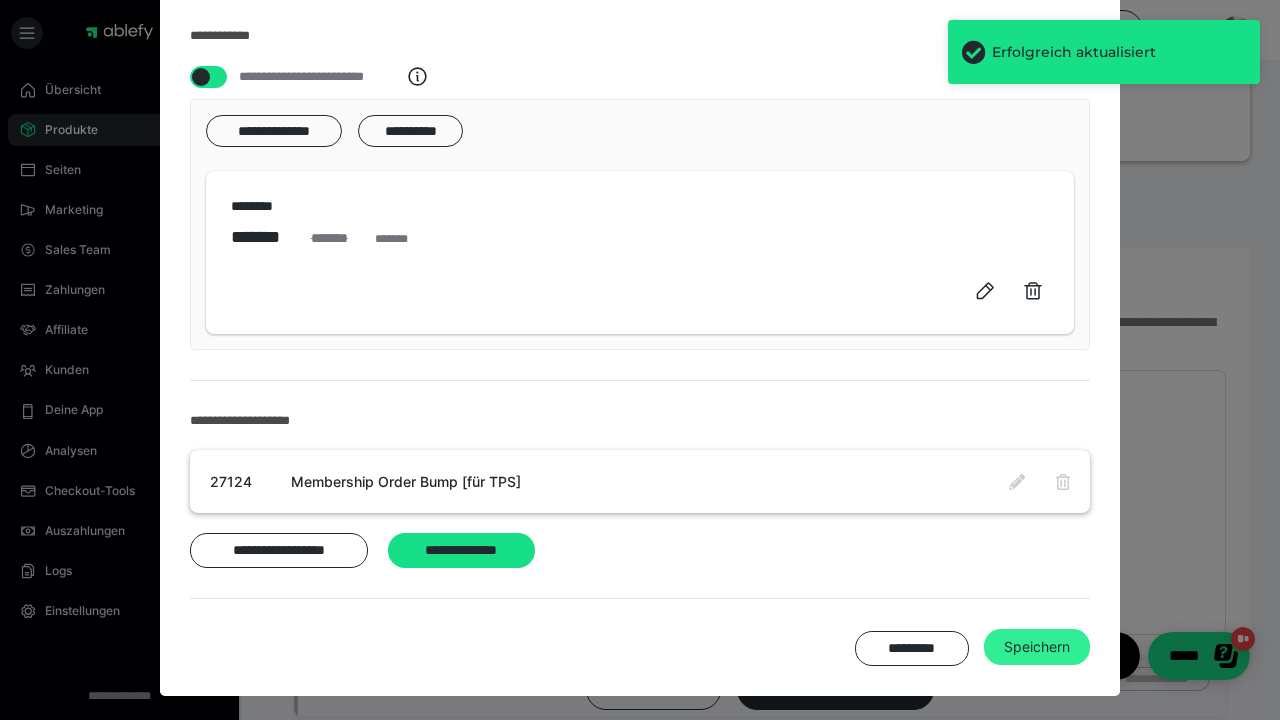 click on "Speichern" at bounding box center [1037, 647] 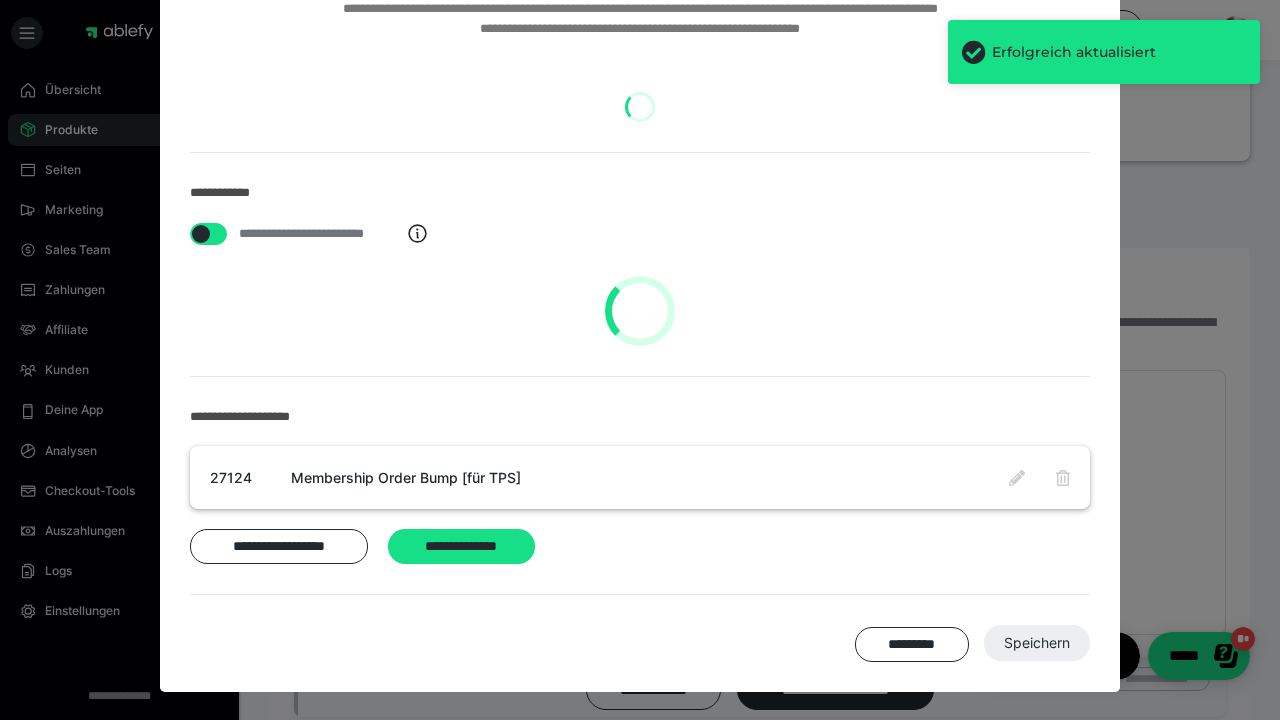 scroll, scrollTop: 119, scrollLeft: 0, axis: vertical 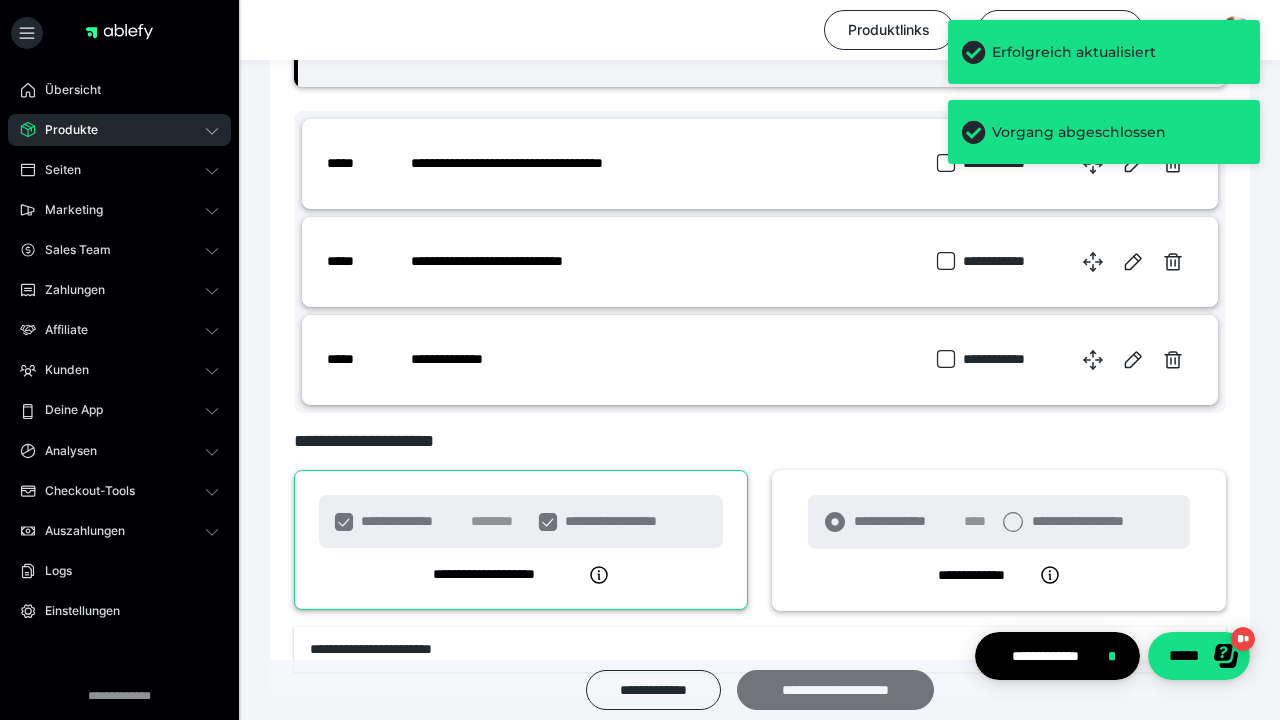 click on "**********" at bounding box center [835, 690] 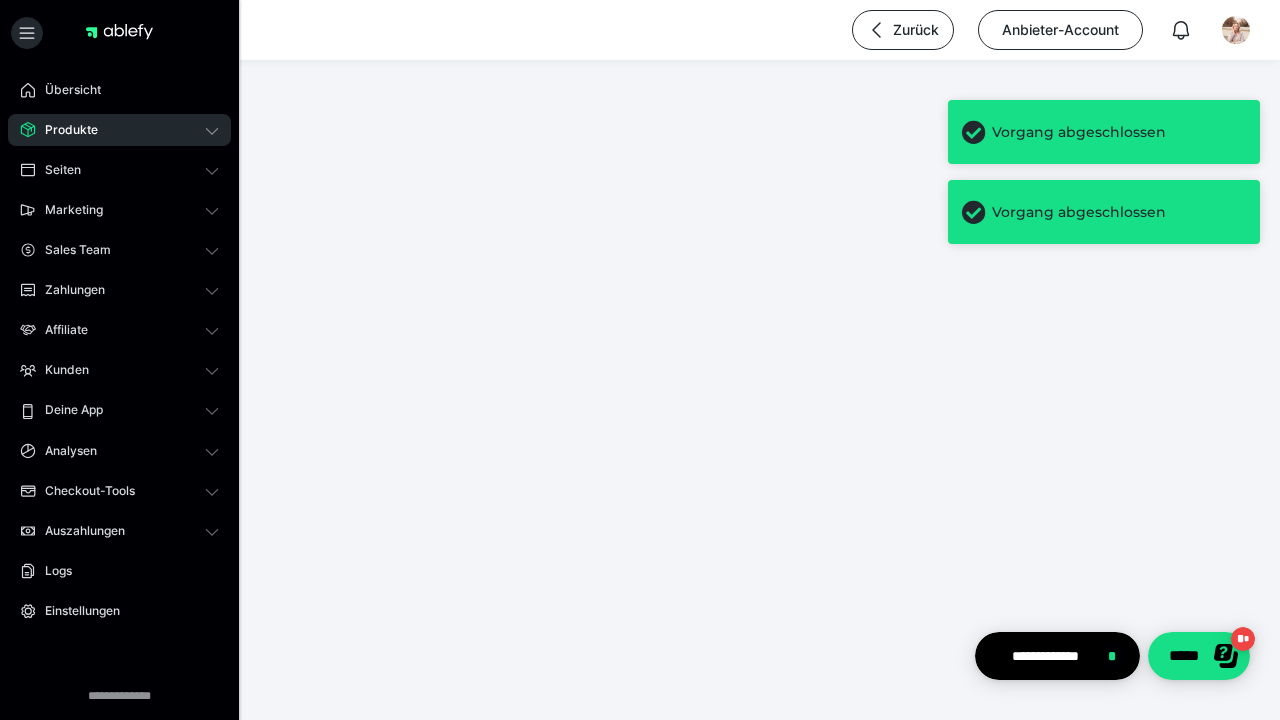 scroll, scrollTop: 0, scrollLeft: 0, axis: both 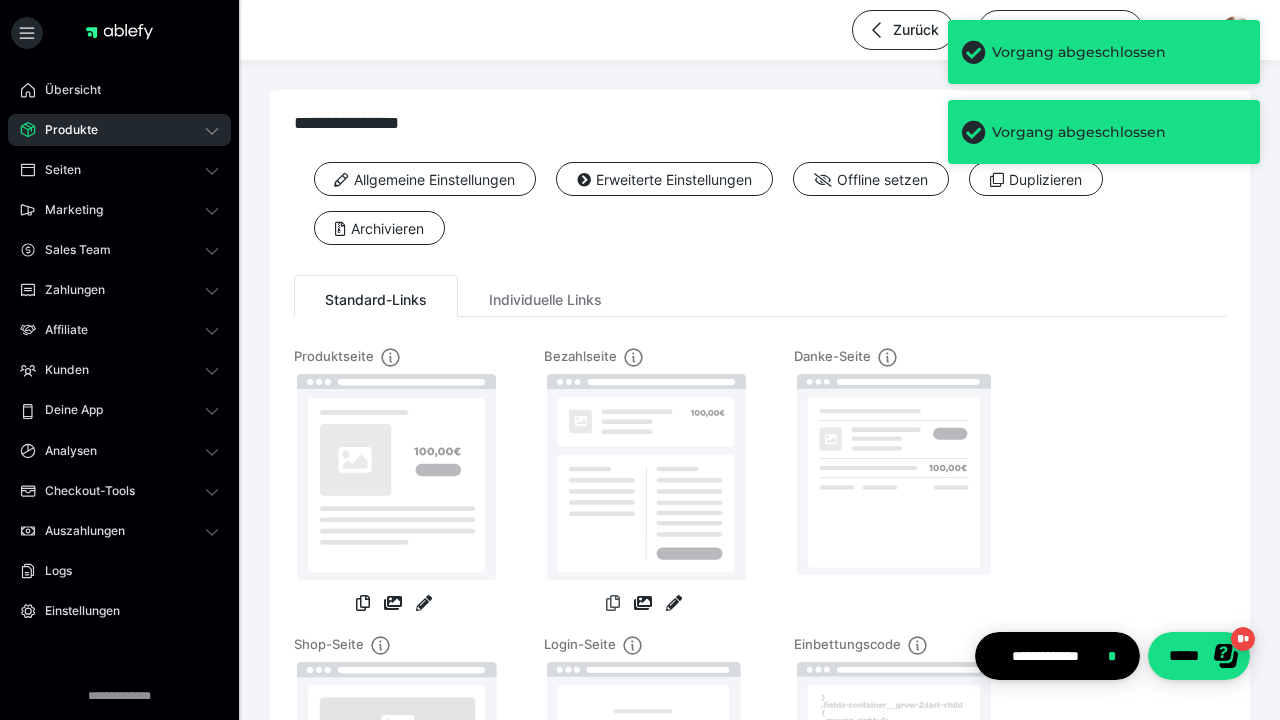 click at bounding box center (613, 603) 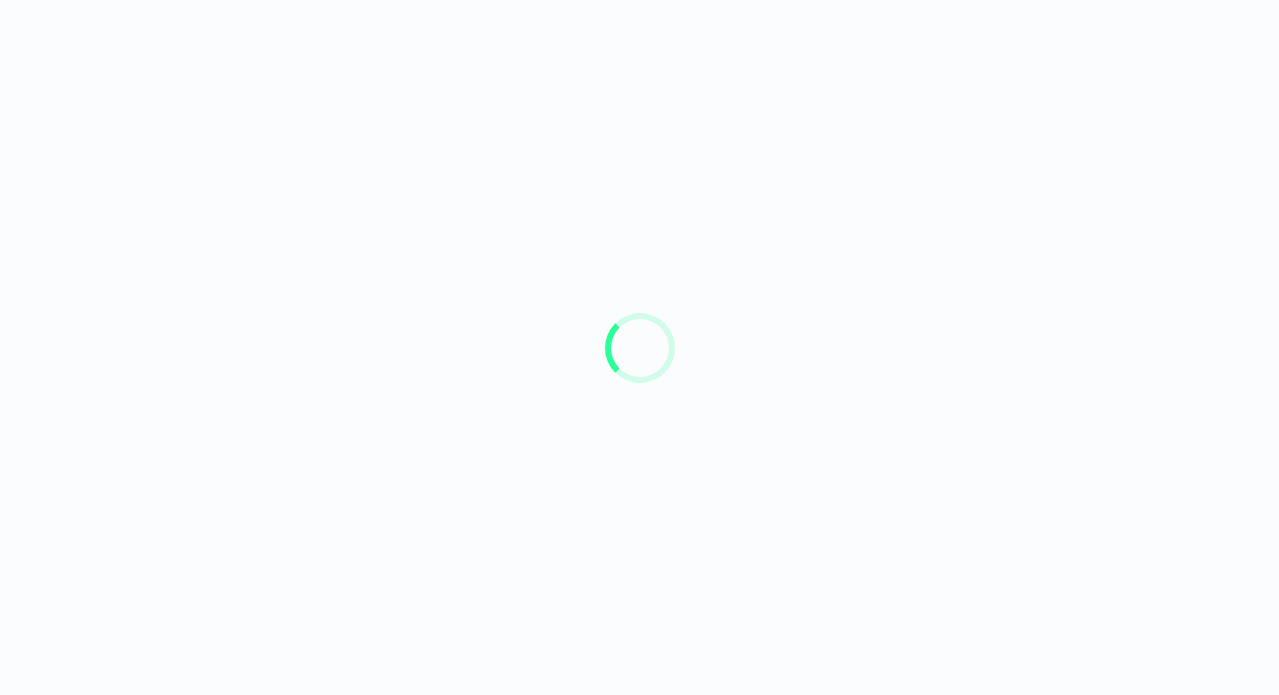scroll, scrollTop: 0, scrollLeft: 0, axis: both 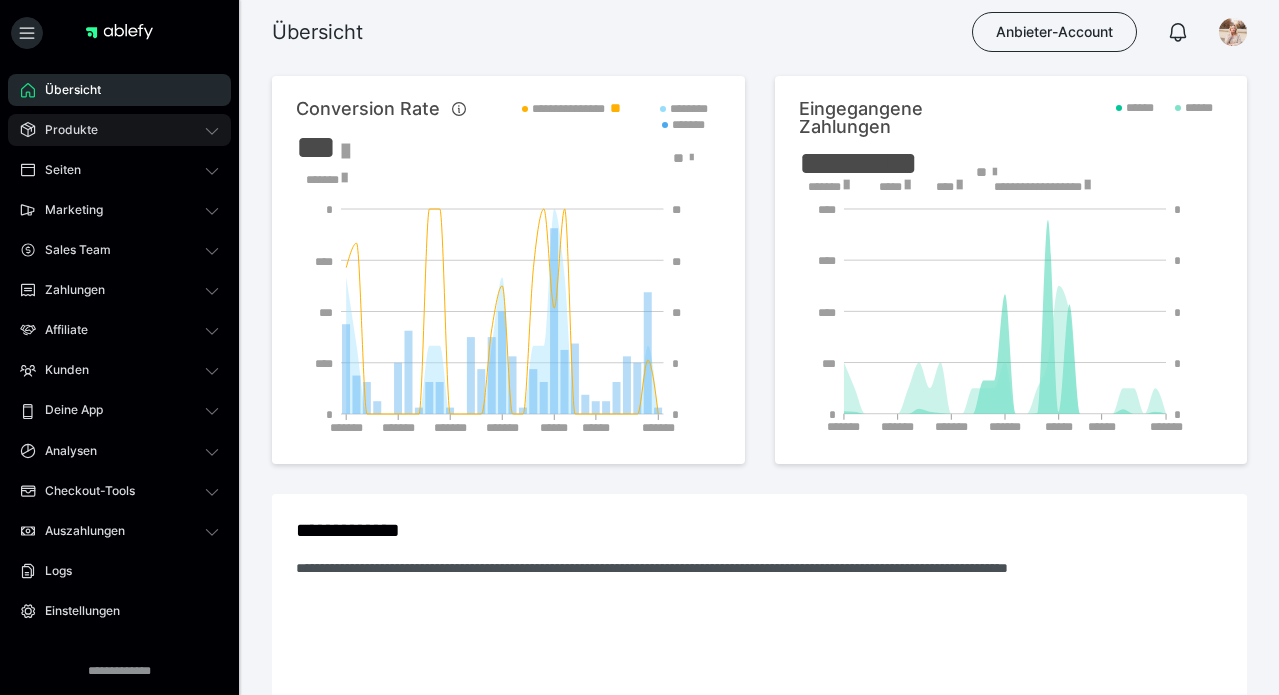 click on "Produkte" at bounding box center [119, 130] 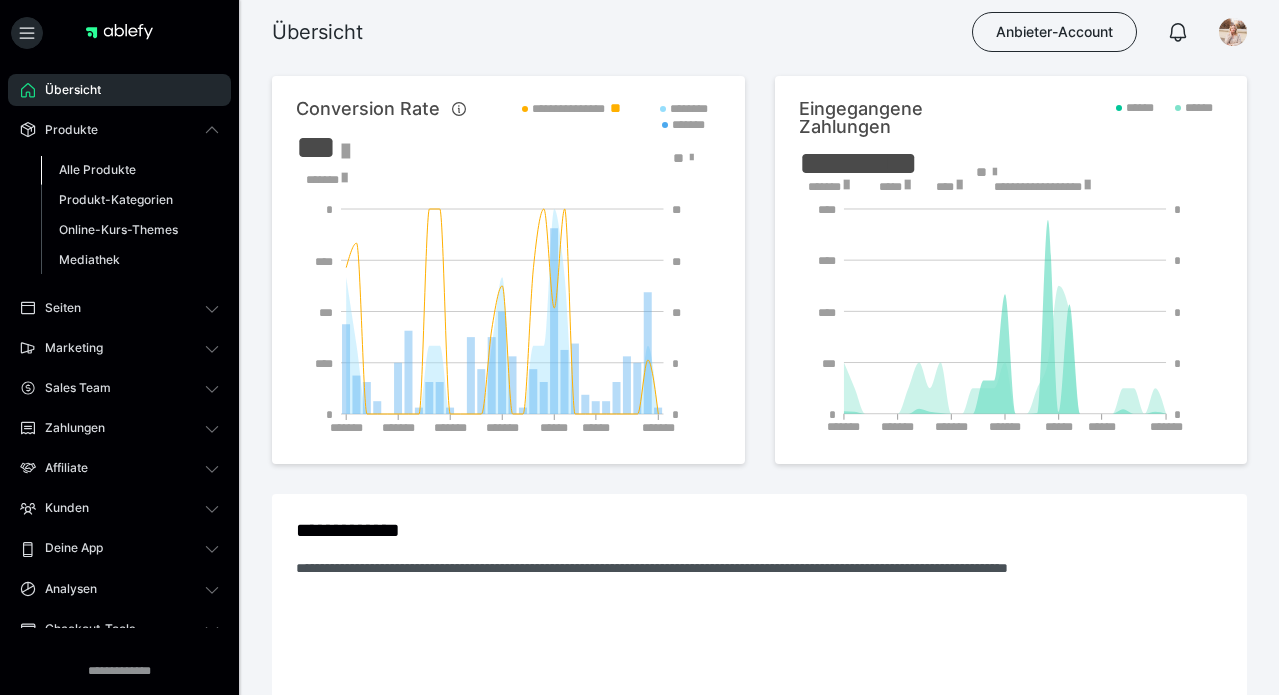 click on "Alle Produkte" at bounding box center [97, 169] 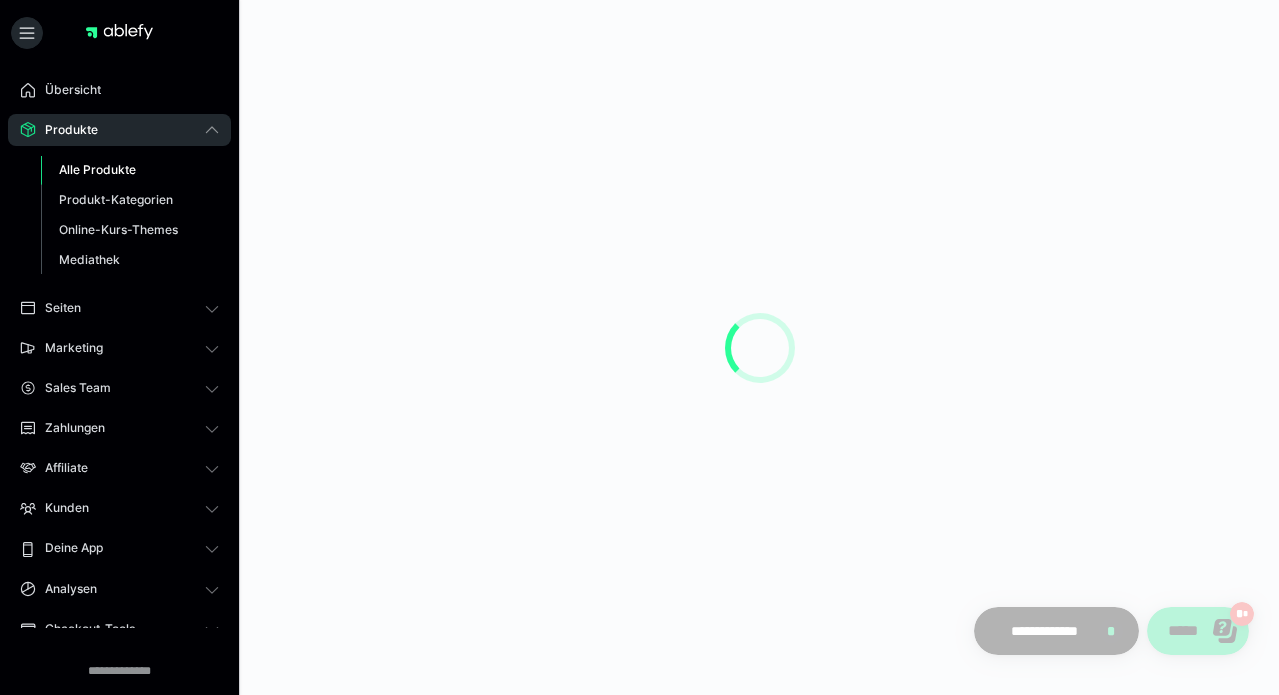 scroll, scrollTop: 0, scrollLeft: 0, axis: both 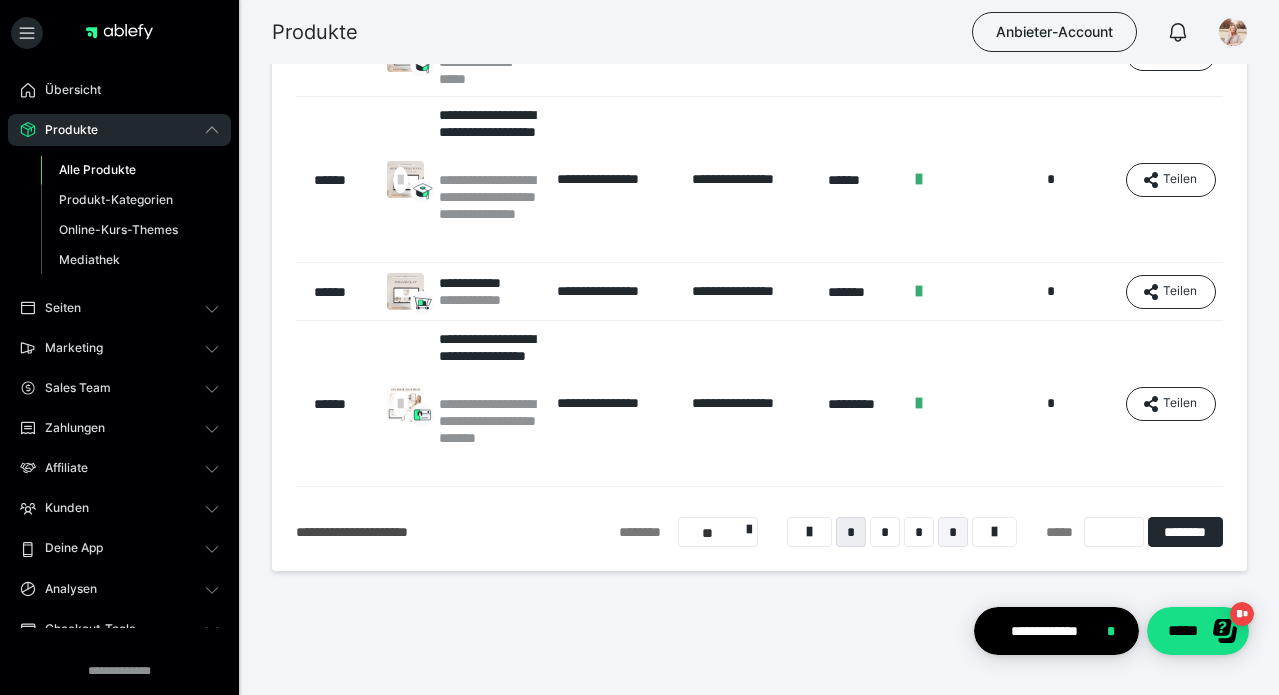 click on "*" at bounding box center (953, 532) 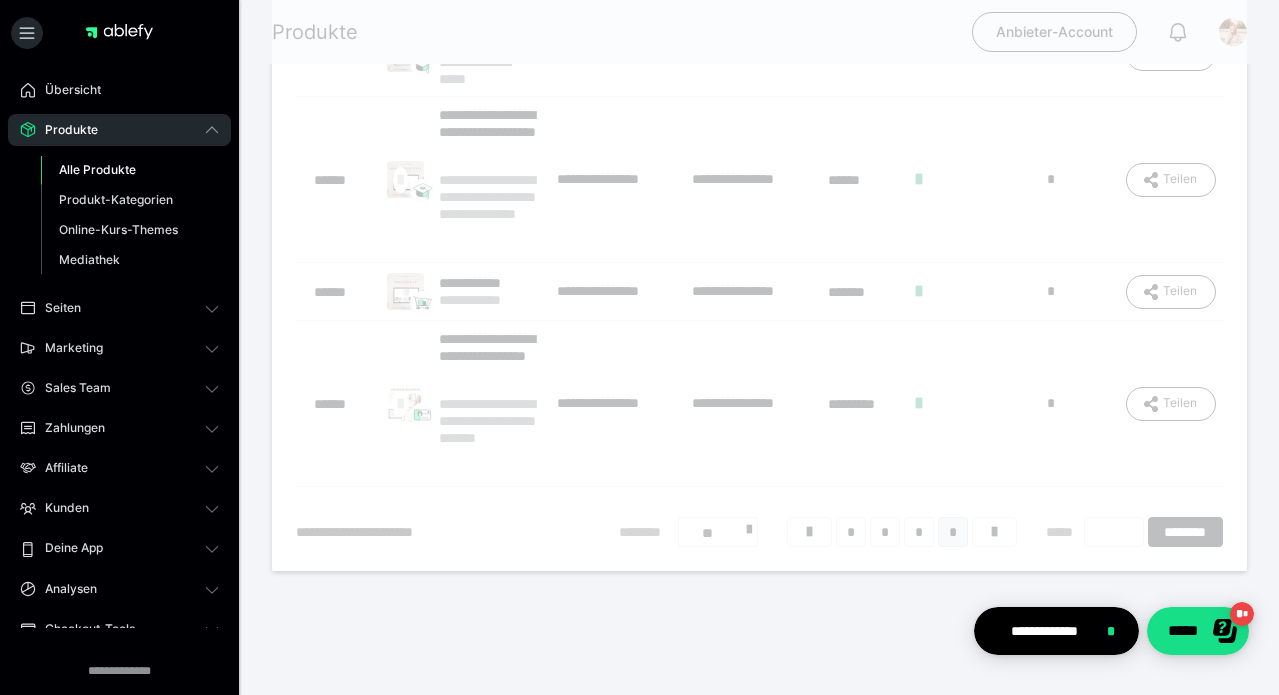 scroll, scrollTop: 16, scrollLeft: 0, axis: vertical 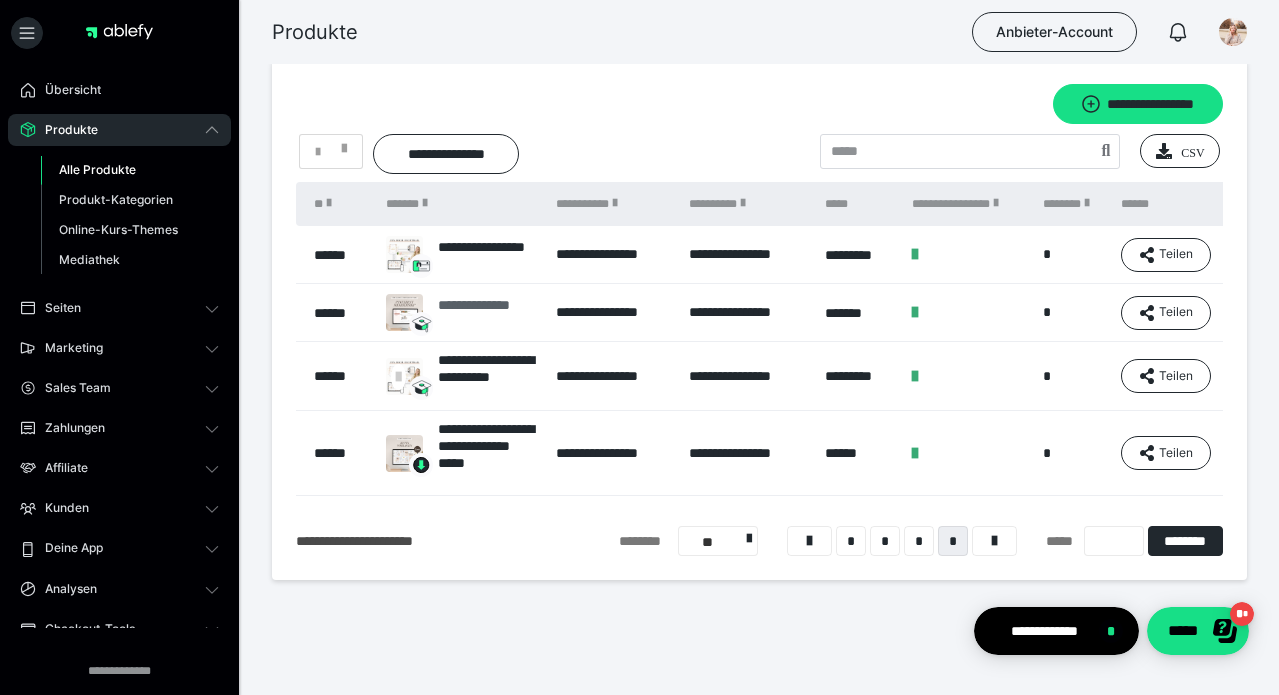 click on "**********" at bounding box center [487, 313] 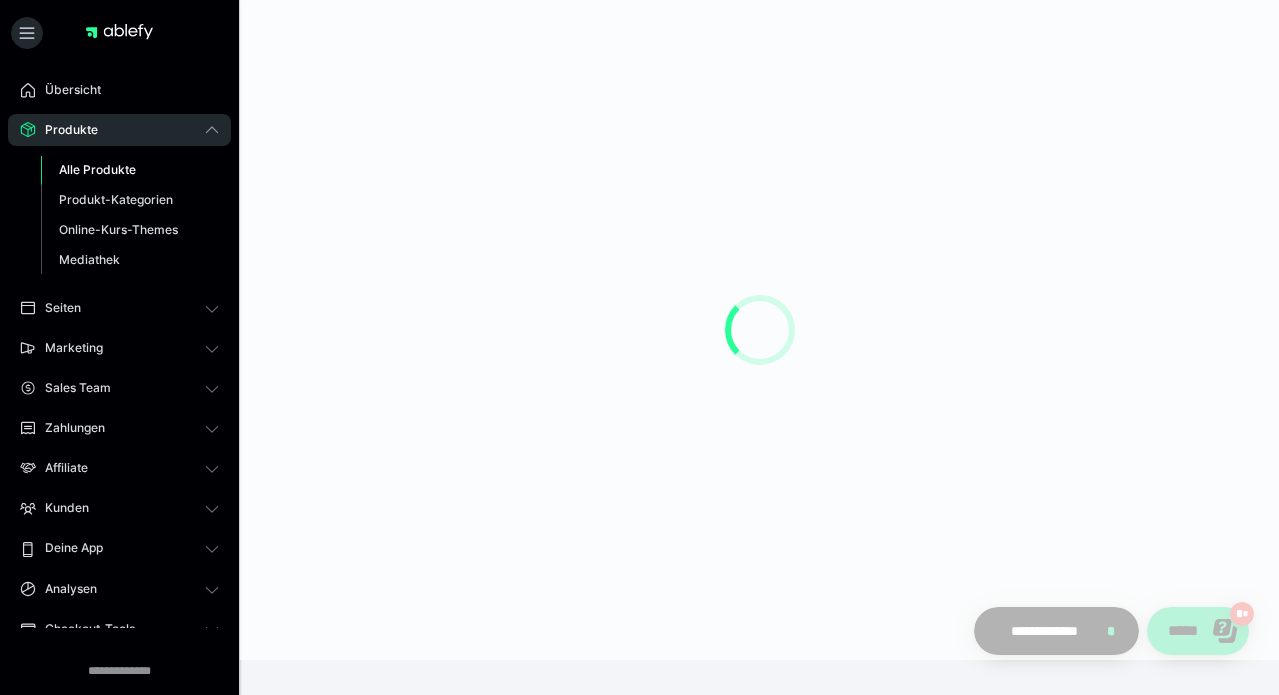 scroll, scrollTop: 0, scrollLeft: 0, axis: both 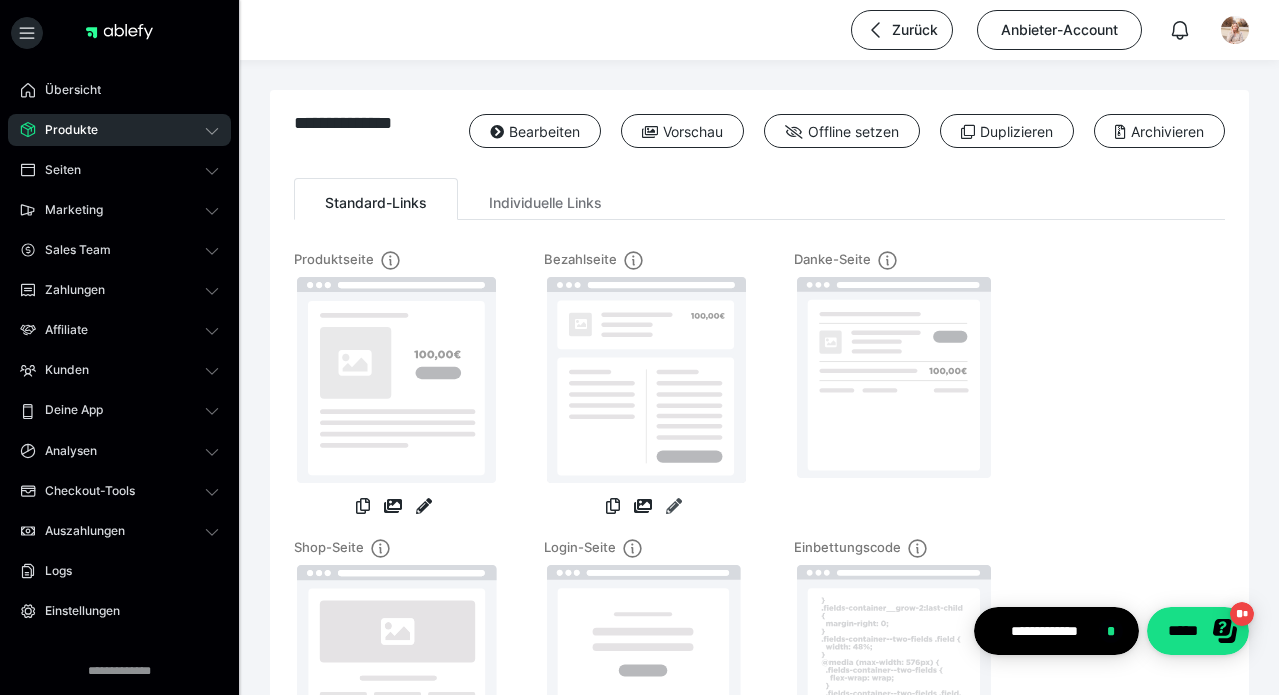 click at bounding box center (674, 506) 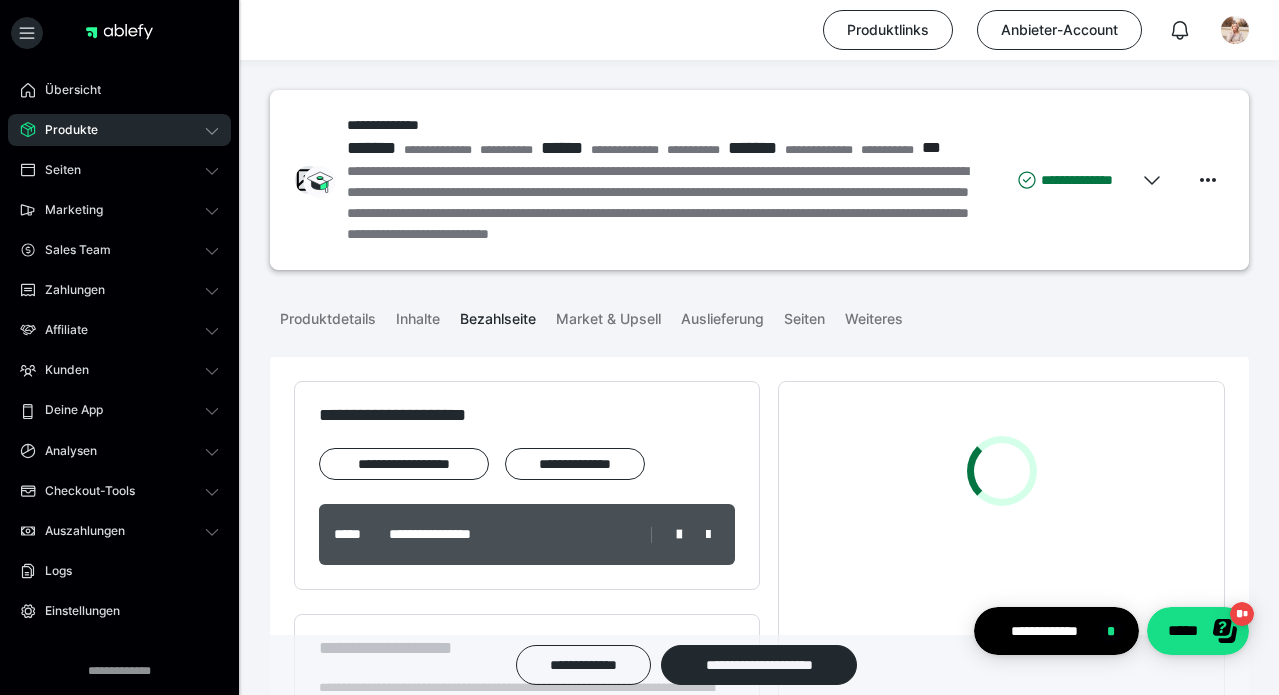 scroll, scrollTop: 1671, scrollLeft: 0, axis: vertical 